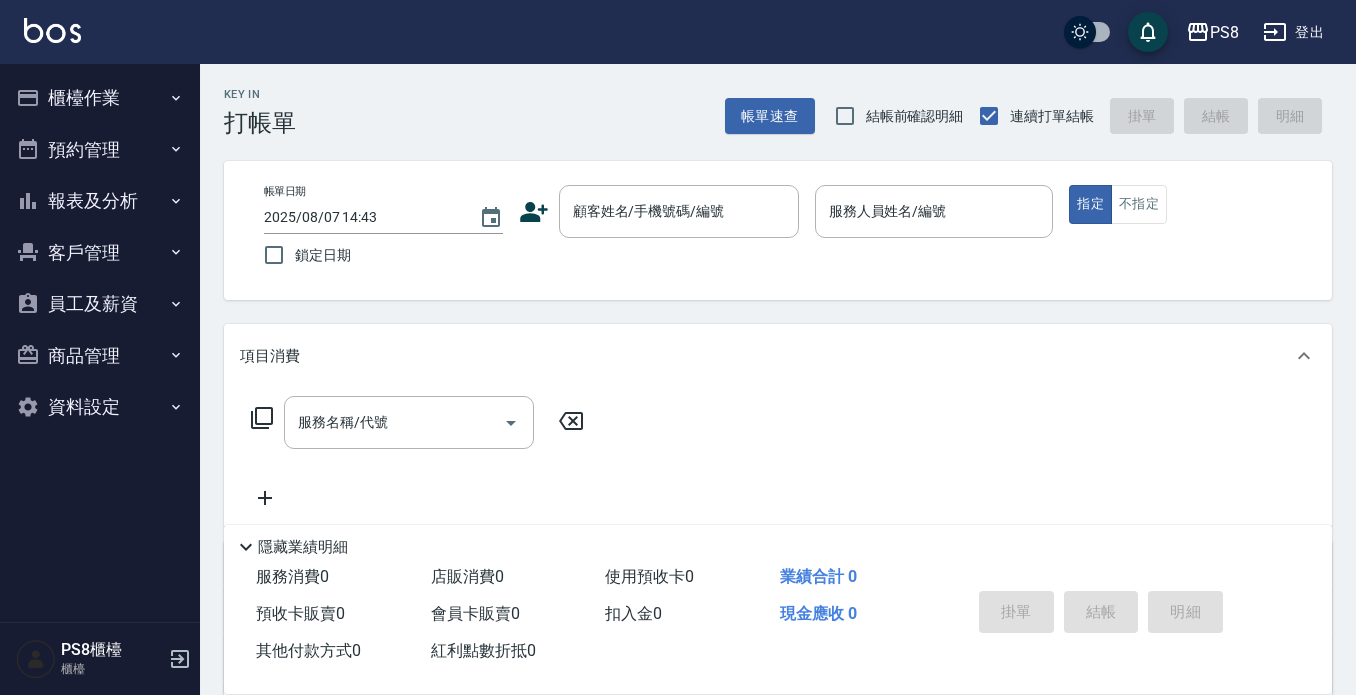 scroll, scrollTop: 0, scrollLeft: 0, axis: both 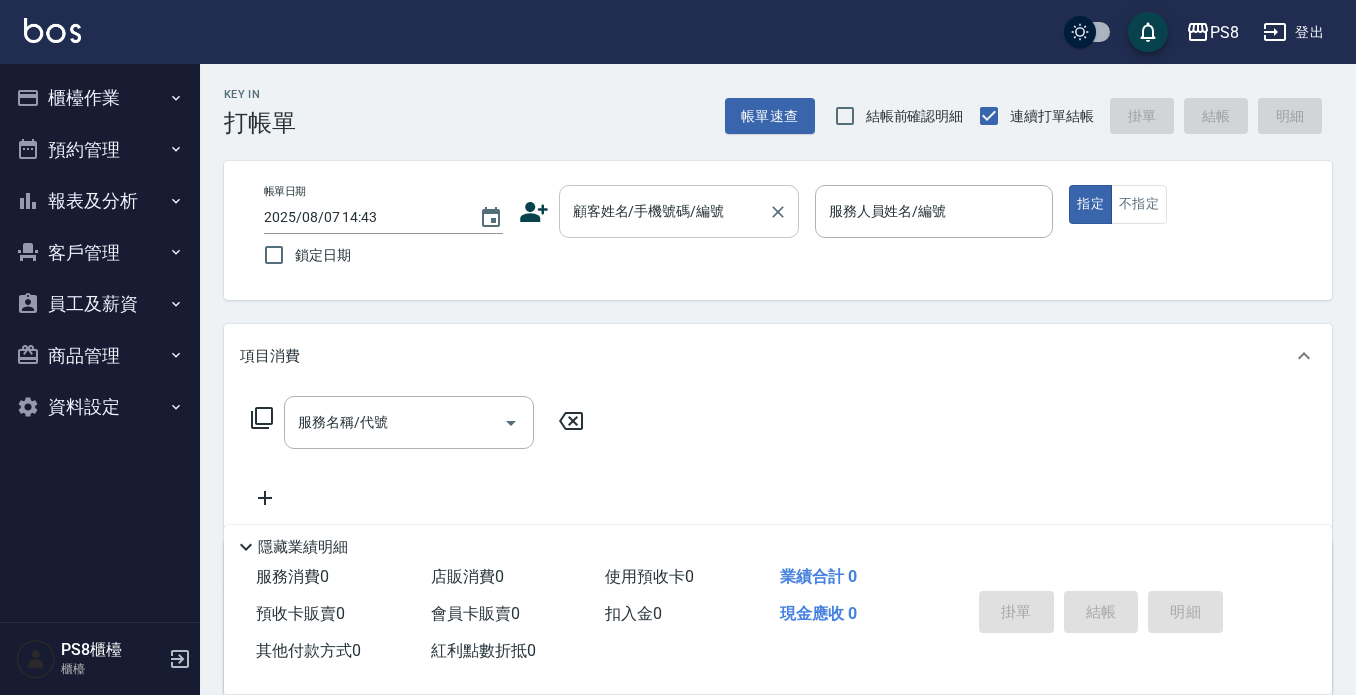 click on "顧客姓名/手機號碼/編號" at bounding box center (664, 211) 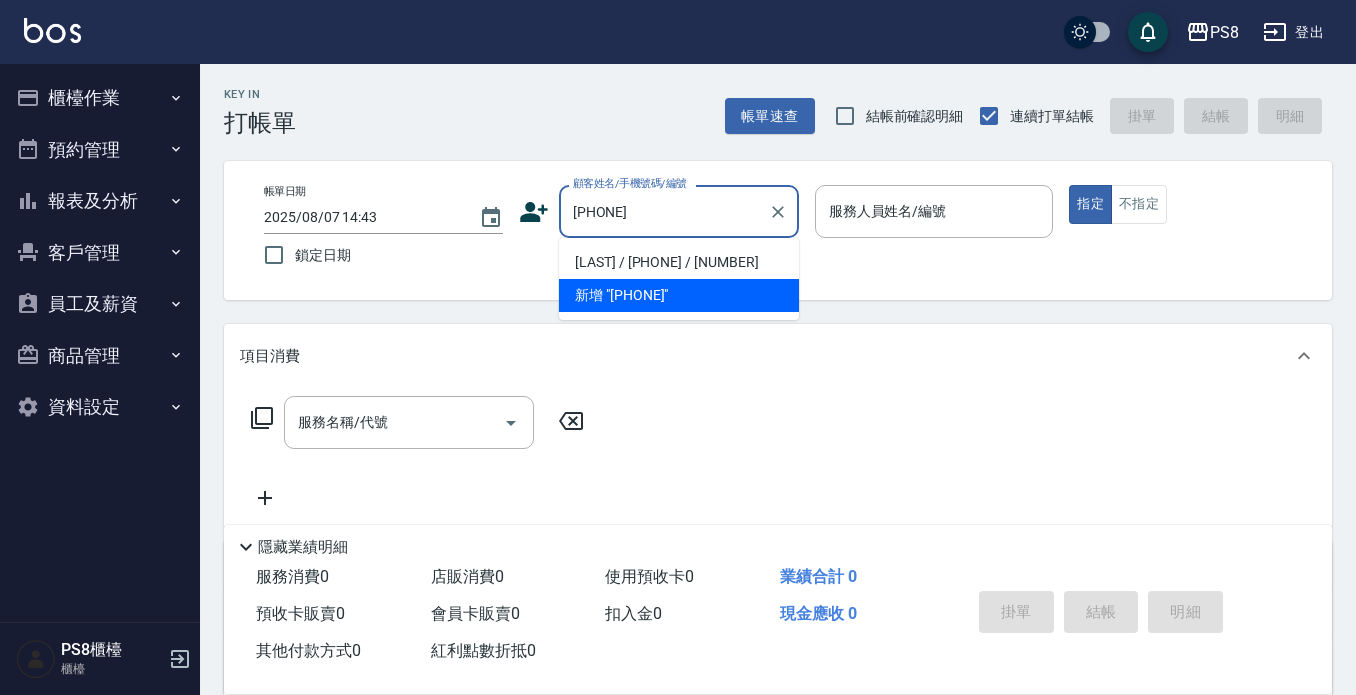 click on "[LAST] / [PHONE] / [NUMBER]" at bounding box center [679, 262] 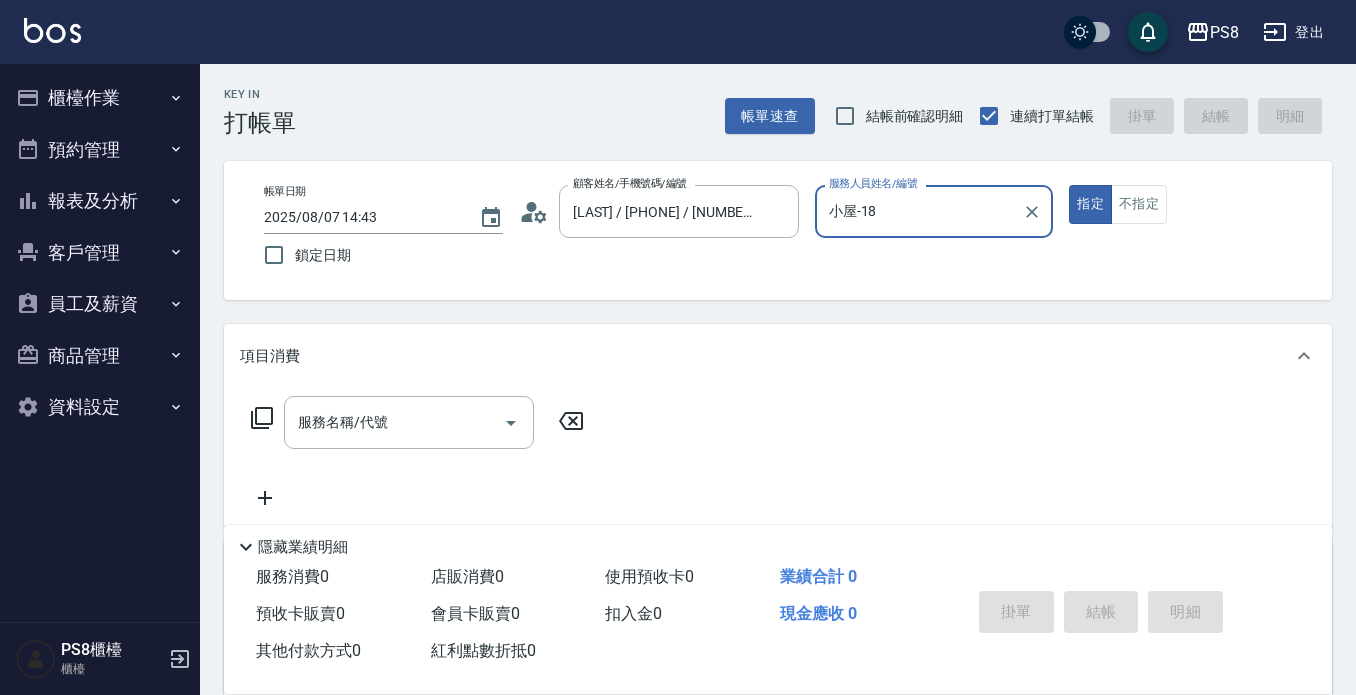 type on "小屋-18" 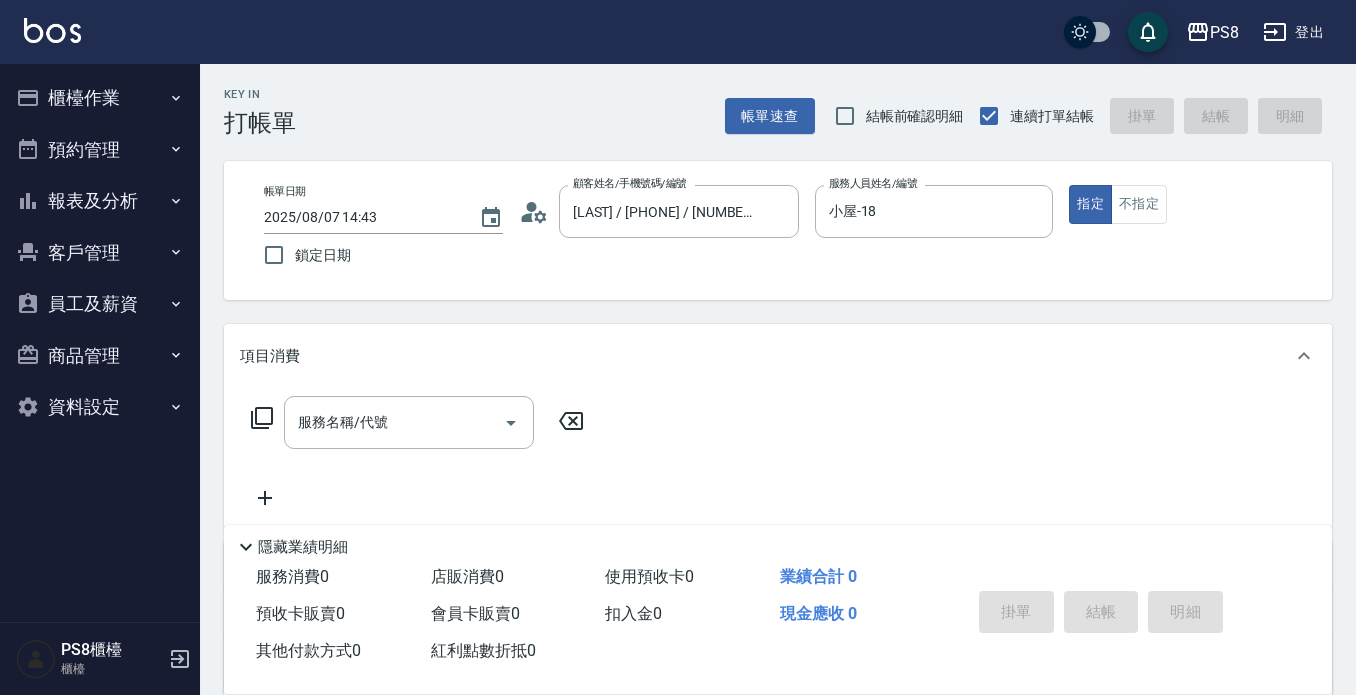 click 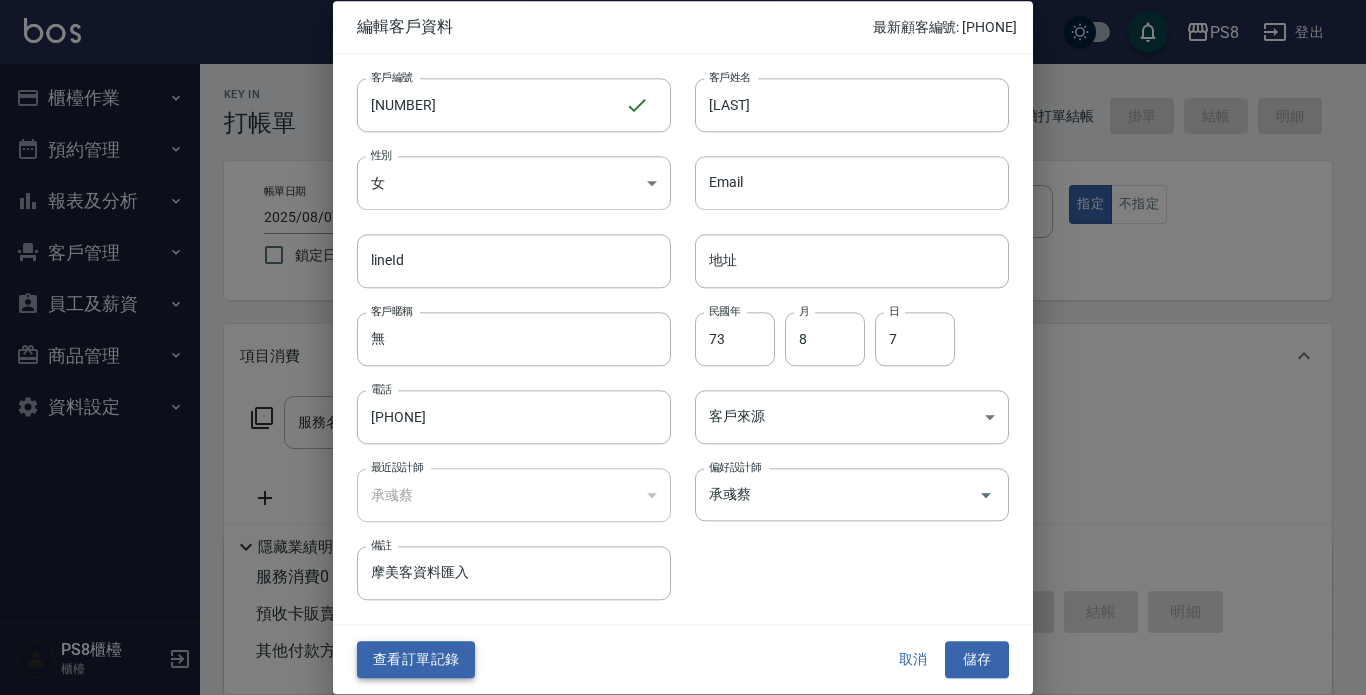click on "查看訂單記錄" at bounding box center (416, 660) 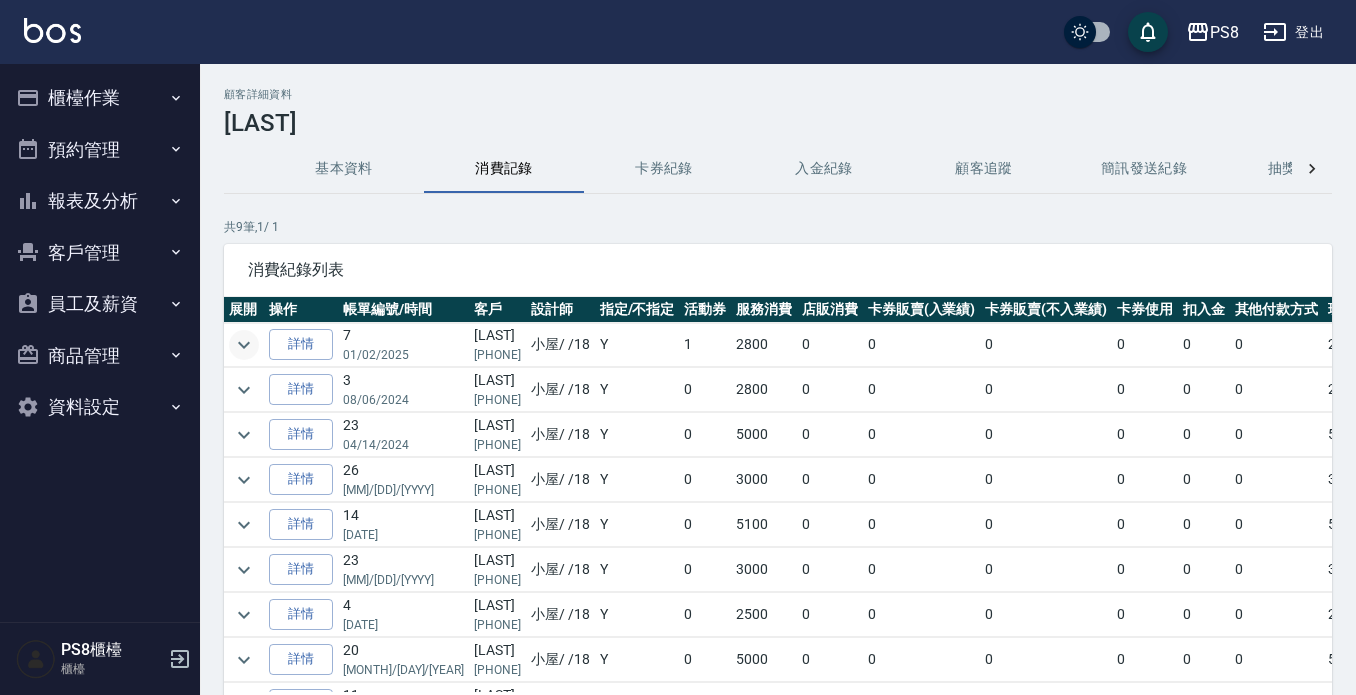 click 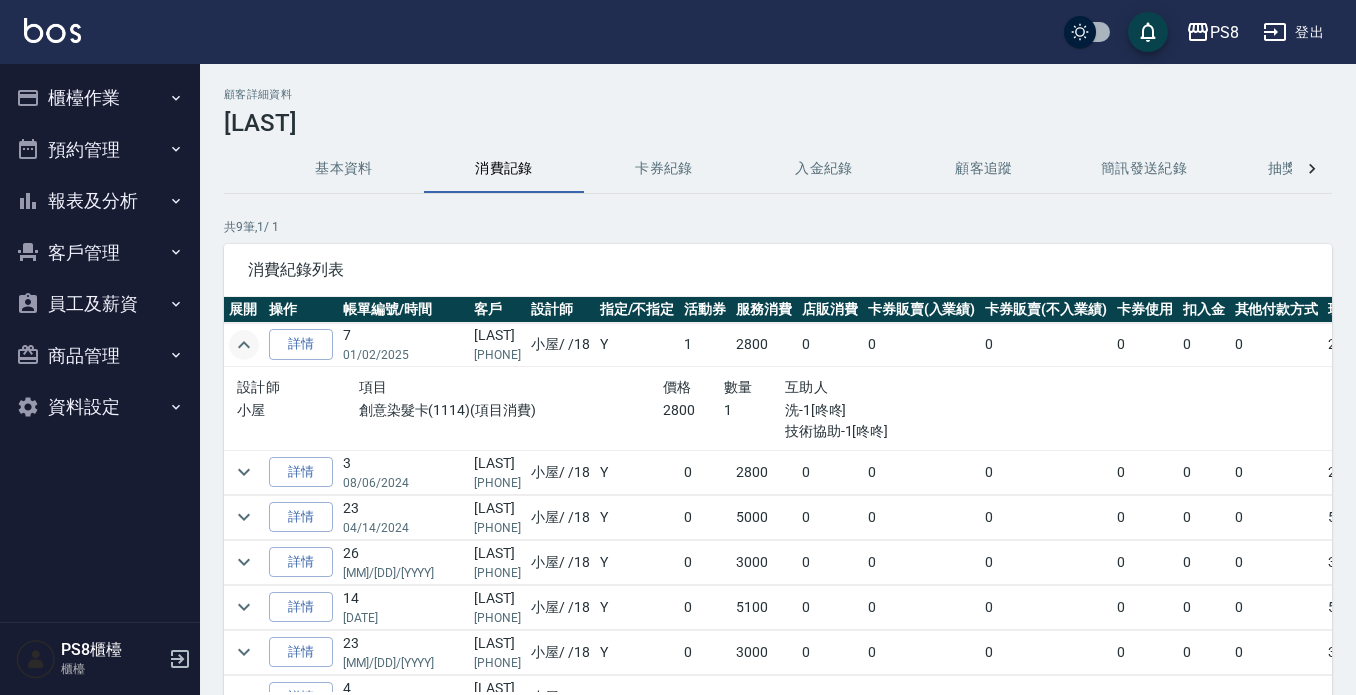 click 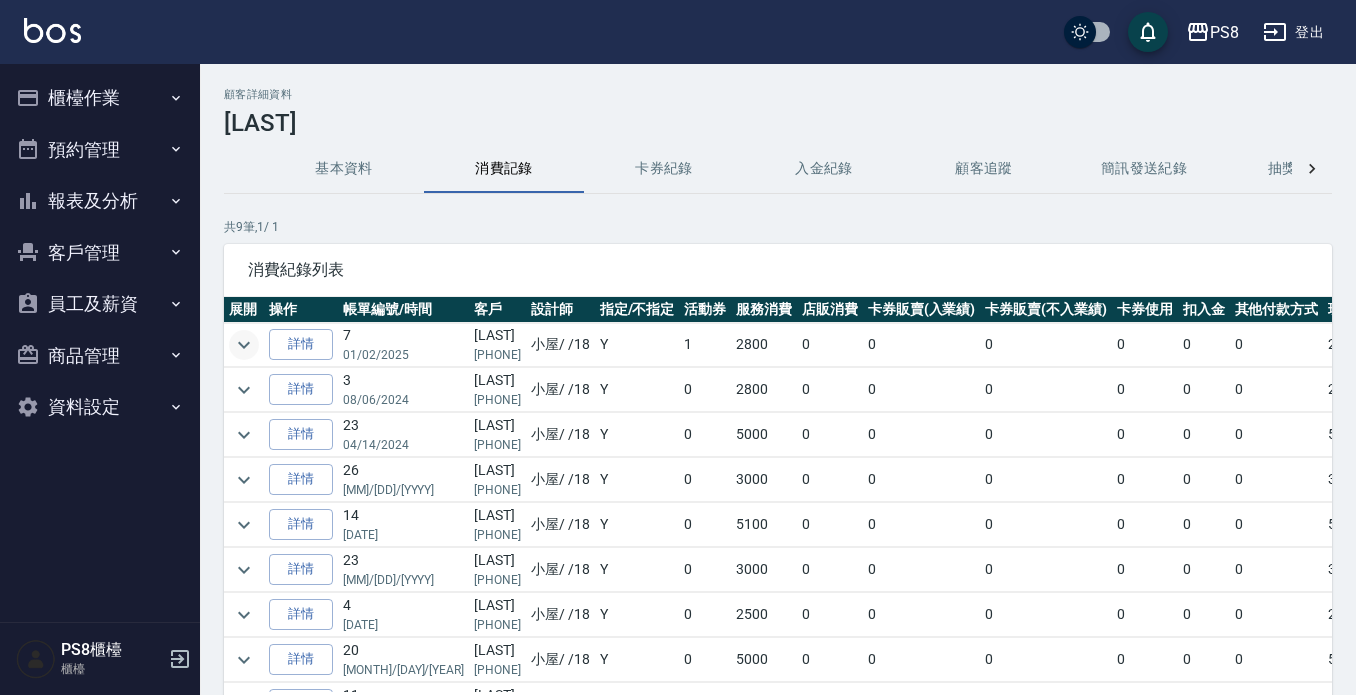 click 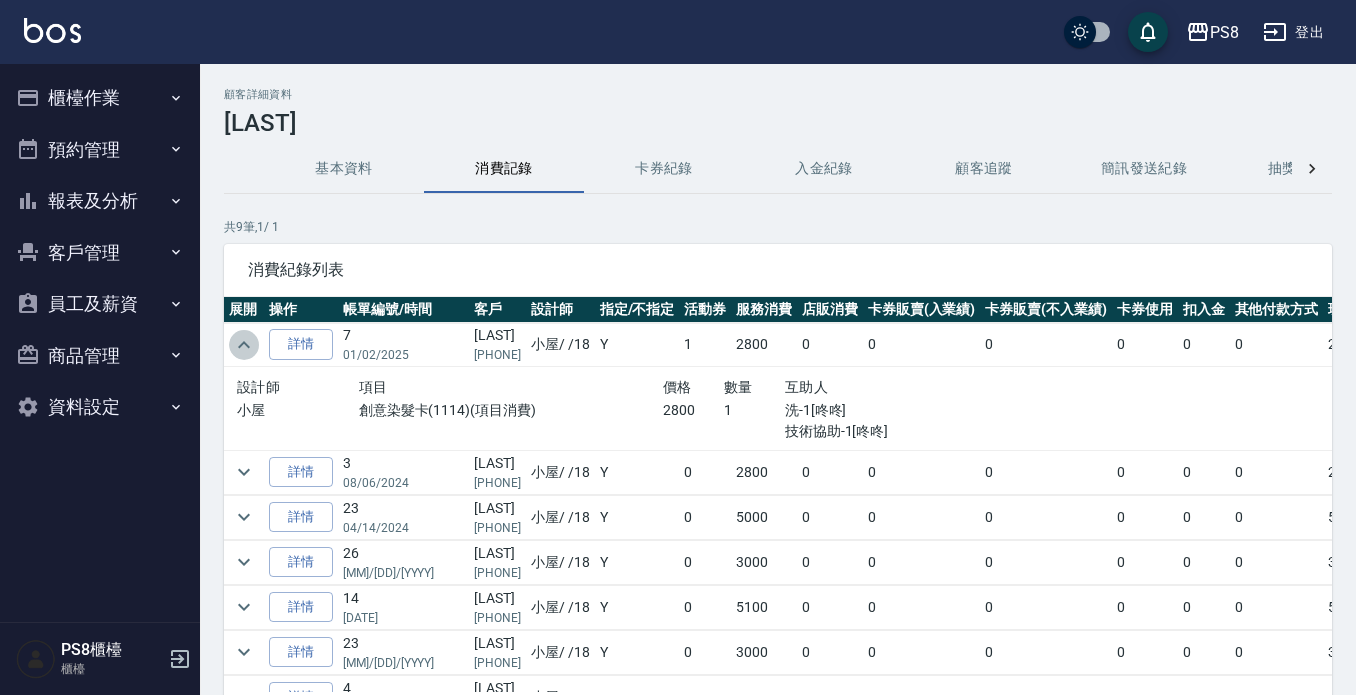 click 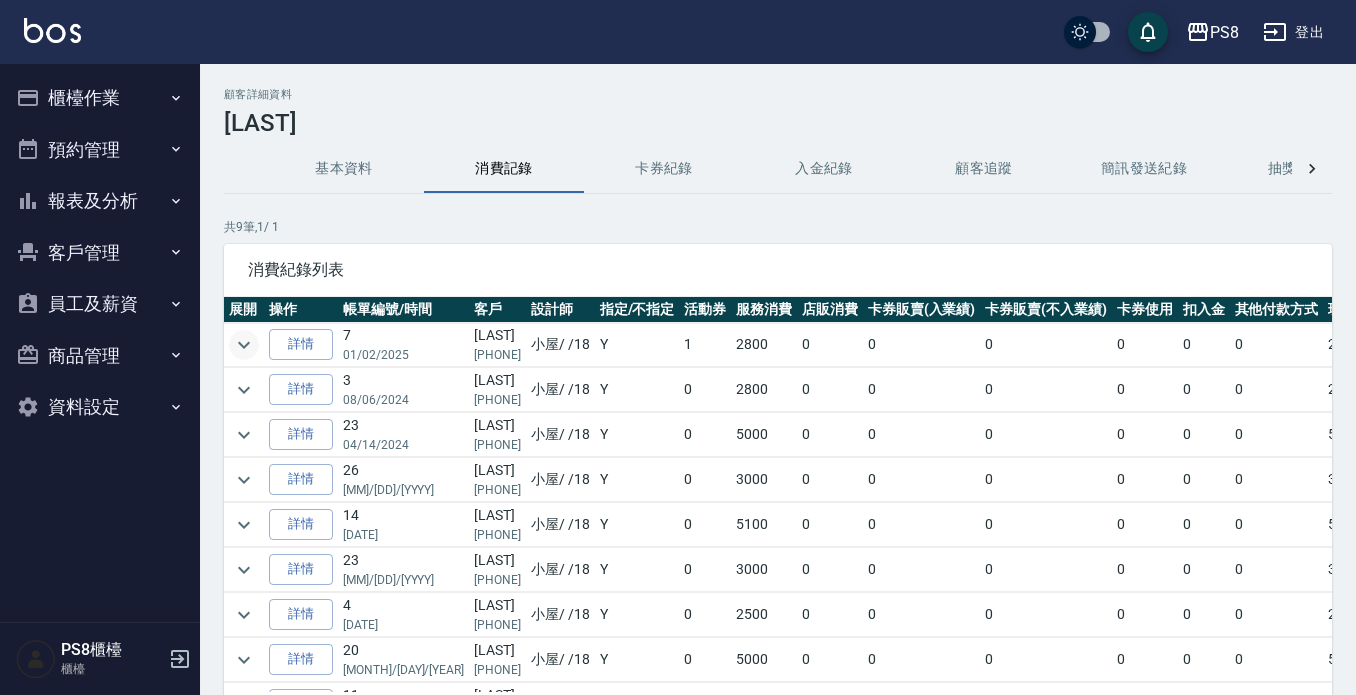 click on "櫃檯作業" at bounding box center (100, 98) 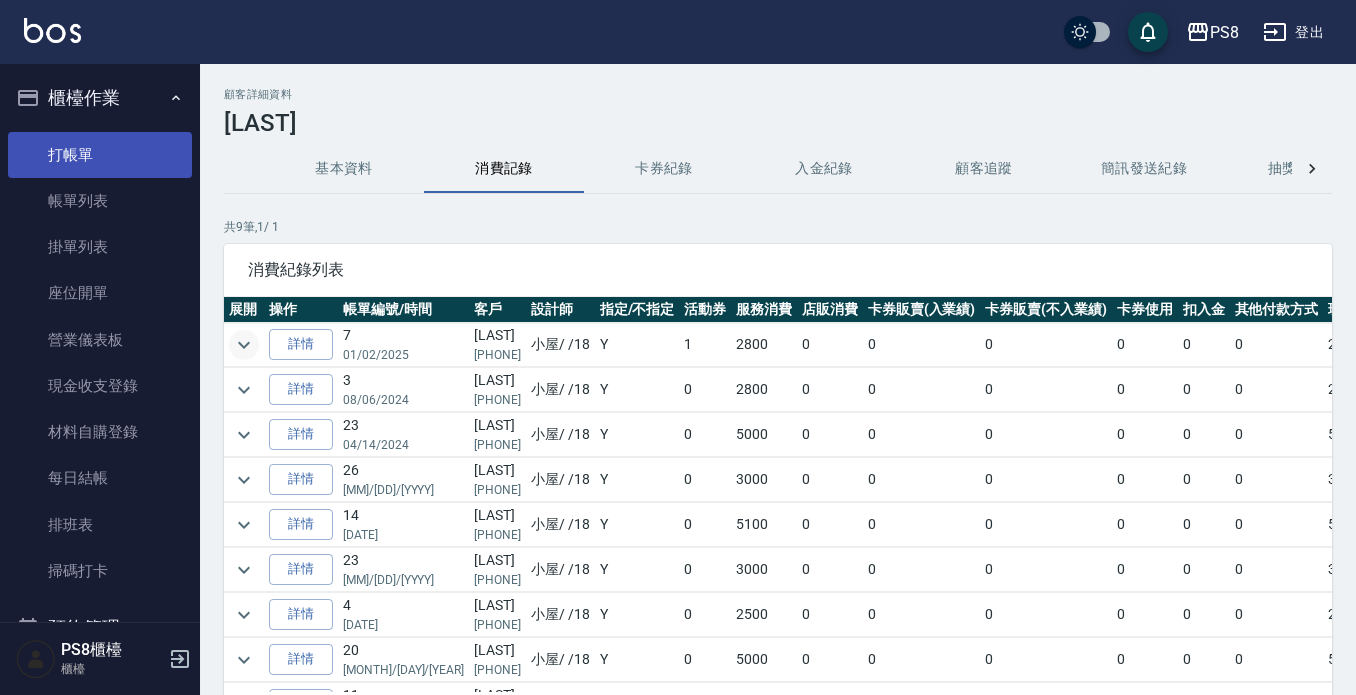 click on "打帳單" at bounding box center [100, 155] 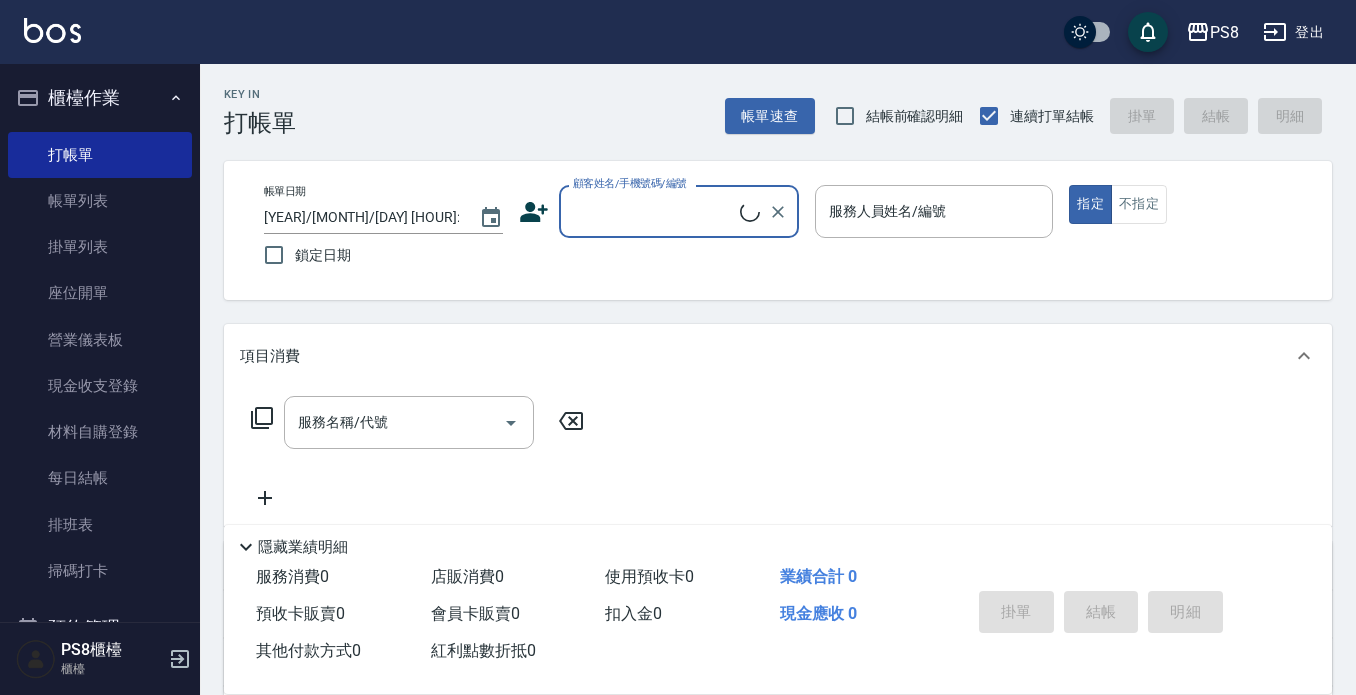 click on "顧客姓名/手機號碼/編號" at bounding box center (654, 211) 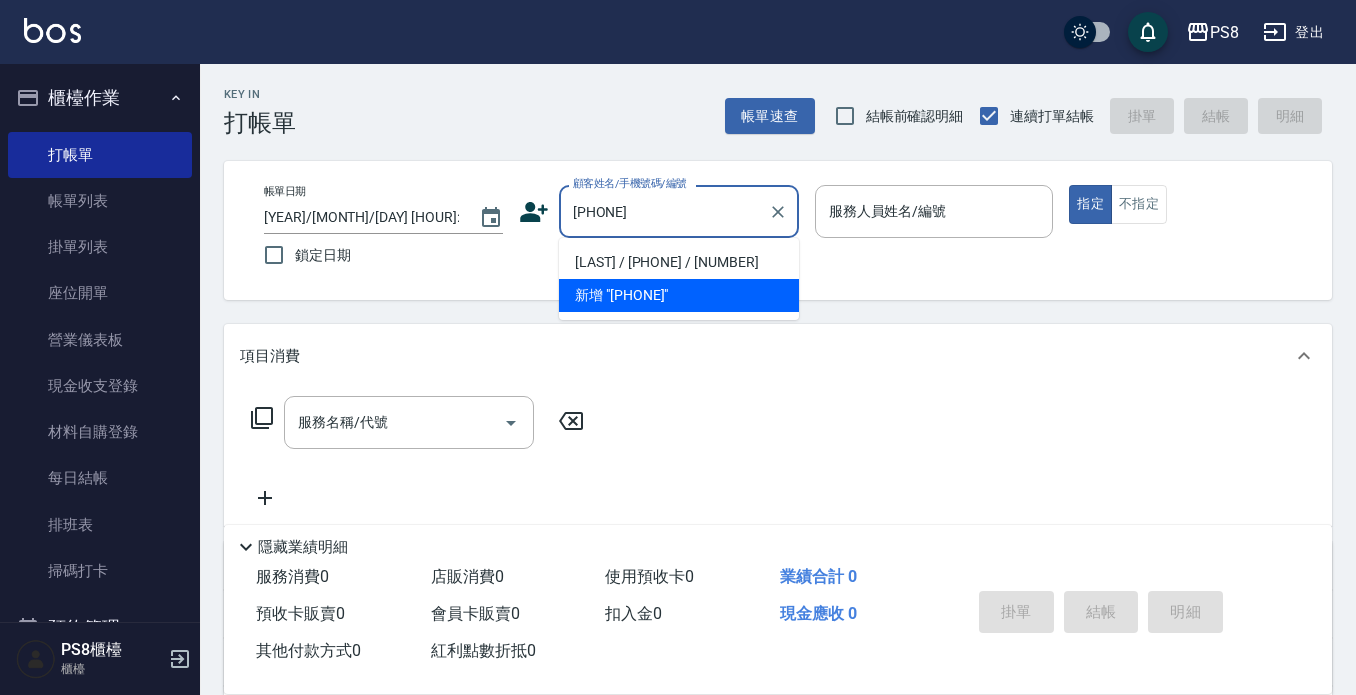 click on "[LAST] / [PHONE] / [NUMBER]" at bounding box center (679, 262) 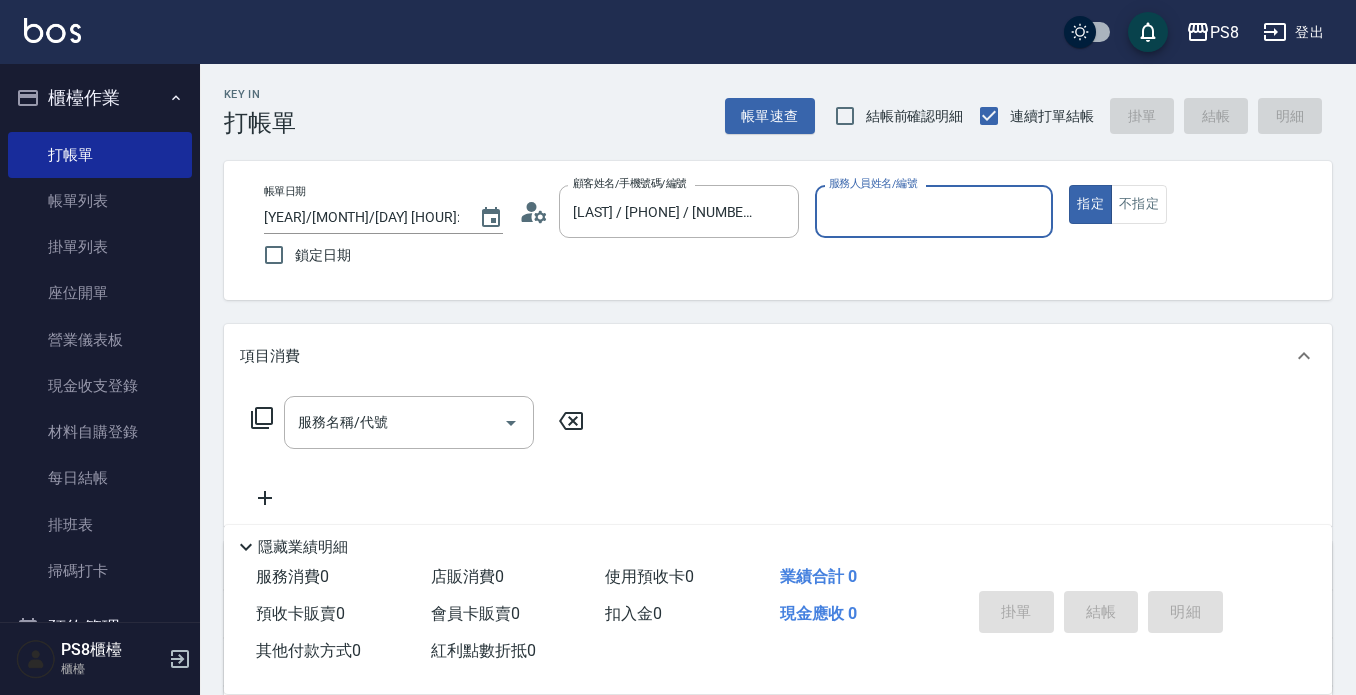 type on "小屋-18" 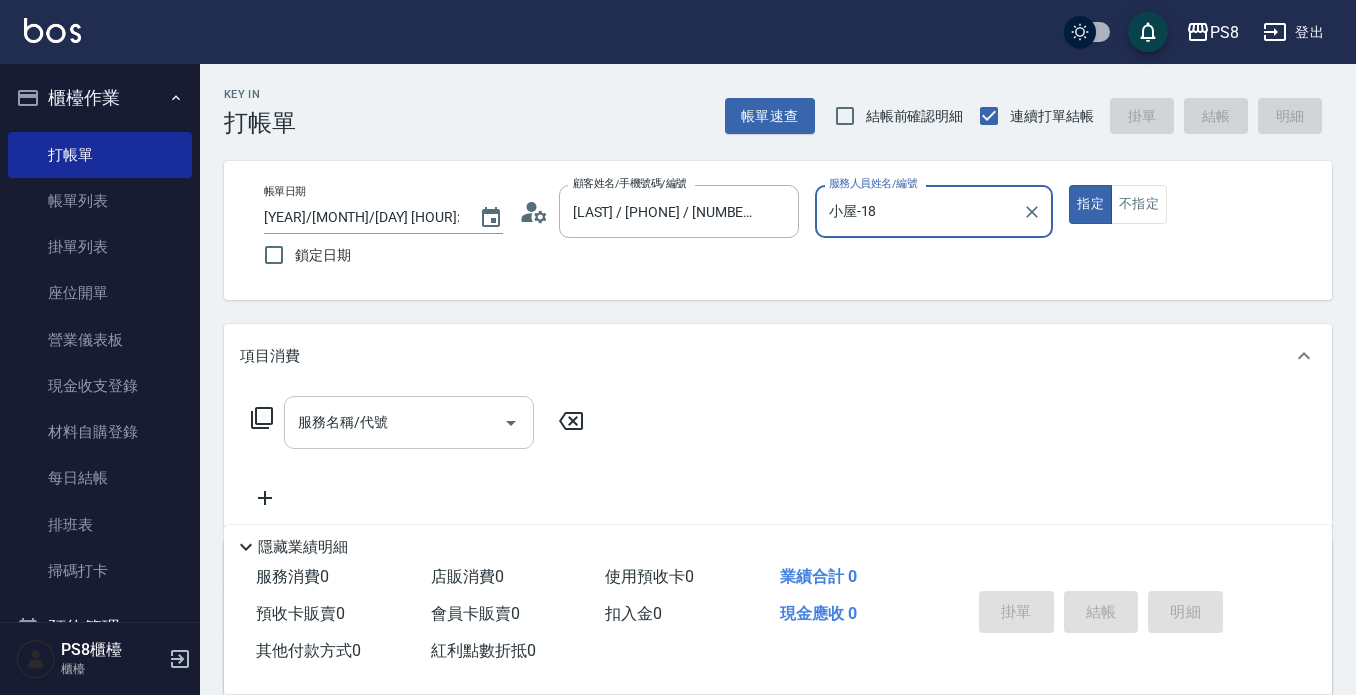 click on "服務名稱/代號" at bounding box center (394, 422) 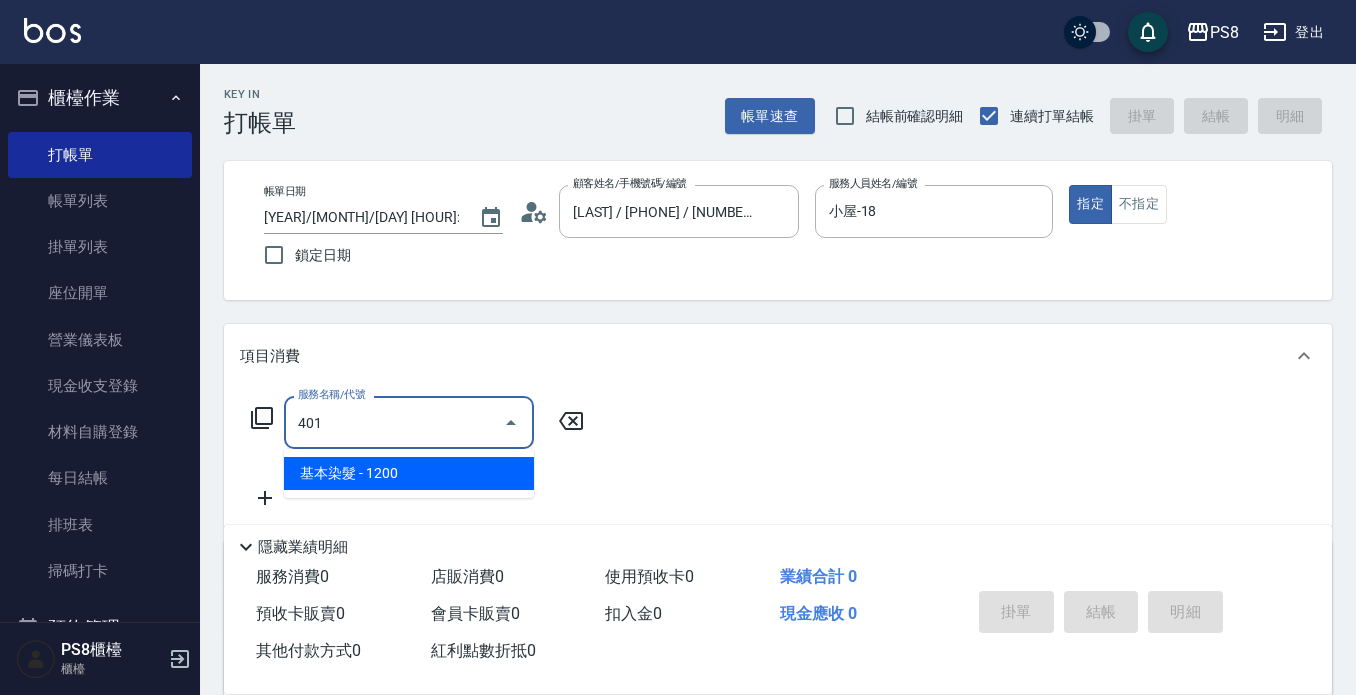 drag, startPoint x: 366, startPoint y: 467, endPoint x: 416, endPoint y: 463, distance: 50.159744 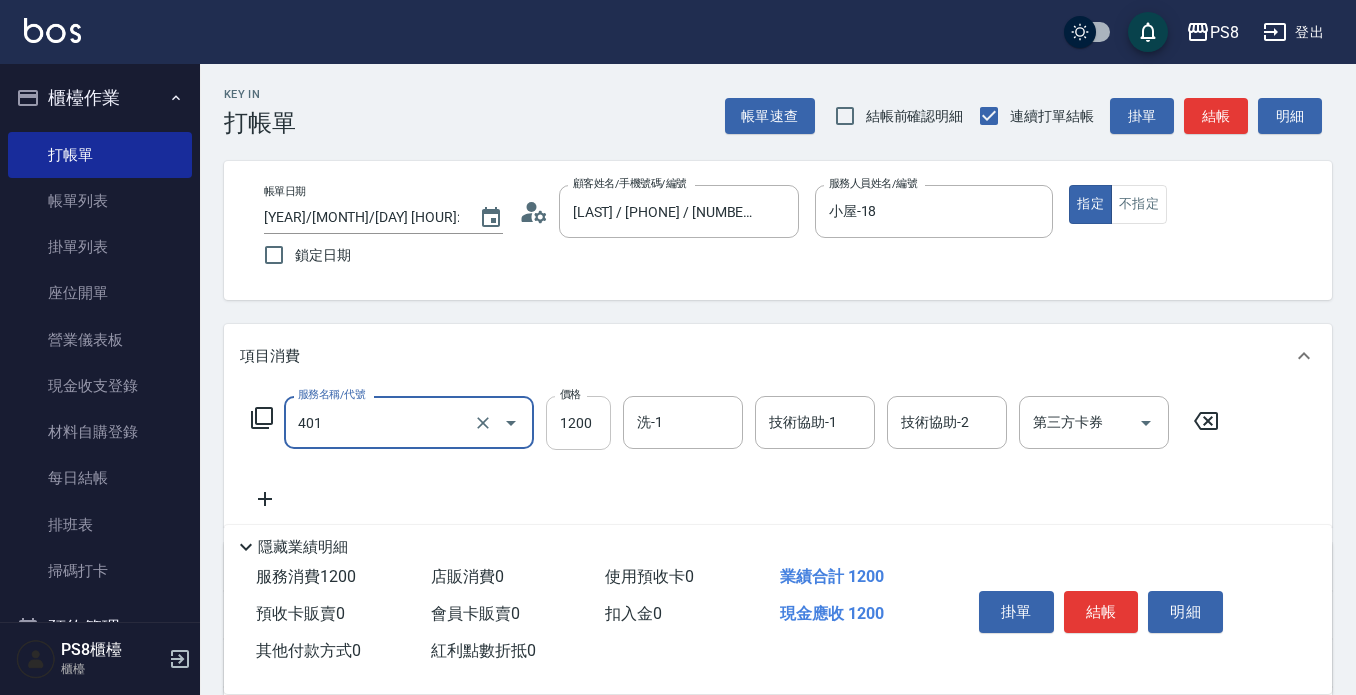 type on "基本染髮(401)" 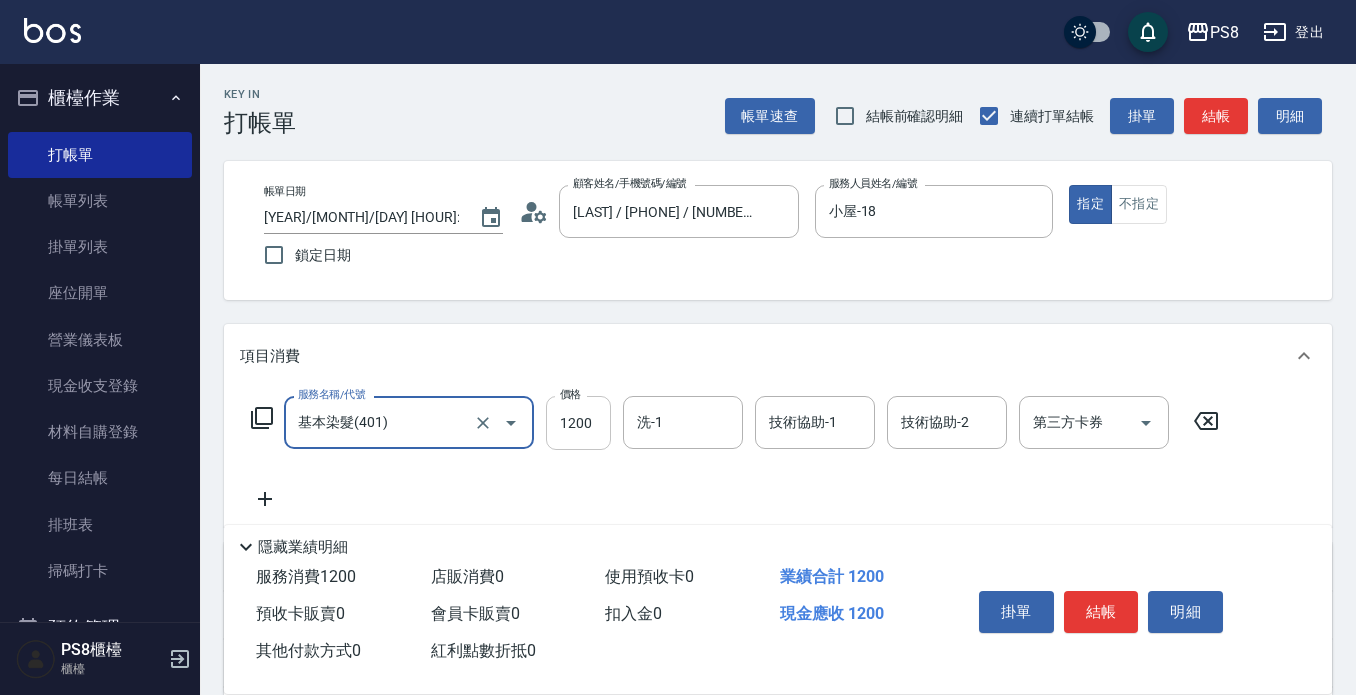 click on "1200" at bounding box center [578, 423] 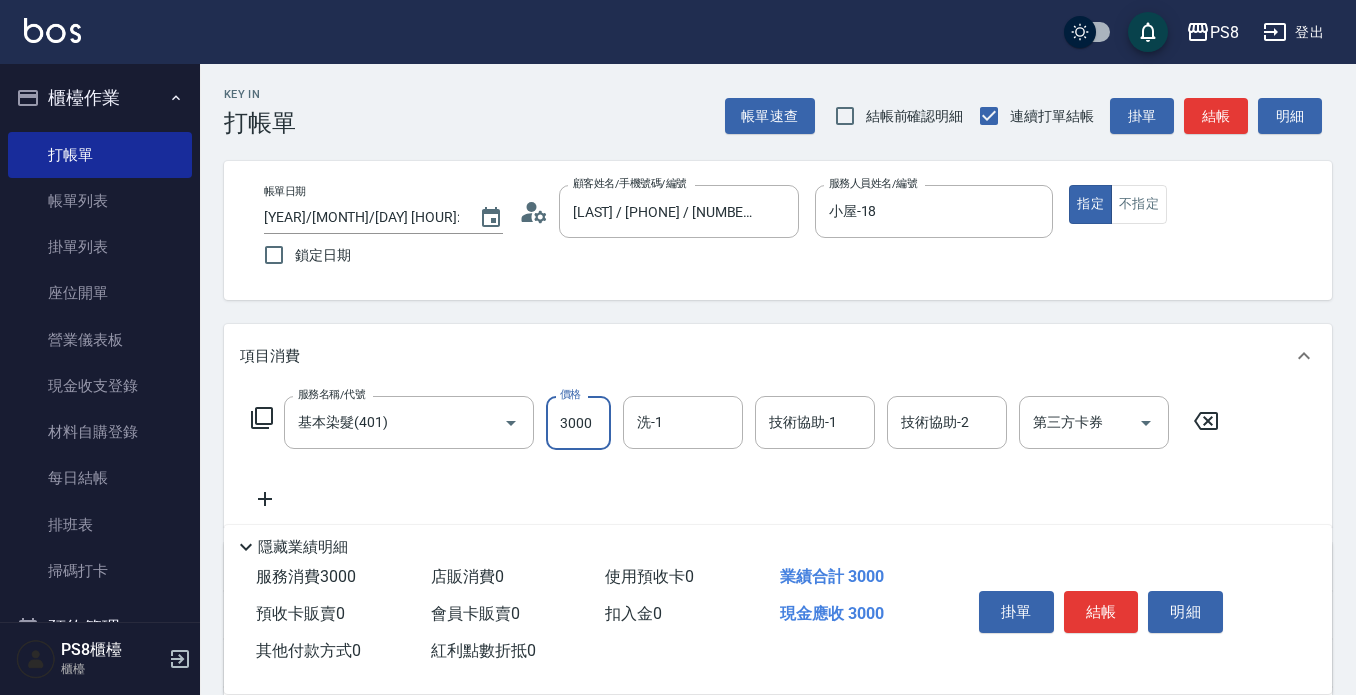 type on "3000" 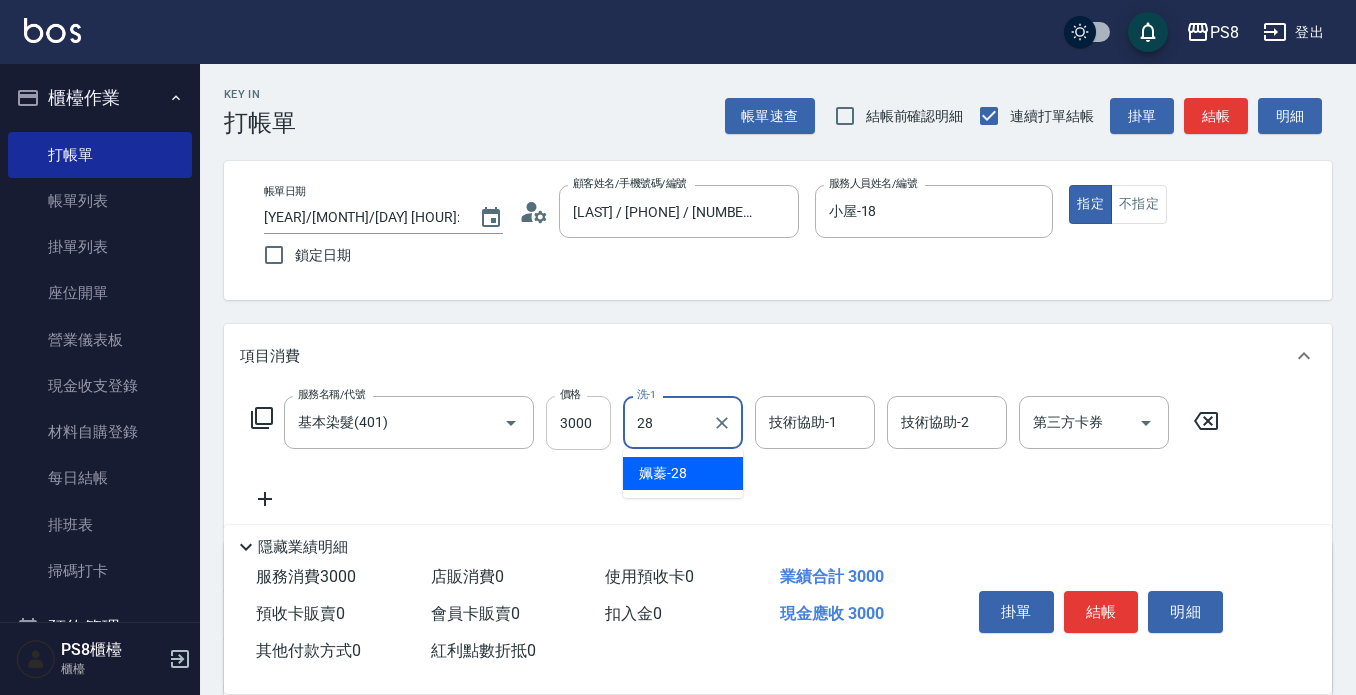 type on "姵蓁-28" 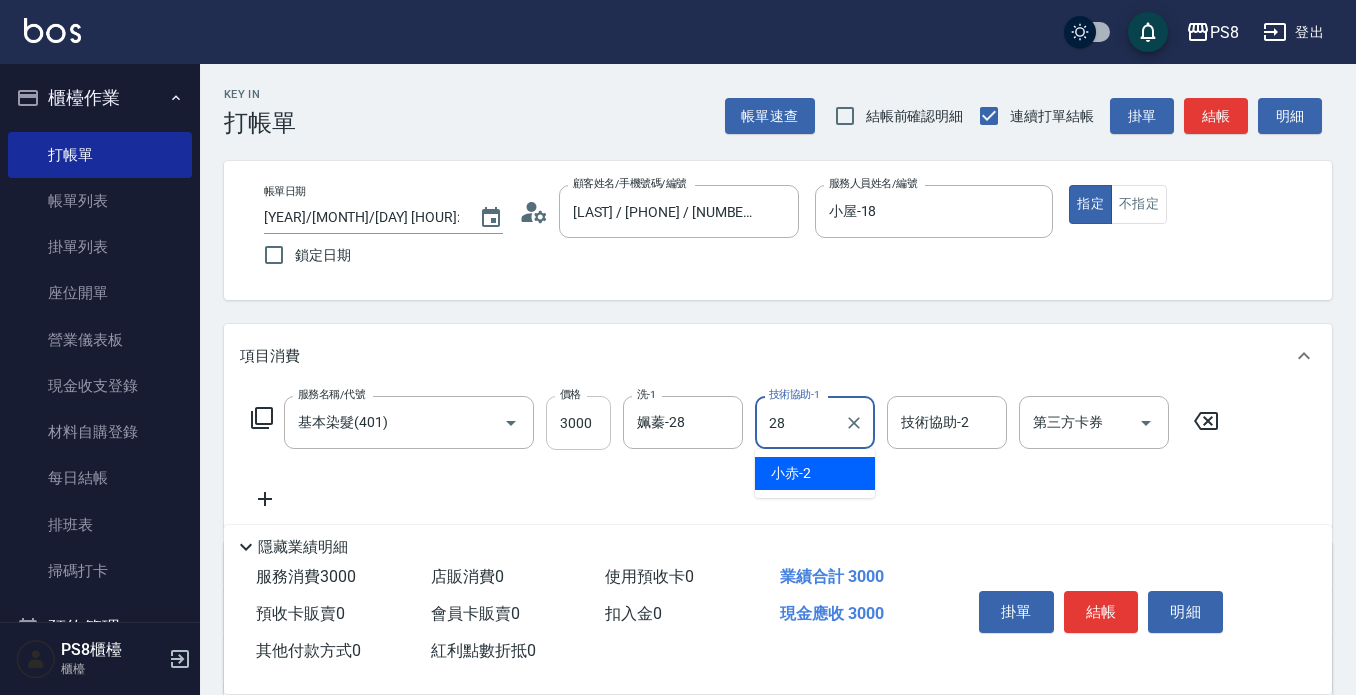 type on "姵蓁-28" 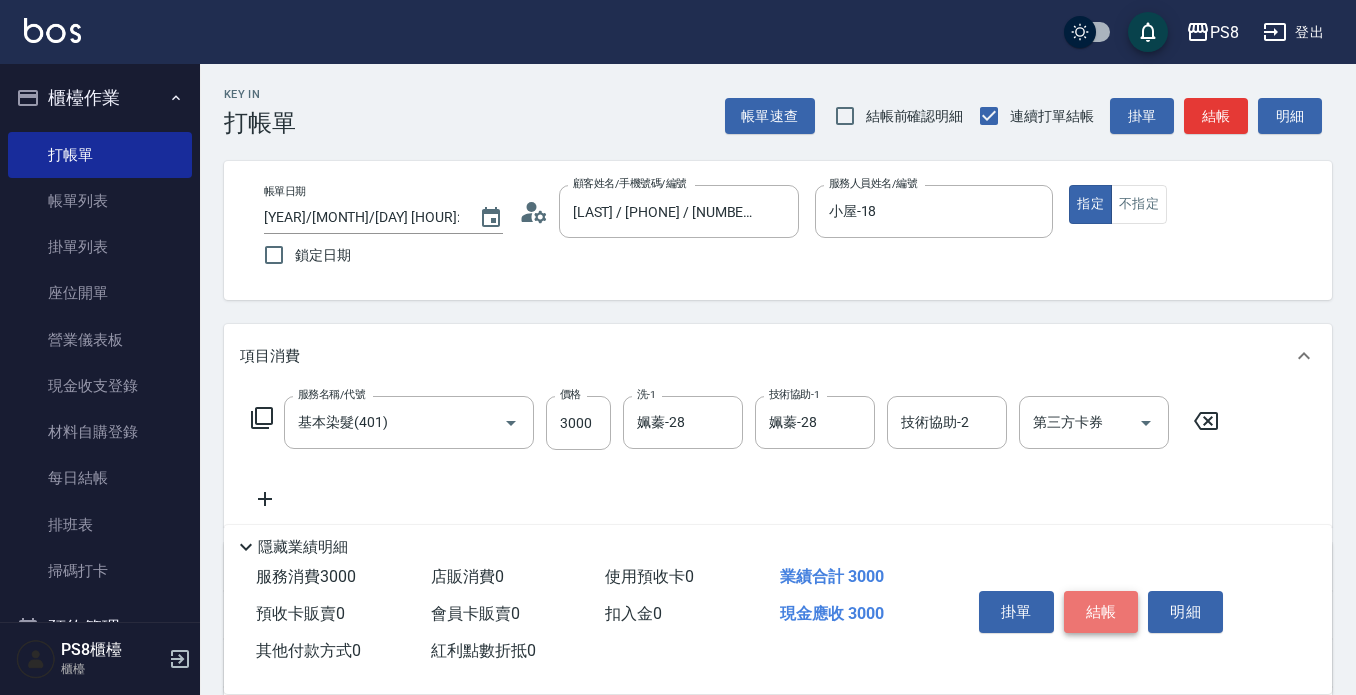 click on "結帳" at bounding box center [1101, 612] 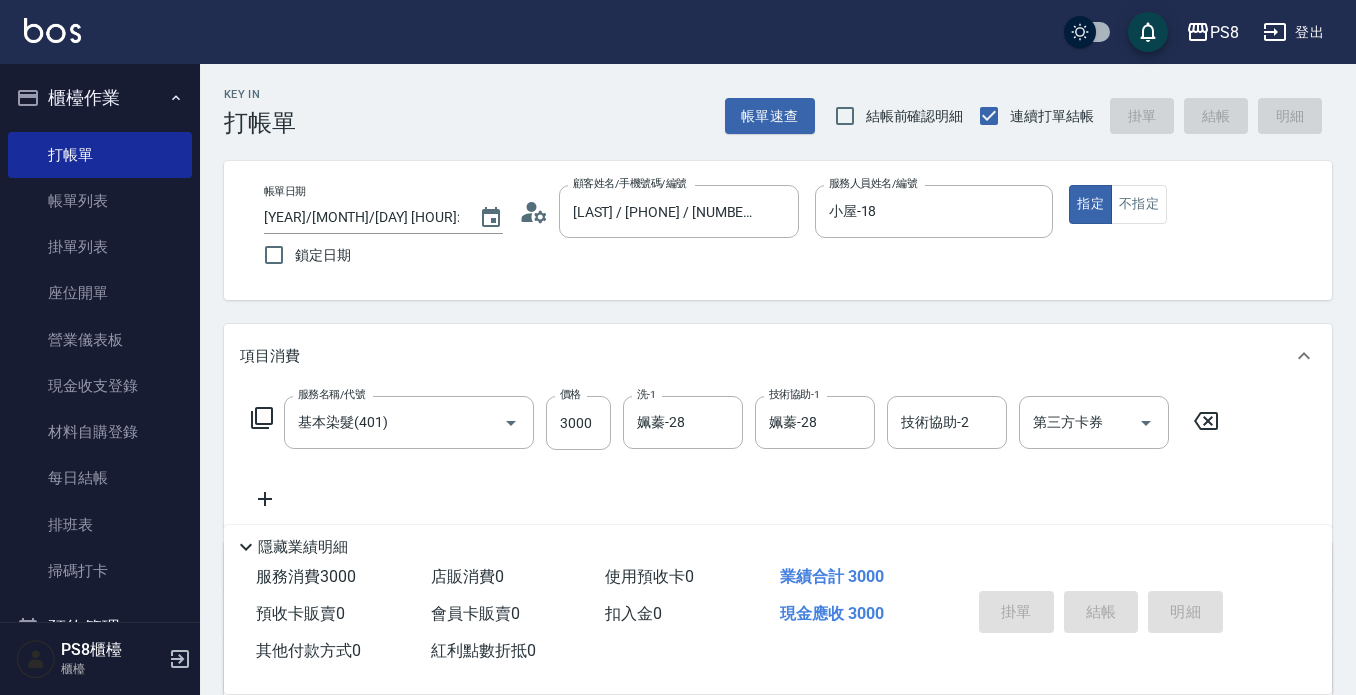 type 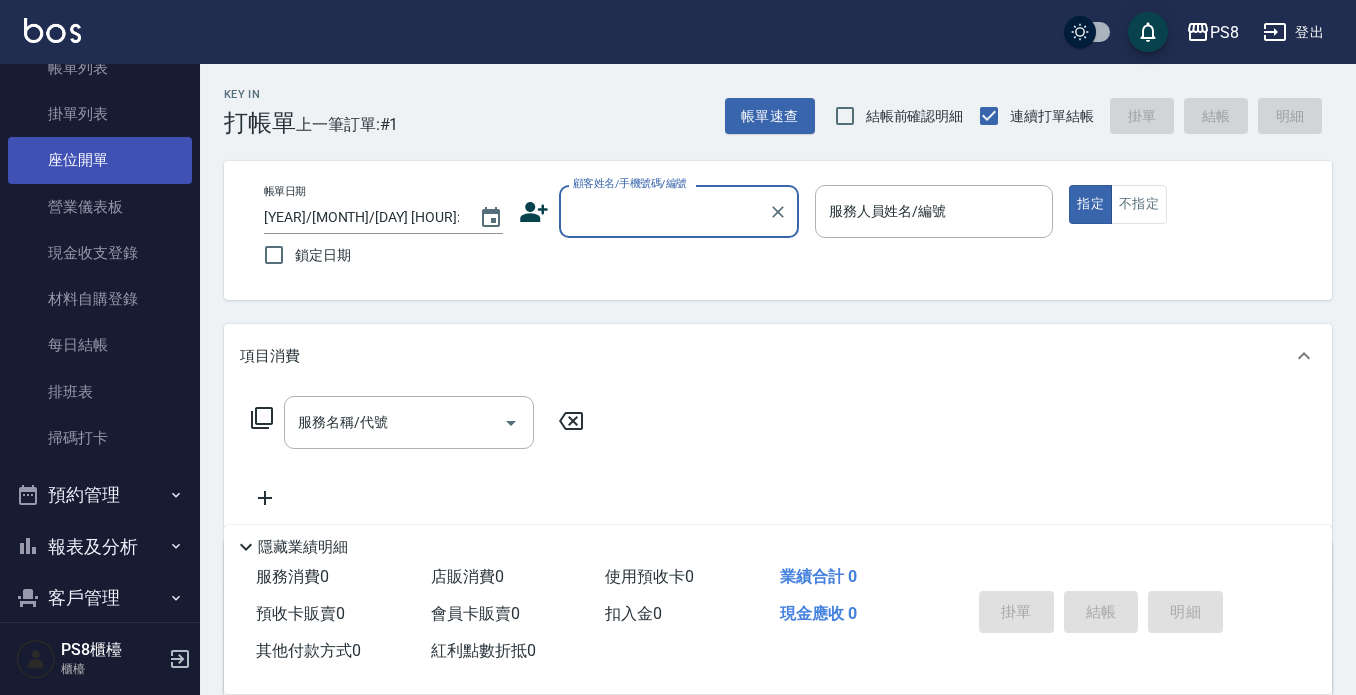 scroll, scrollTop: 0, scrollLeft: 0, axis: both 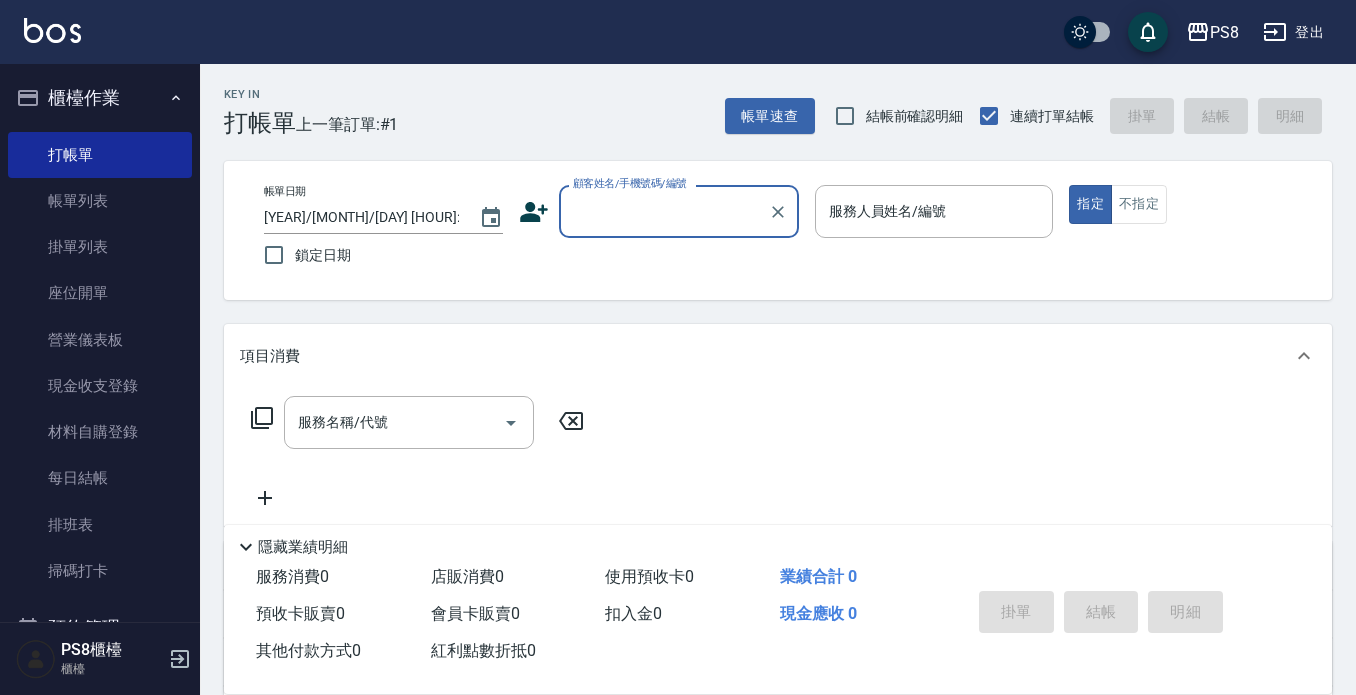 click on "櫃檯作業" at bounding box center [100, 98] 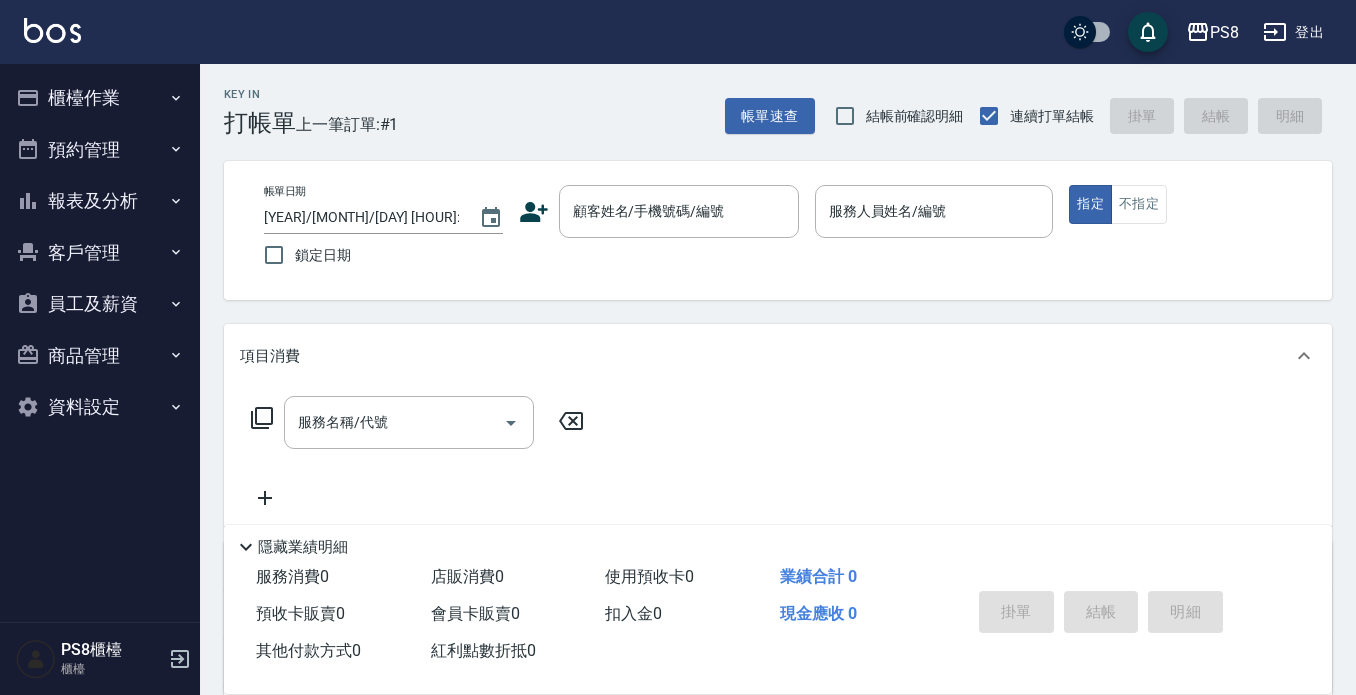 click on "櫃檯作業" at bounding box center [100, 98] 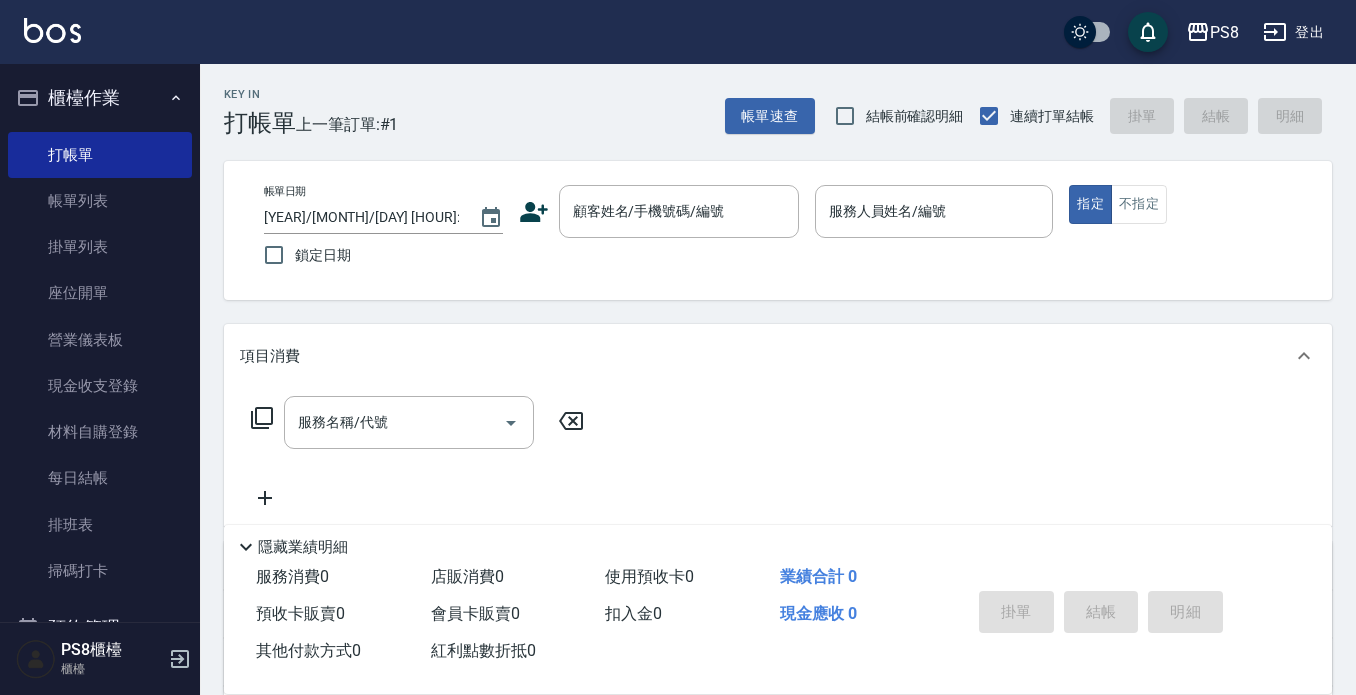 click on "排班表" at bounding box center (100, 525) 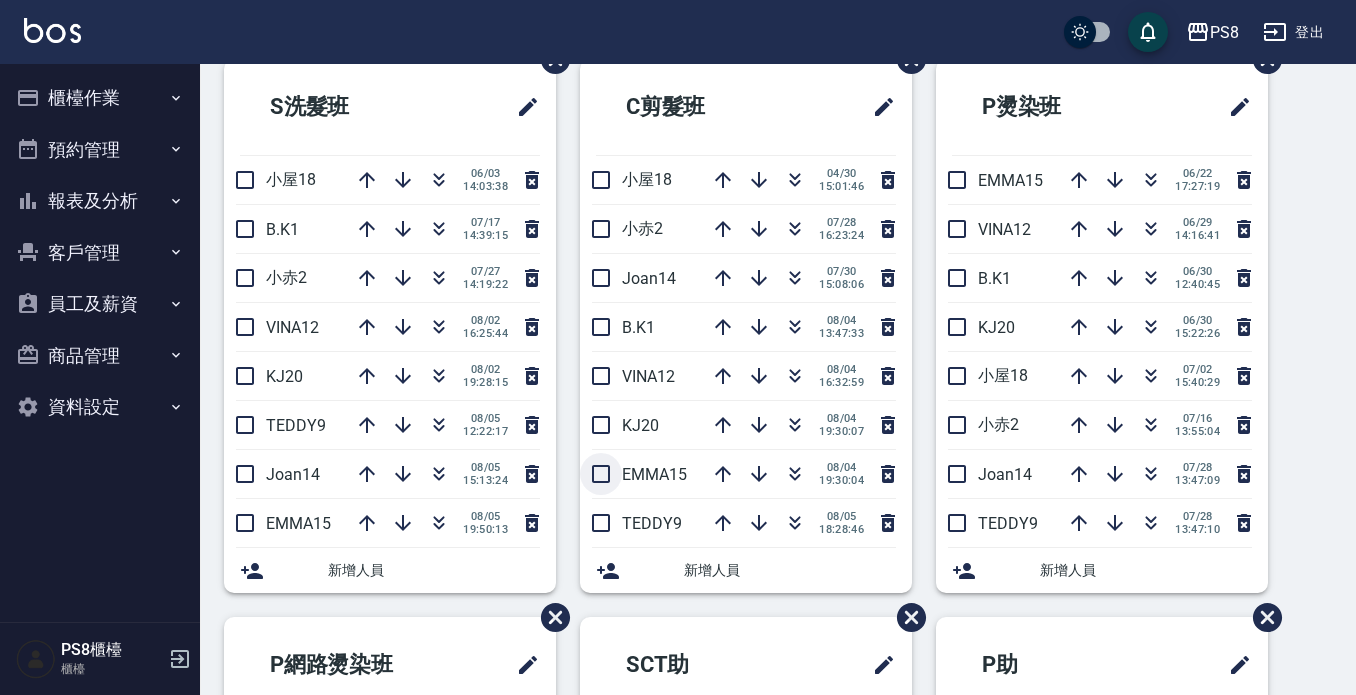 scroll, scrollTop: 0, scrollLeft: 0, axis: both 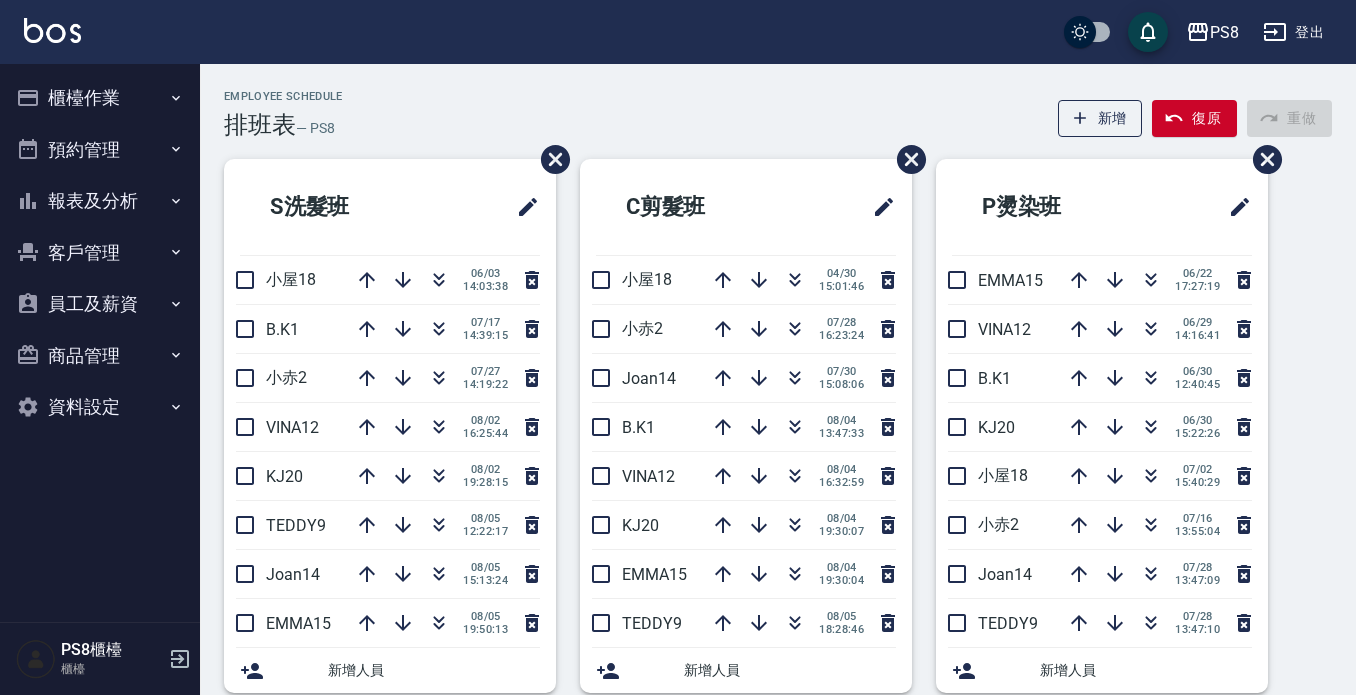 click on "櫃檯作業" at bounding box center [100, 98] 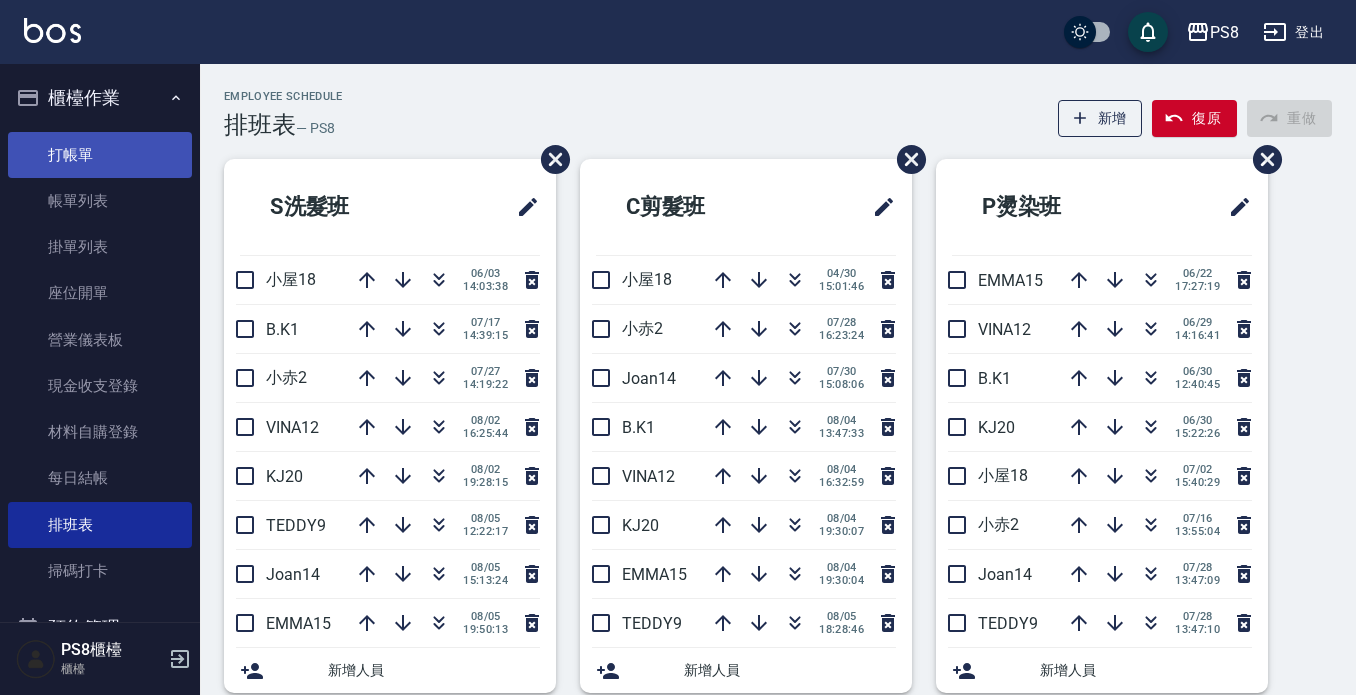 click on "打帳單" at bounding box center (100, 155) 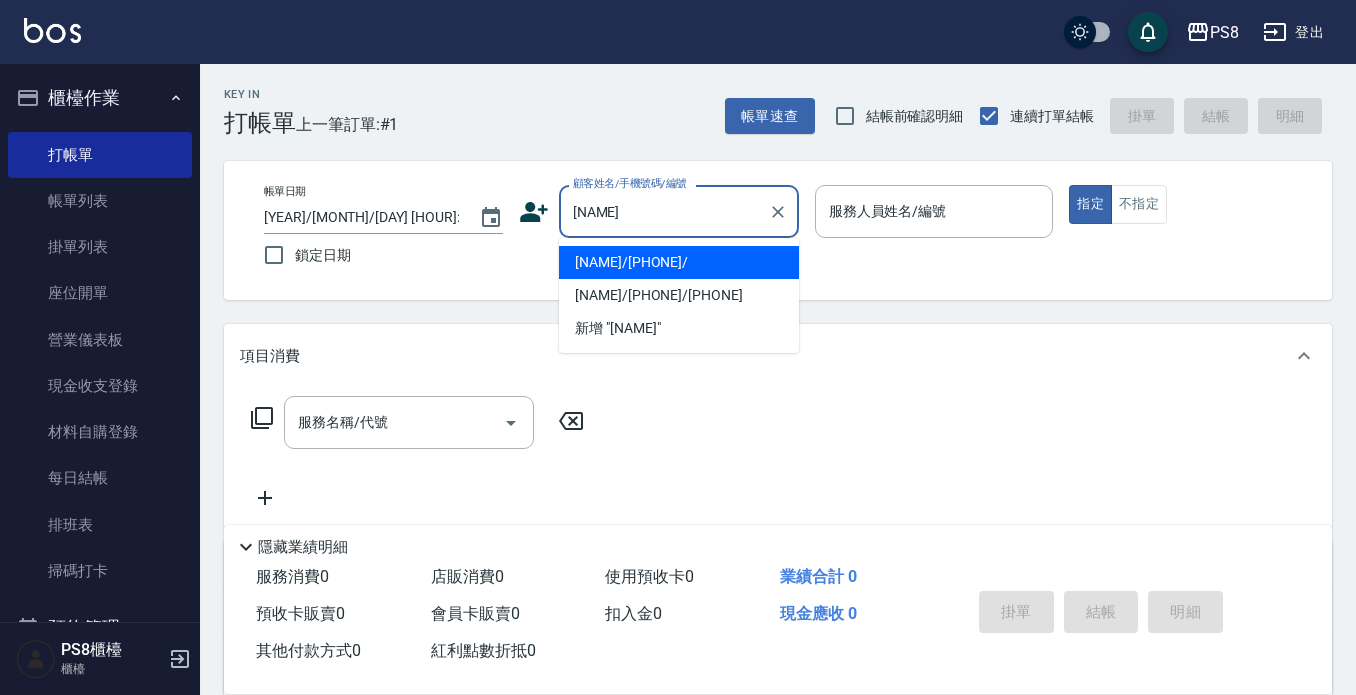 click on "[NAME]/[PHONE]/" at bounding box center (679, 262) 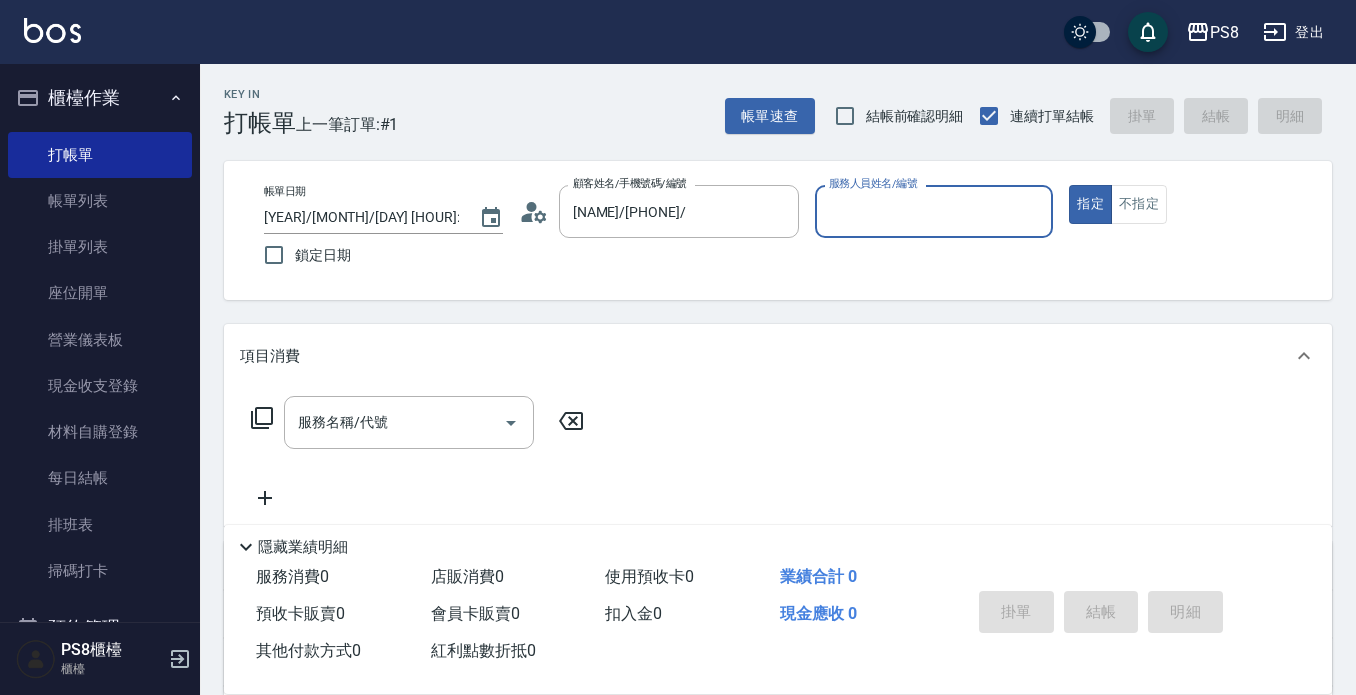 click 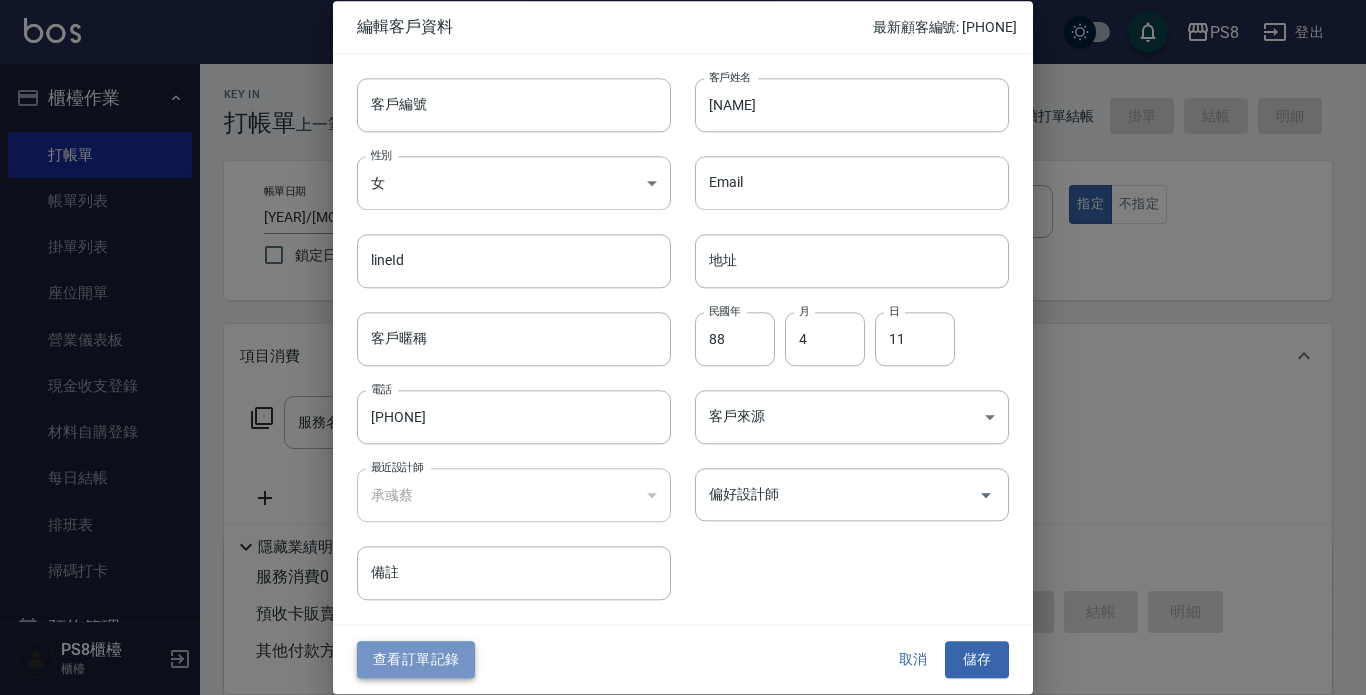 click on "查看訂單記錄" at bounding box center [416, 660] 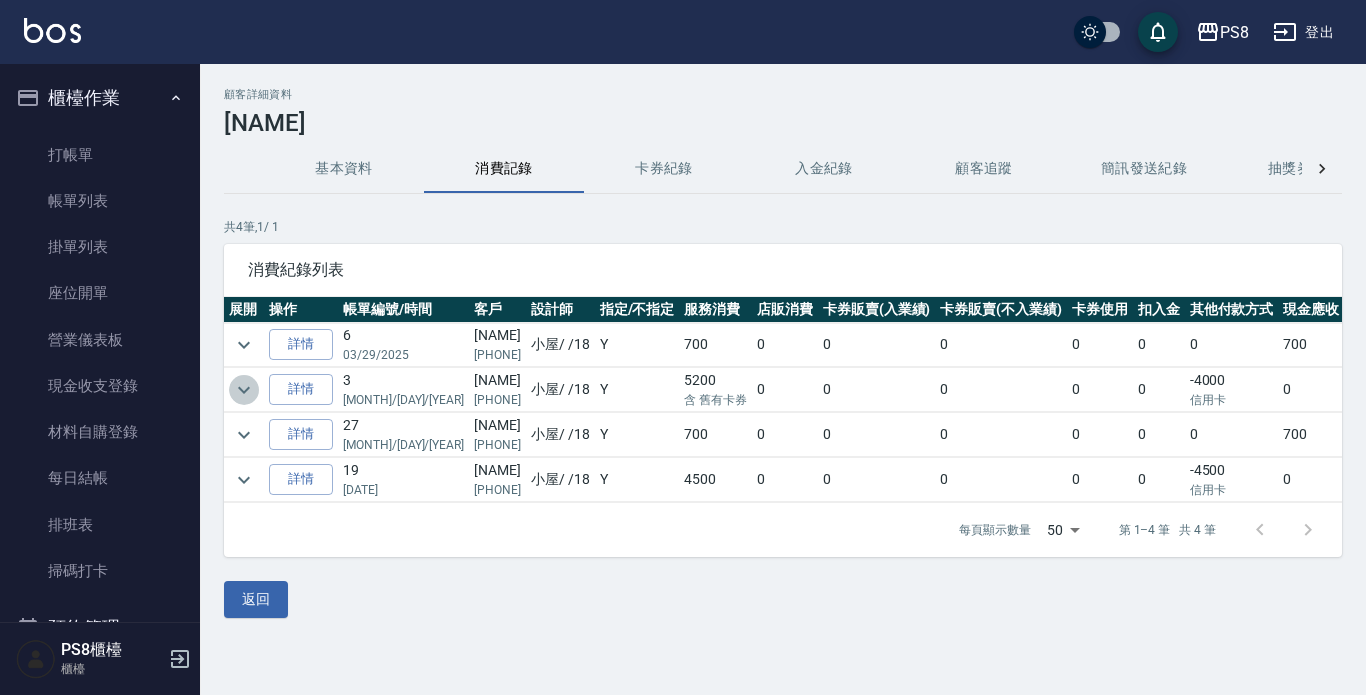click 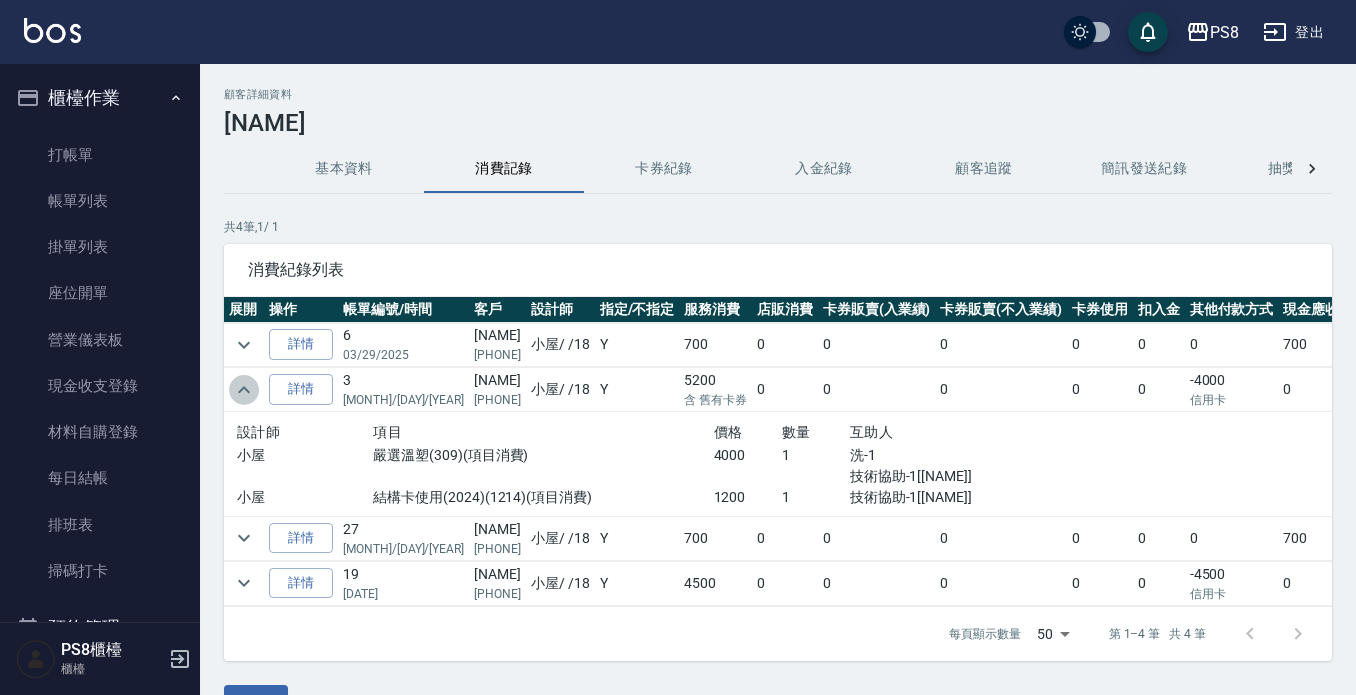 click 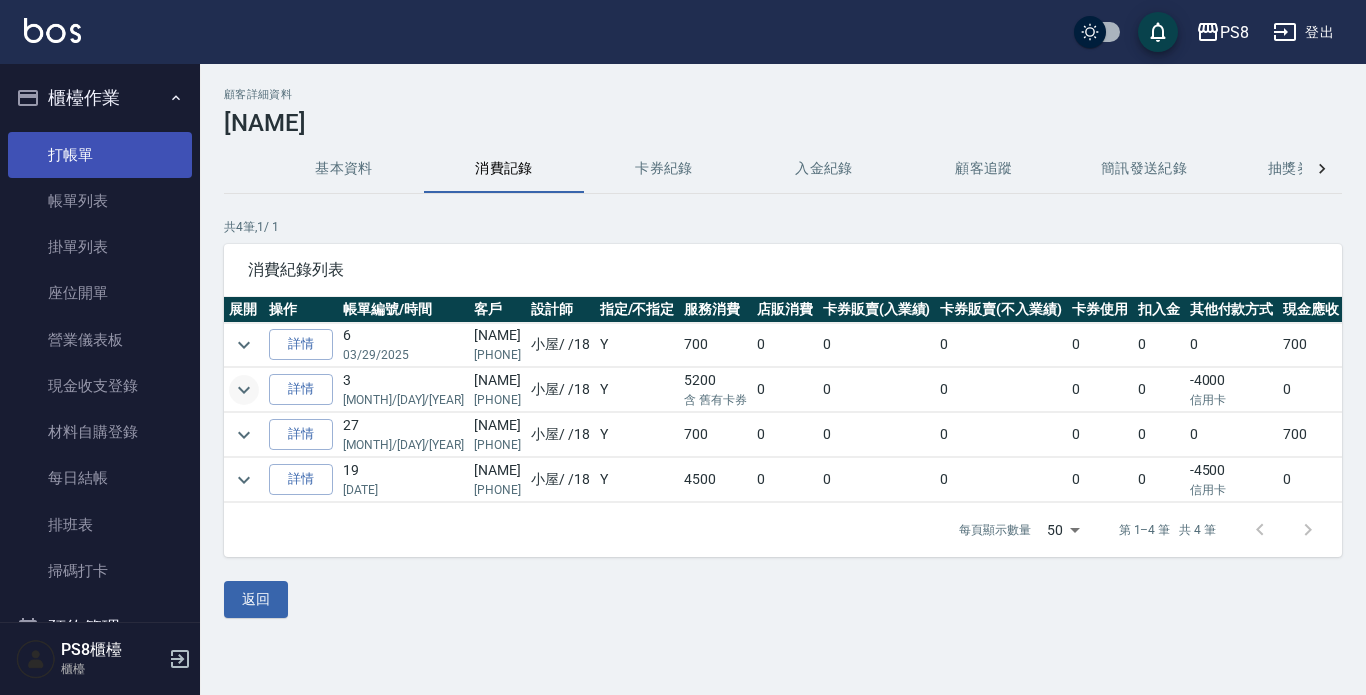 click on "打帳單" at bounding box center [100, 155] 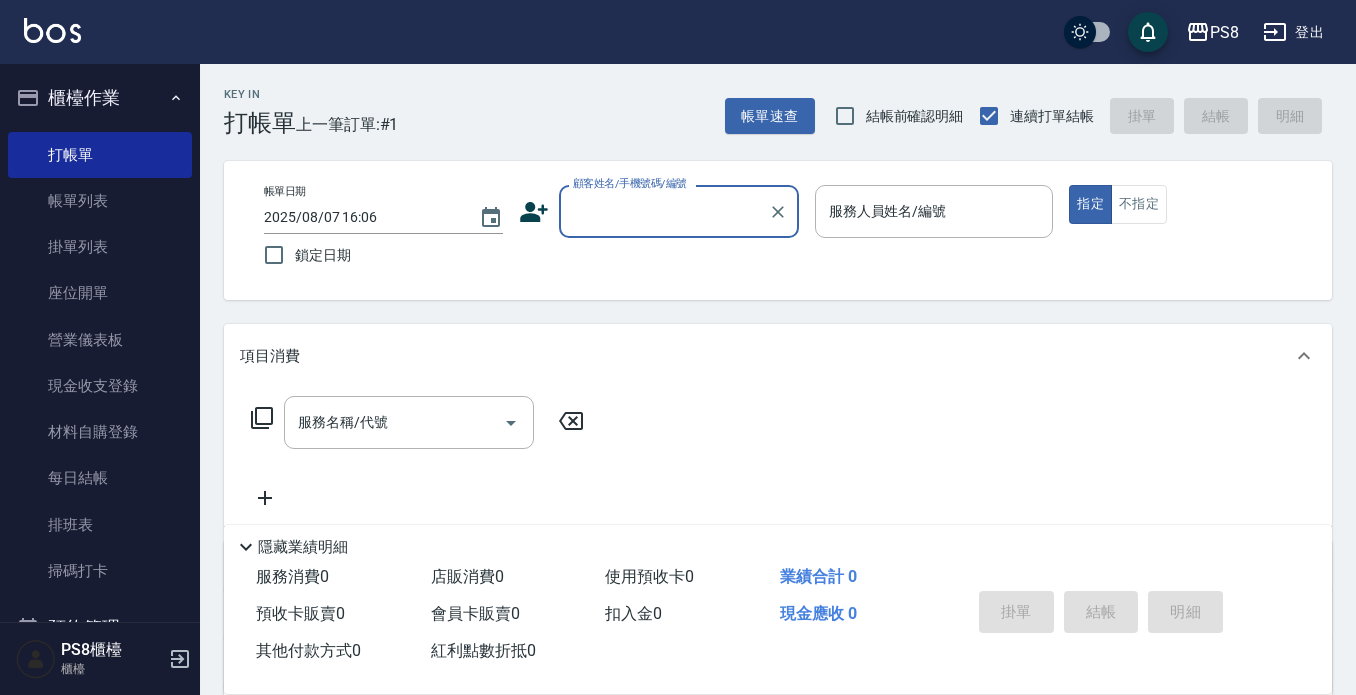 type on "8" 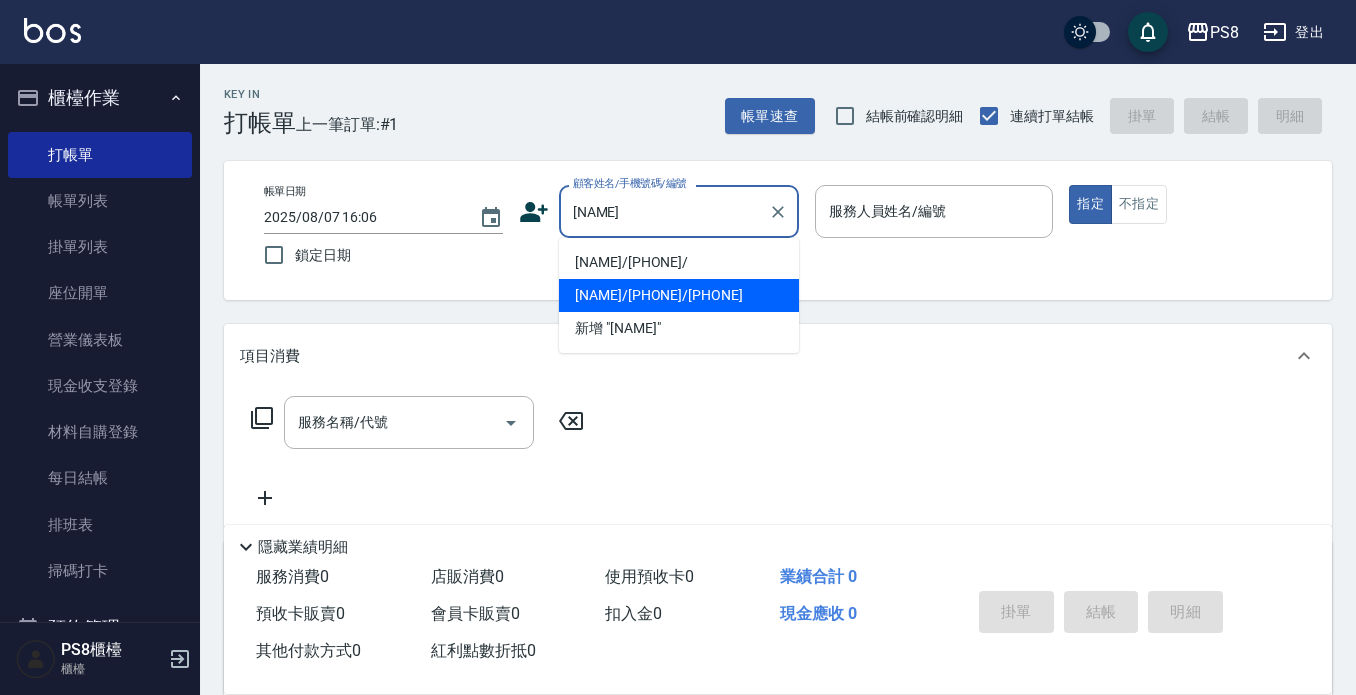 click on "[NAME]/[PHONE]/[PHONE]" at bounding box center [679, 295] 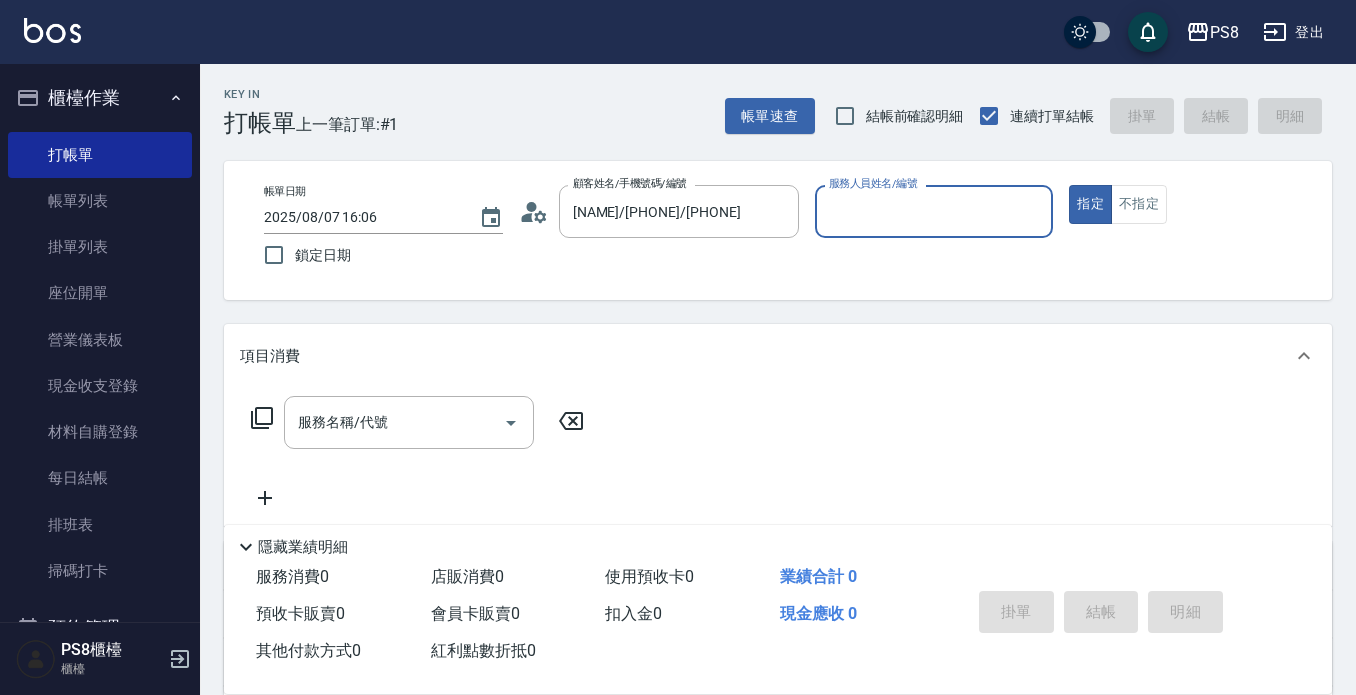click 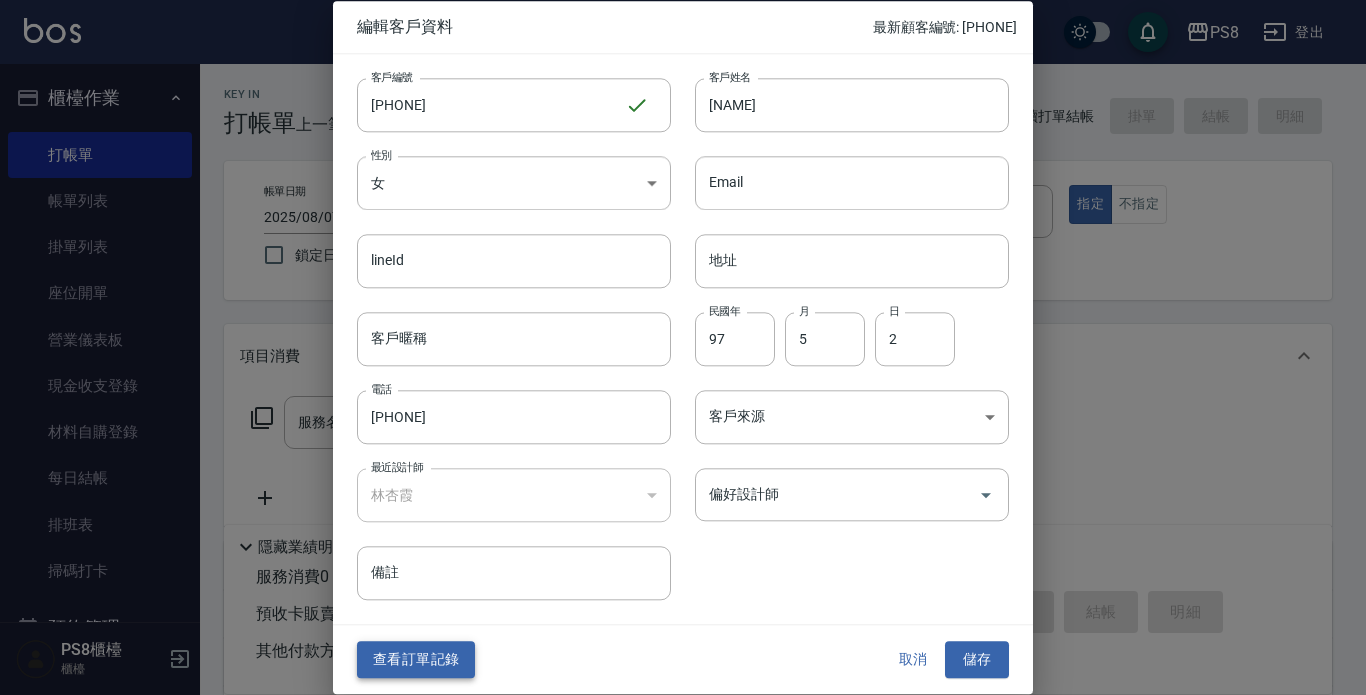 click on "查看訂單記錄" at bounding box center (416, 660) 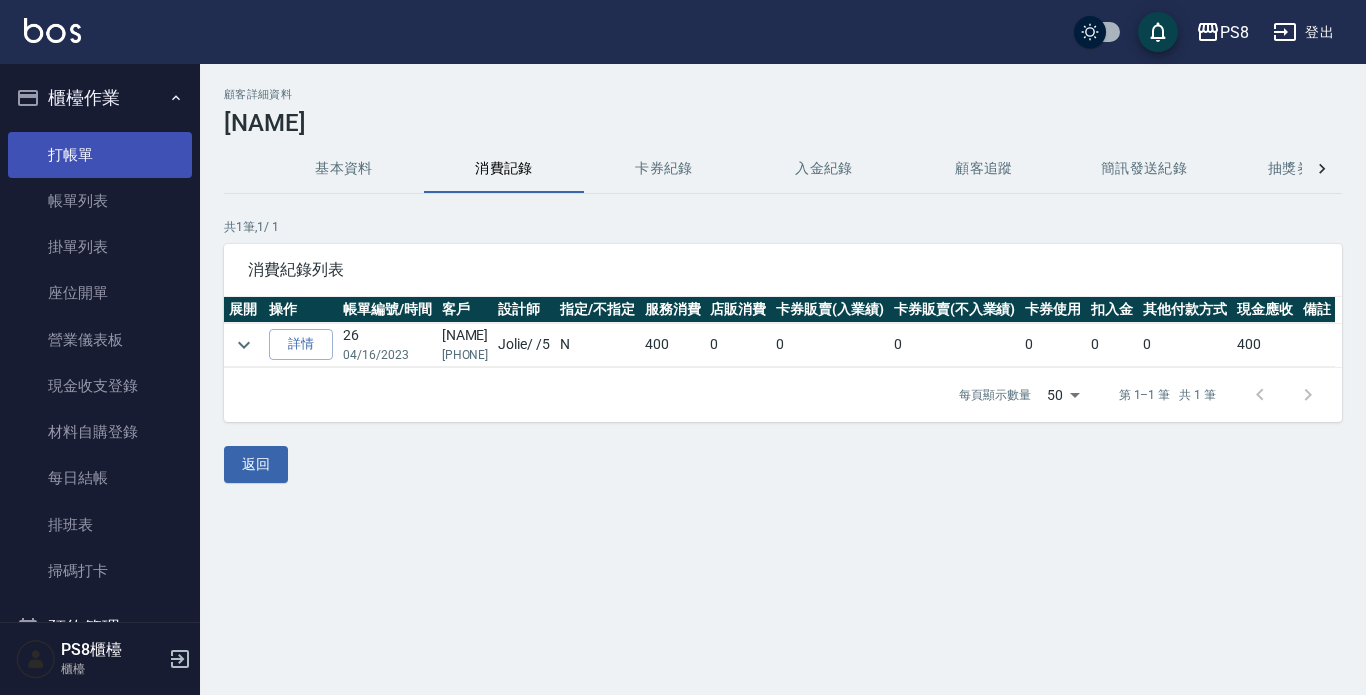 click on "打帳單" at bounding box center (100, 155) 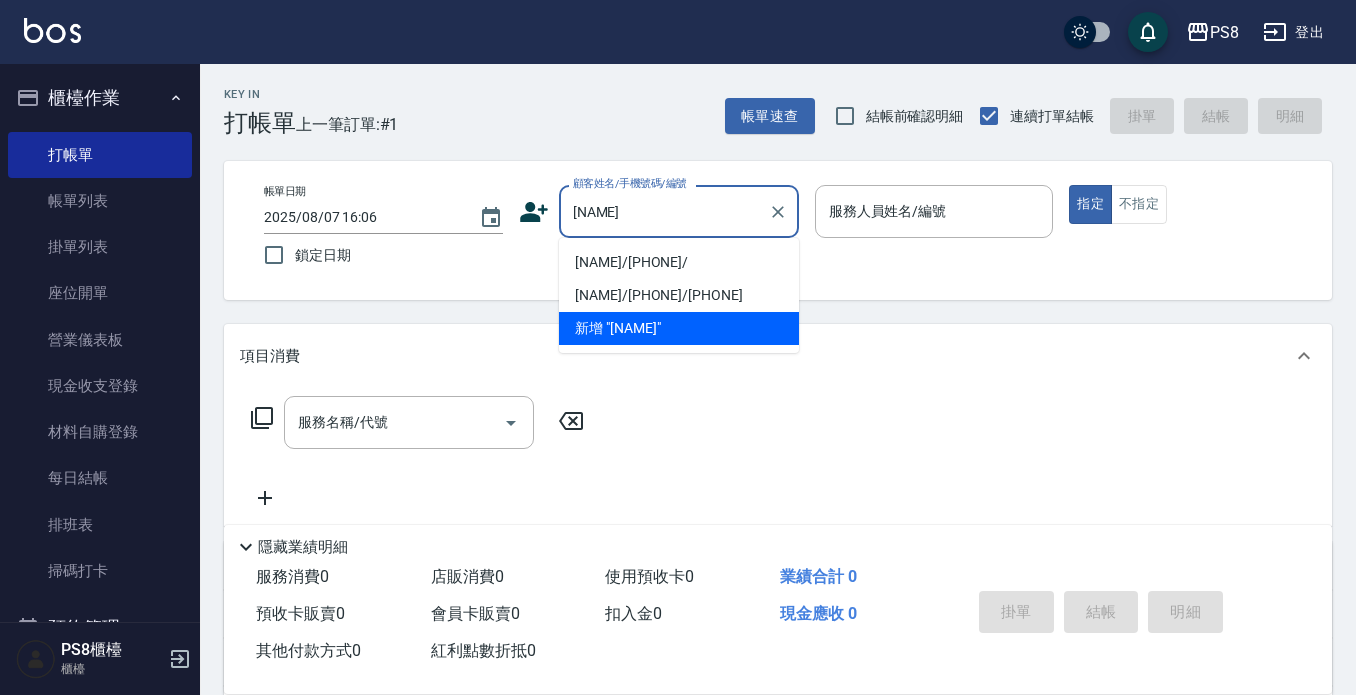 click on "[NAME]/[PHONE]/" at bounding box center (679, 262) 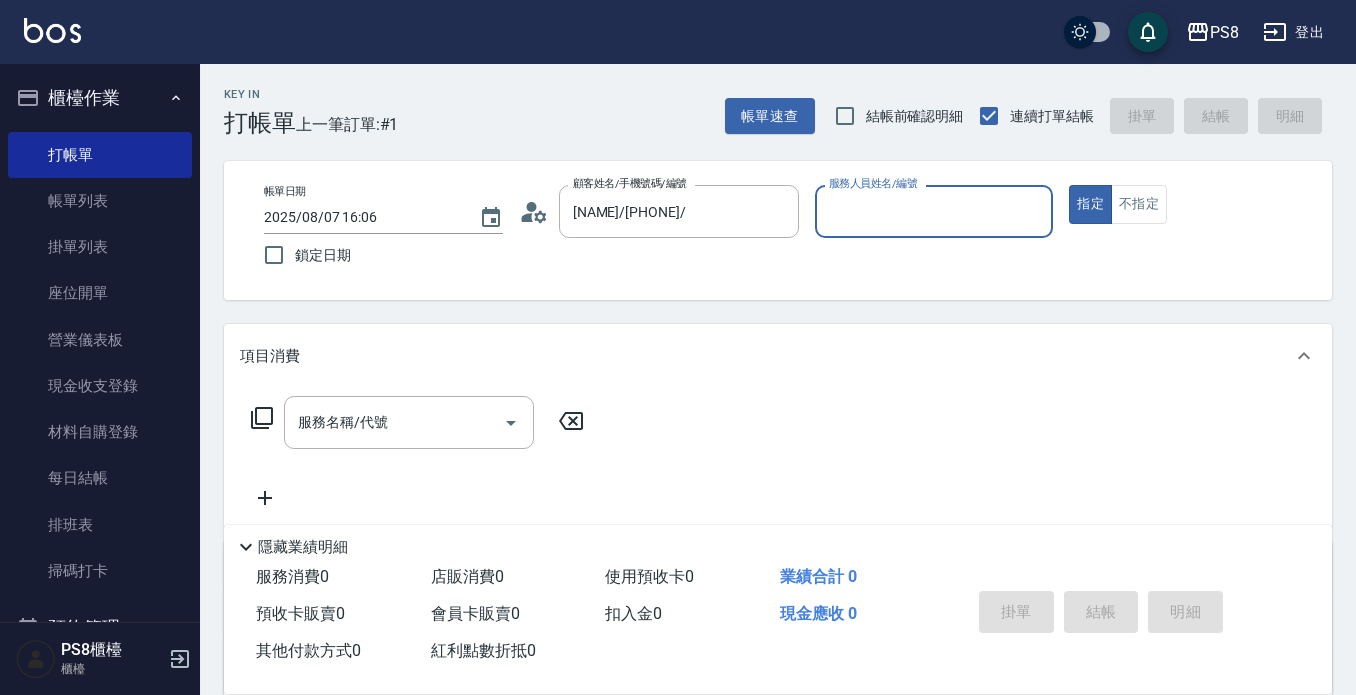click on "服務人員姓名/編號" at bounding box center [934, 211] 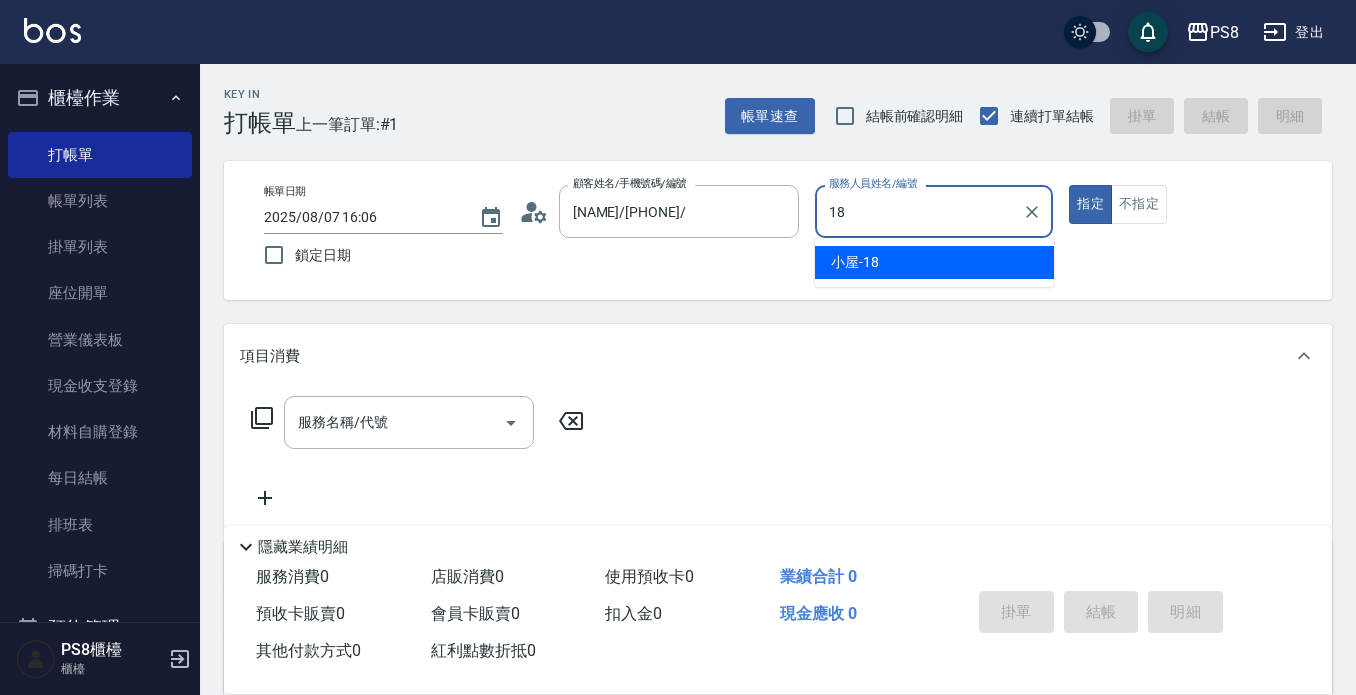 type on "小屋-18" 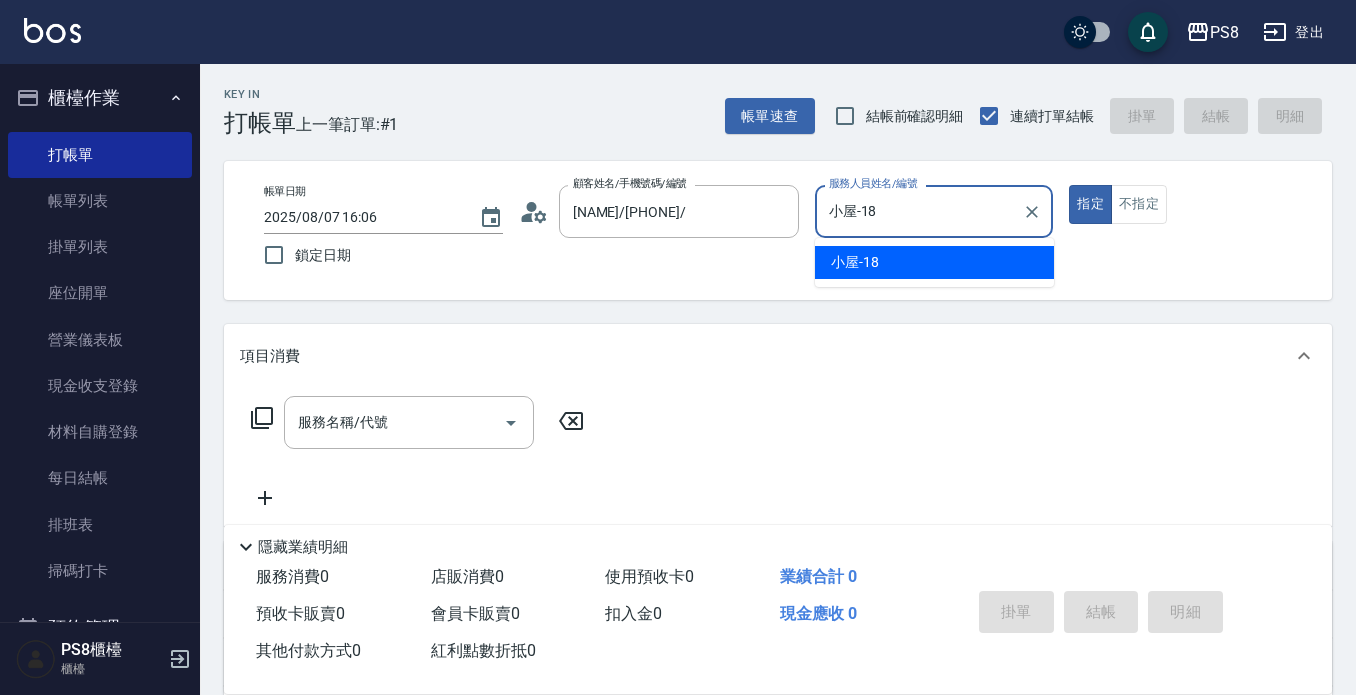 type on "true" 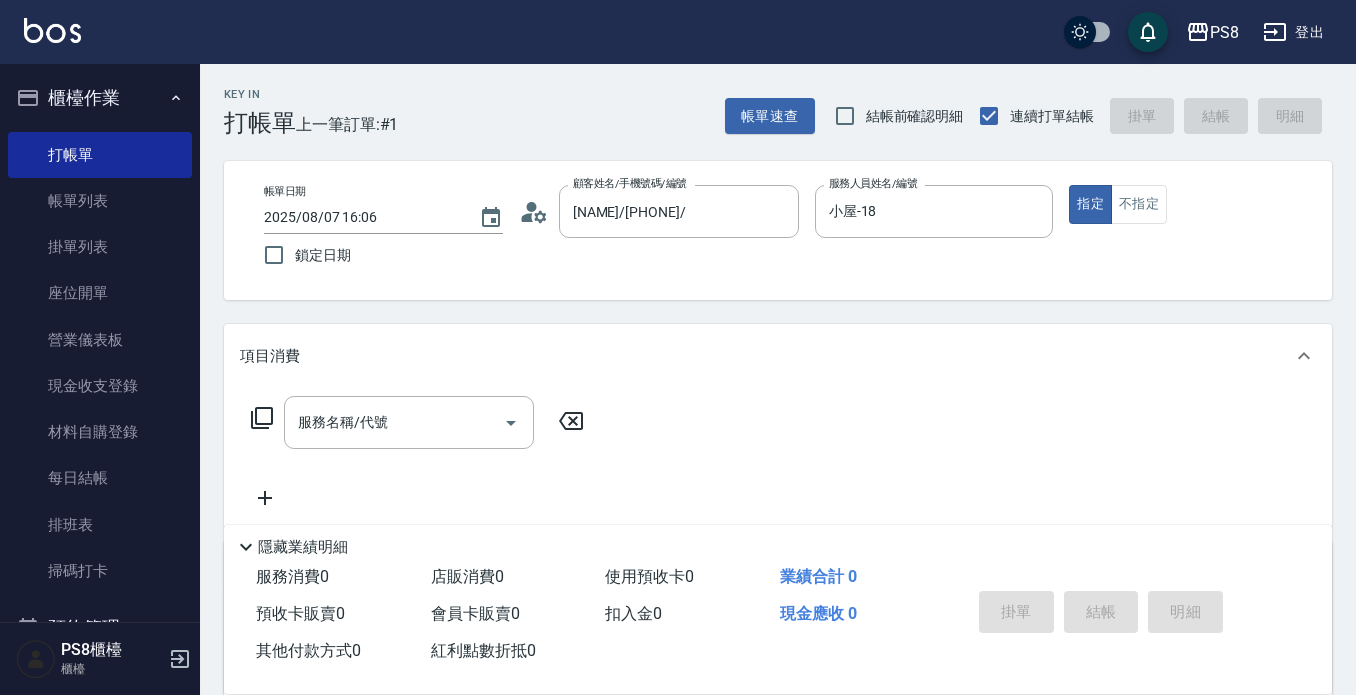 click 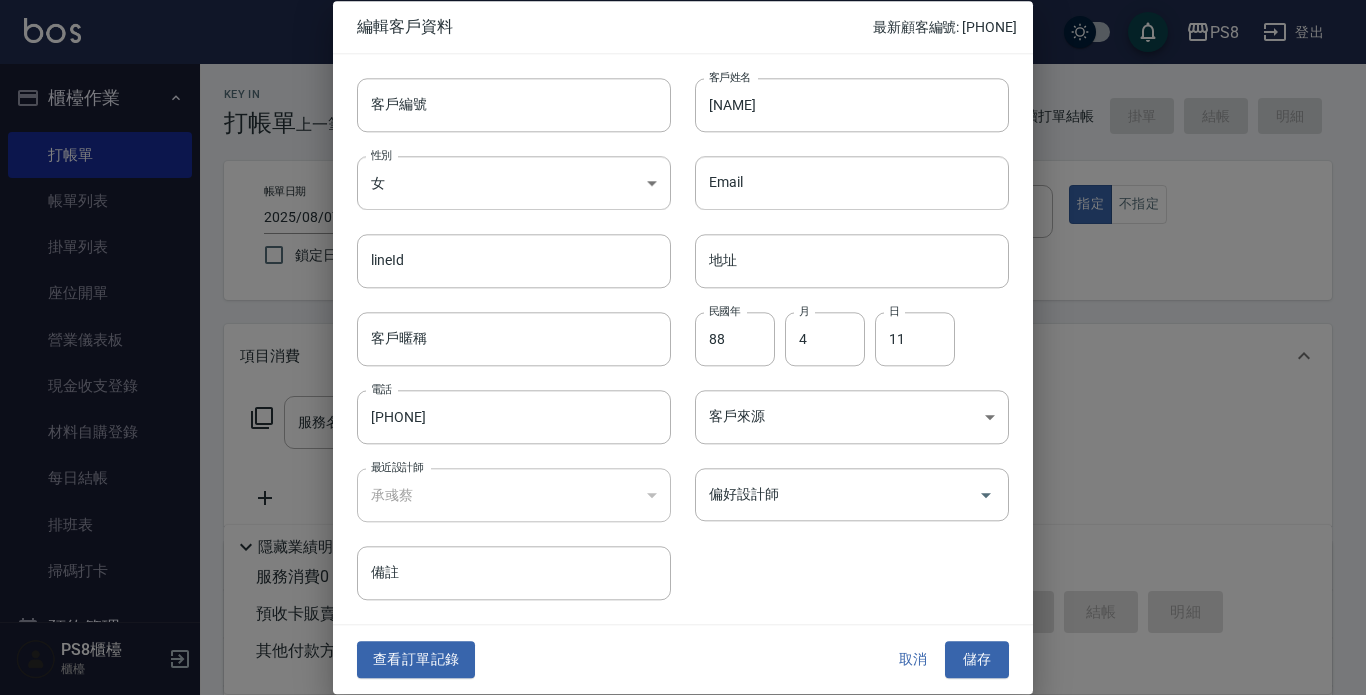 click on "查看訂單記錄" at bounding box center (416, 660) 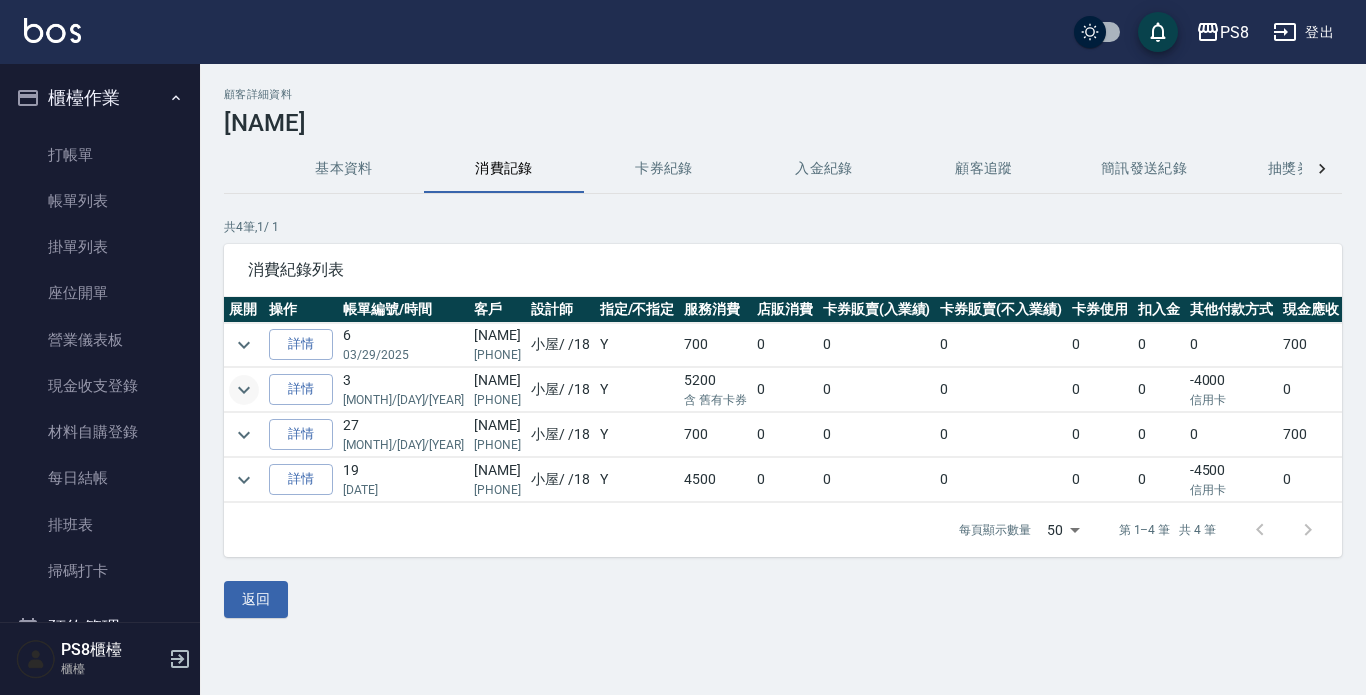 click 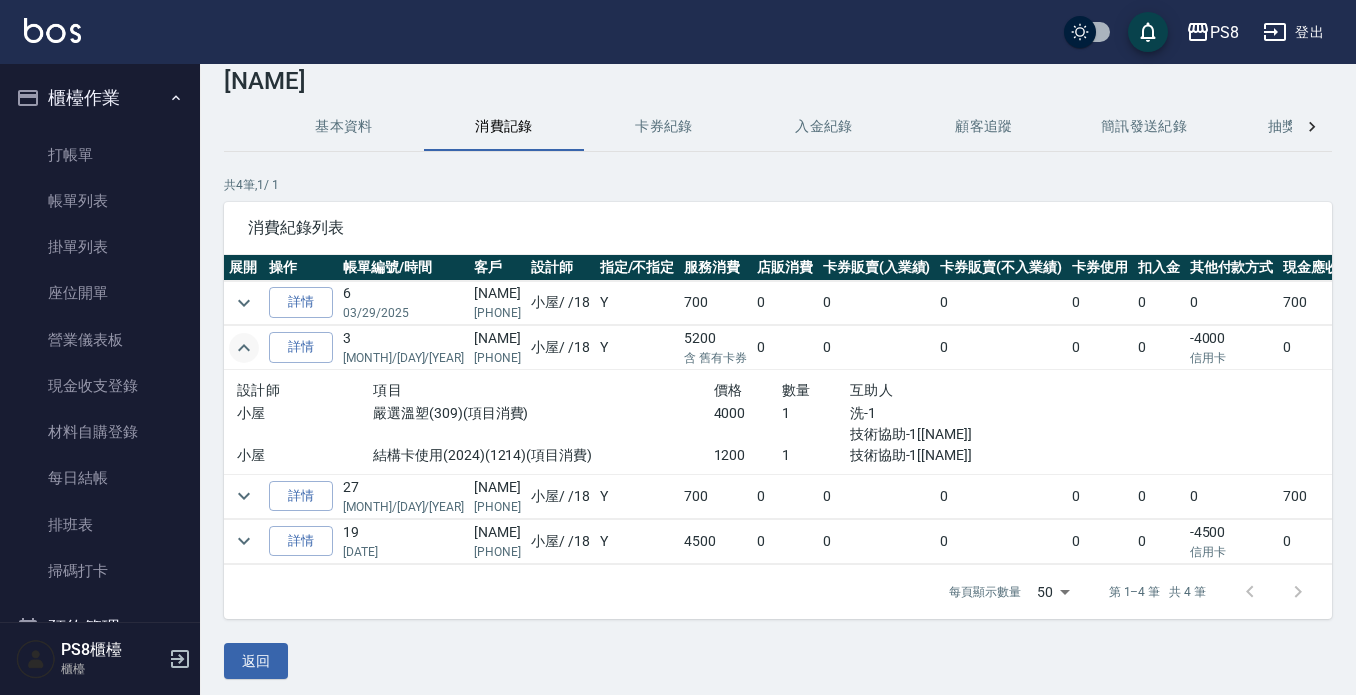 scroll, scrollTop: 67, scrollLeft: 0, axis: vertical 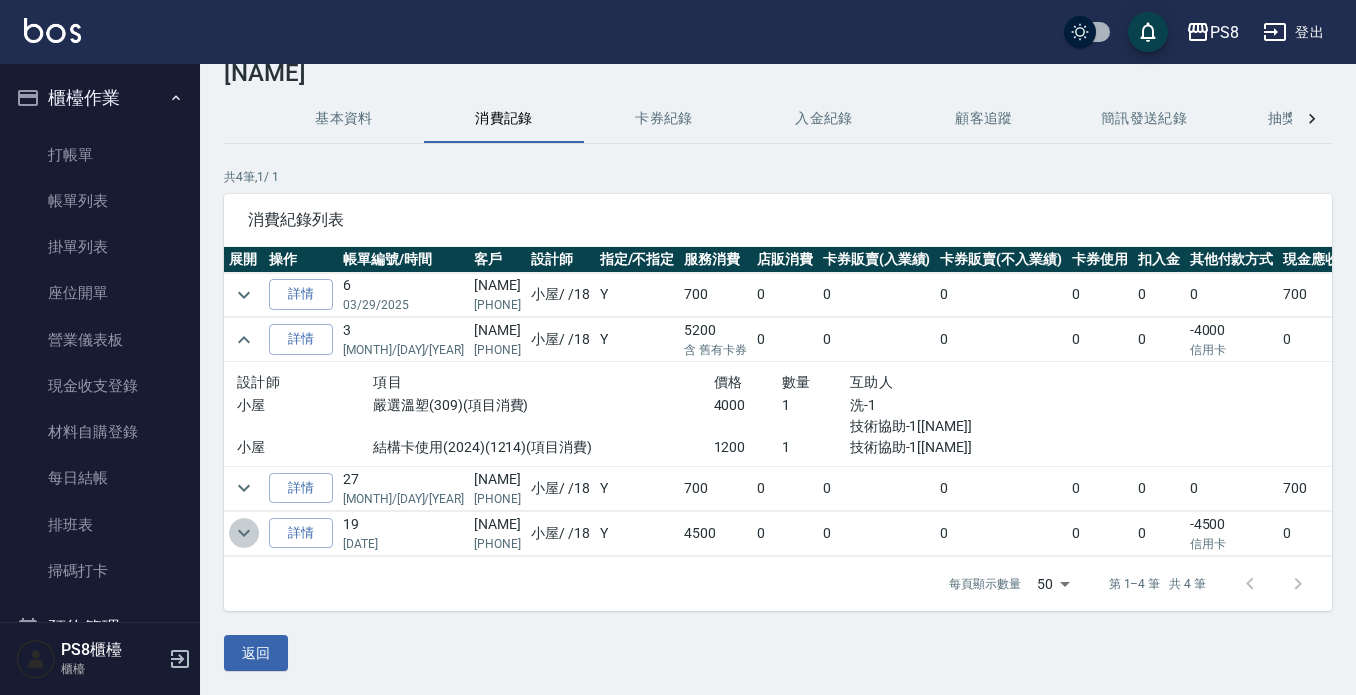 click 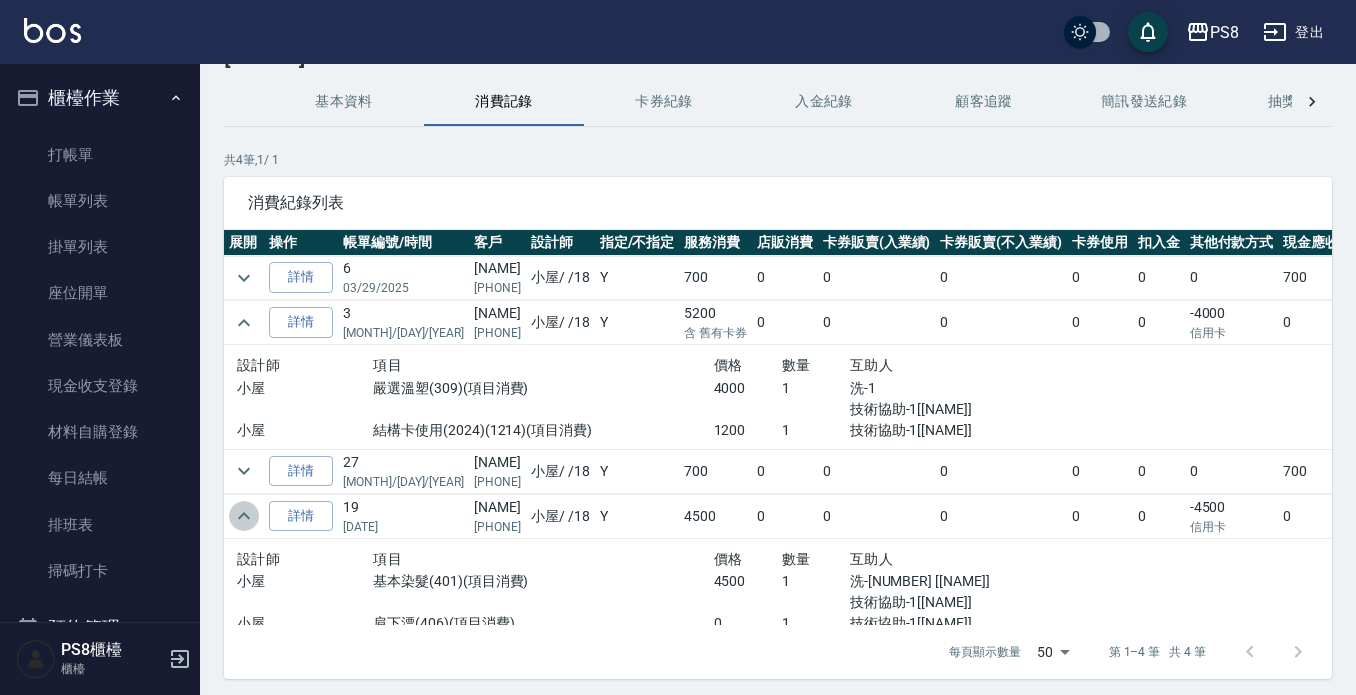 click 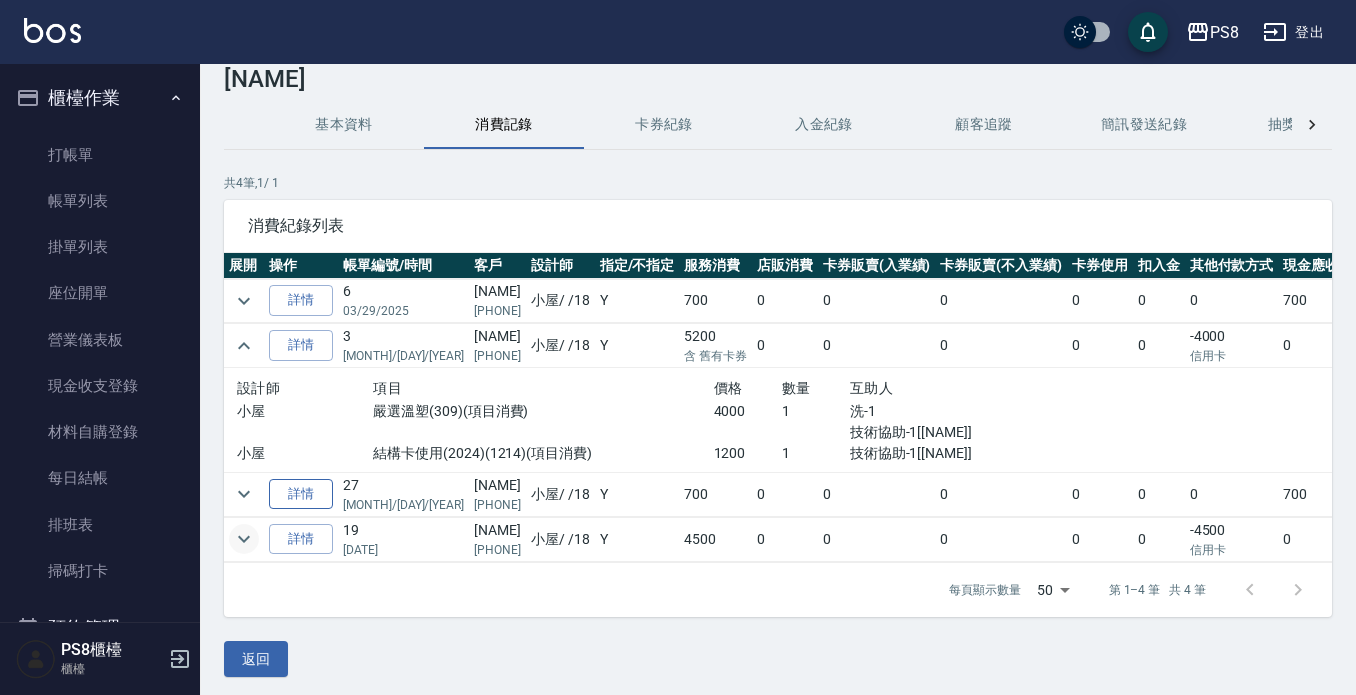 scroll, scrollTop: 67, scrollLeft: 0, axis: vertical 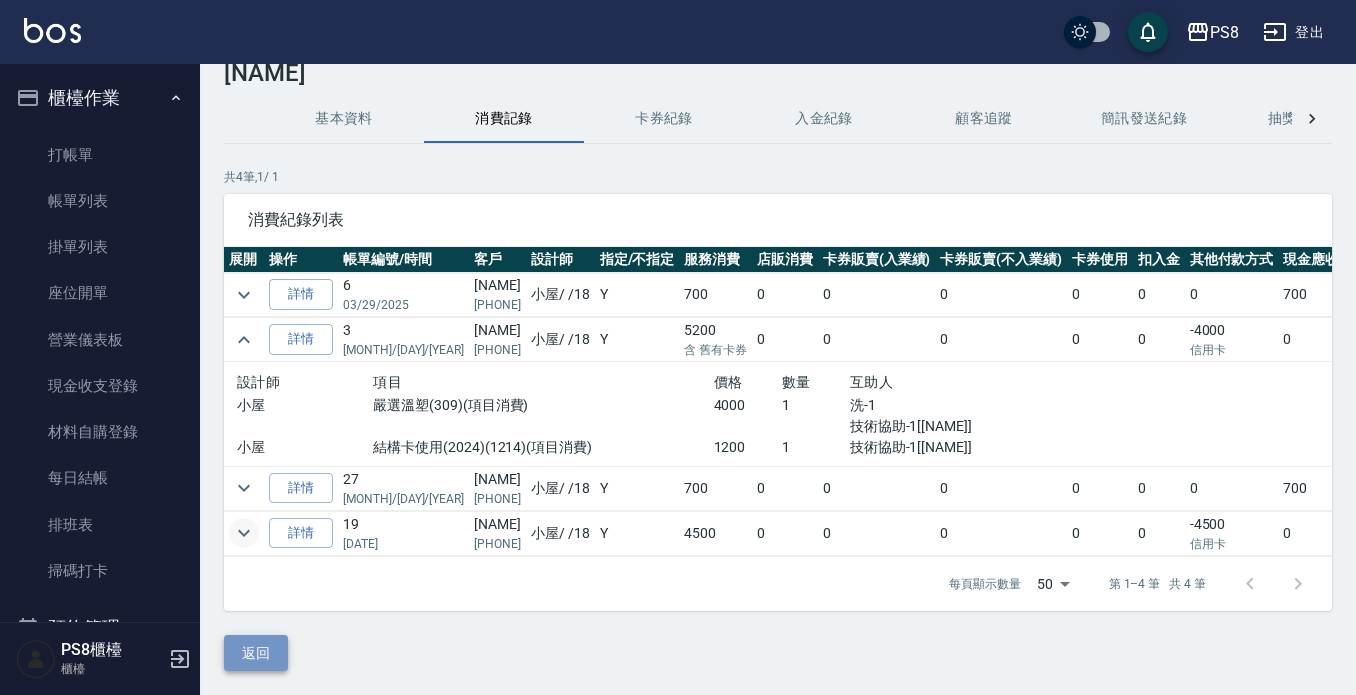 click on "返回" at bounding box center [256, 653] 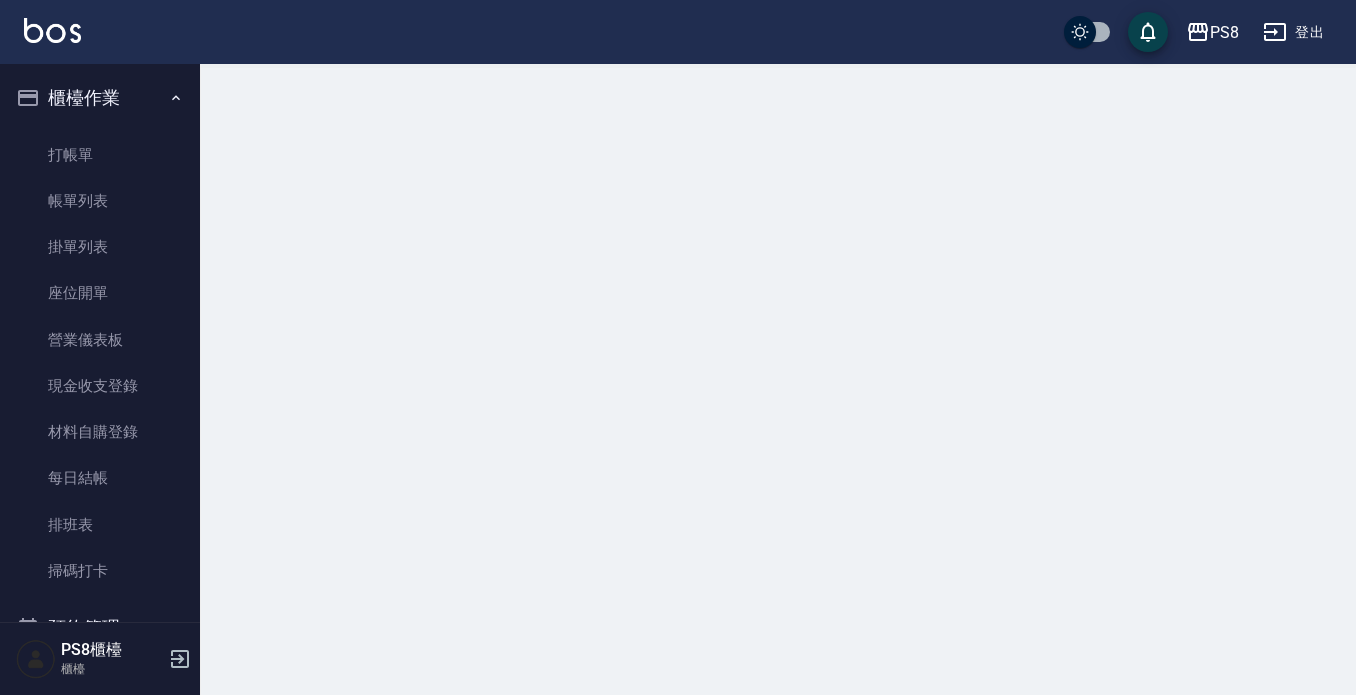 scroll, scrollTop: 0, scrollLeft: 0, axis: both 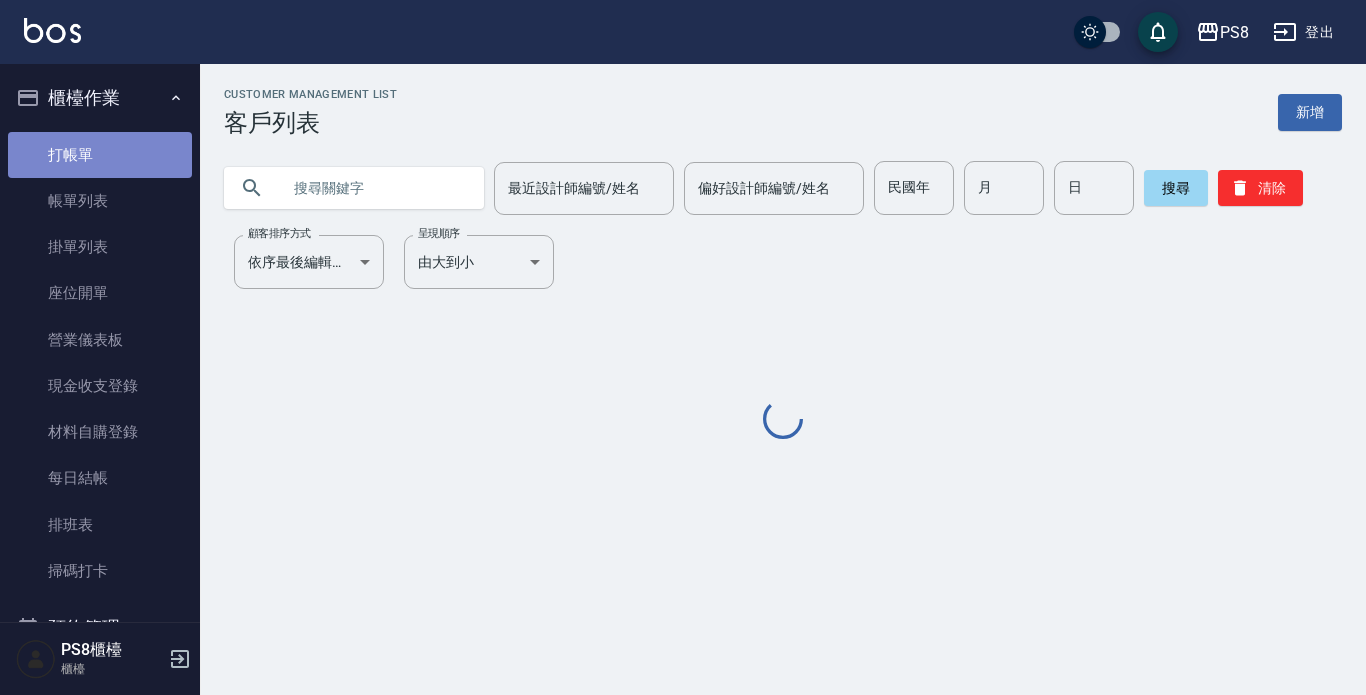 click on "打帳單" at bounding box center (100, 155) 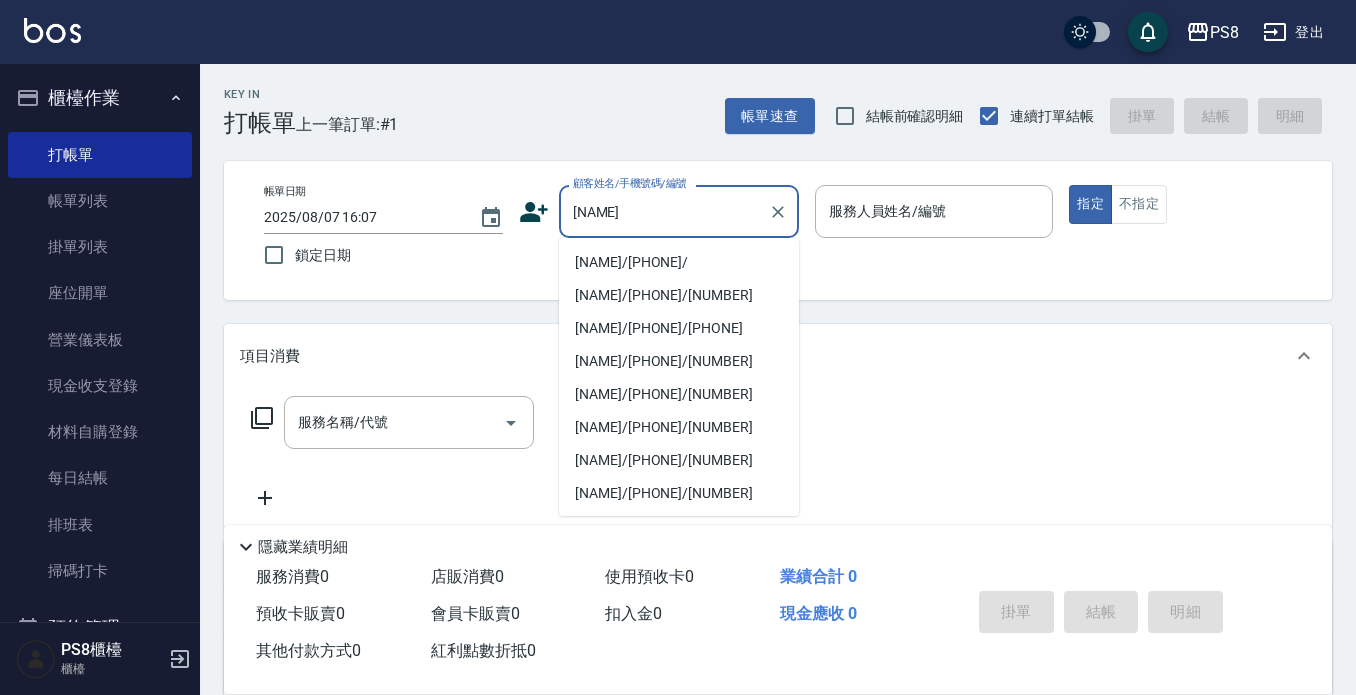 click on "[NAME]/[PHONE]/" at bounding box center (679, 262) 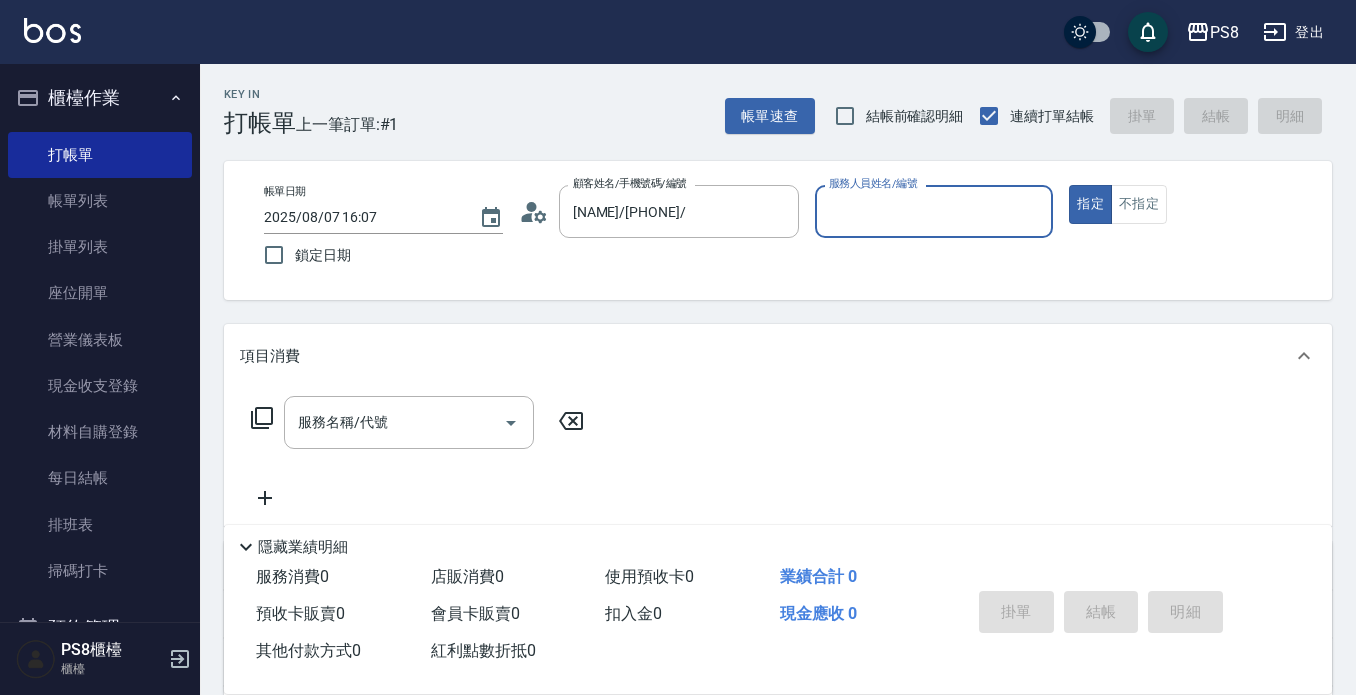 click on "服務人員姓名/編號" at bounding box center (934, 211) 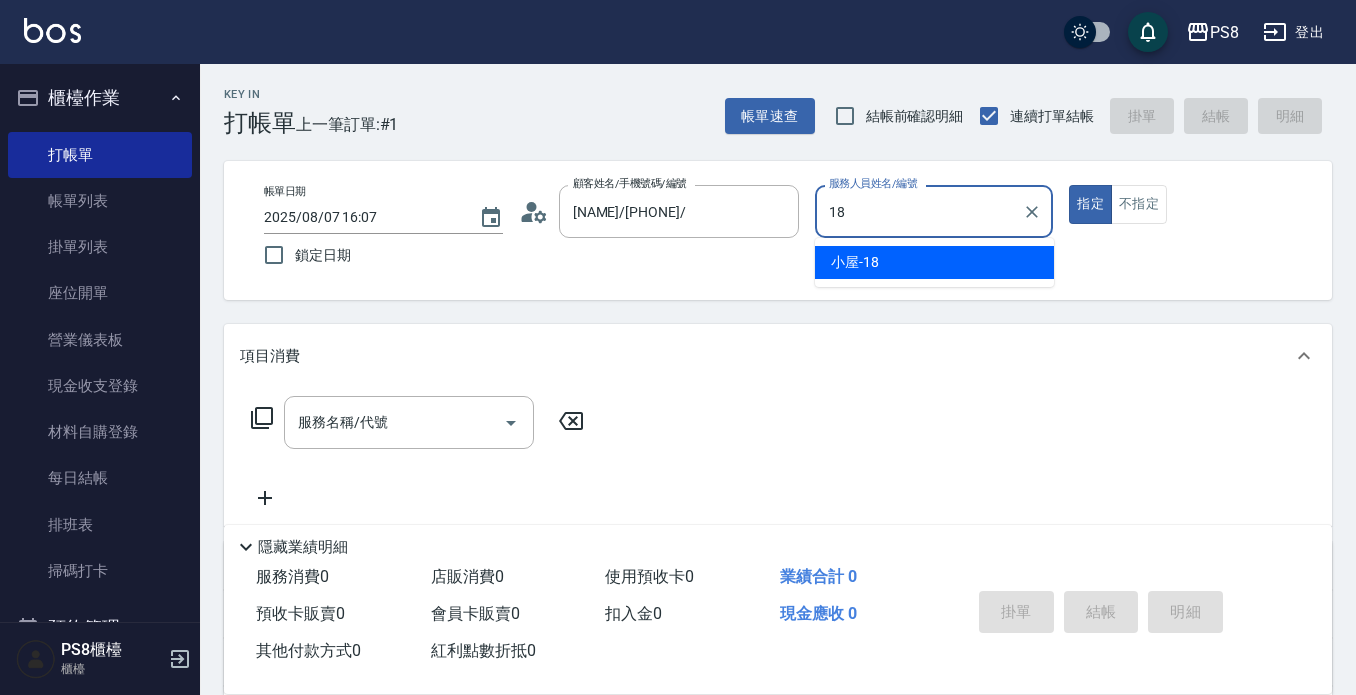 type on "小屋-18" 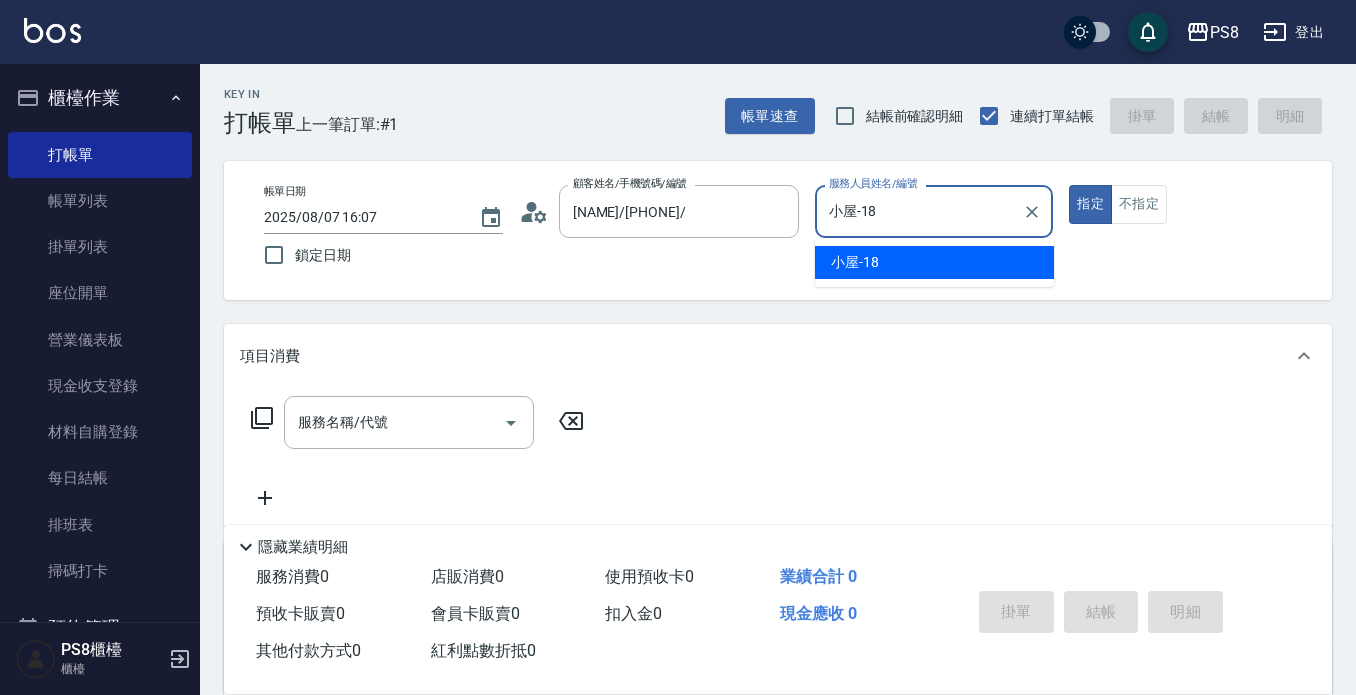 type on "true" 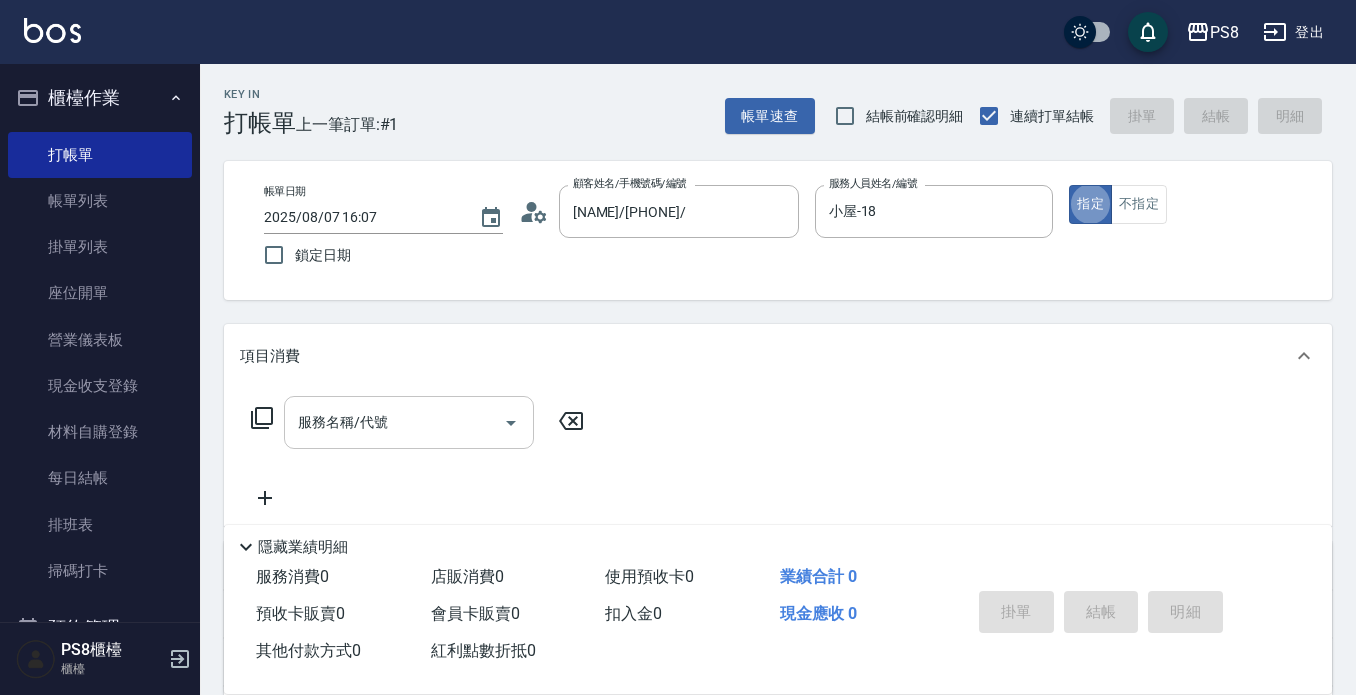 click on "服務名稱/代號" at bounding box center (394, 422) 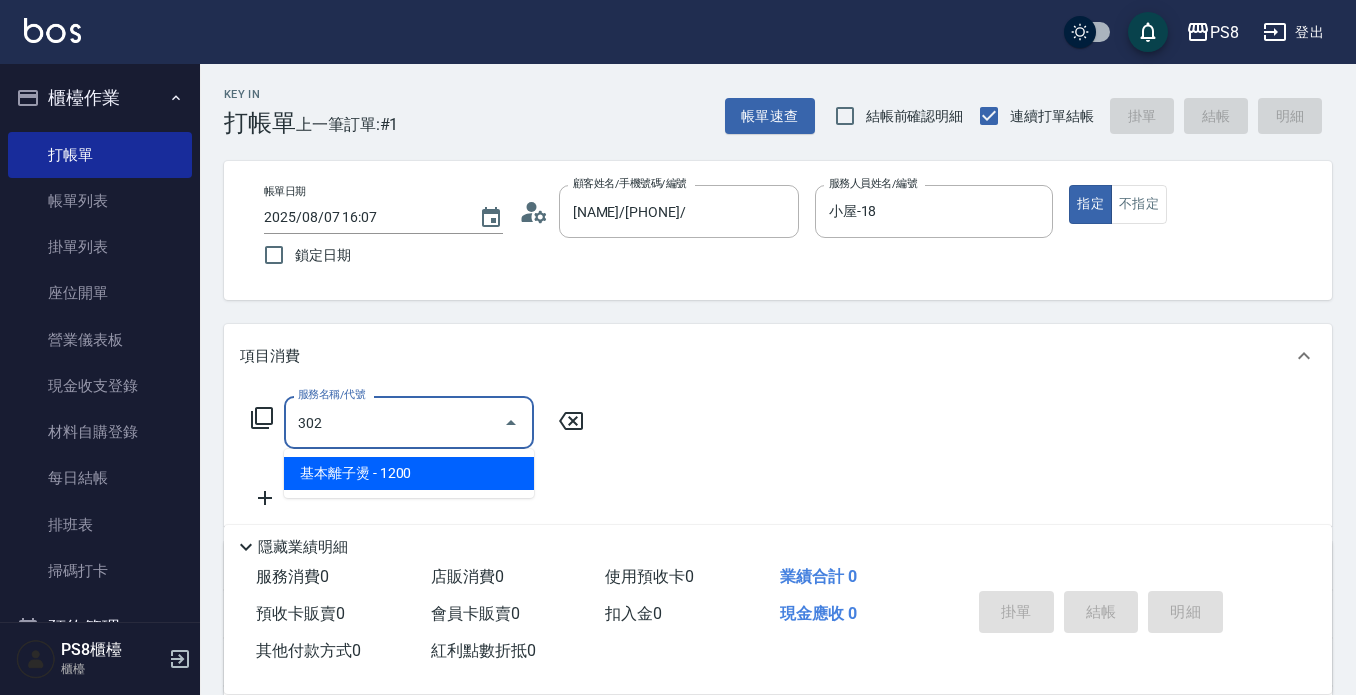 click on "基本離子燙 - 1200" at bounding box center [409, 473] 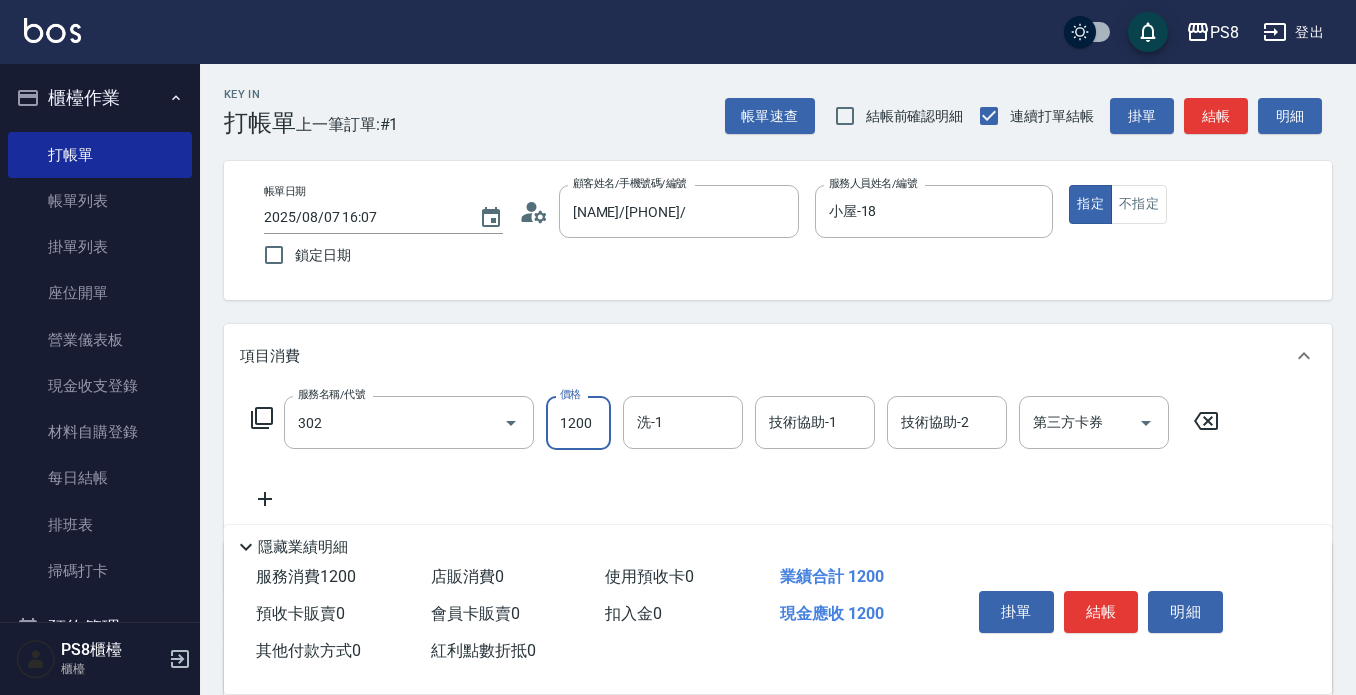 type on "基本離子燙(302)" 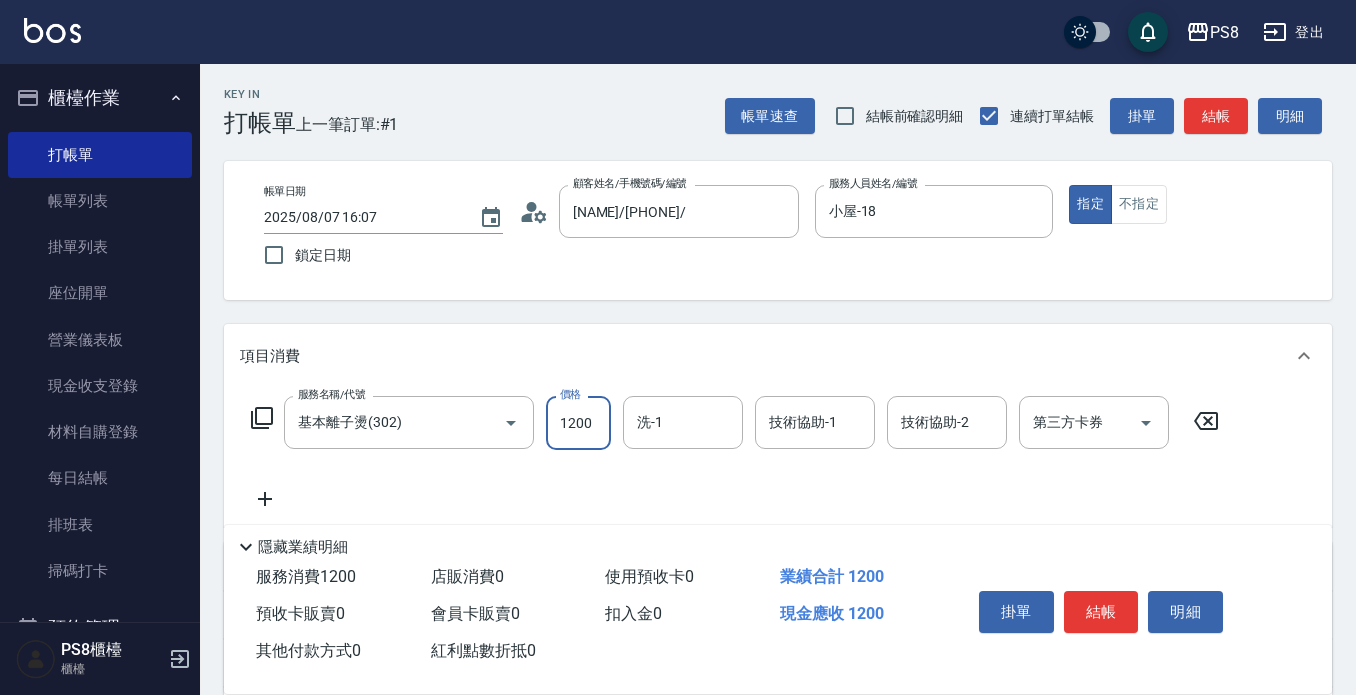 click on "1200" at bounding box center (578, 423) 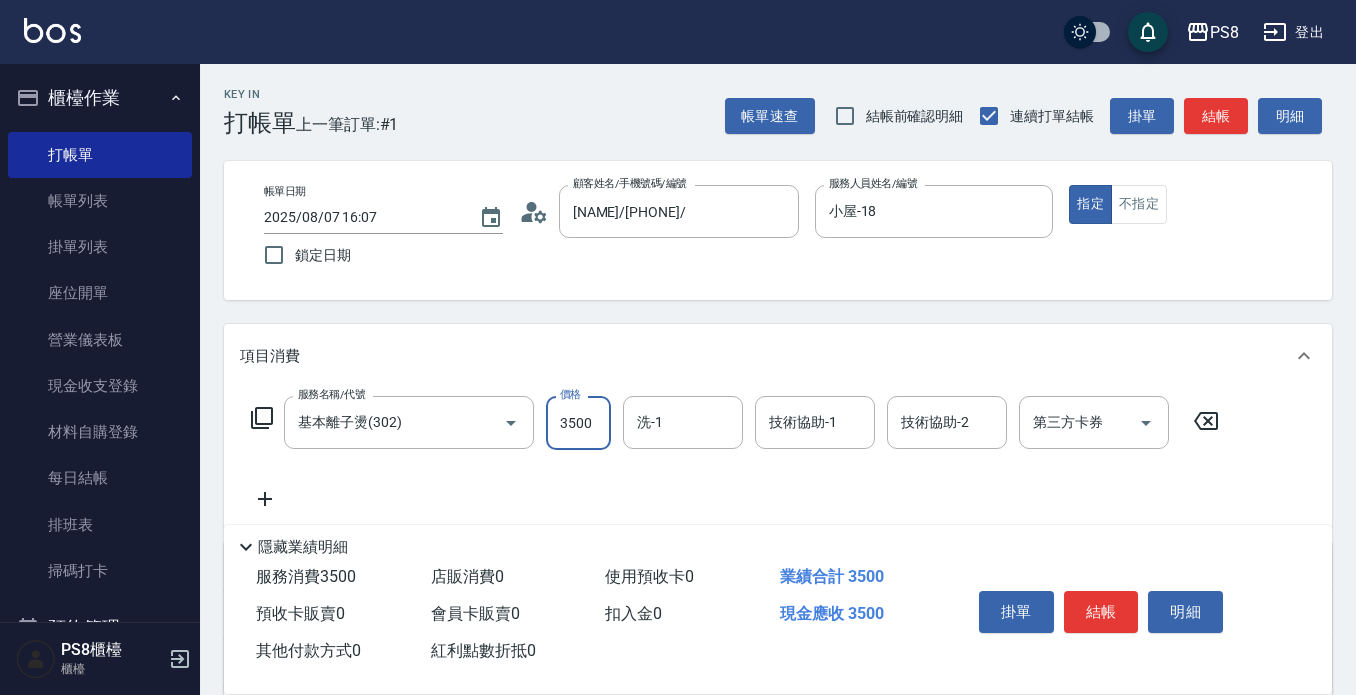 type on "3500" 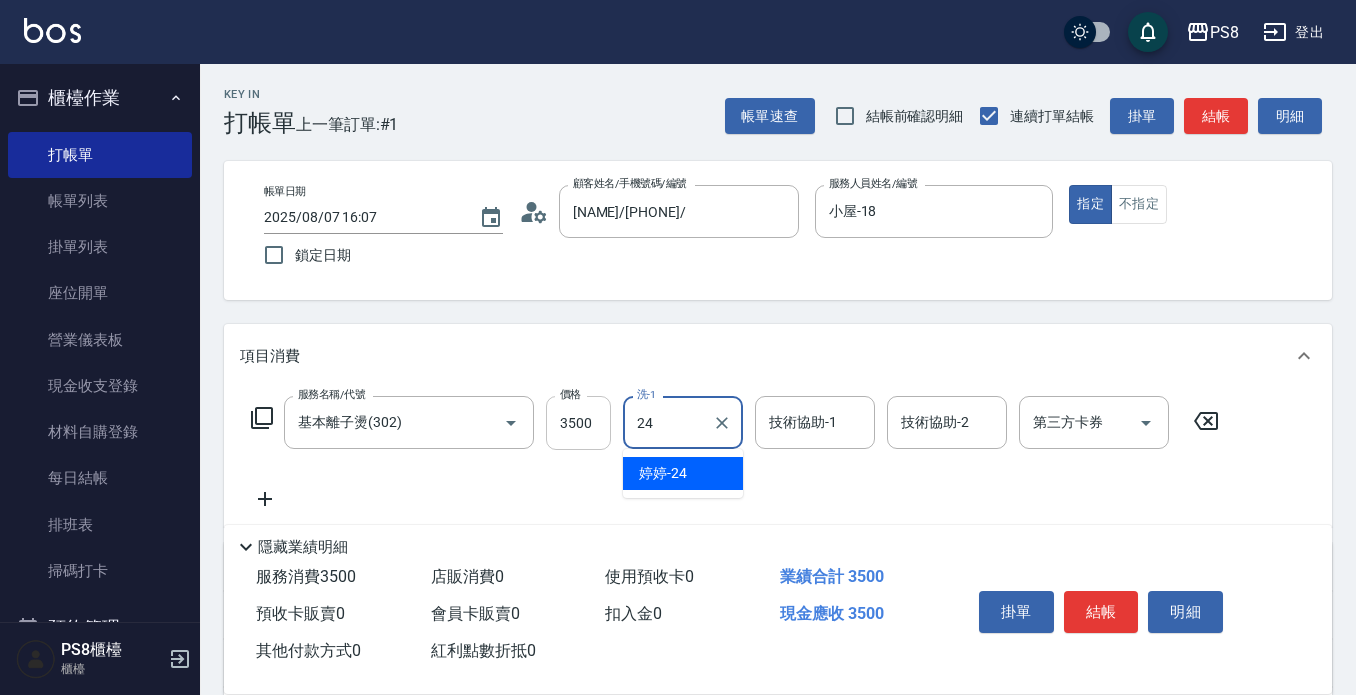 type on "婷婷-24" 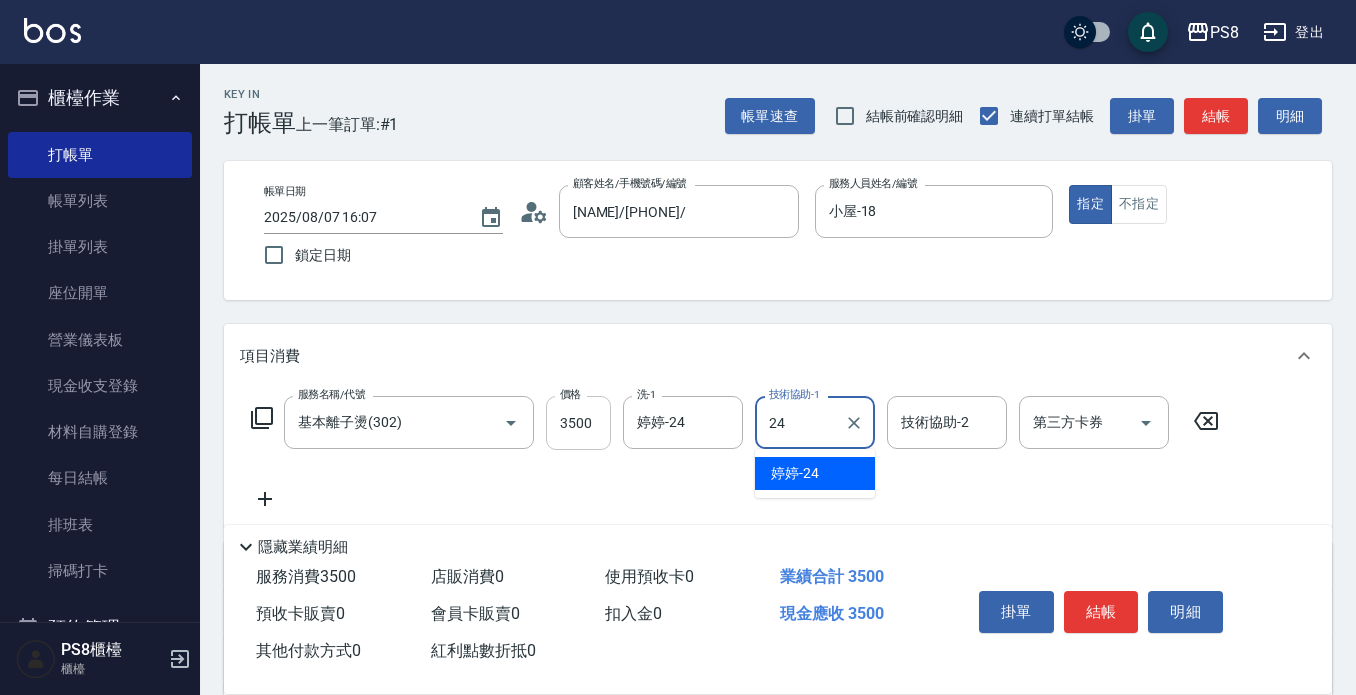 type on "婷婷-24" 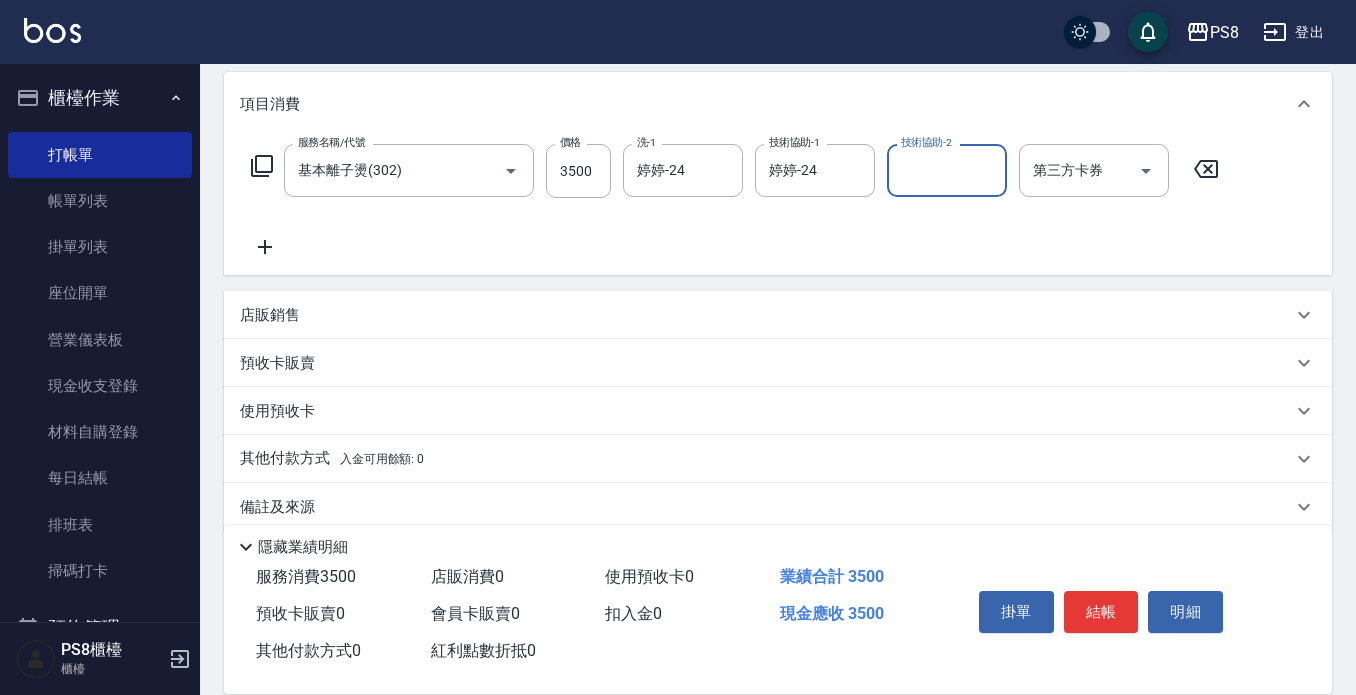 scroll, scrollTop: 280, scrollLeft: 0, axis: vertical 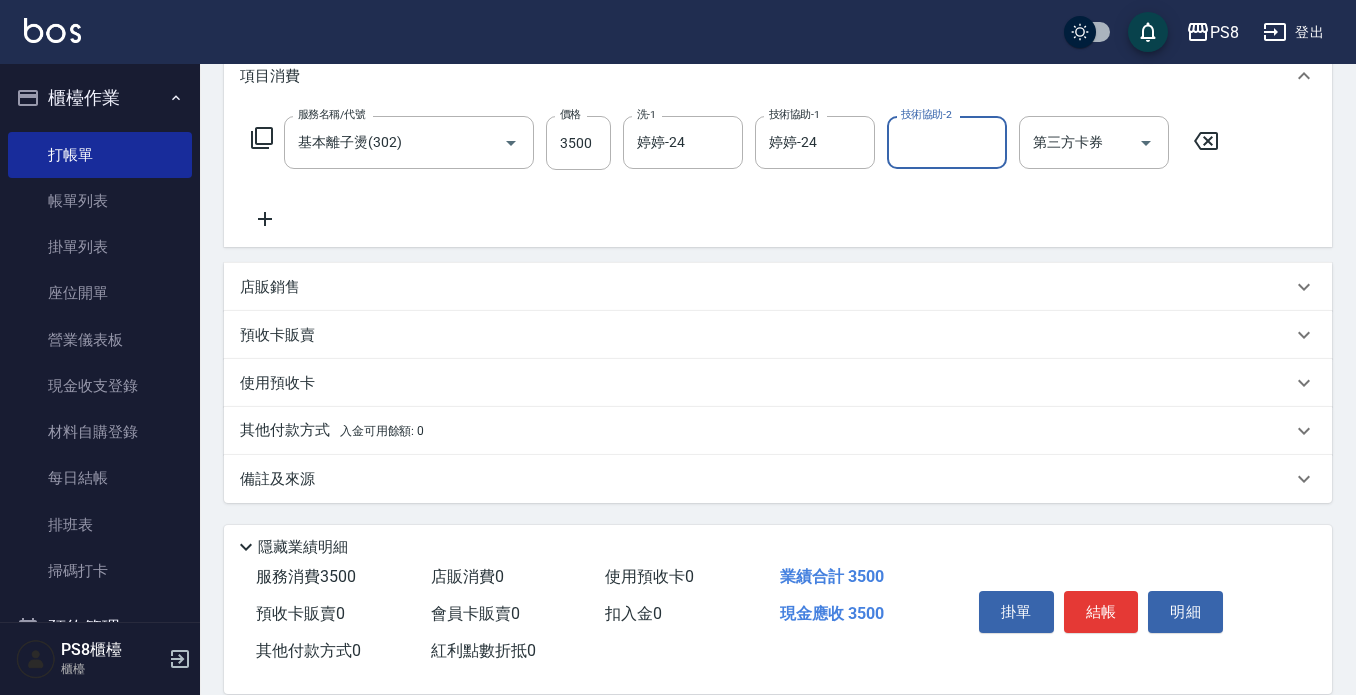 click on "其他付款方式 入金可用餘額: 0" at bounding box center [332, 431] 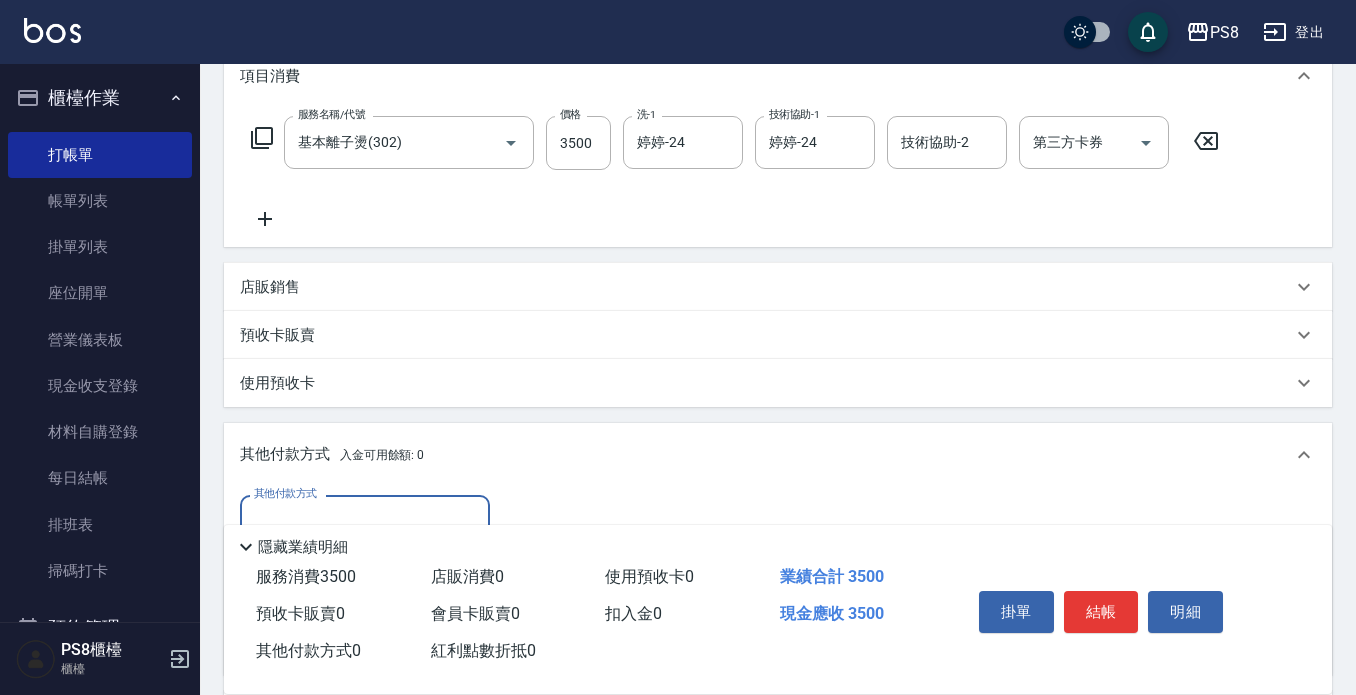 scroll, scrollTop: 0, scrollLeft: 0, axis: both 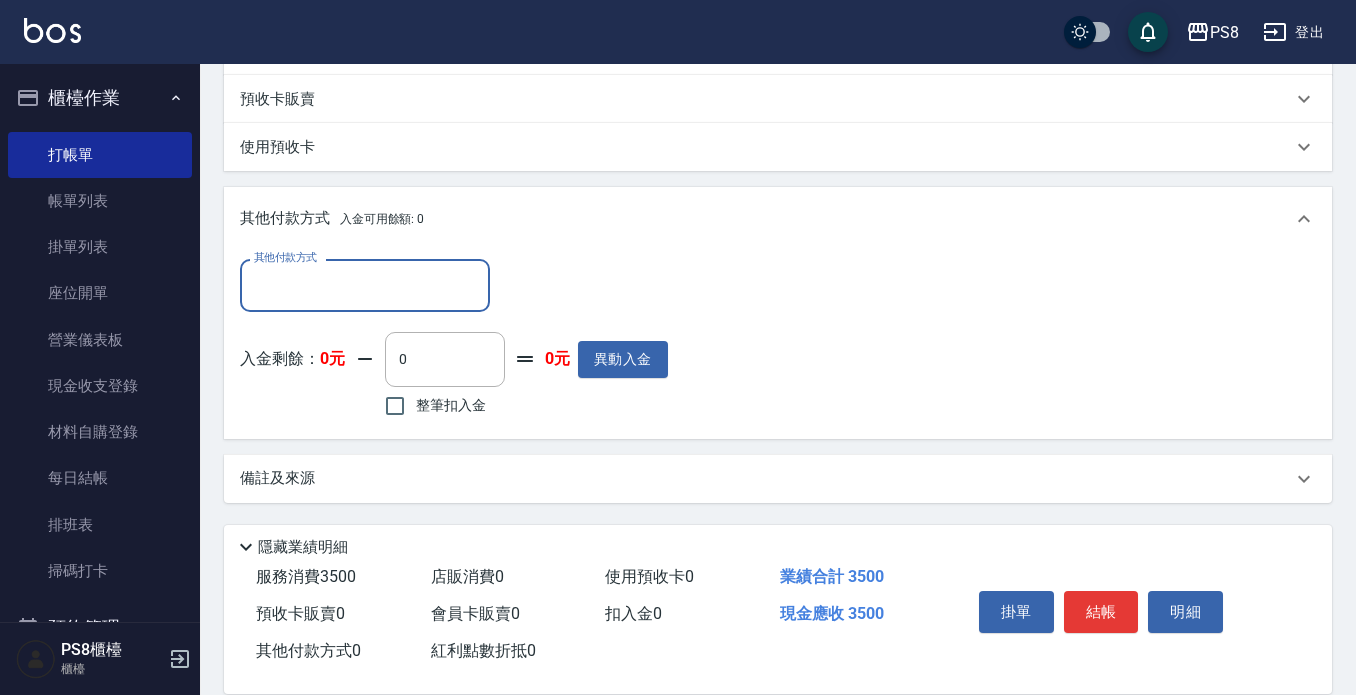 click on "其他付款方式" at bounding box center (365, 285) 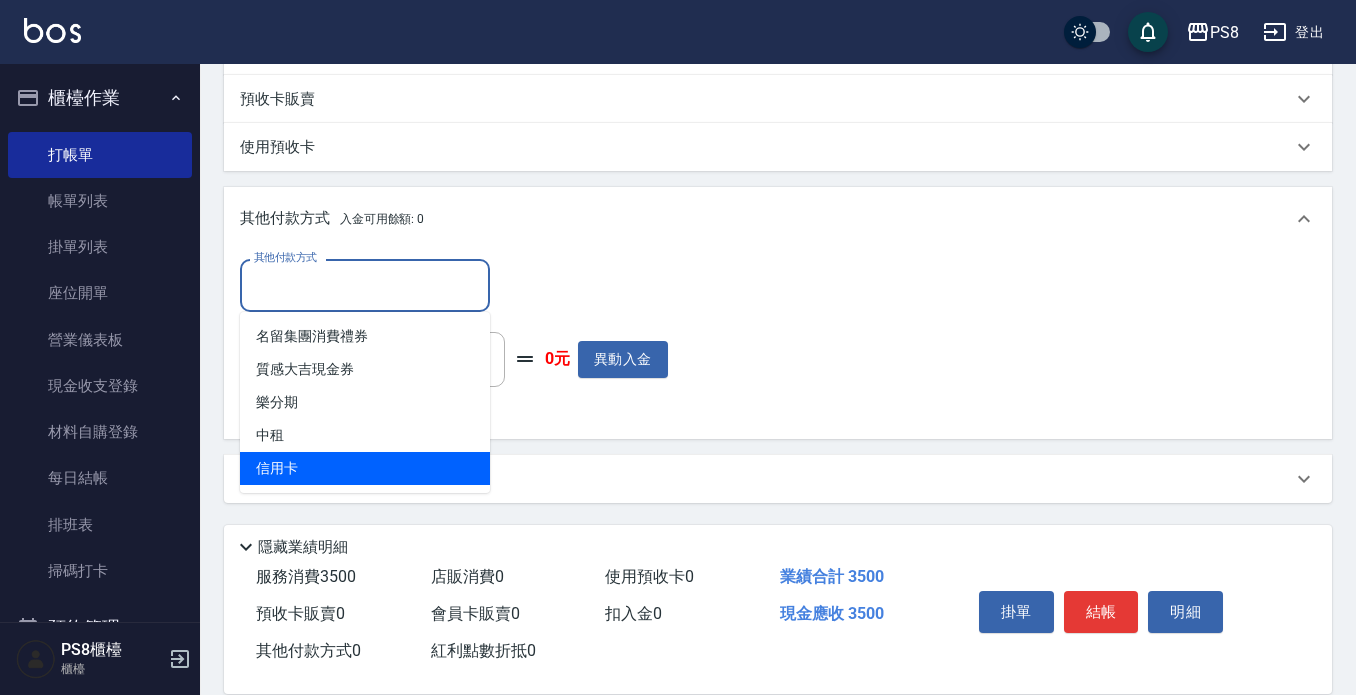 click on "信用卡" at bounding box center [365, 468] 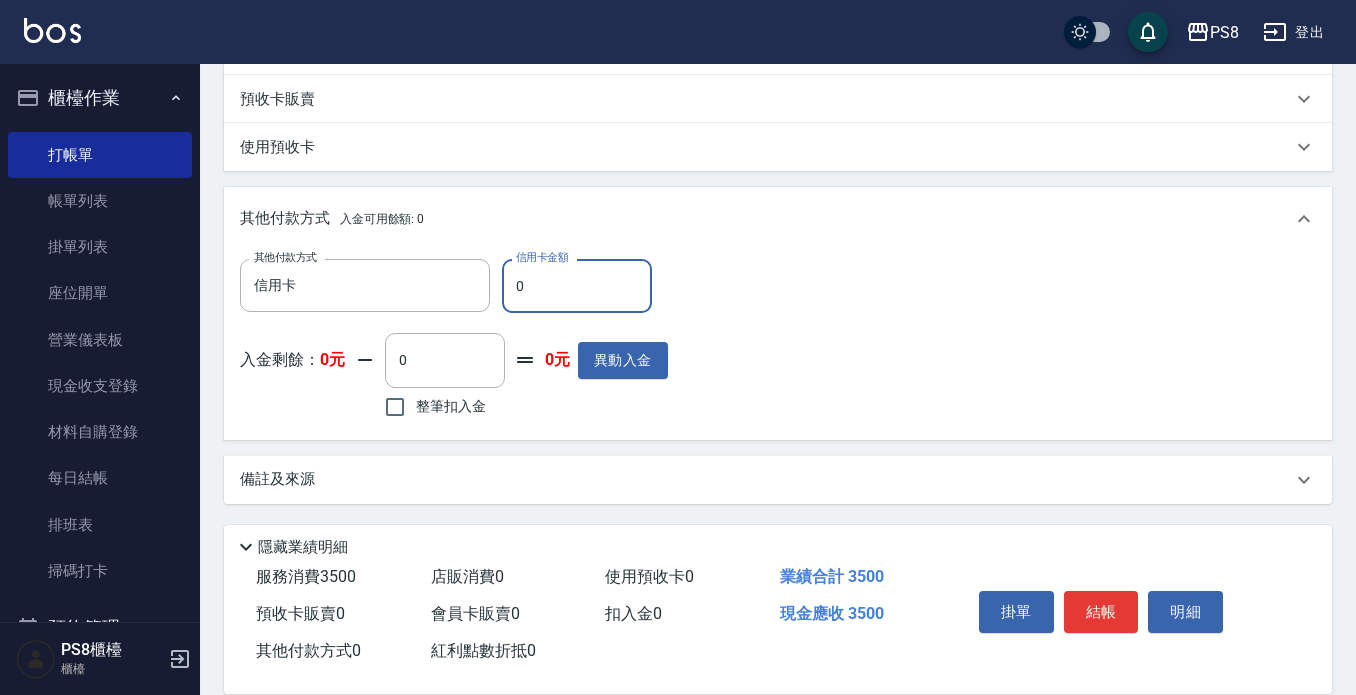 click on "0" at bounding box center (577, 286) 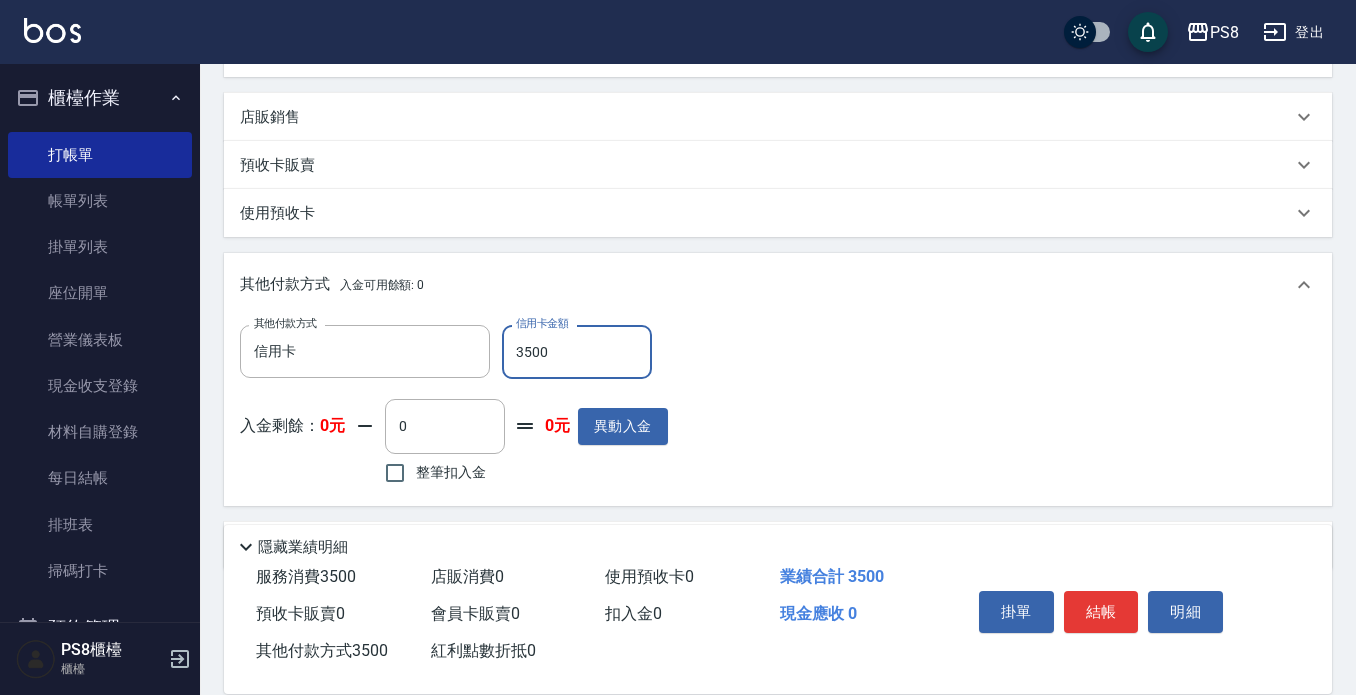 scroll, scrollTop: 500, scrollLeft: 0, axis: vertical 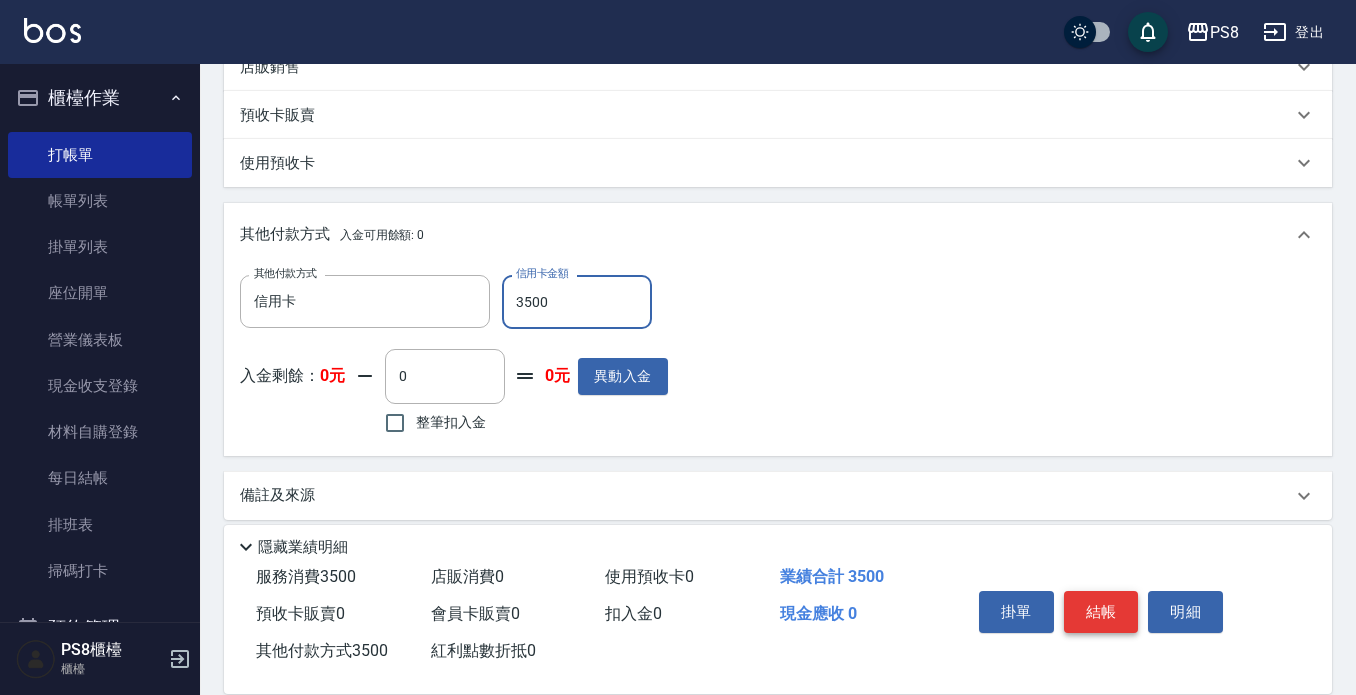 type on "3500" 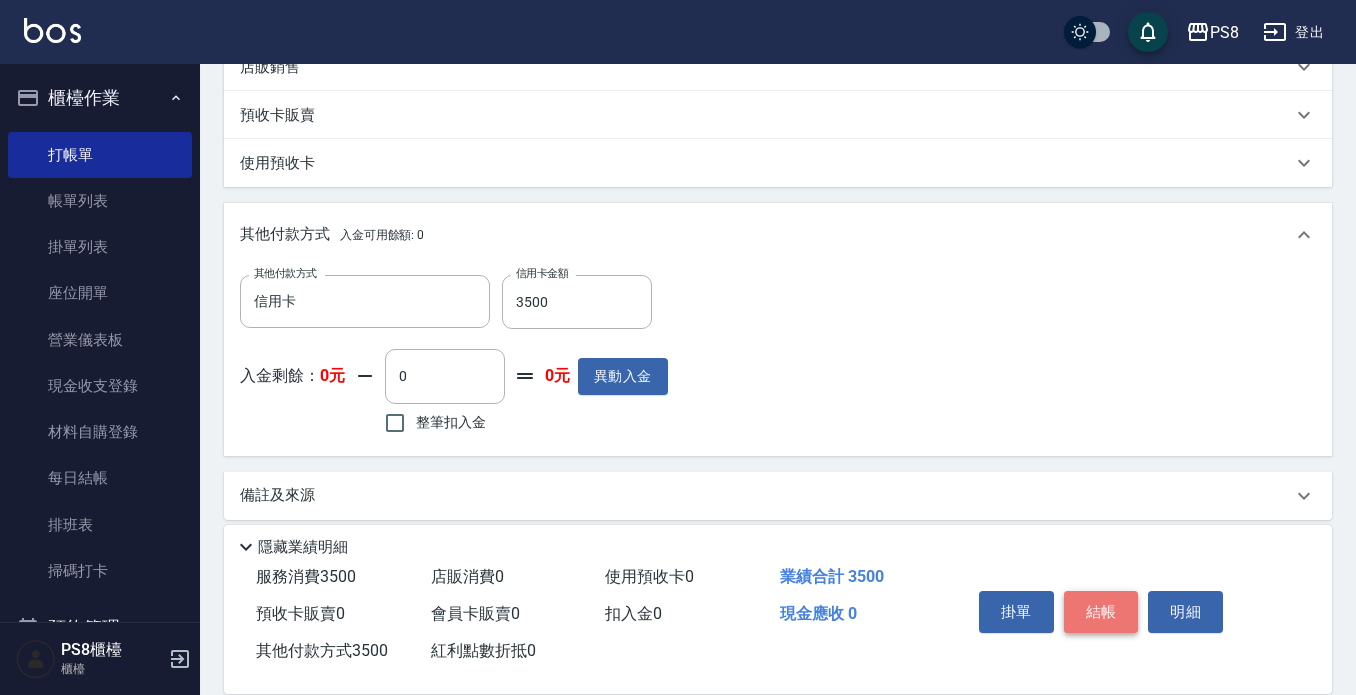 click on "結帳" at bounding box center [1101, 612] 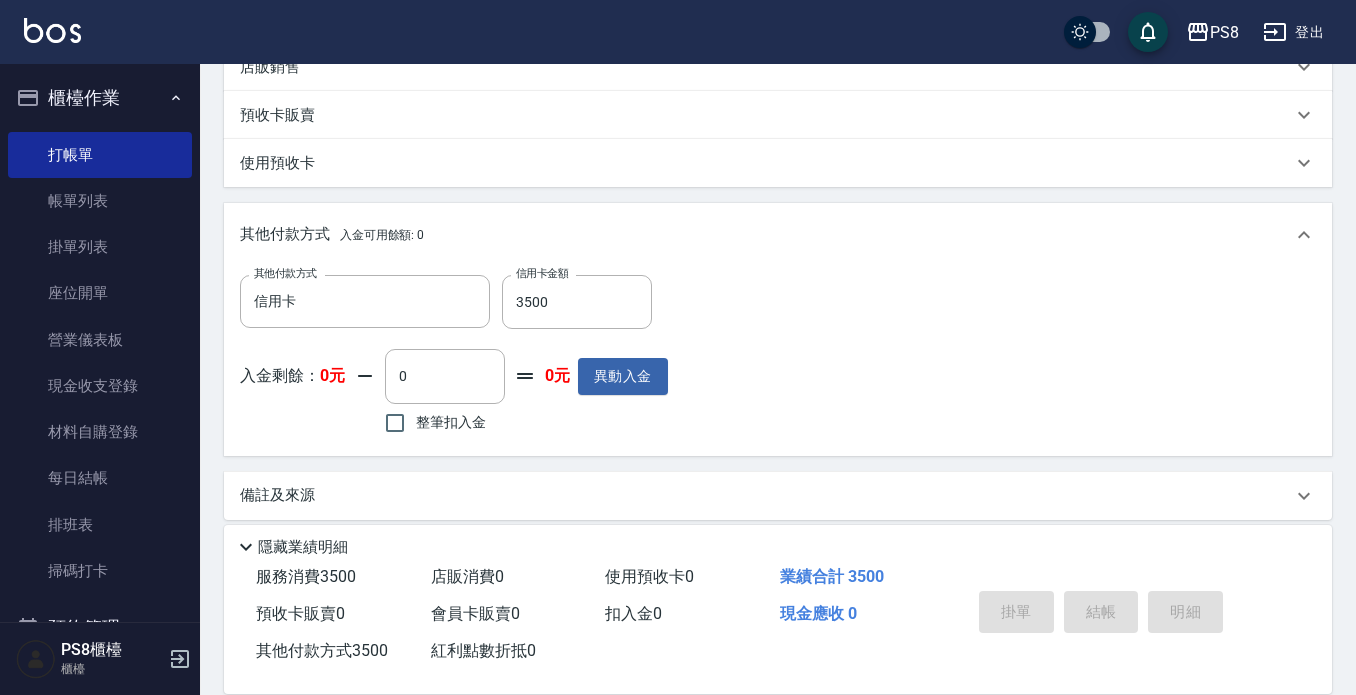 type 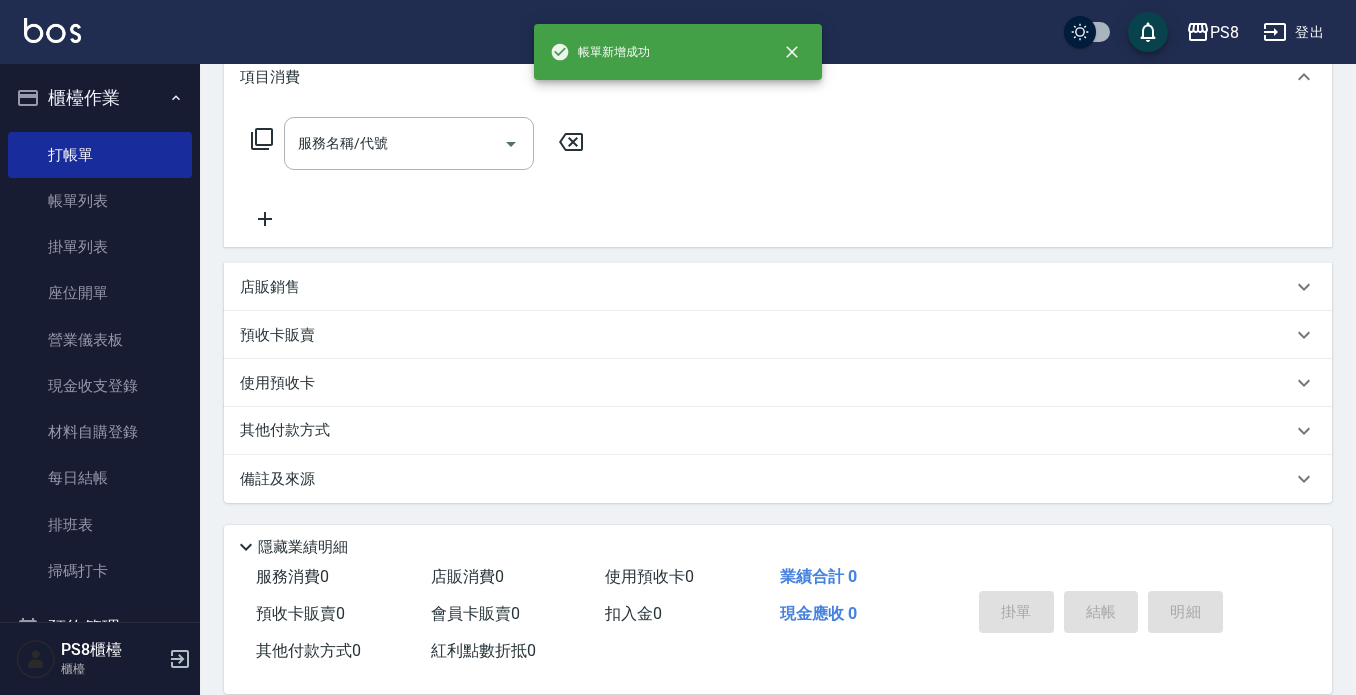 scroll, scrollTop: 0, scrollLeft: 0, axis: both 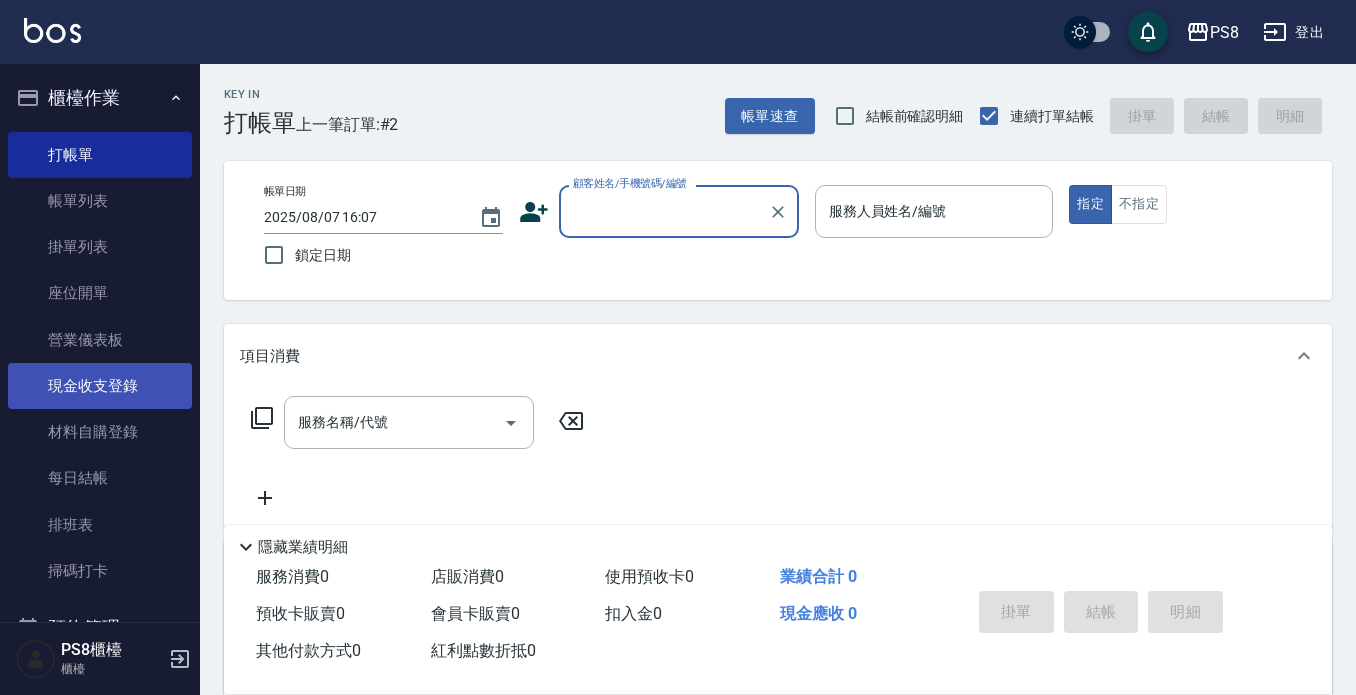 click on "現金收支登錄" at bounding box center [100, 386] 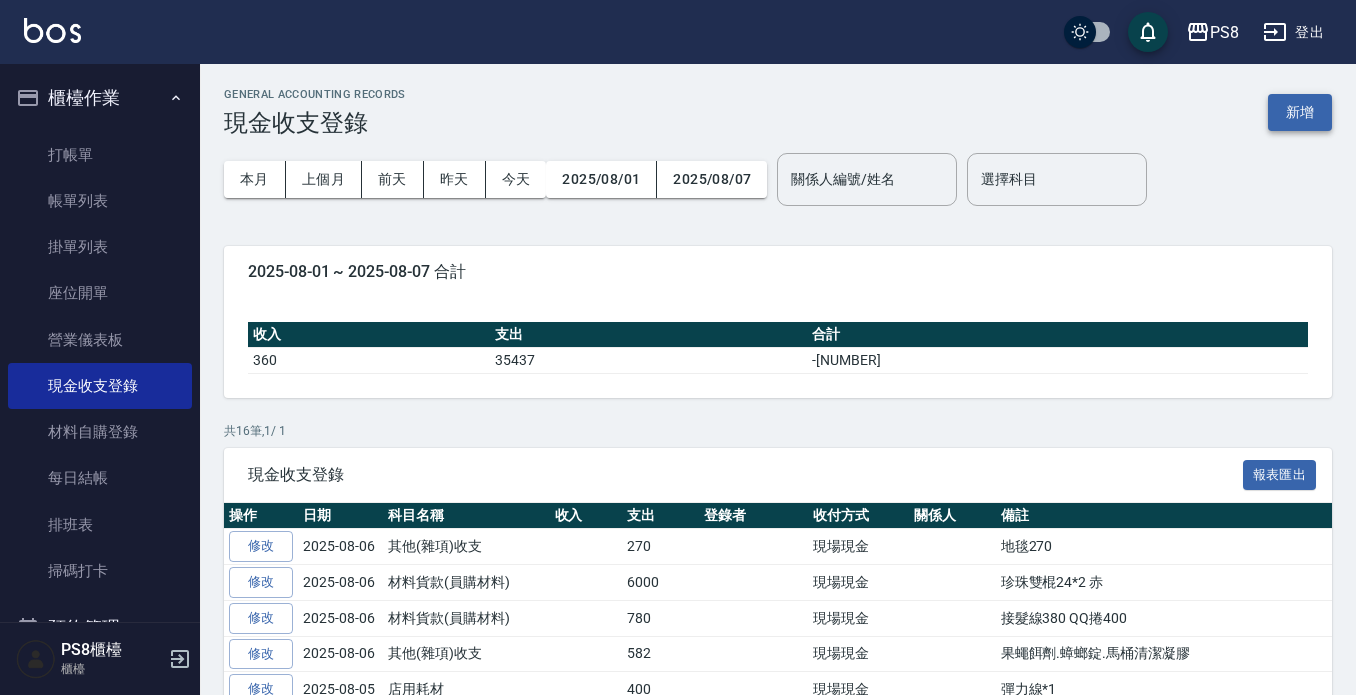 click on "新增" at bounding box center [1300, 112] 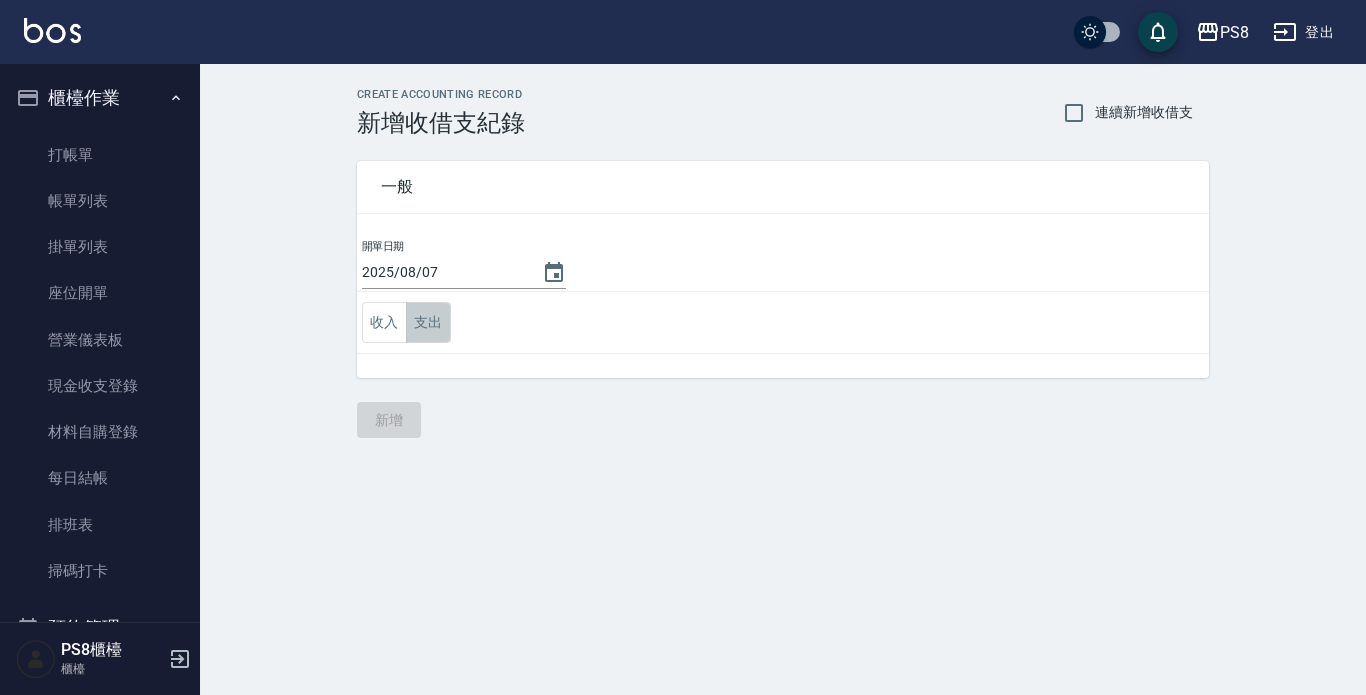 click on "支出" at bounding box center [428, 322] 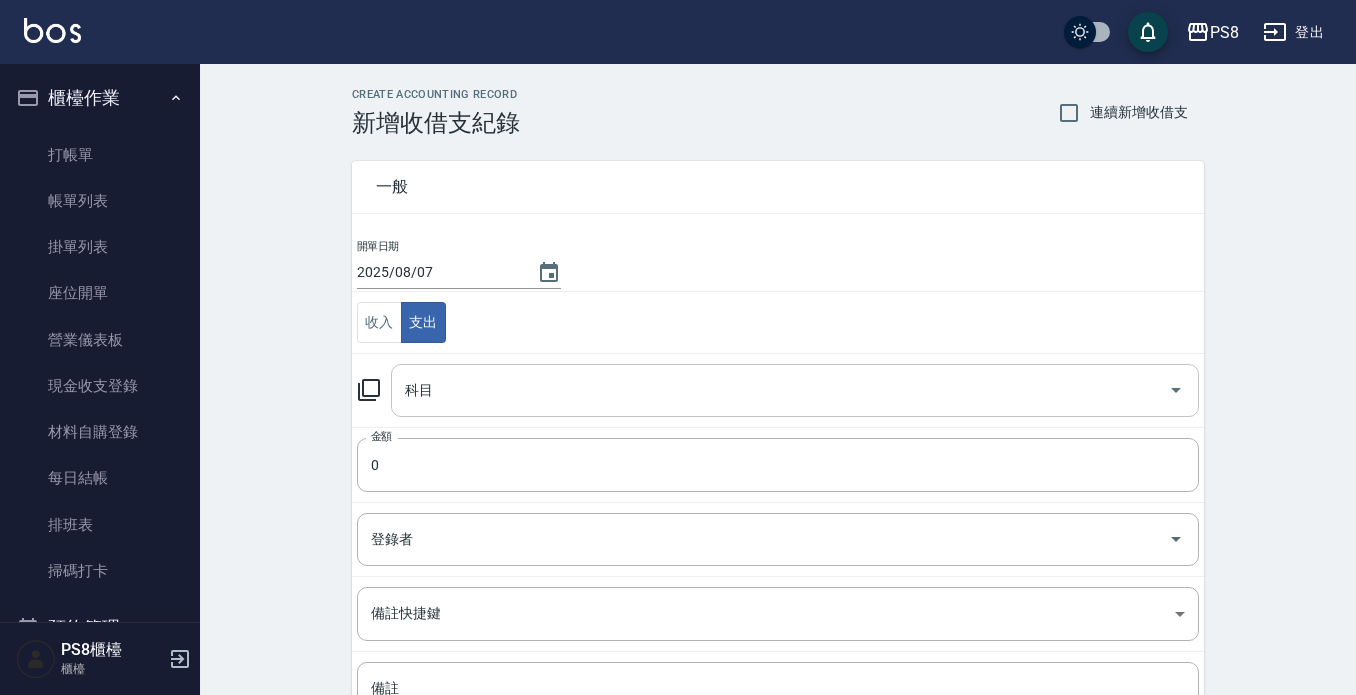 scroll, scrollTop: 188, scrollLeft: 0, axis: vertical 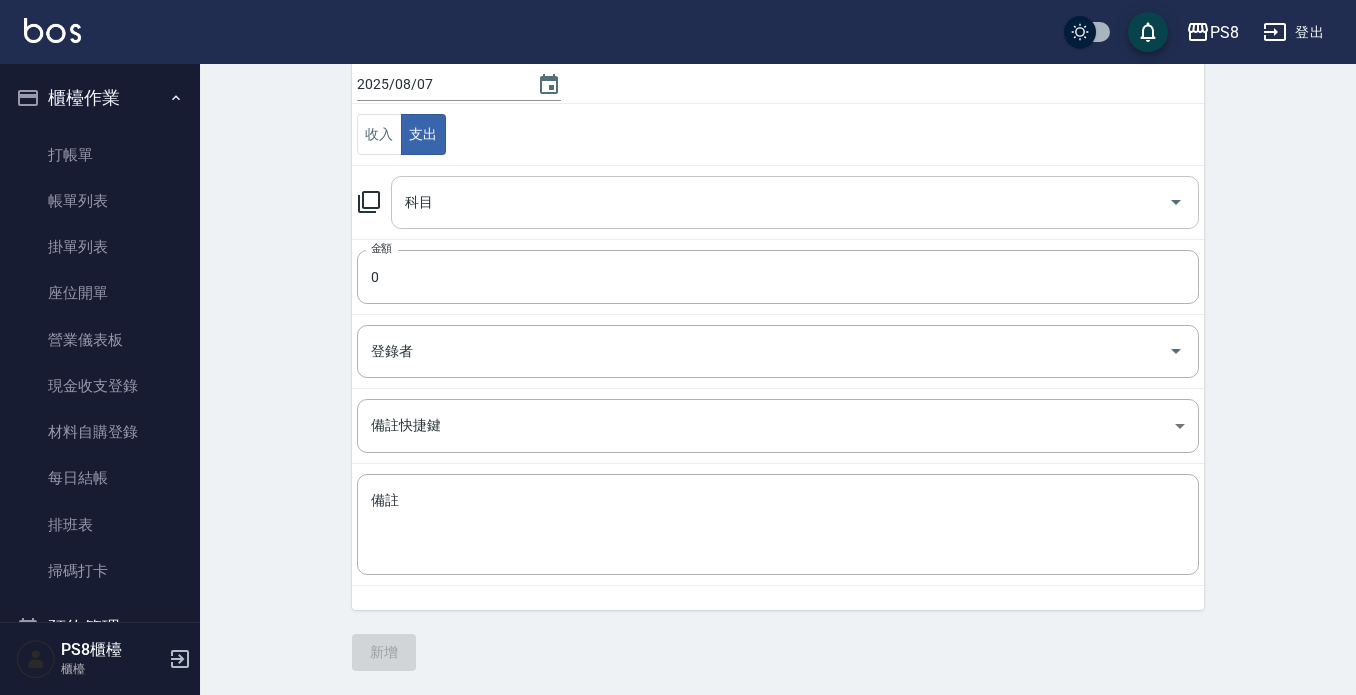 click on "科目" at bounding box center (780, 202) 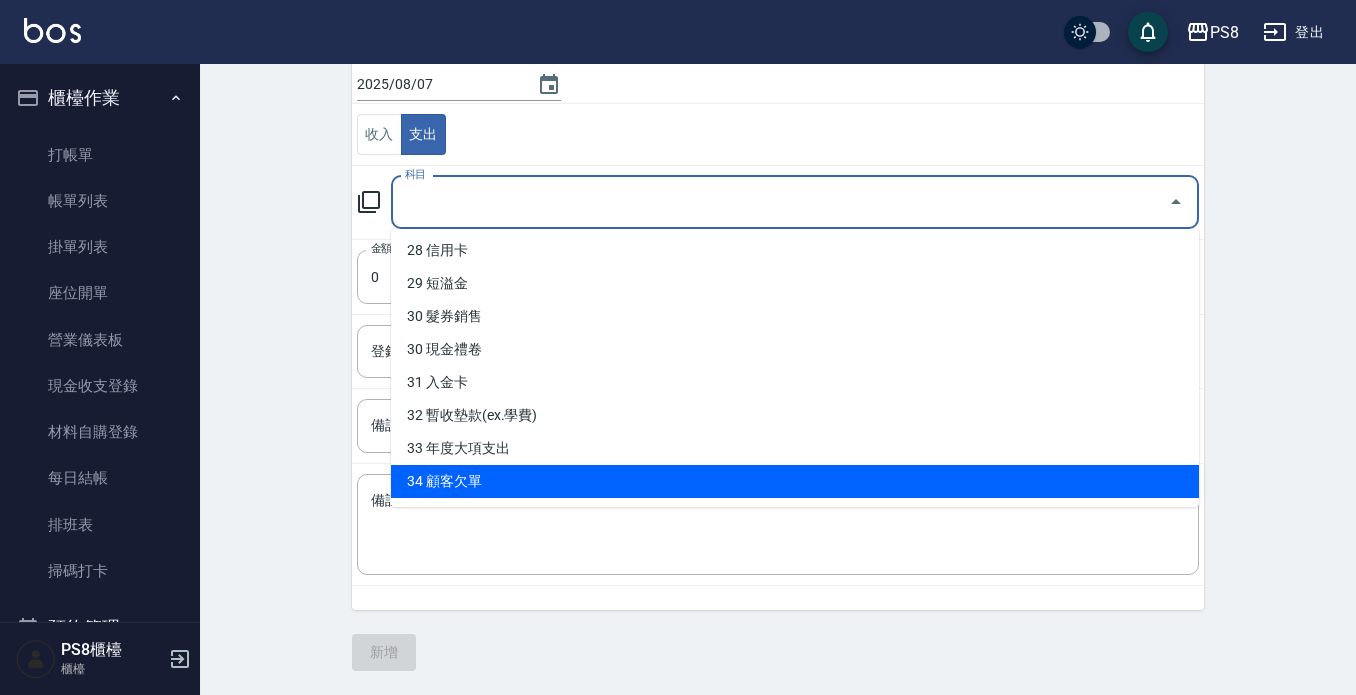 scroll, scrollTop: 725, scrollLeft: 0, axis: vertical 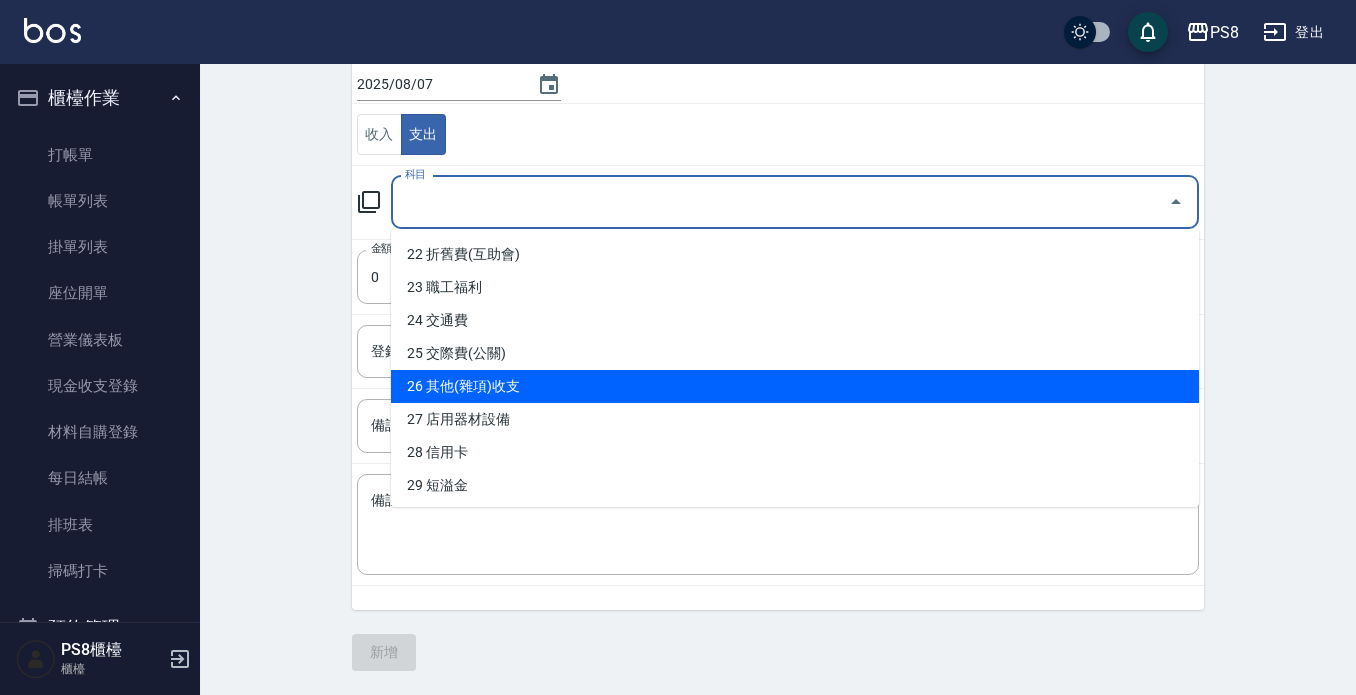 click on "26 其他(雜項)收支" at bounding box center [795, 386] 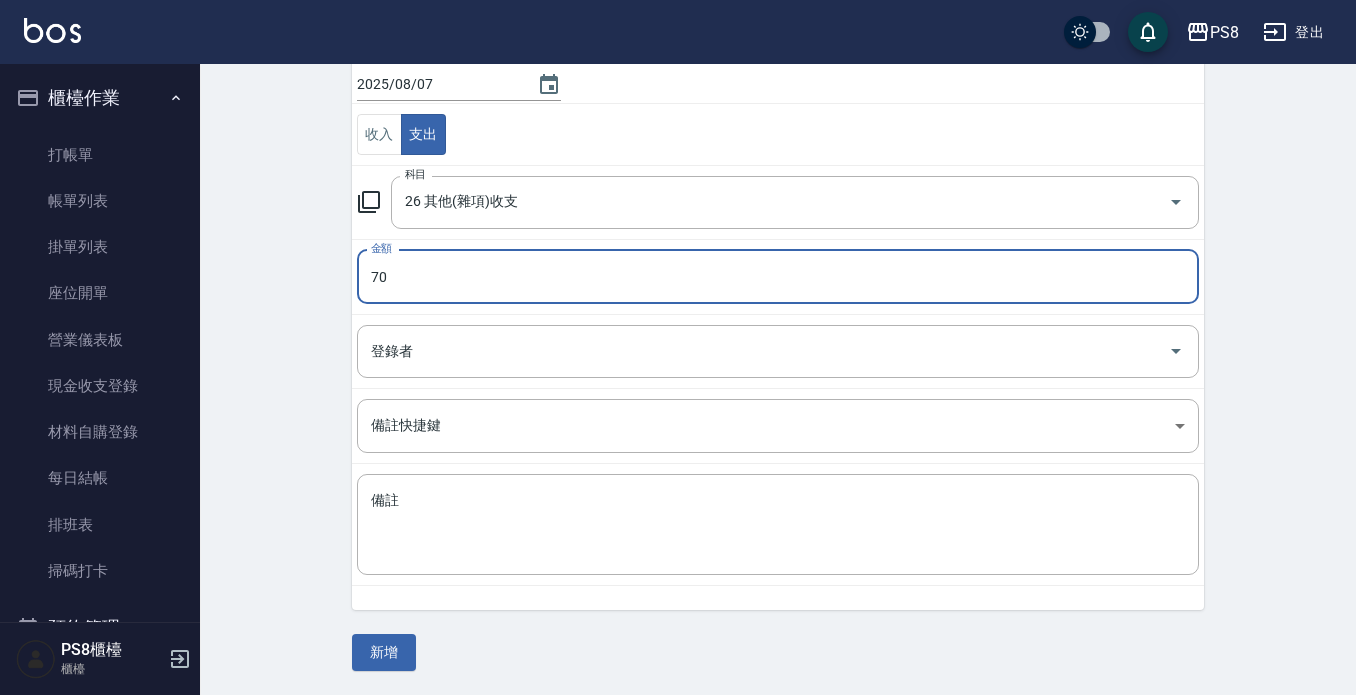 type on "70" 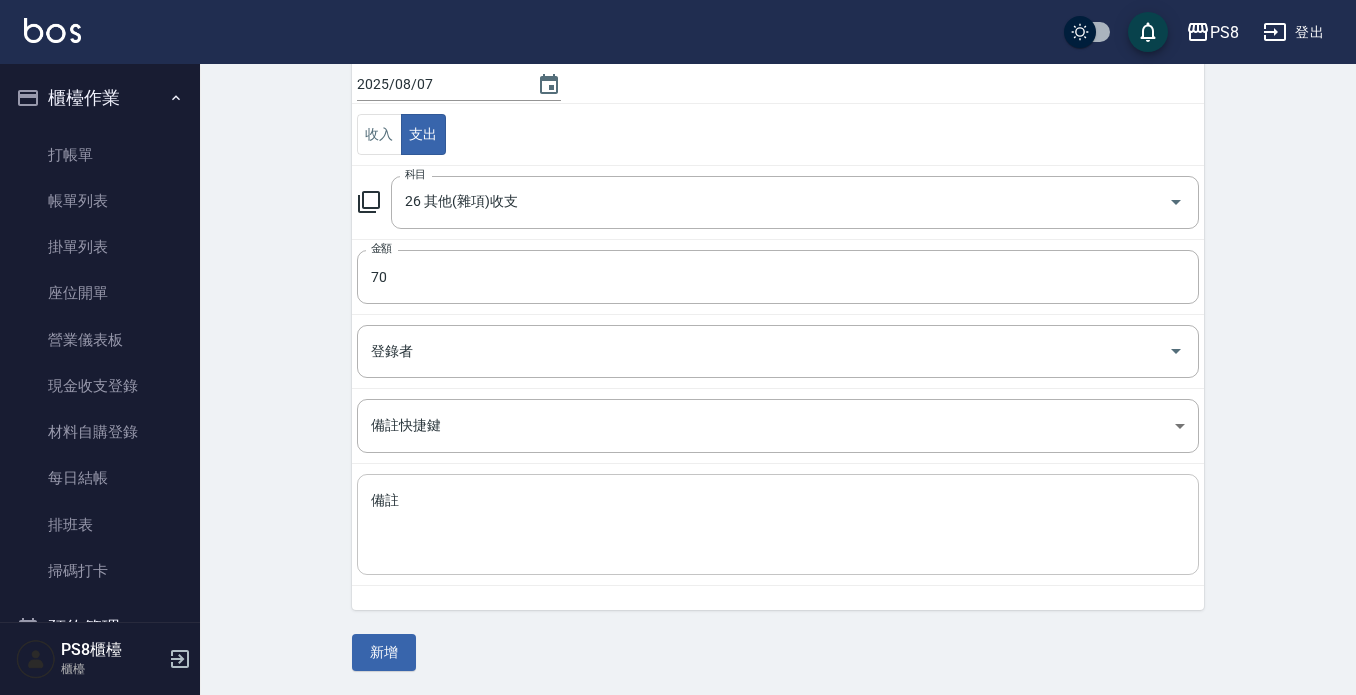 click on "備註" at bounding box center (778, 525) 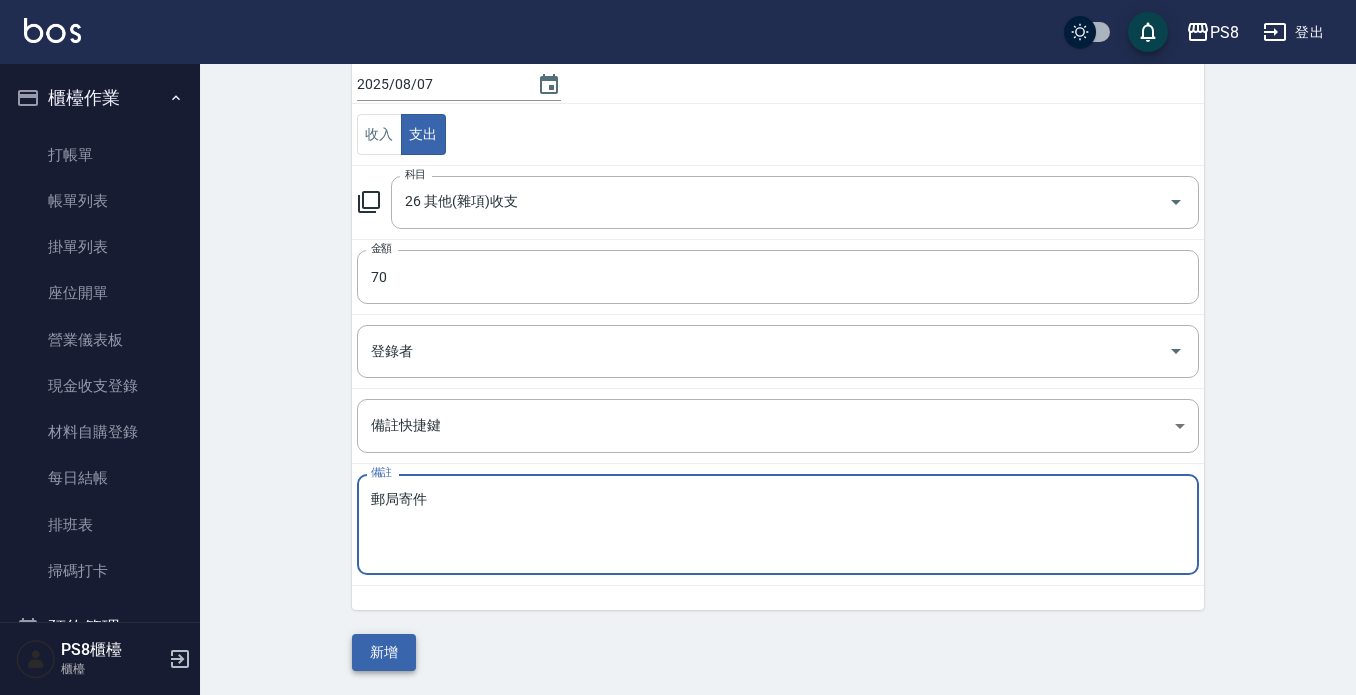 type on "郵局寄件" 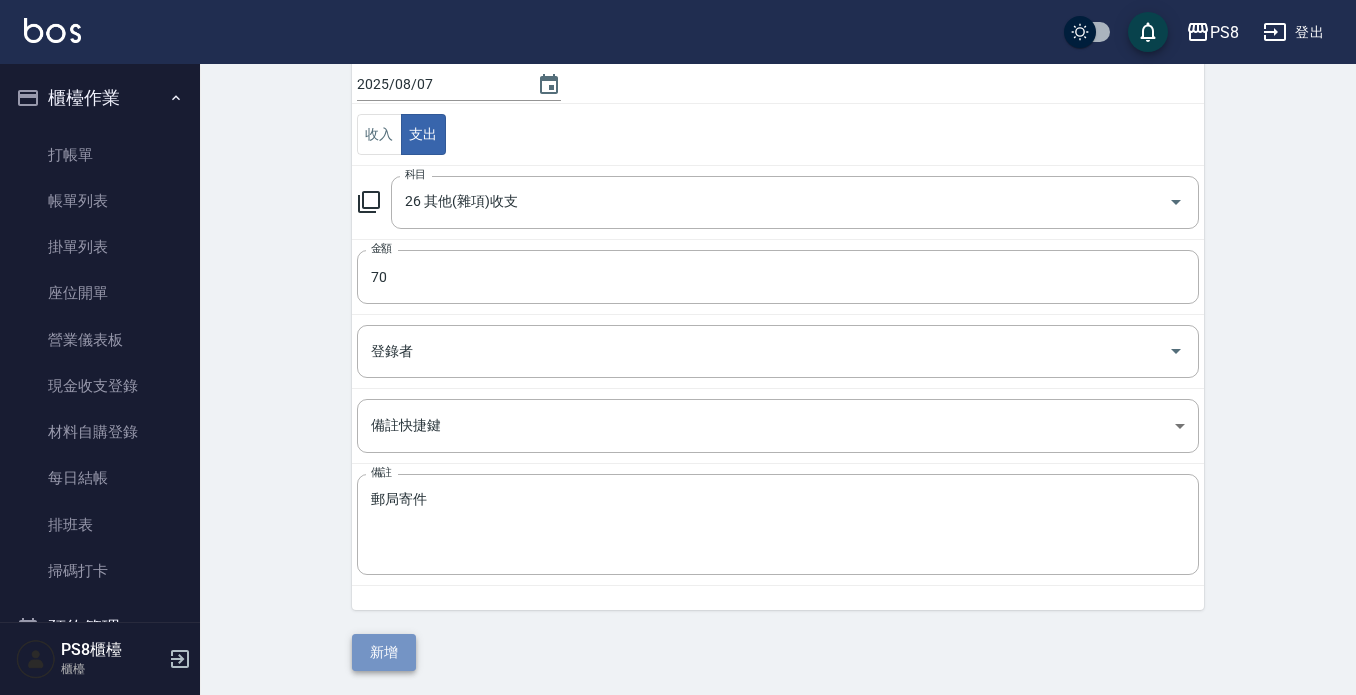 click on "新增" at bounding box center [384, 652] 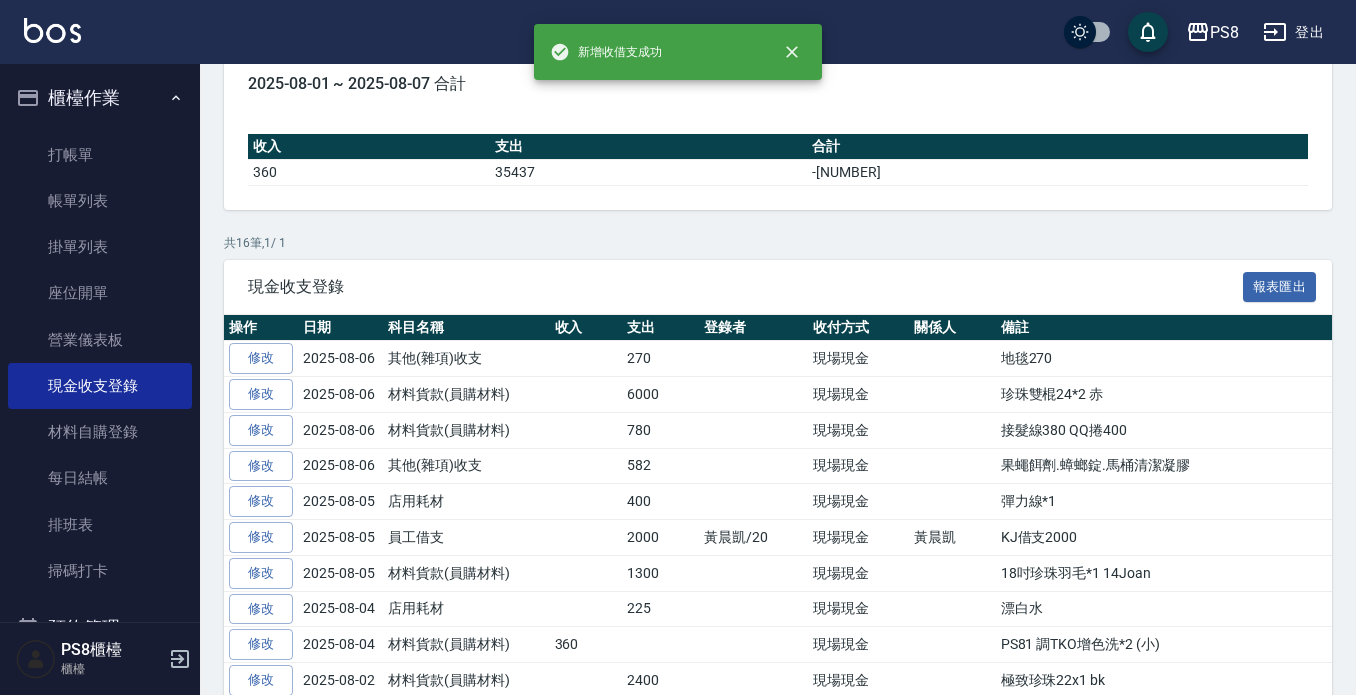scroll, scrollTop: 0, scrollLeft: 0, axis: both 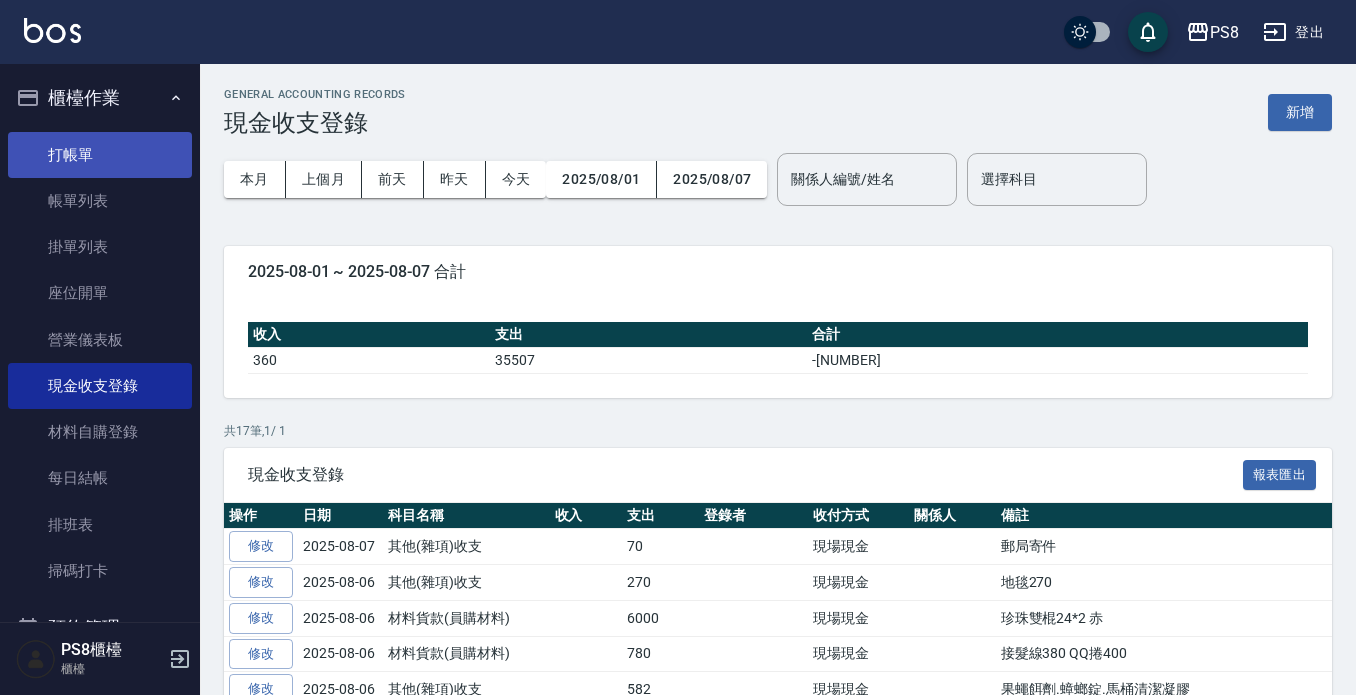 click on "打帳單" at bounding box center (100, 155) 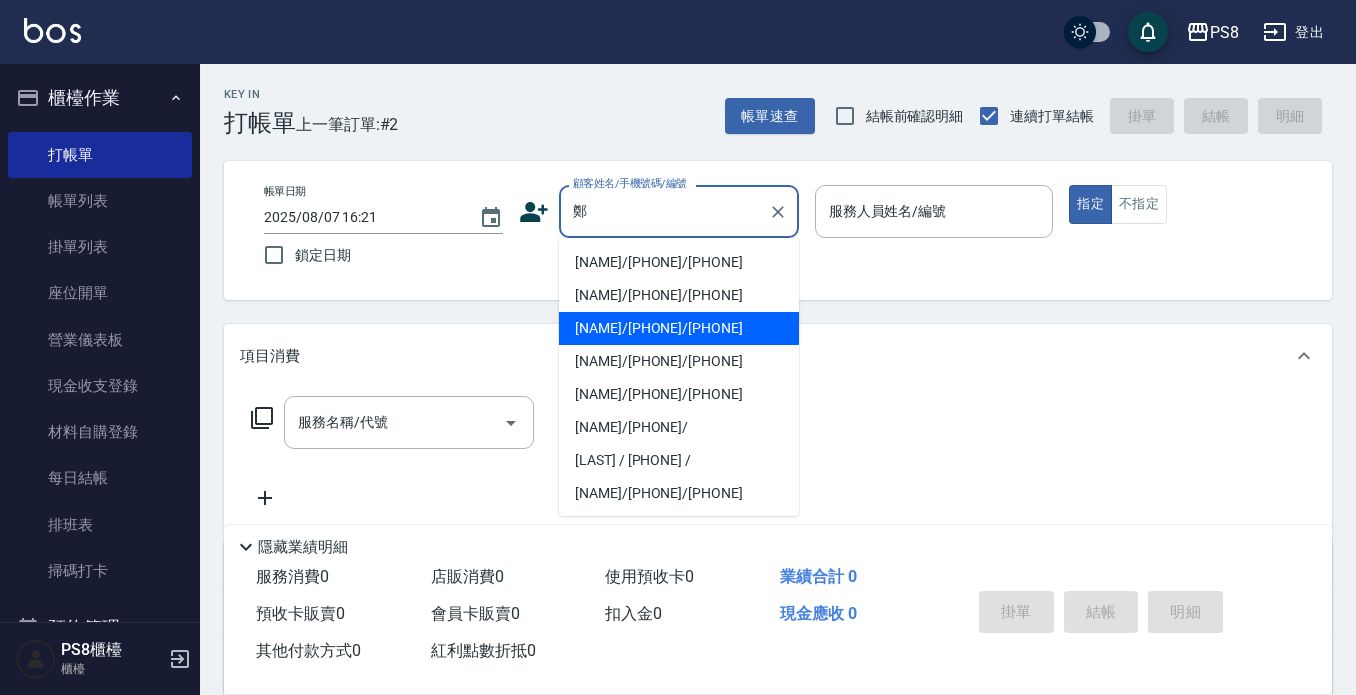 click on "[NAME]/[PHONE]/[PHONE]" at bounding box center (679, 328) 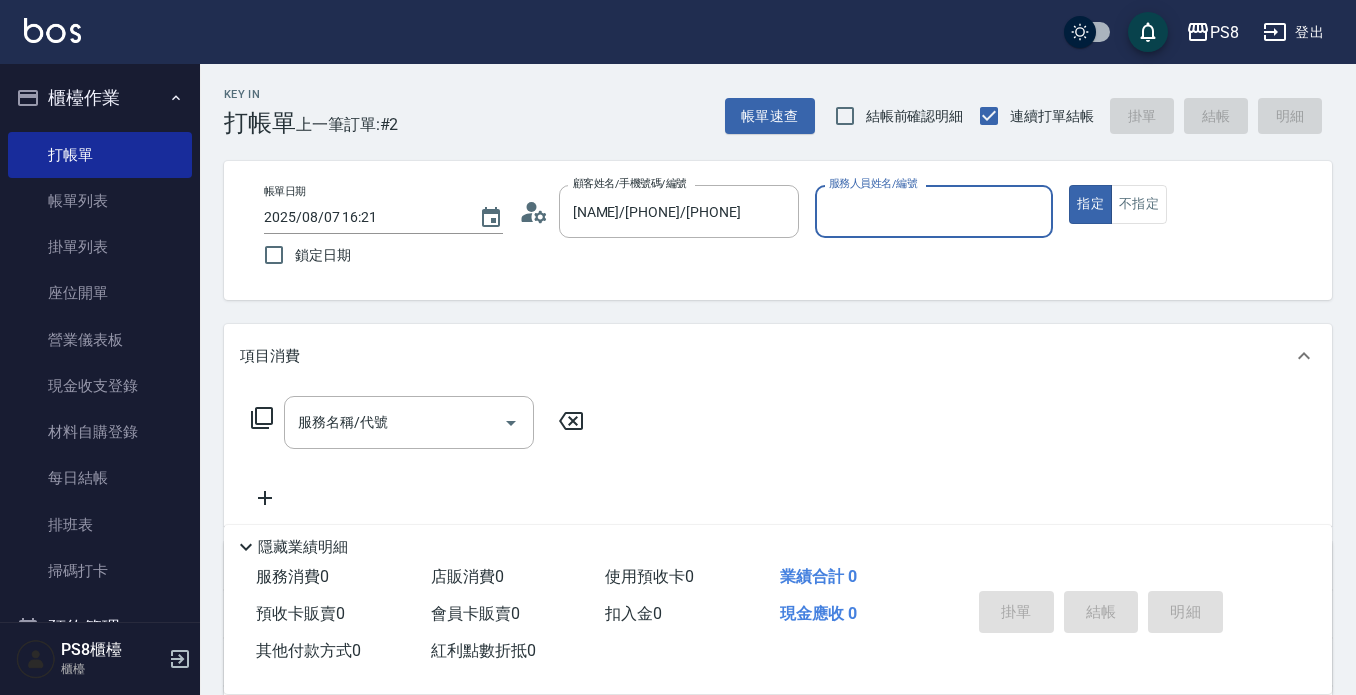 type on "VINA-12" 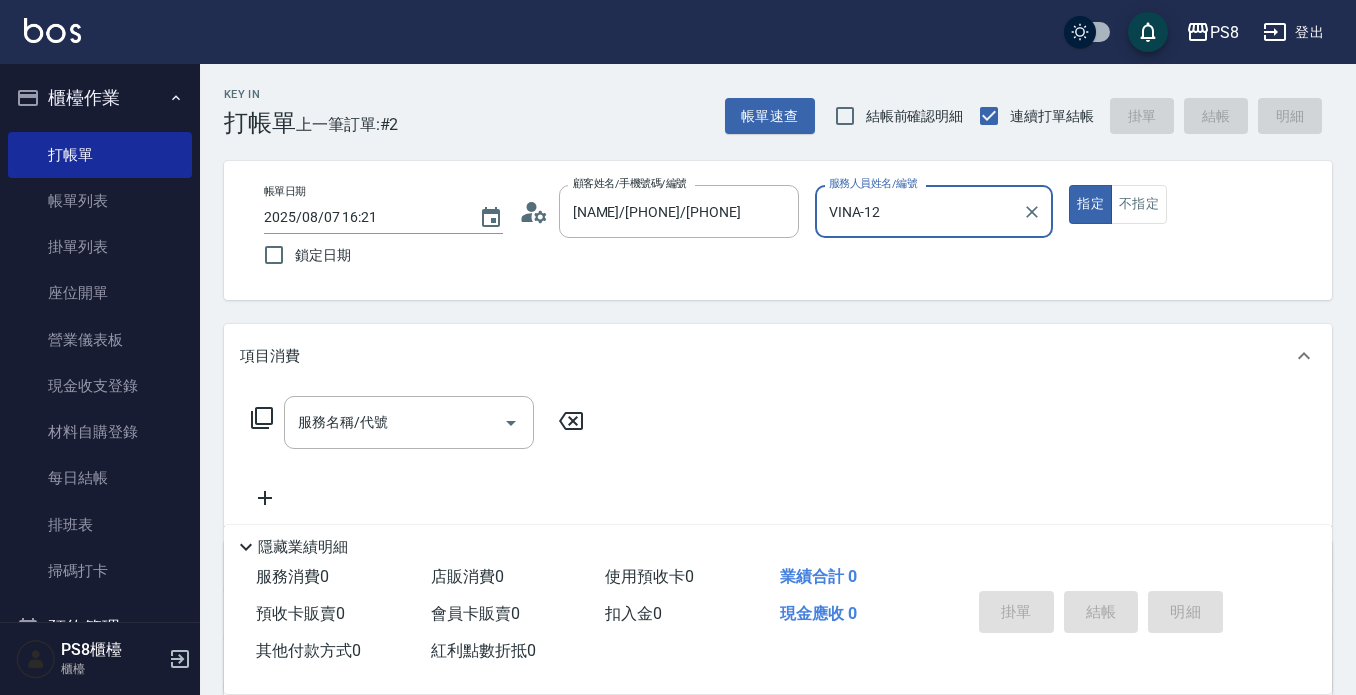 click on "指定" at bounding box center [1090, 204] 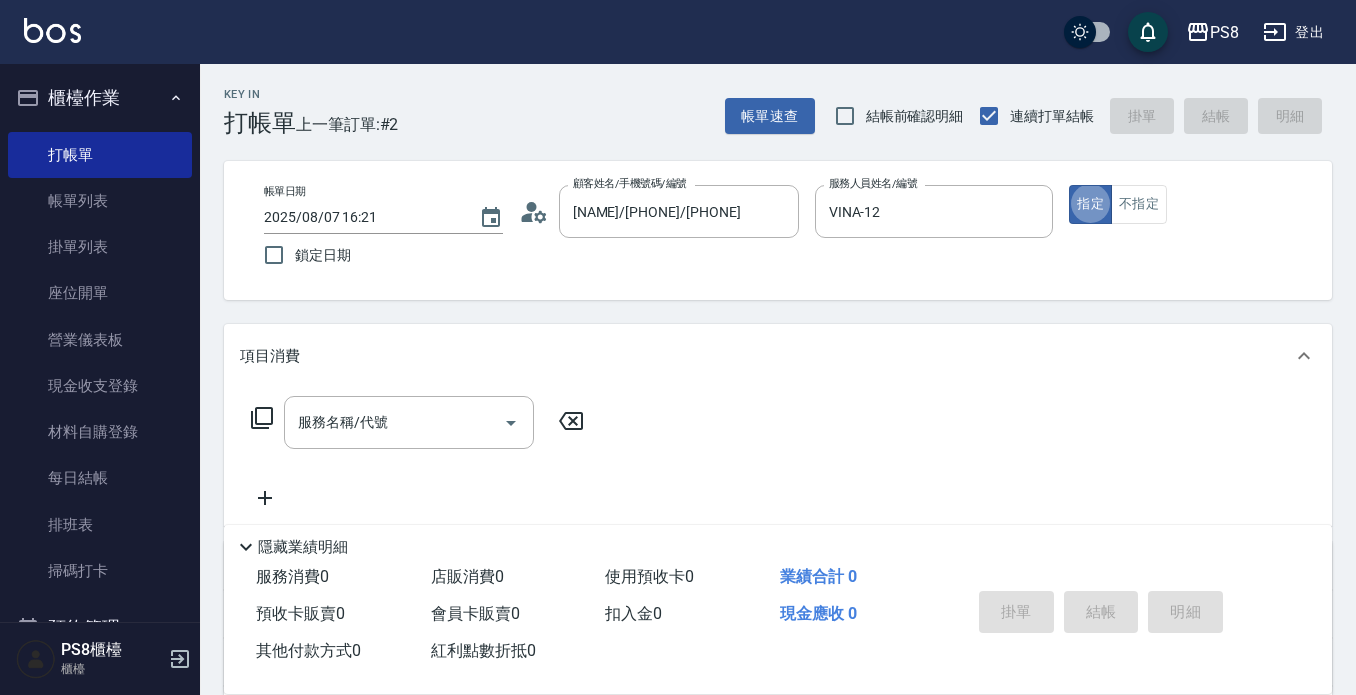 type on "true" 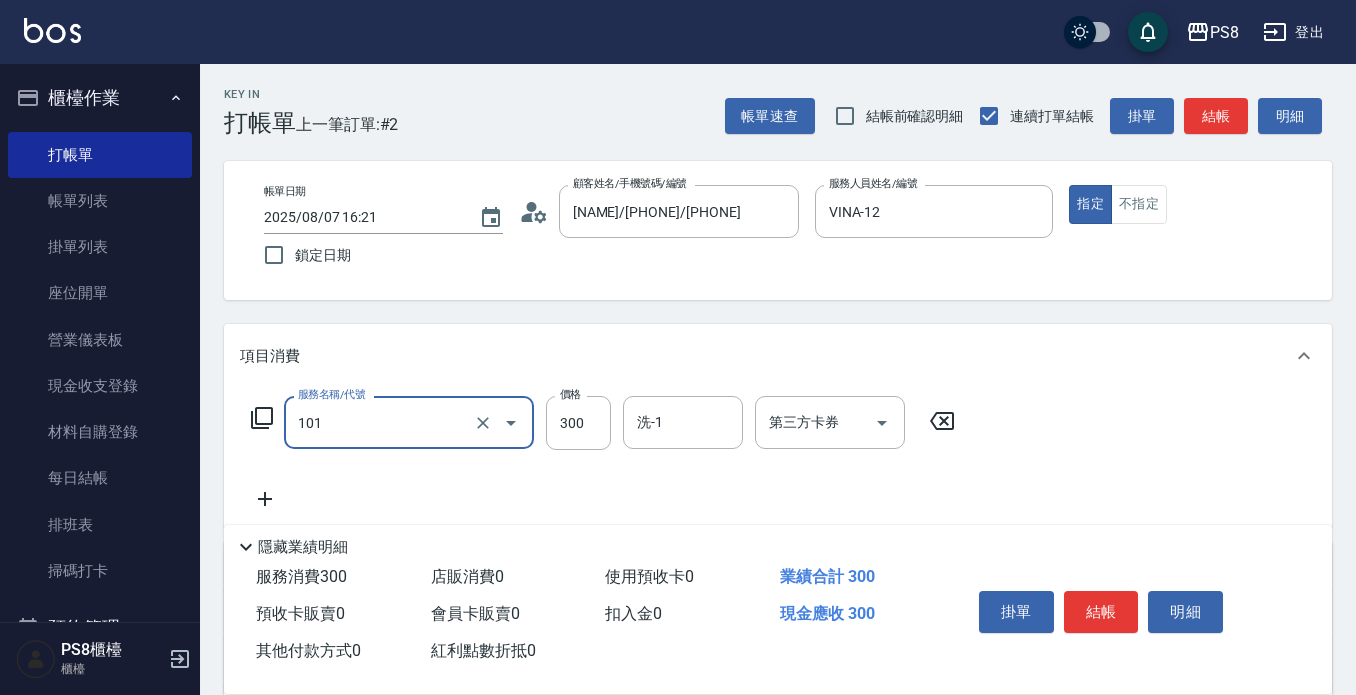 type on "洗髮(101)" 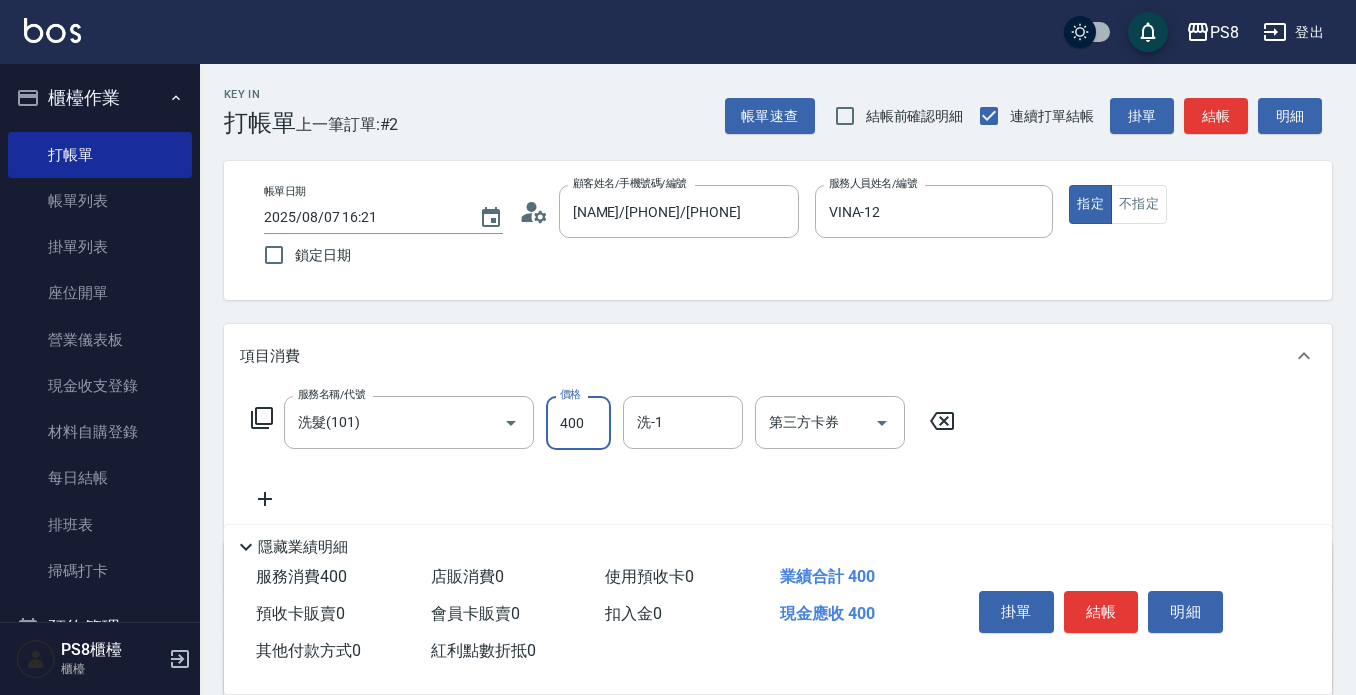 type on "400" 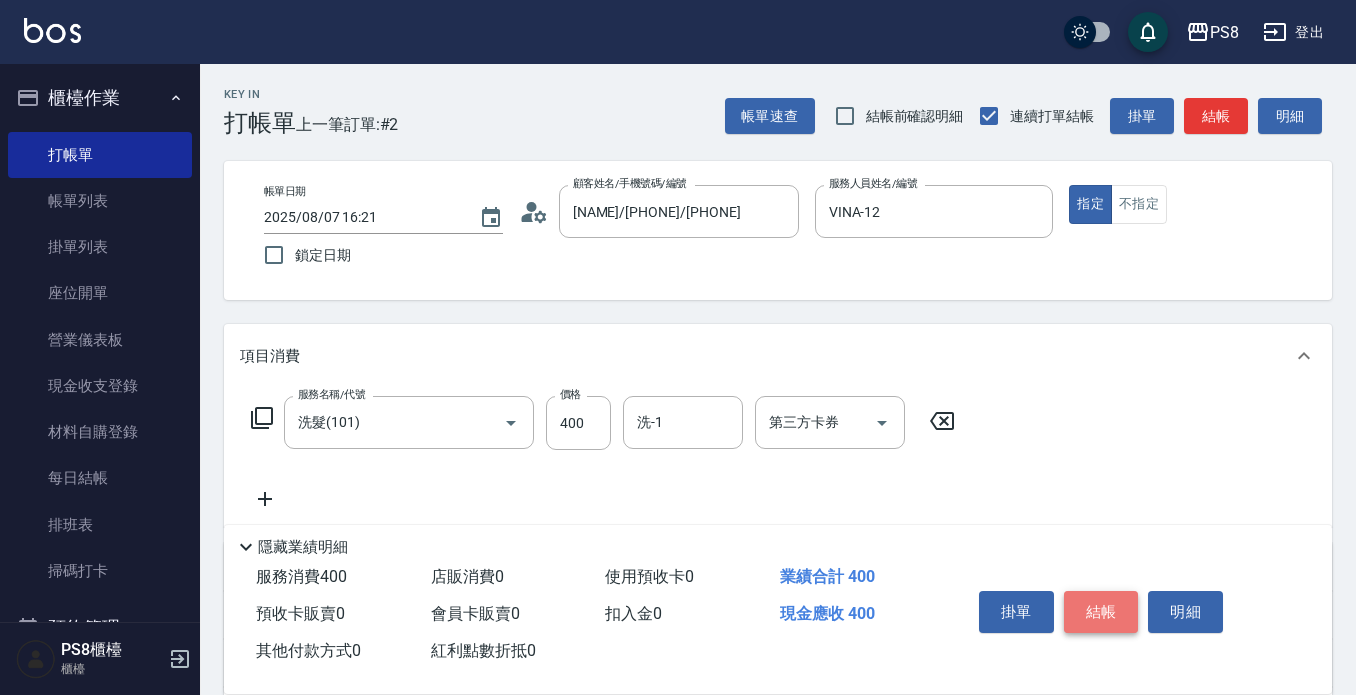 click on "結帳" at bounding box center (1101, 612) 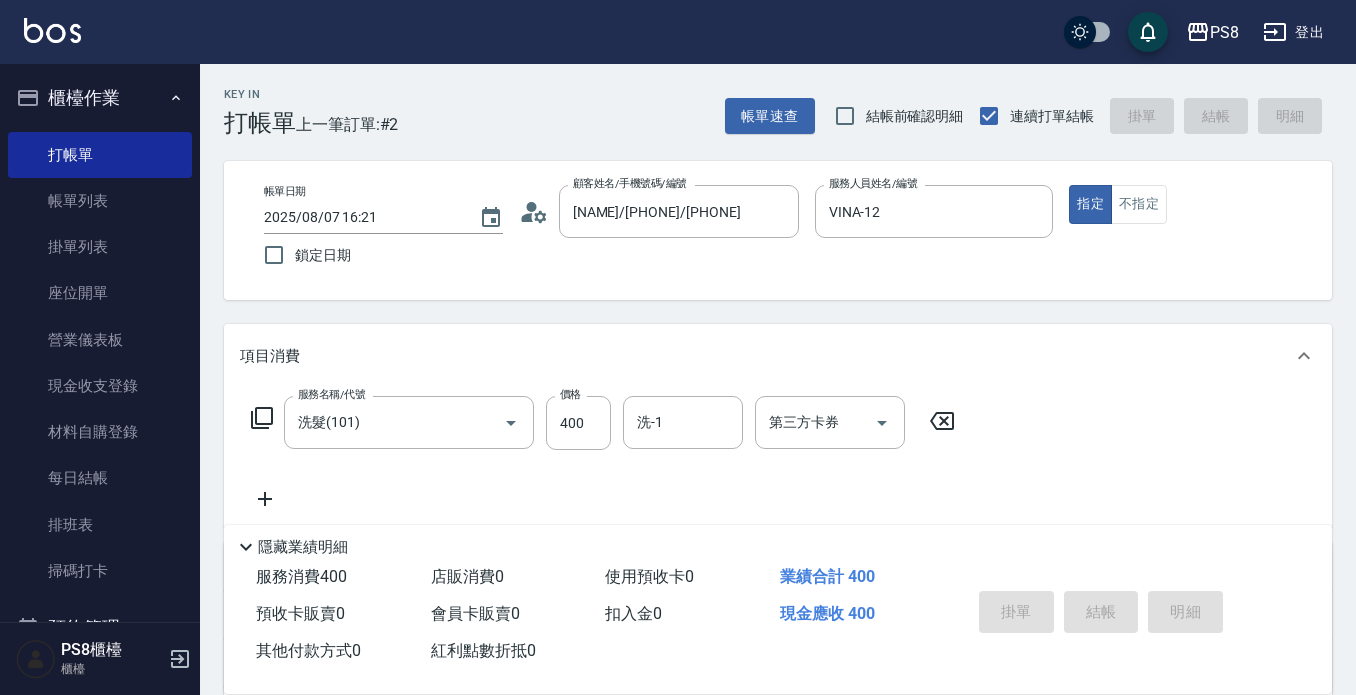 type 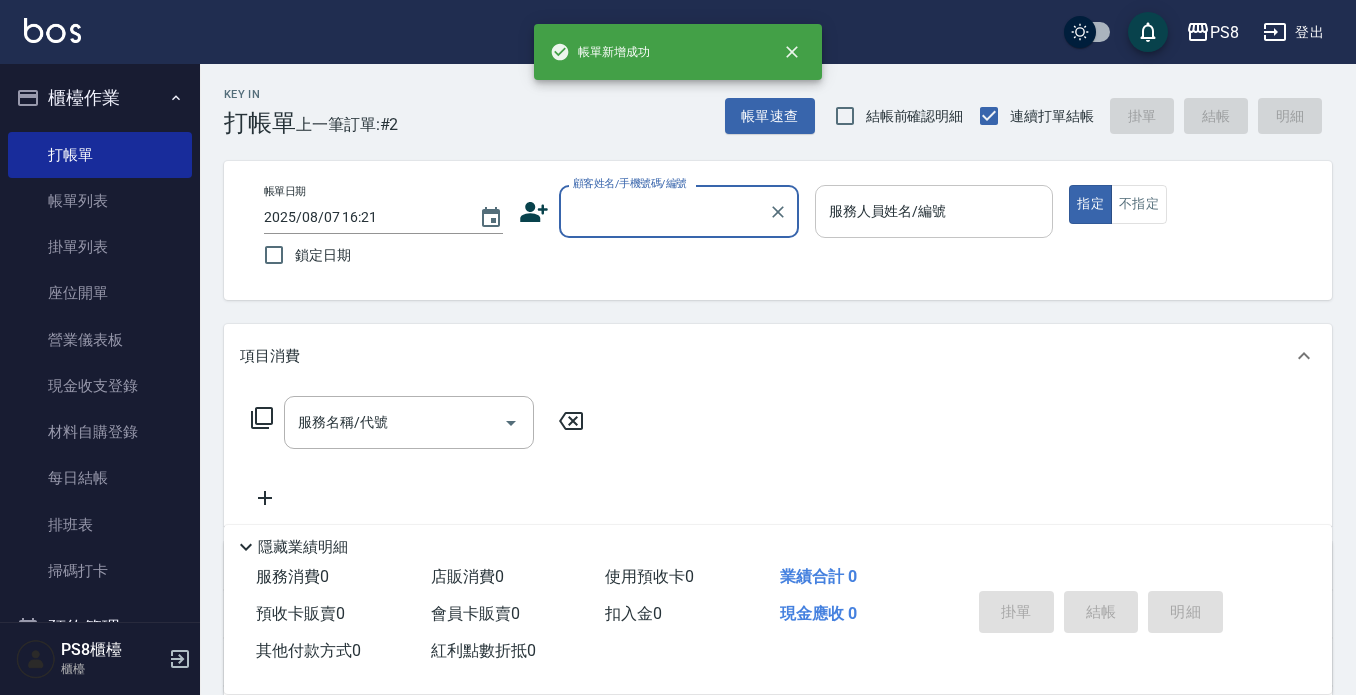 scroll, scrollTop: 0, scrollLeft: 0, axis: both 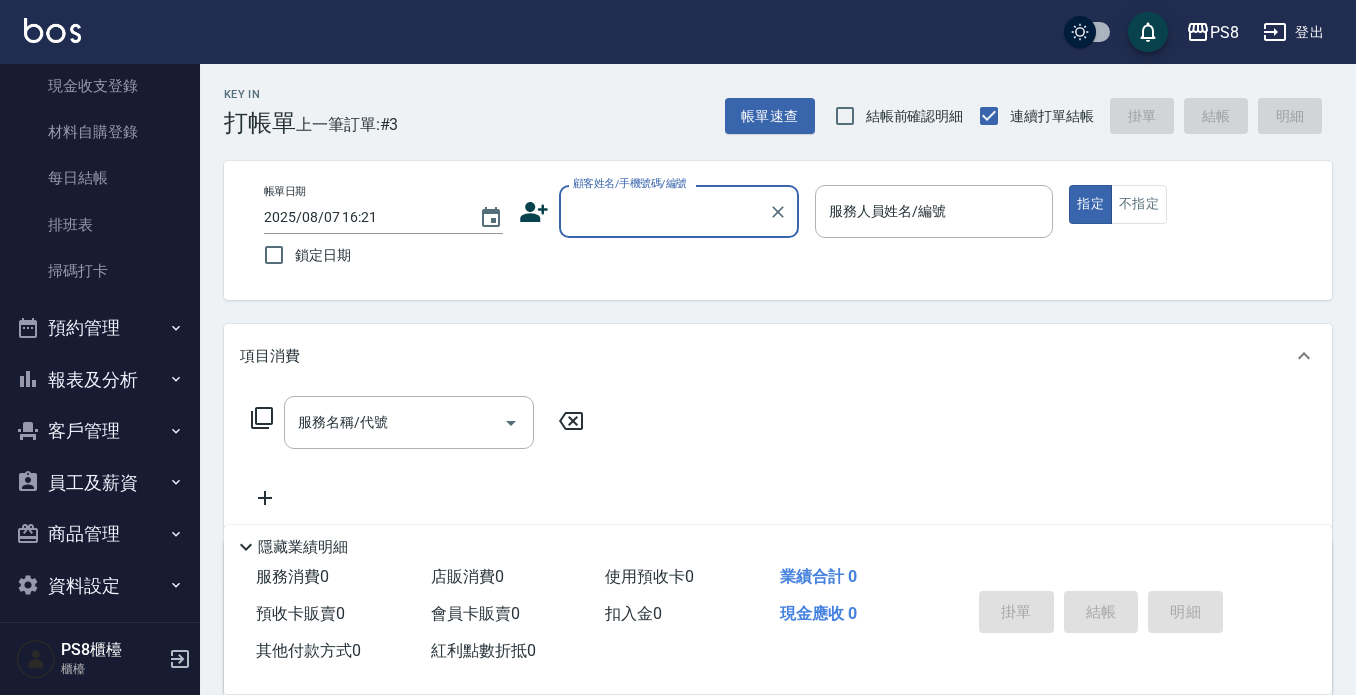 click on "顧客姓名/手機號碼/編號" at bounding box center (664, 211) 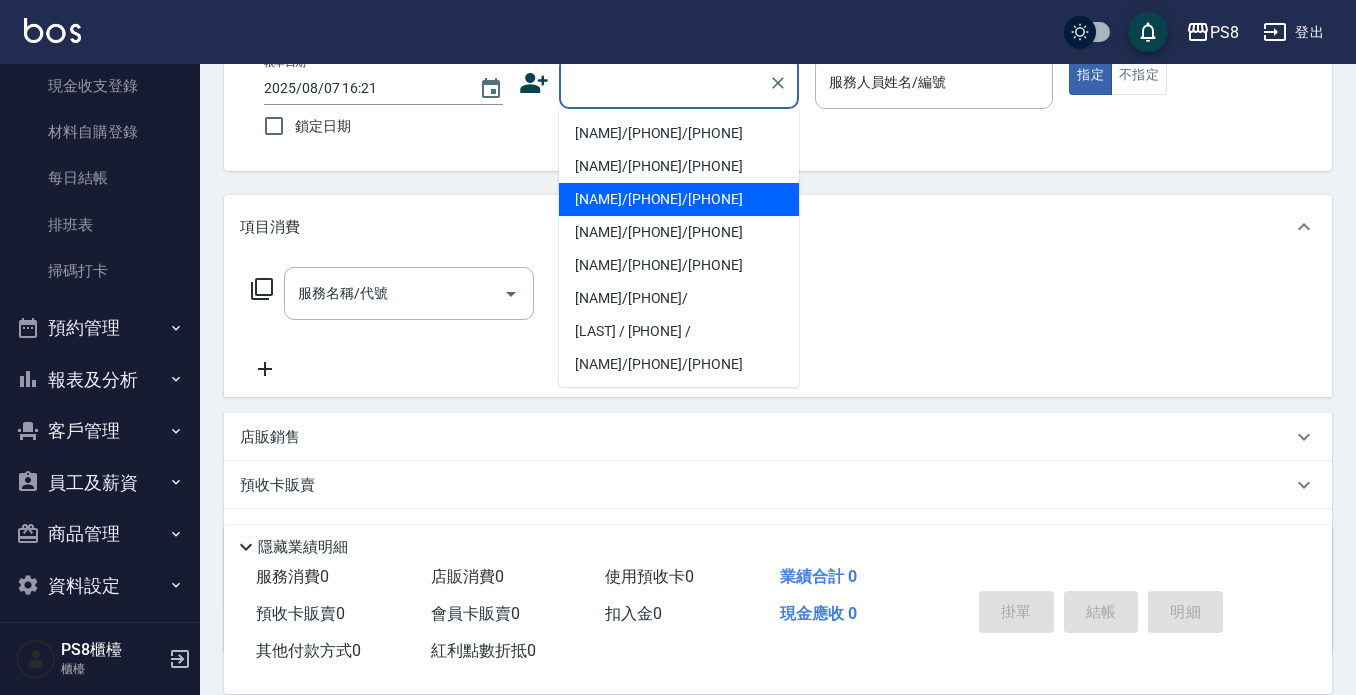 scroll, scrollTop: 200, scrollLeft: 0, axis: vertical 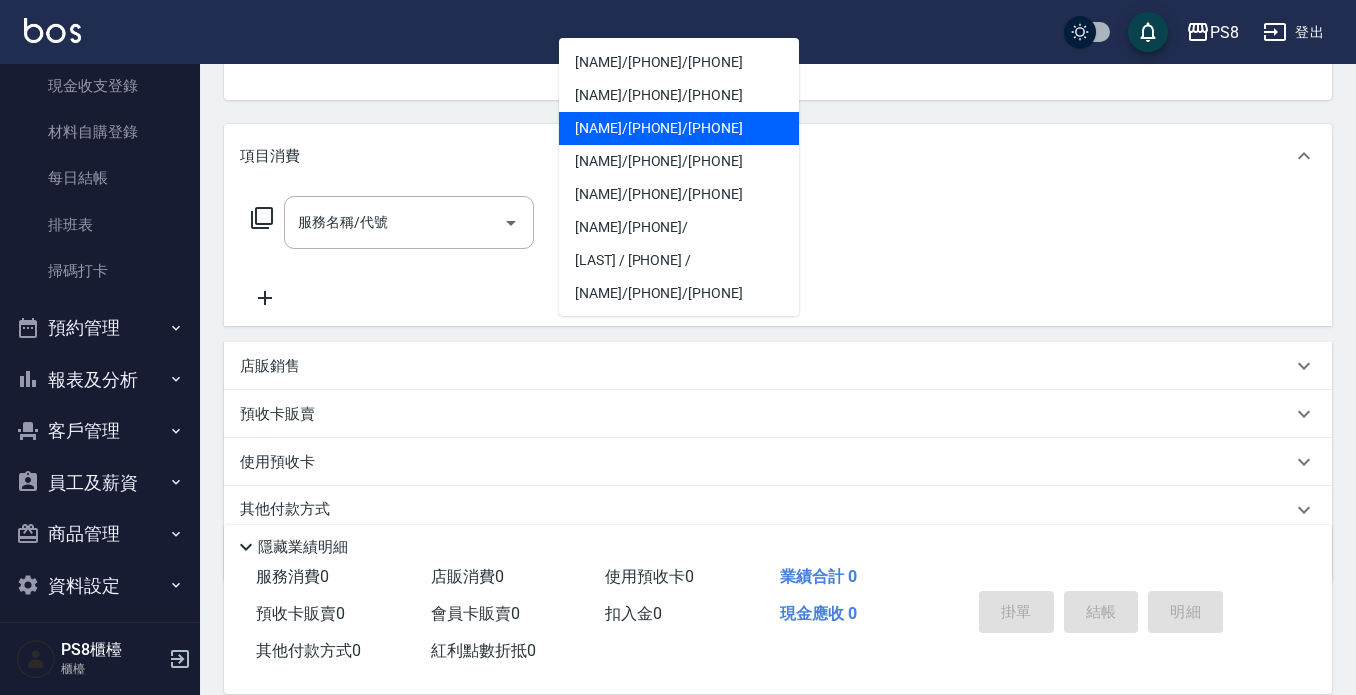 click on "客戶管理" at bounding box center [100, 431] 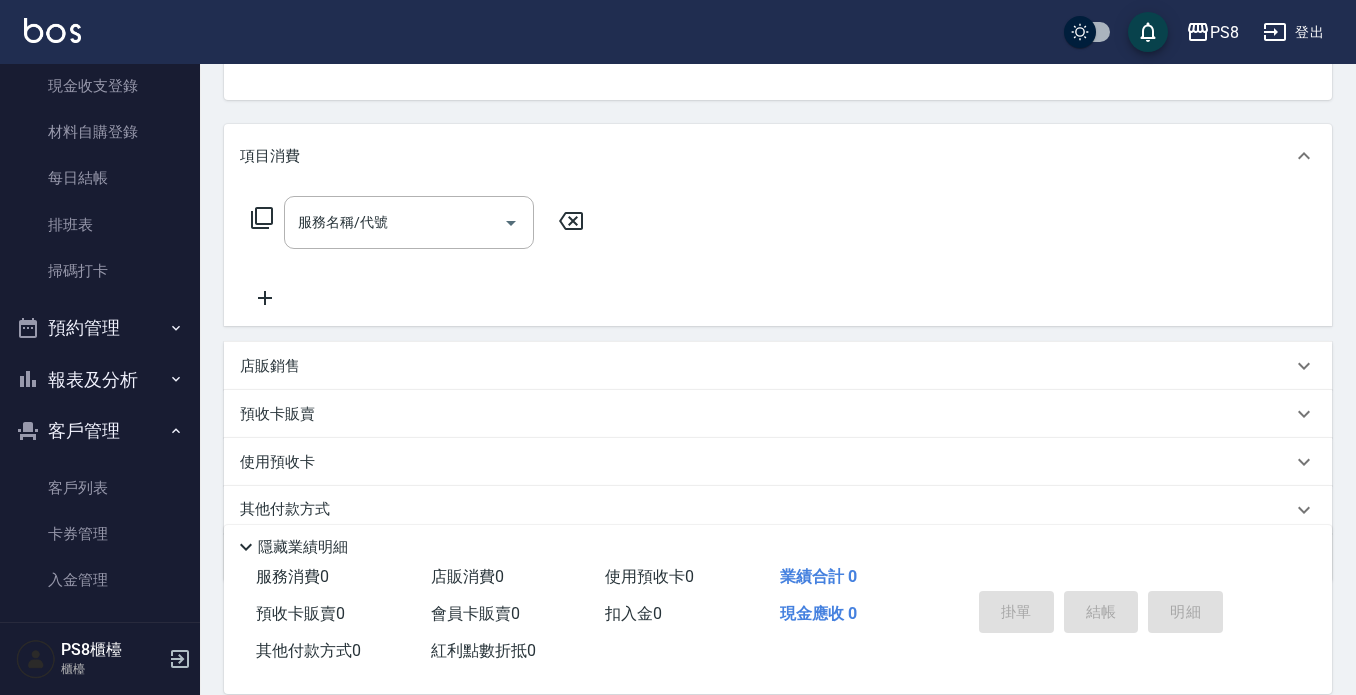 click on "客戶列表 卡券管理 入金管理" at bounding box center [100, 63] 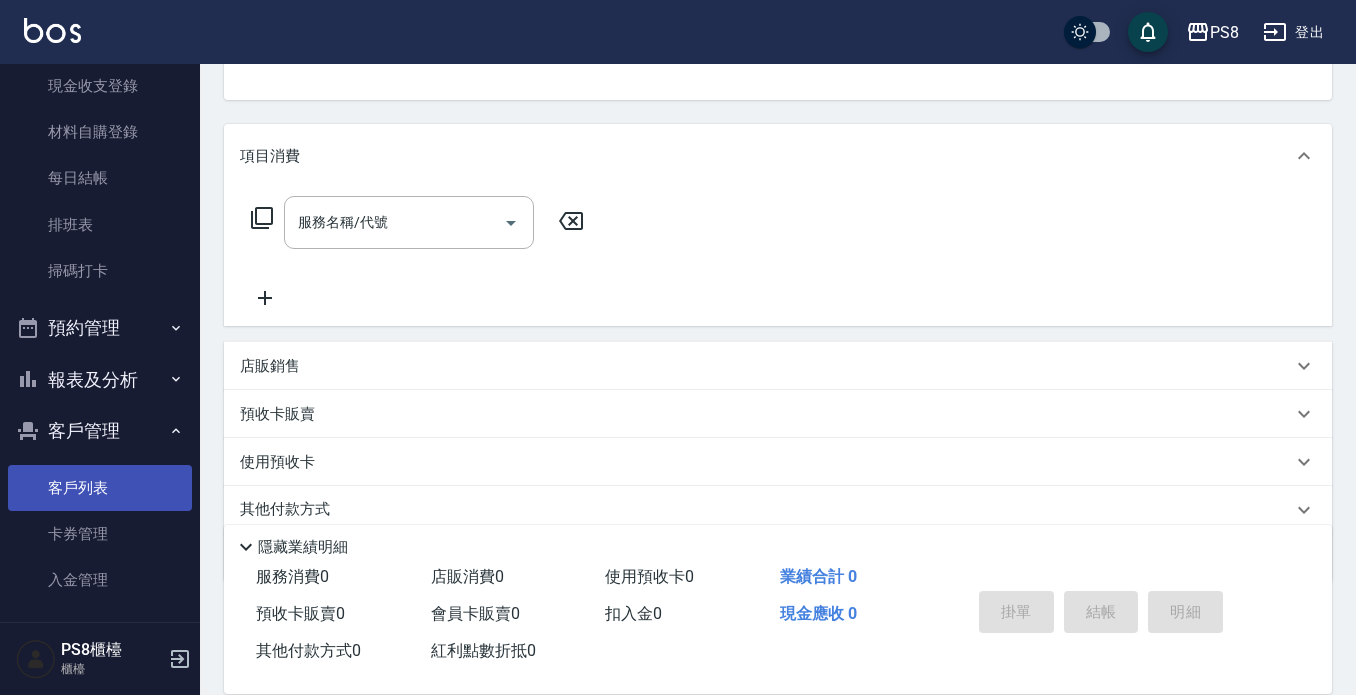 click on "客戶列表" at bounding box center (100, 488) 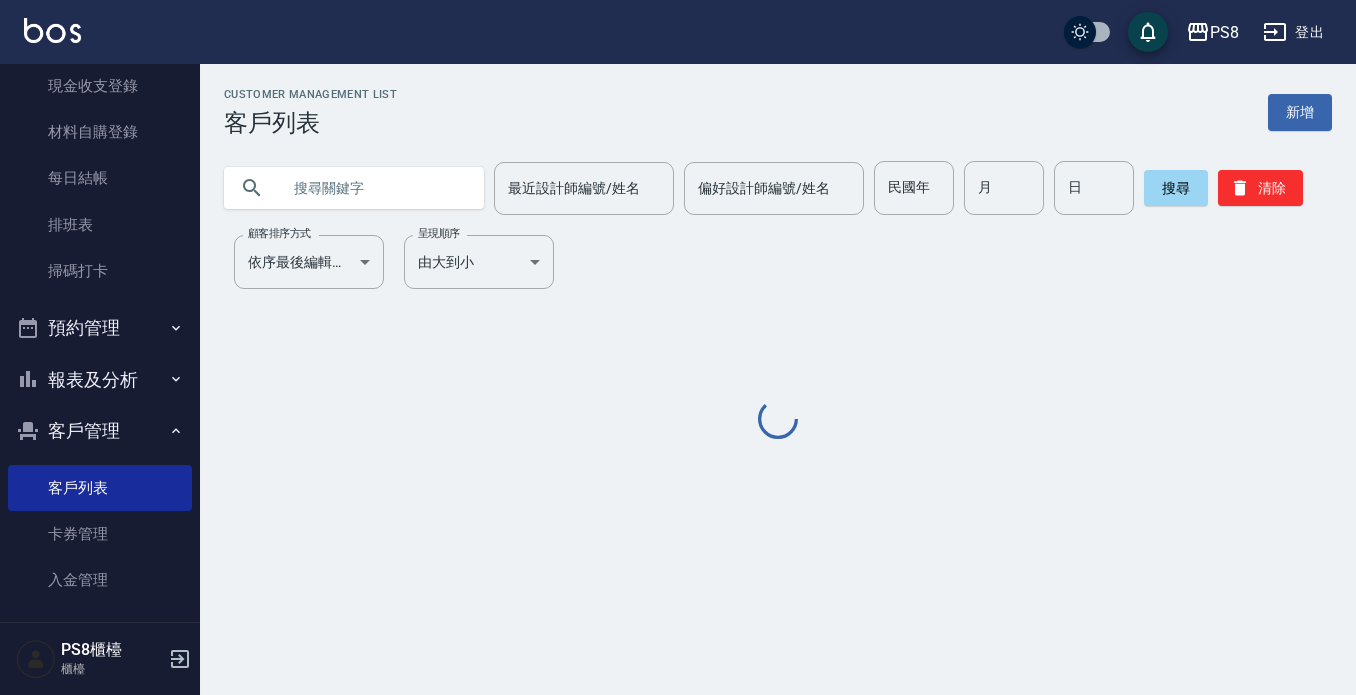 scroll, scrollTop: 0, scrollLeft: 0, axis: both 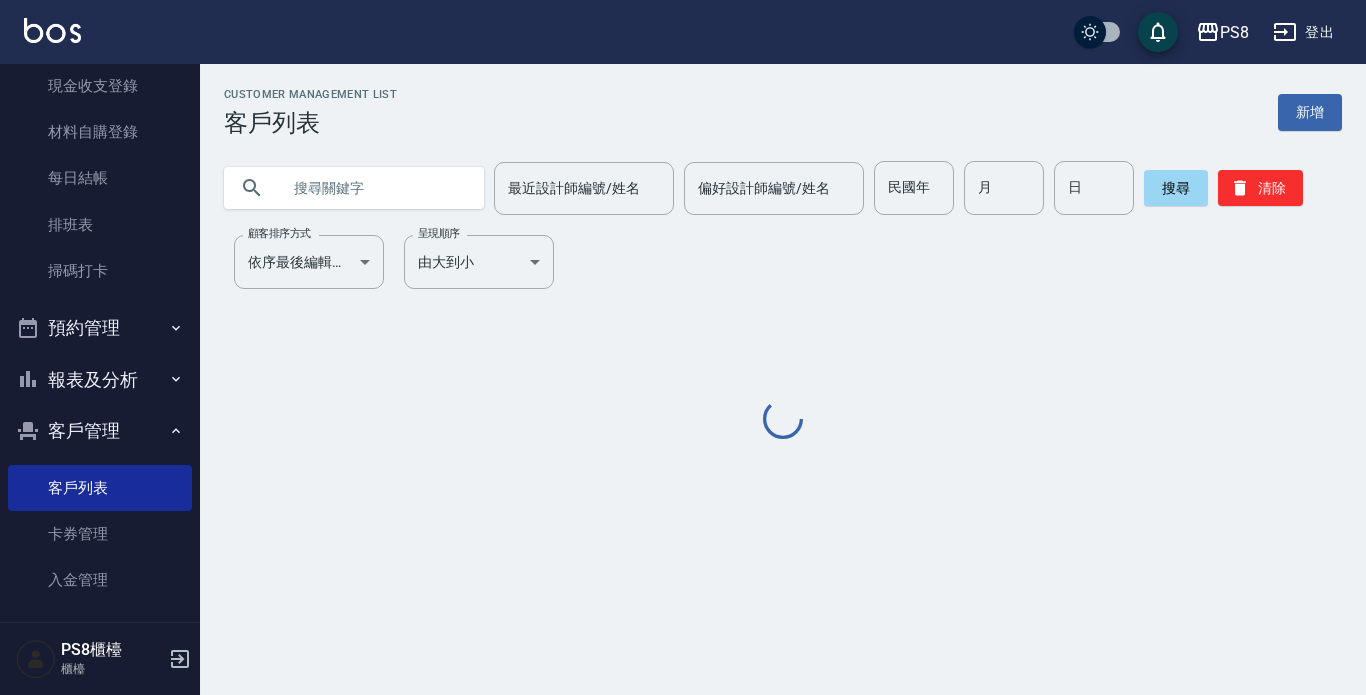 drag, startPoint x: 379, startPoint y: 191, endPoint x: 379, endPoint y: 207, distance: 16 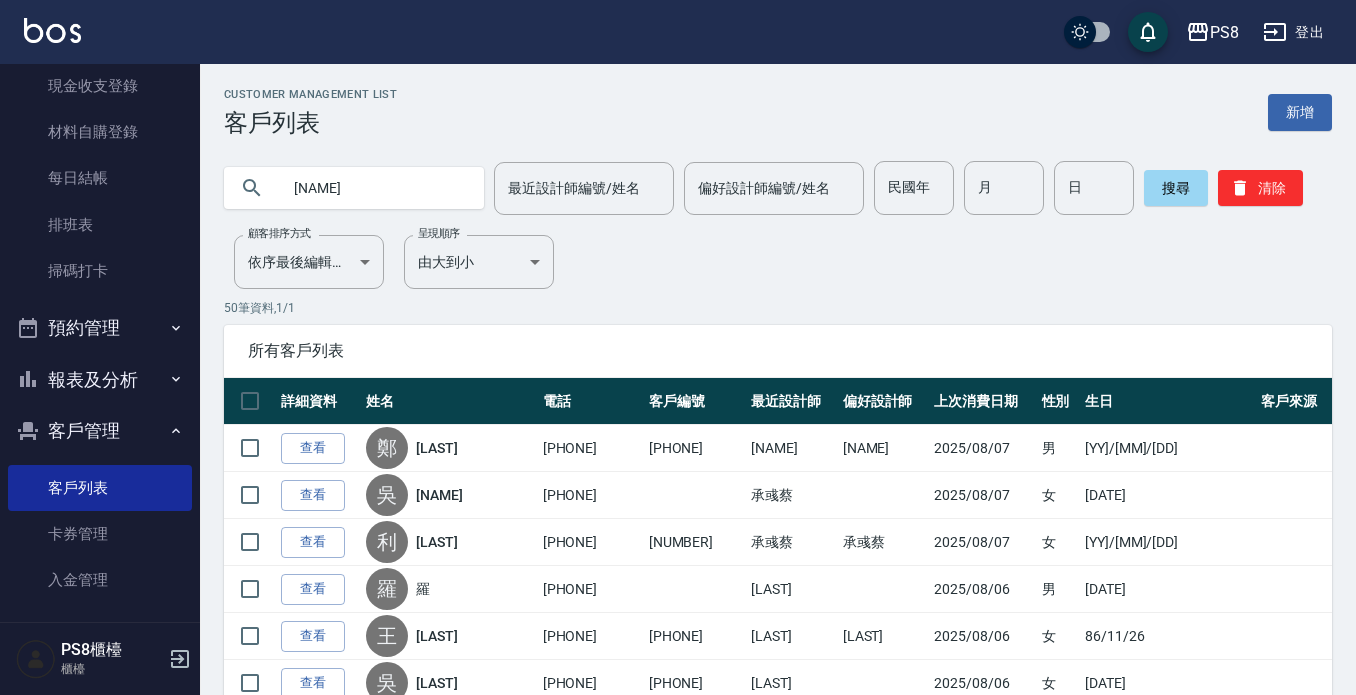type on "[NAME]" 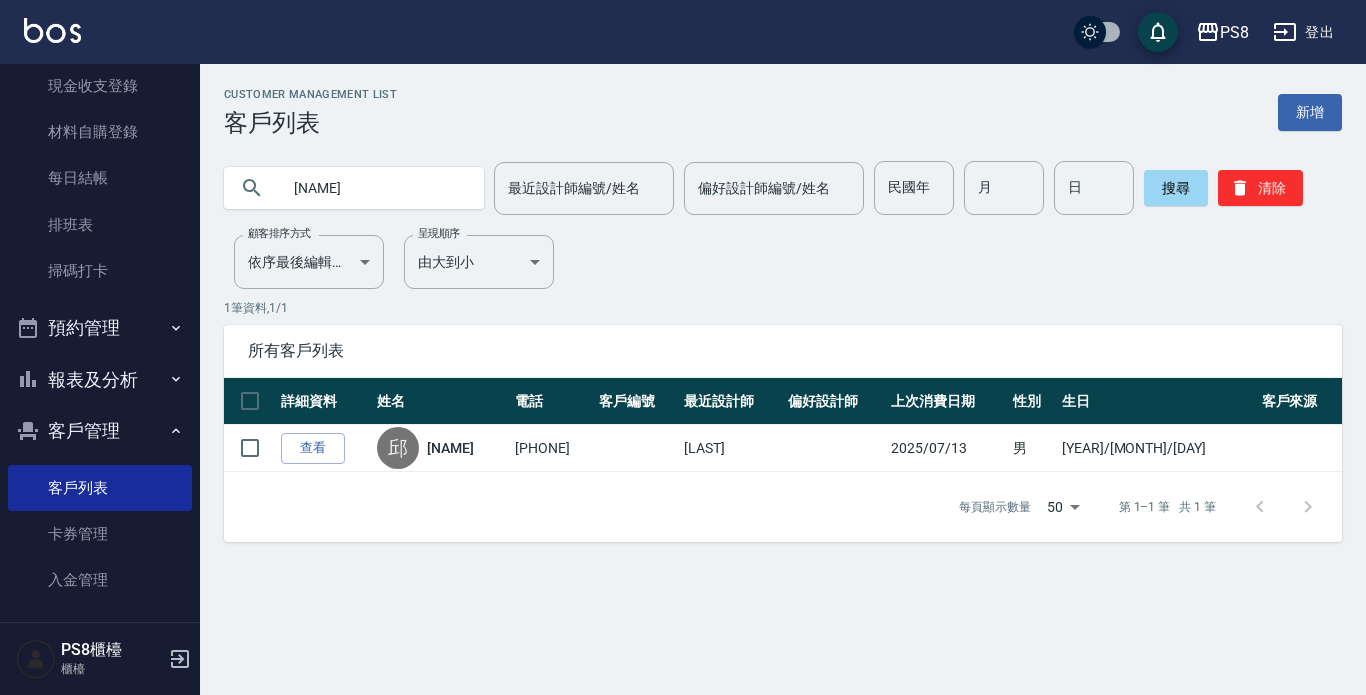 drag, startPoint x: 472, startPoint y: 444, endPoint x: 476, endPoint y: 280, distance: 164.04877 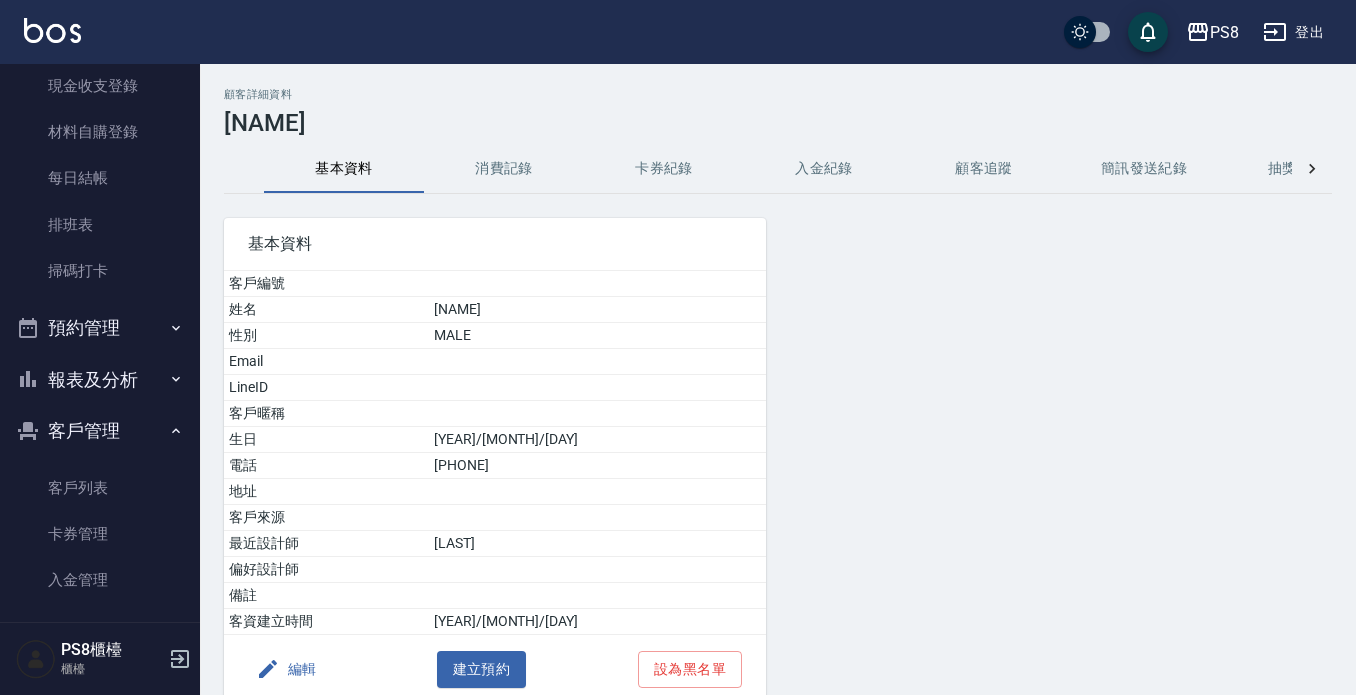 click on "消費記錄" at bounding box center [504, 169] 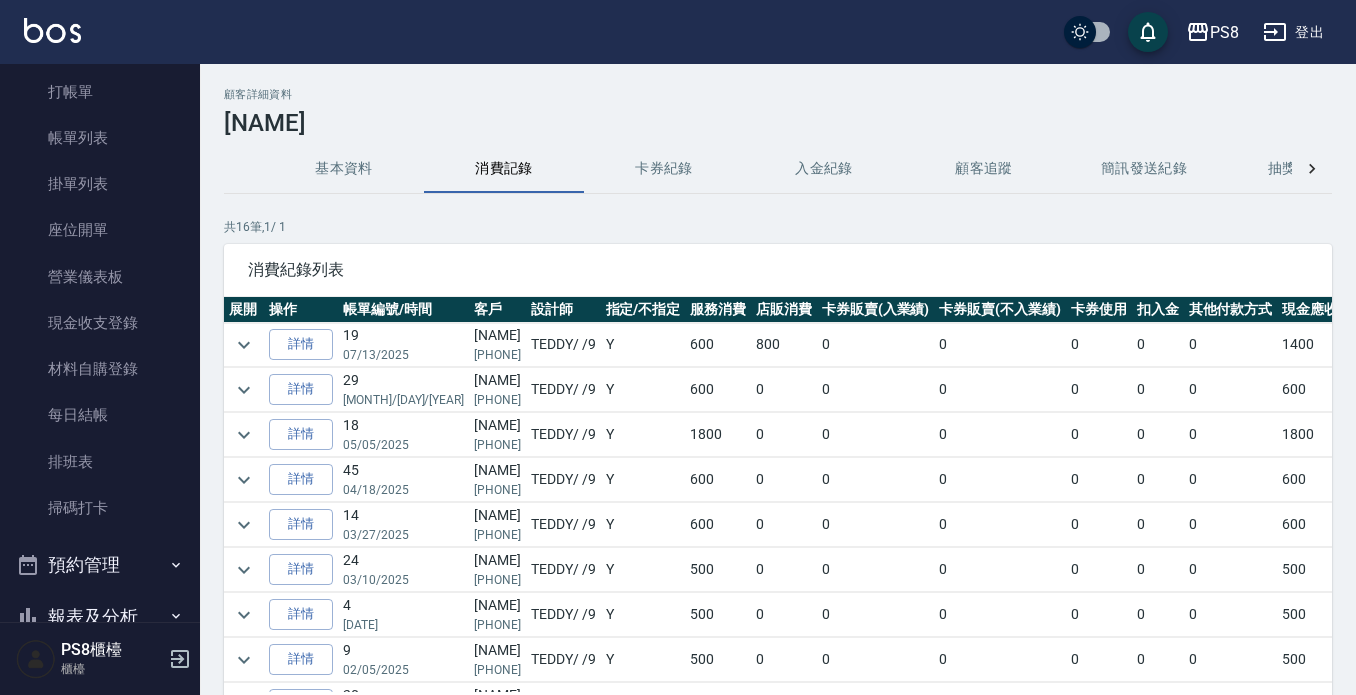 scroll, scrollTop: 0, scrollLeft: 0, axis: both 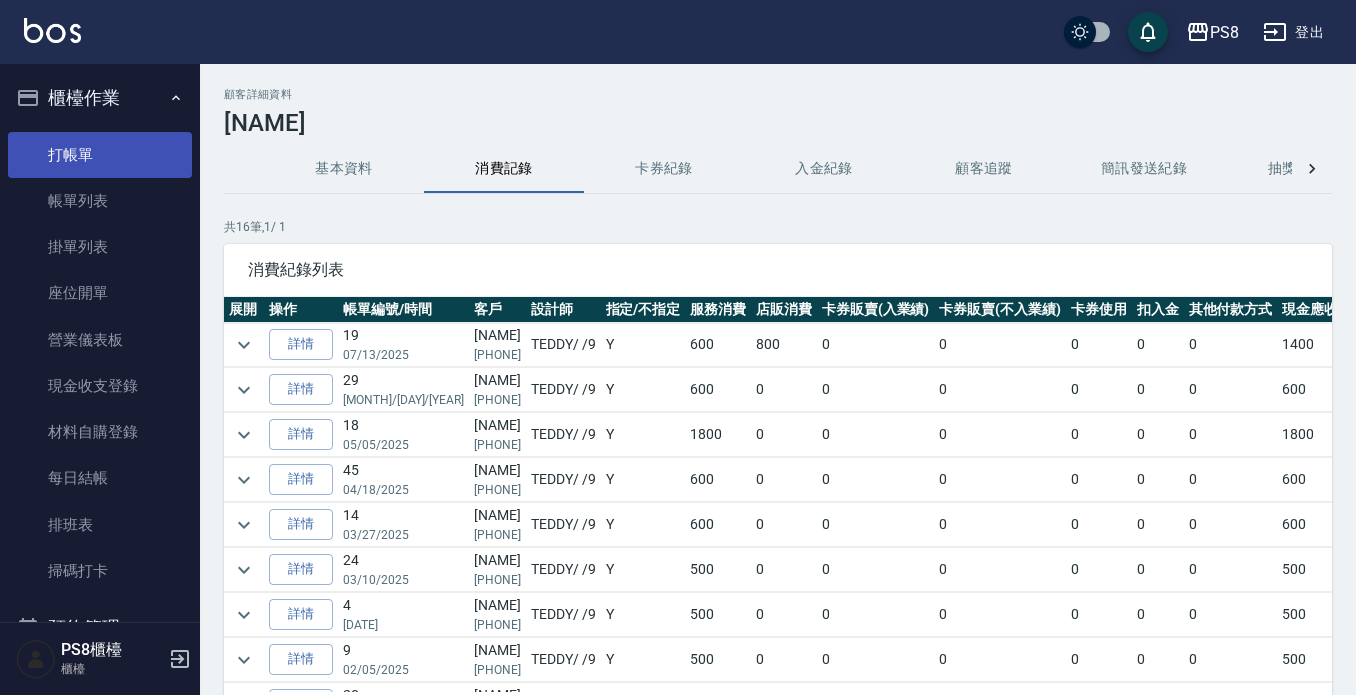 click on "打帳單" at bounding box center [100, 155] 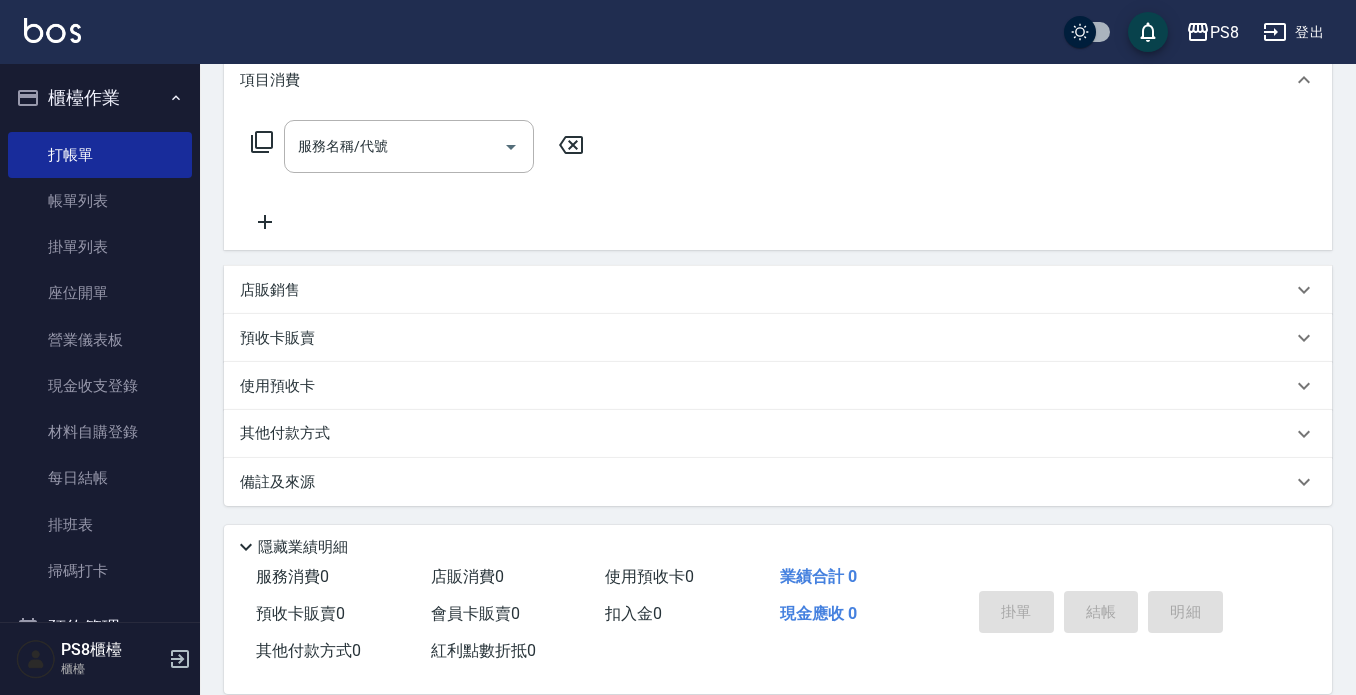 scroll, scrollTop: 279, scrollLeft: 0, axis: vertical 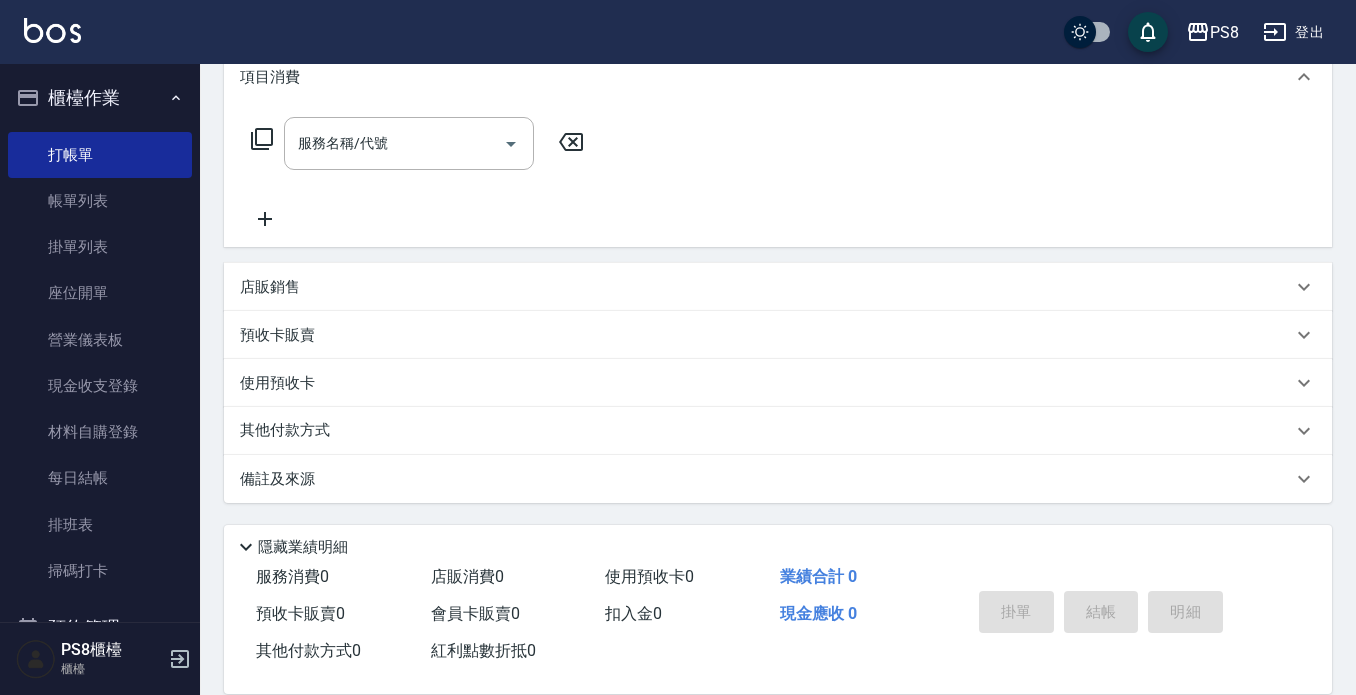click on "店販銷售" at bounding box center [766, 287] 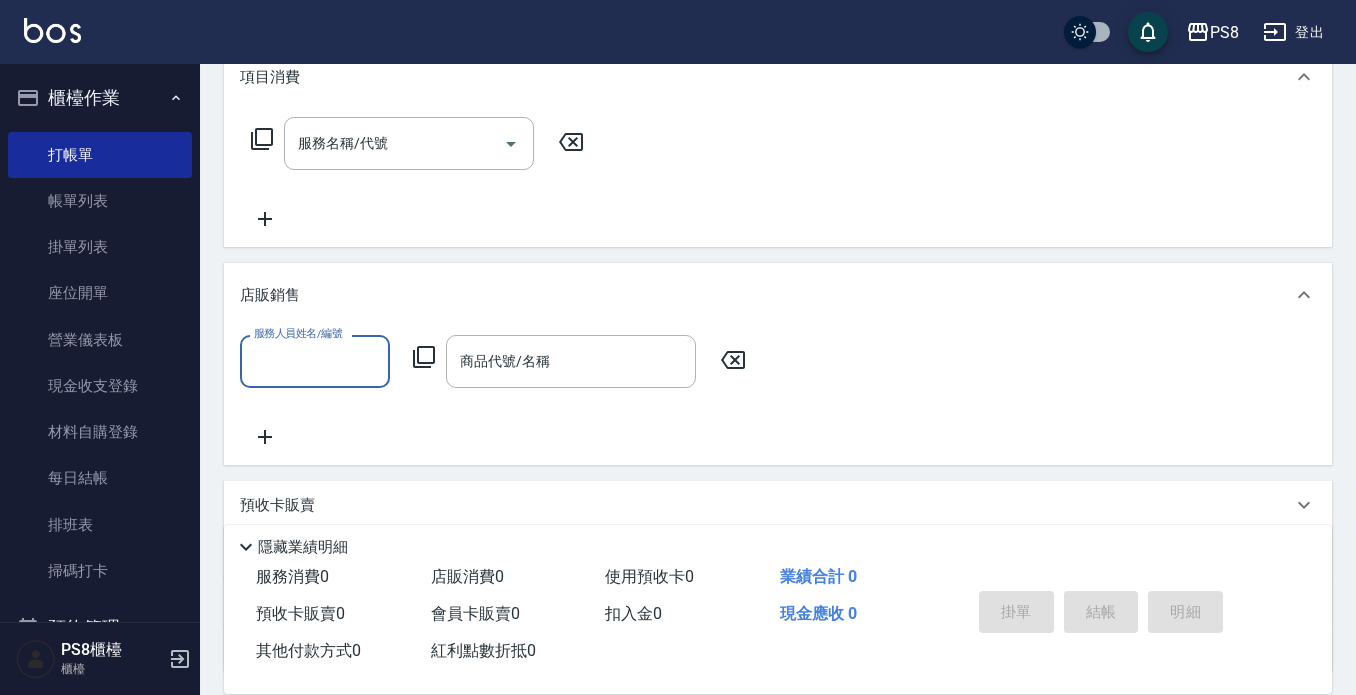 scroll, scrollTop: 0, scrollLeft: 0, axis: both 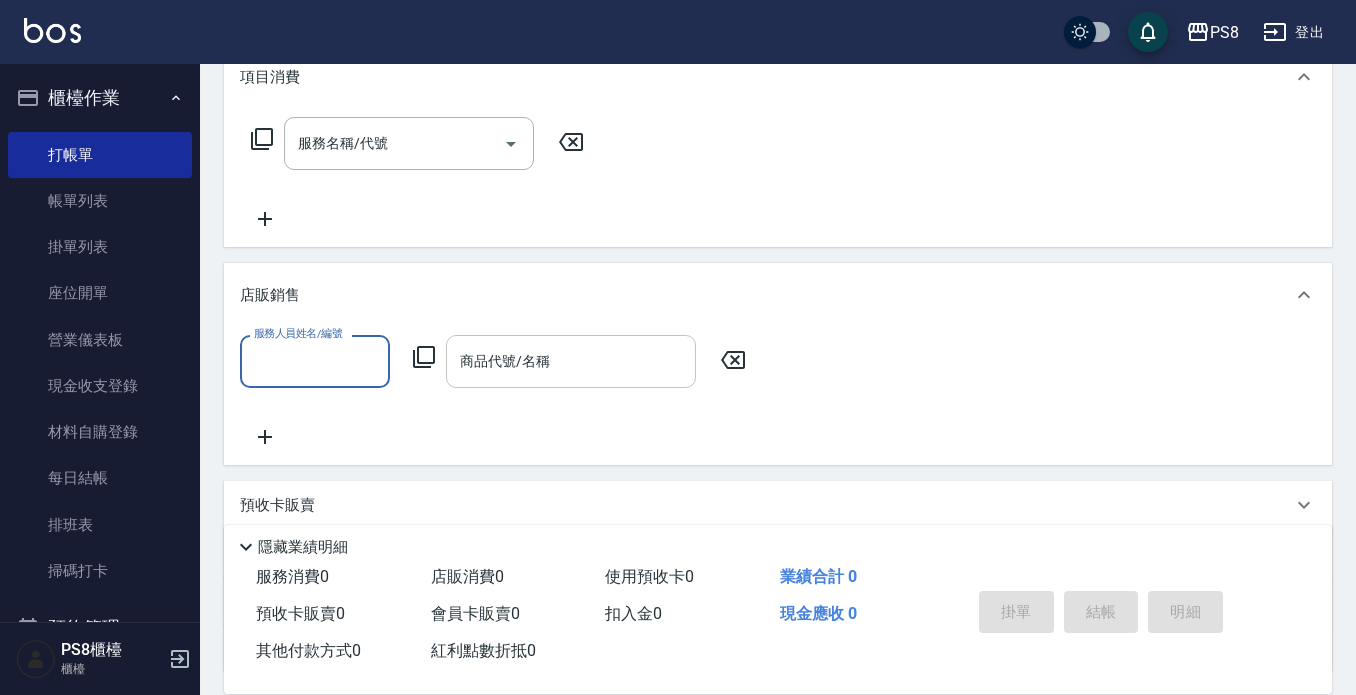 click on "商品代號/名稱" at bounding box center [571, 361] 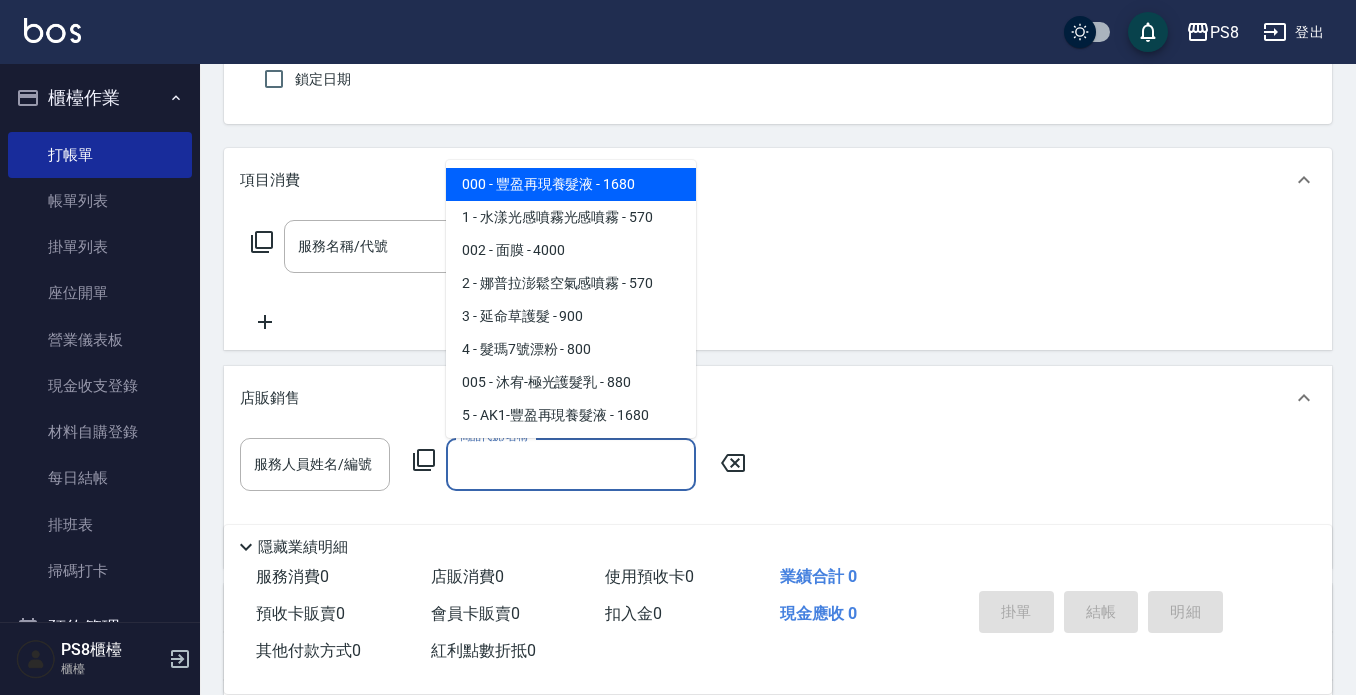 scroll, scrollTop: 0, scrollLeft: 0, axis: both 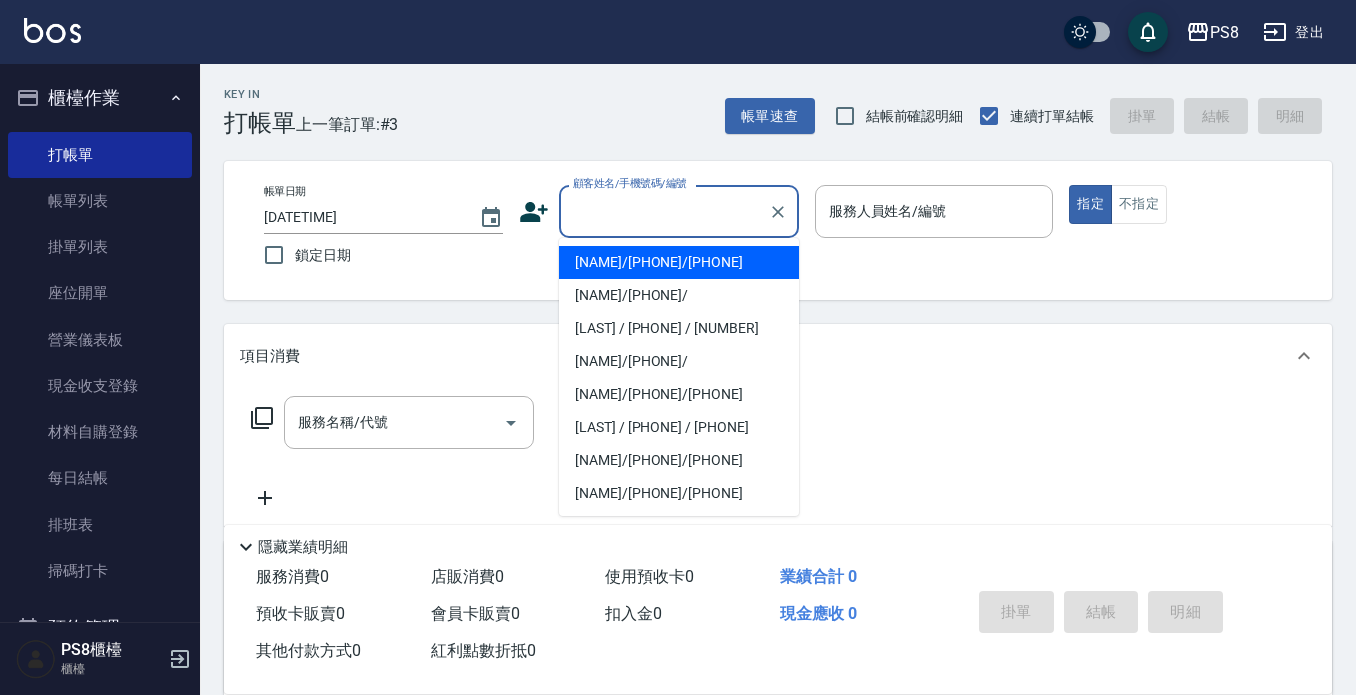 click on "顧客姓名/手機號碼/編號" at bounding box center [664, 211] 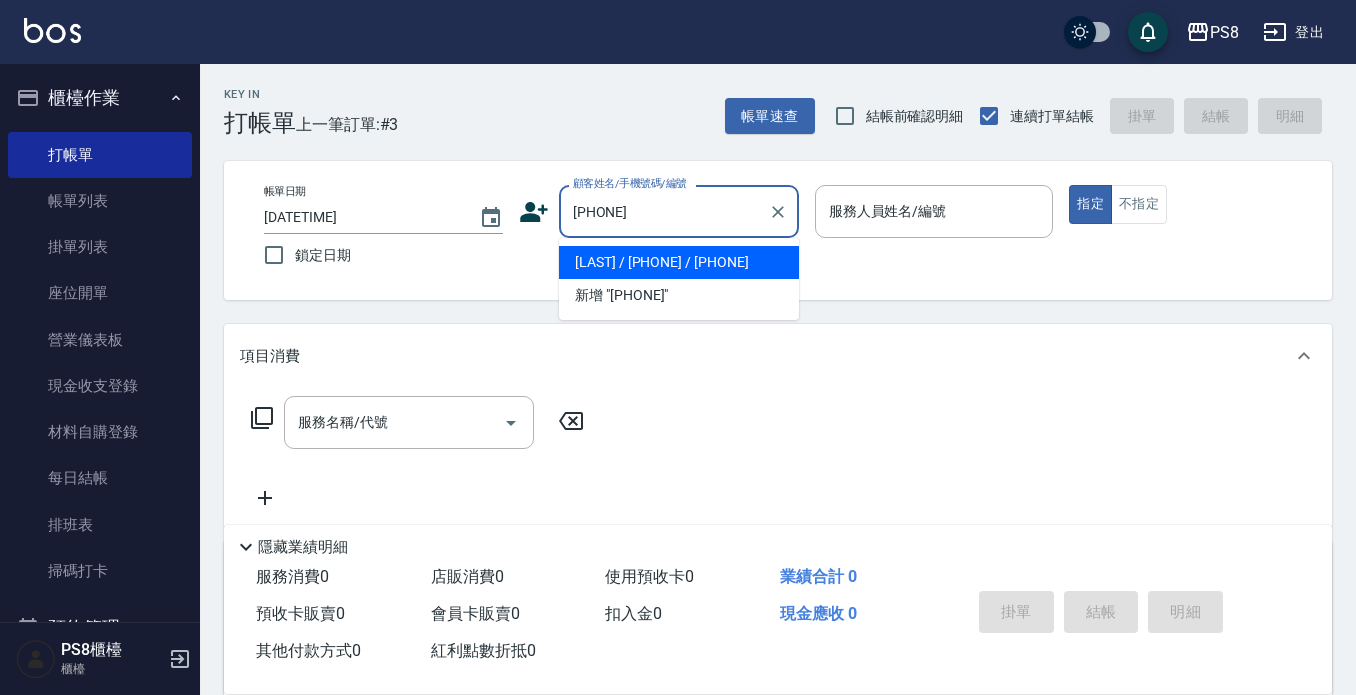 click on "[LAST] / [PHONE] / [PHONE]" at bounding box center (679, 262) 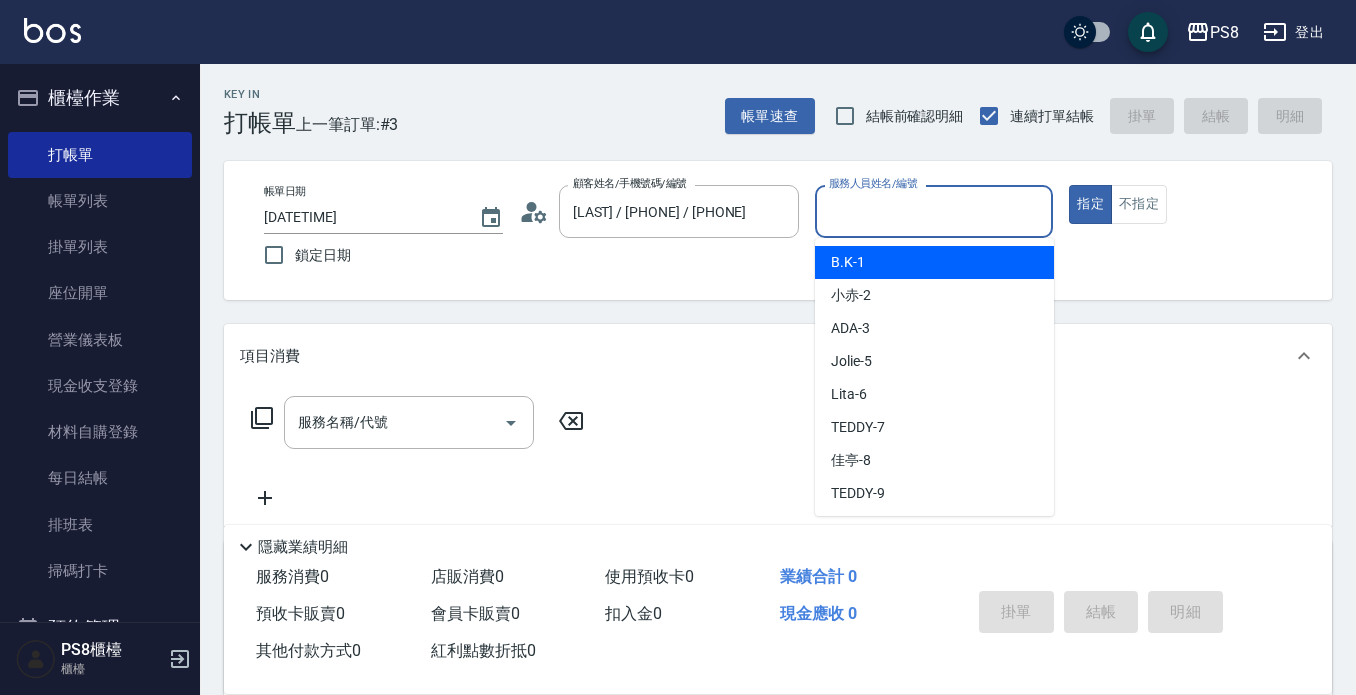 click on "服務人員姓名/編號" at bounding box center [934, 211] 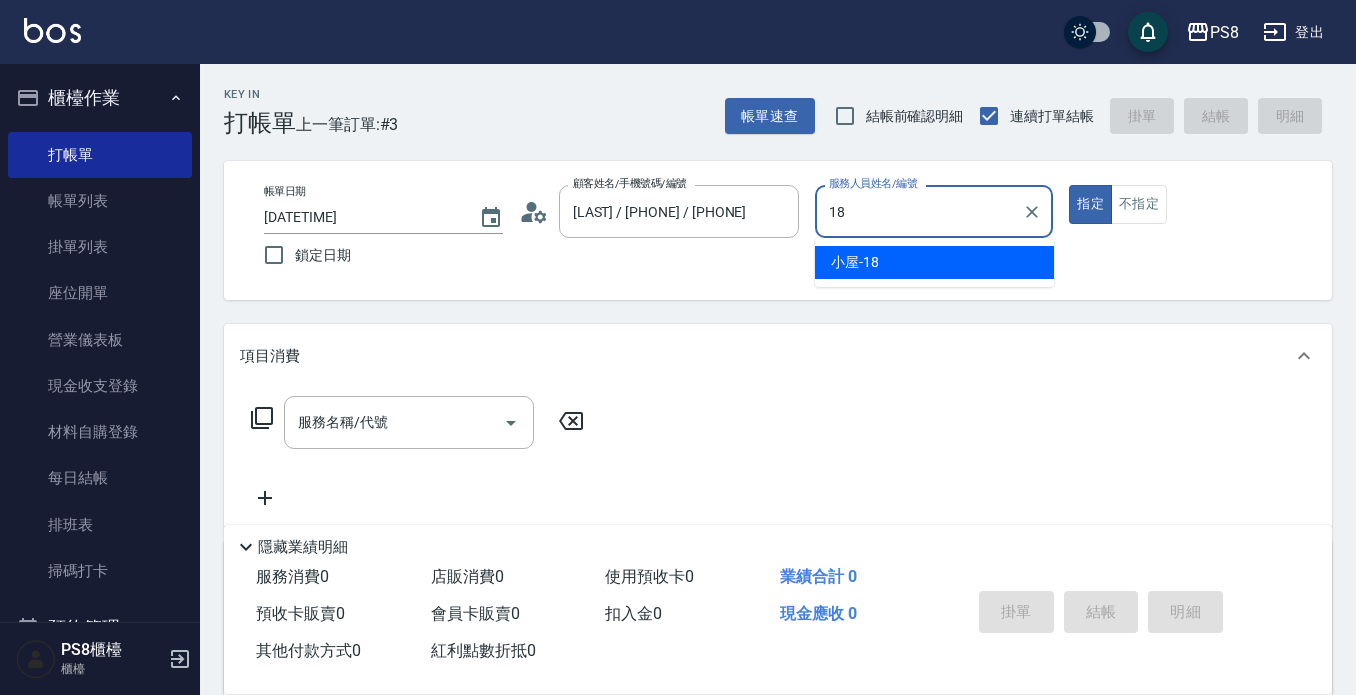 type on "小屋-18" 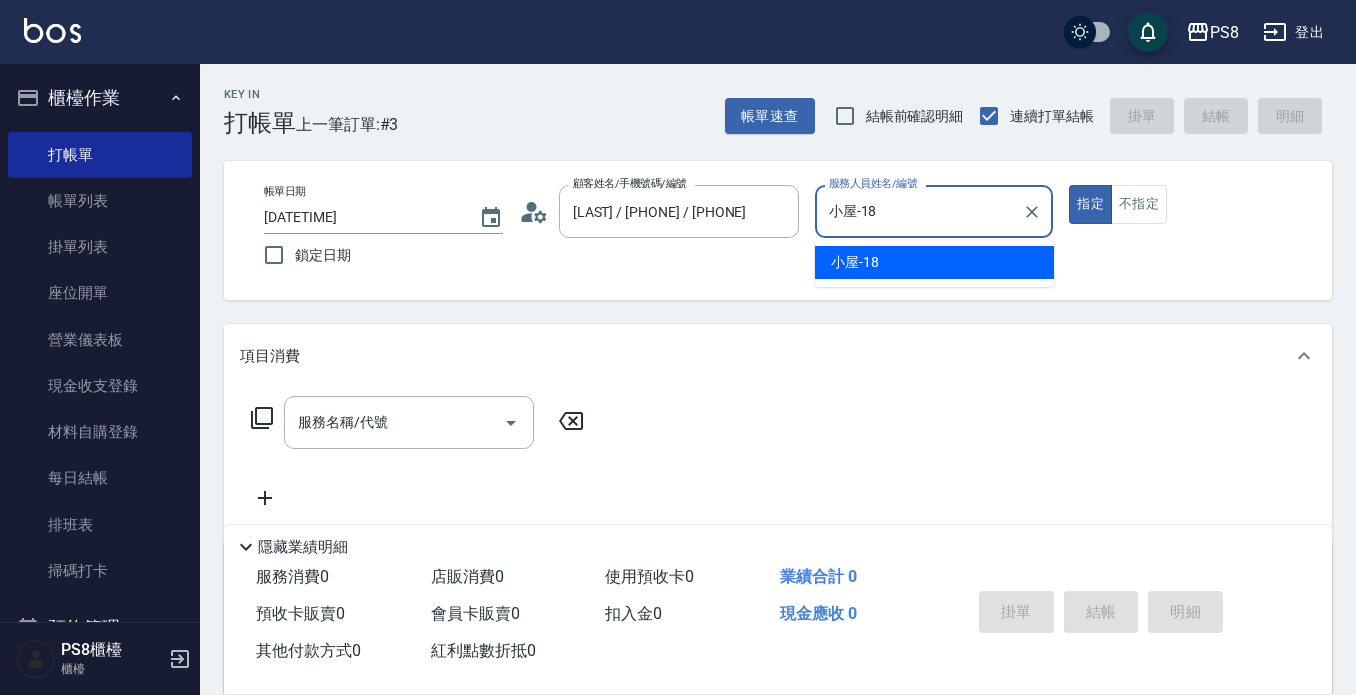 type on "true" 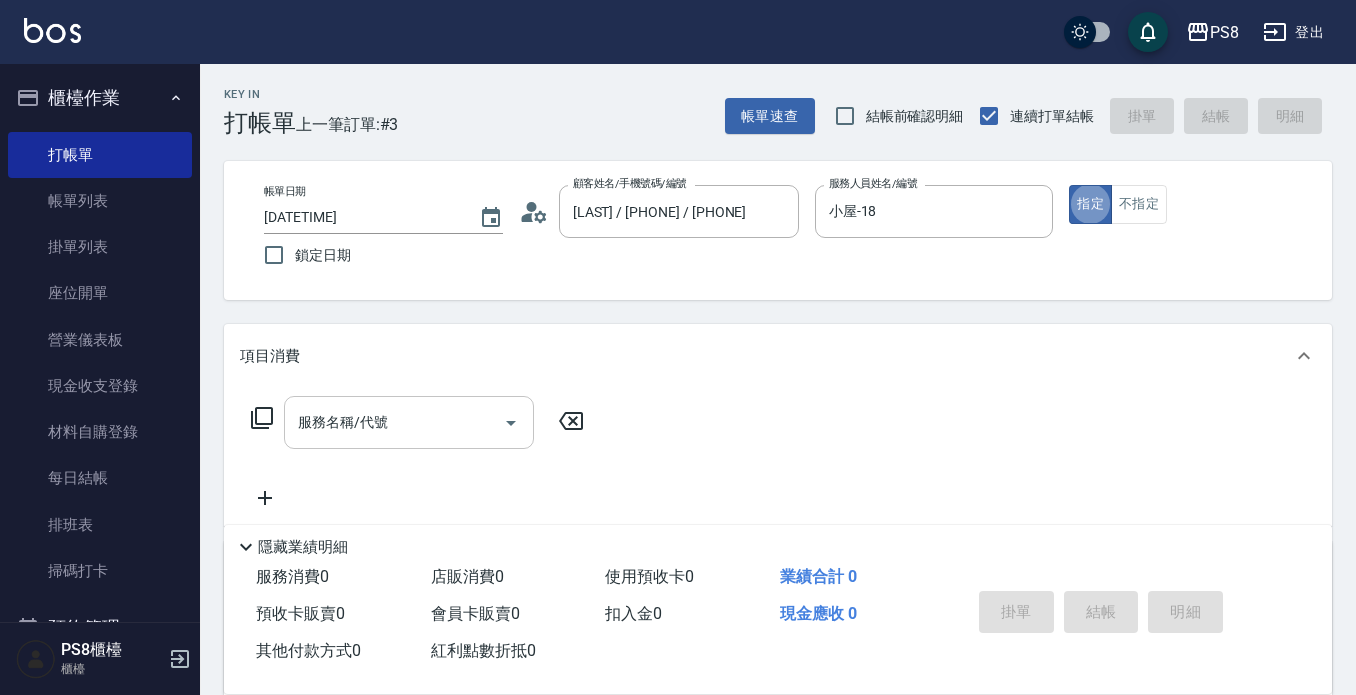 click on "服務名稱/代號" at bounding box center (394, 422) 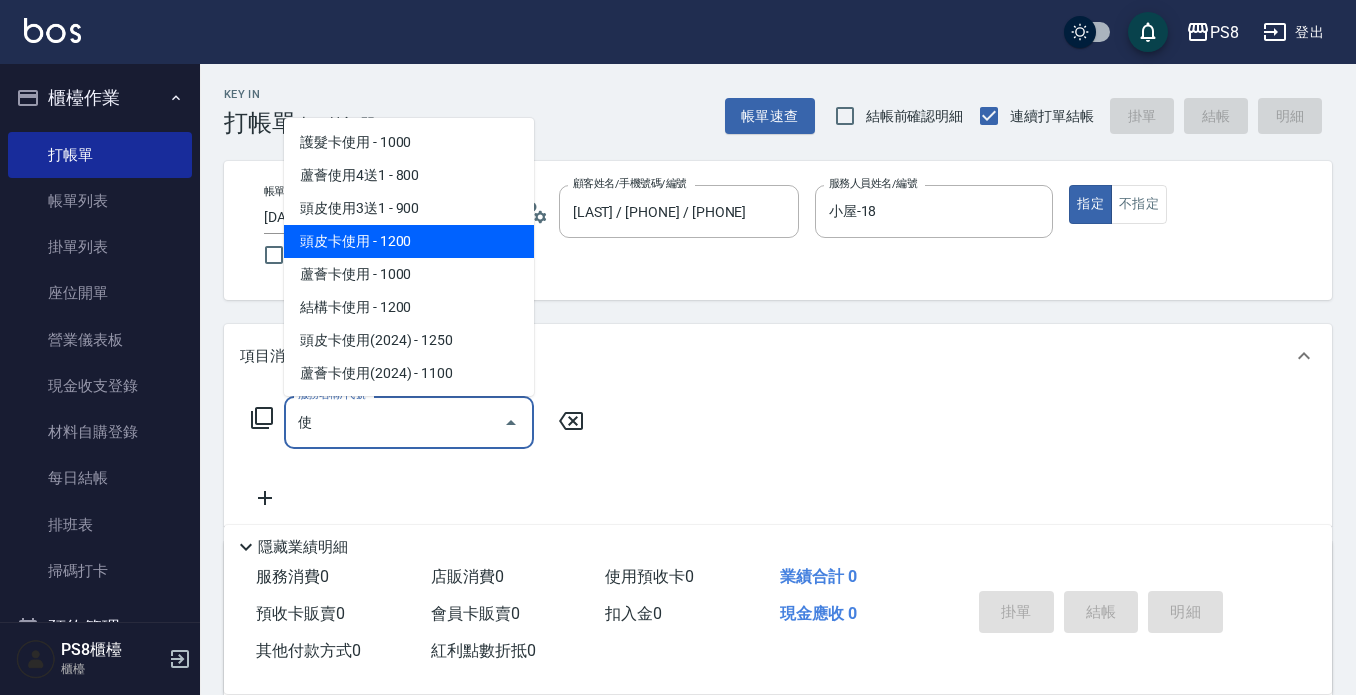 scroll, scrollTop: 100, scrollLeft: 0, axis: vertical 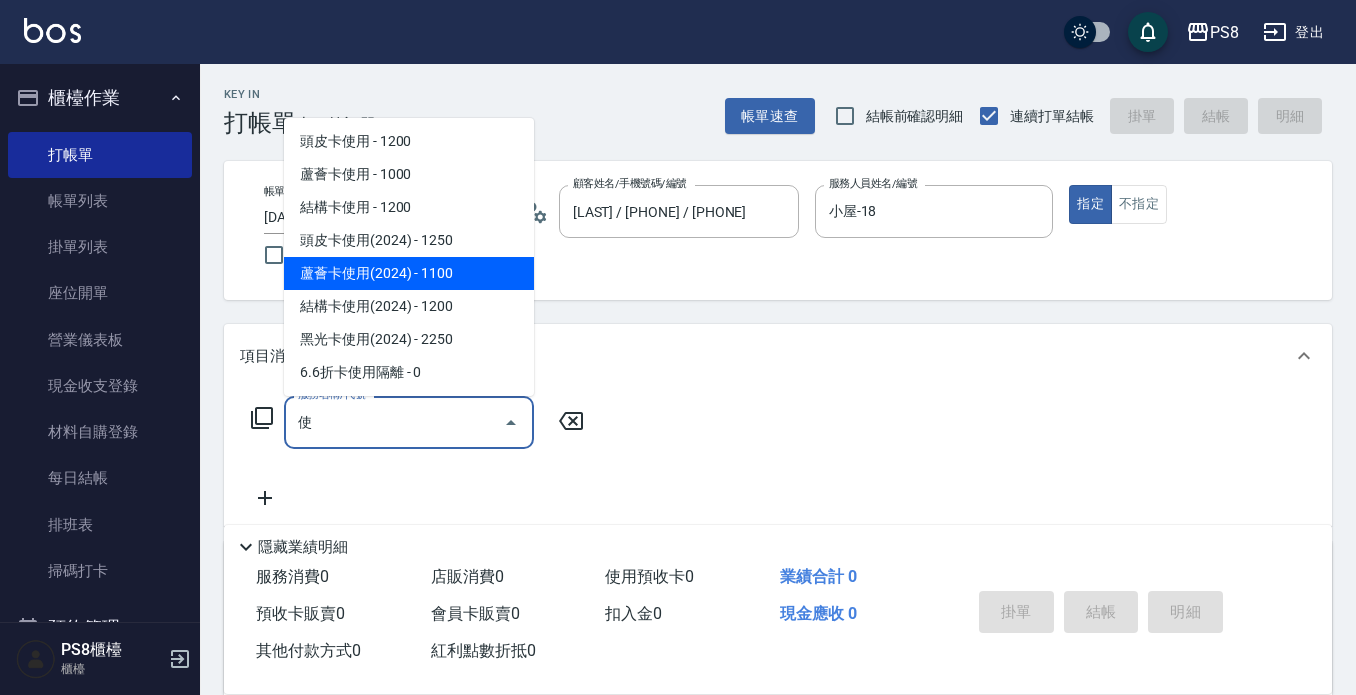 click on "蘆薈卡使用(2024) - 1100" at bounding box center (409, 273) 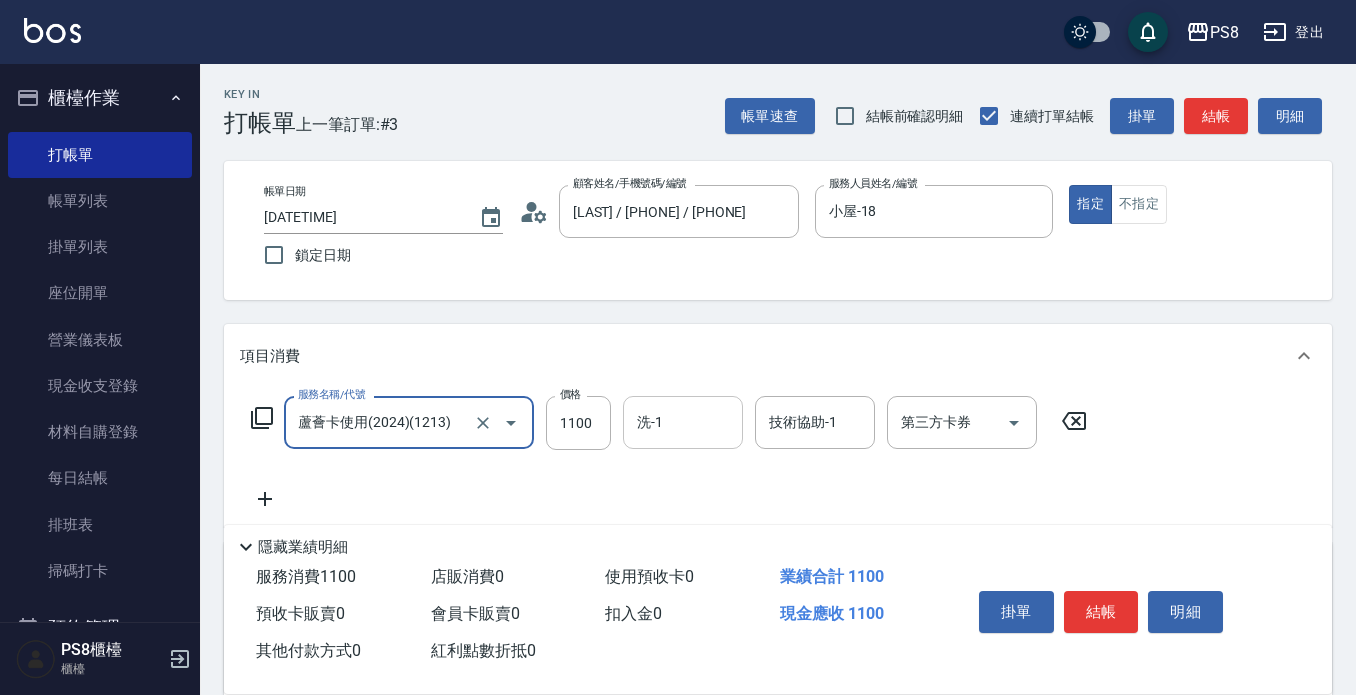 type on "蘆薈卡使用(2024)(1213)" 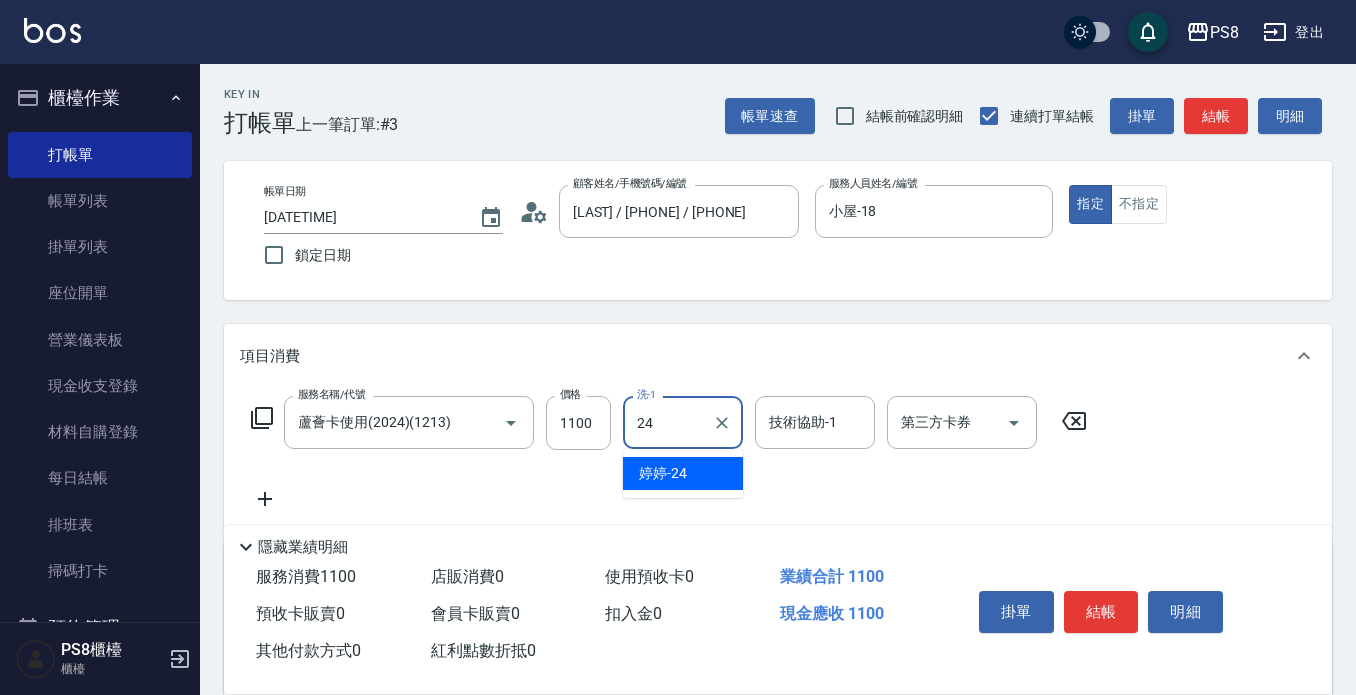 type on "婷婷-24" 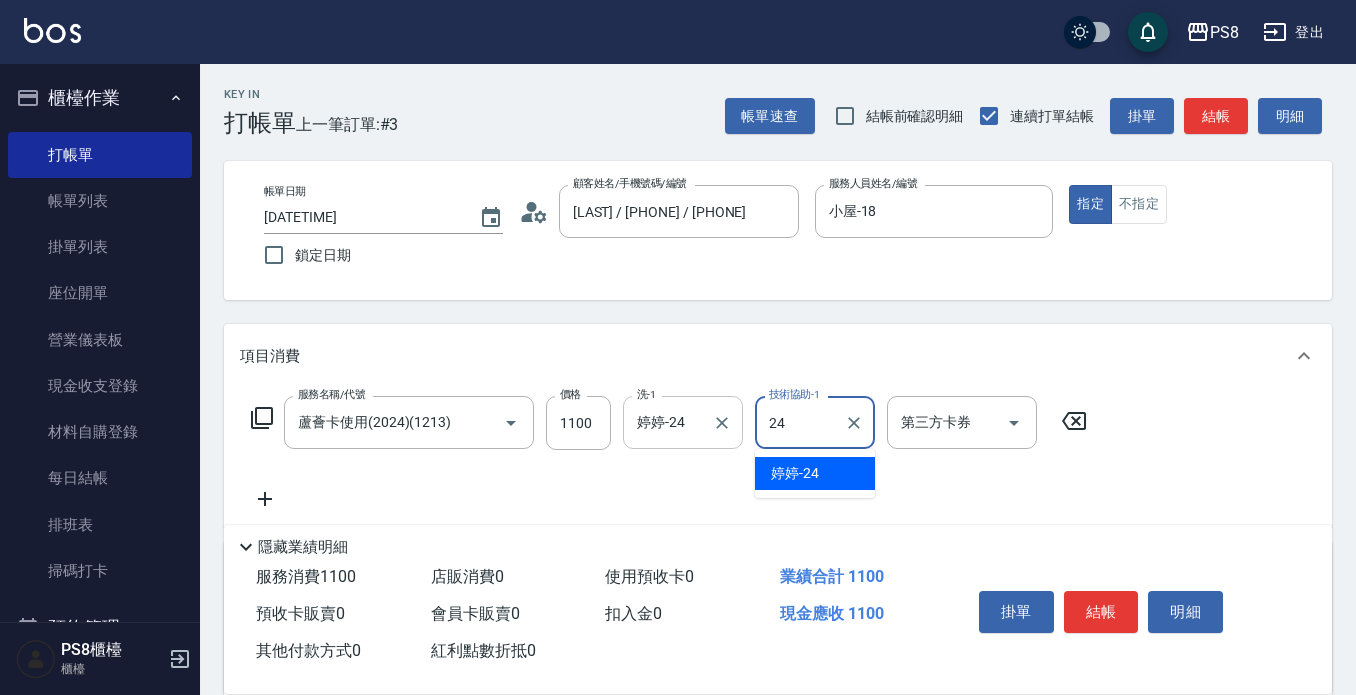 type on "婷婷-24" 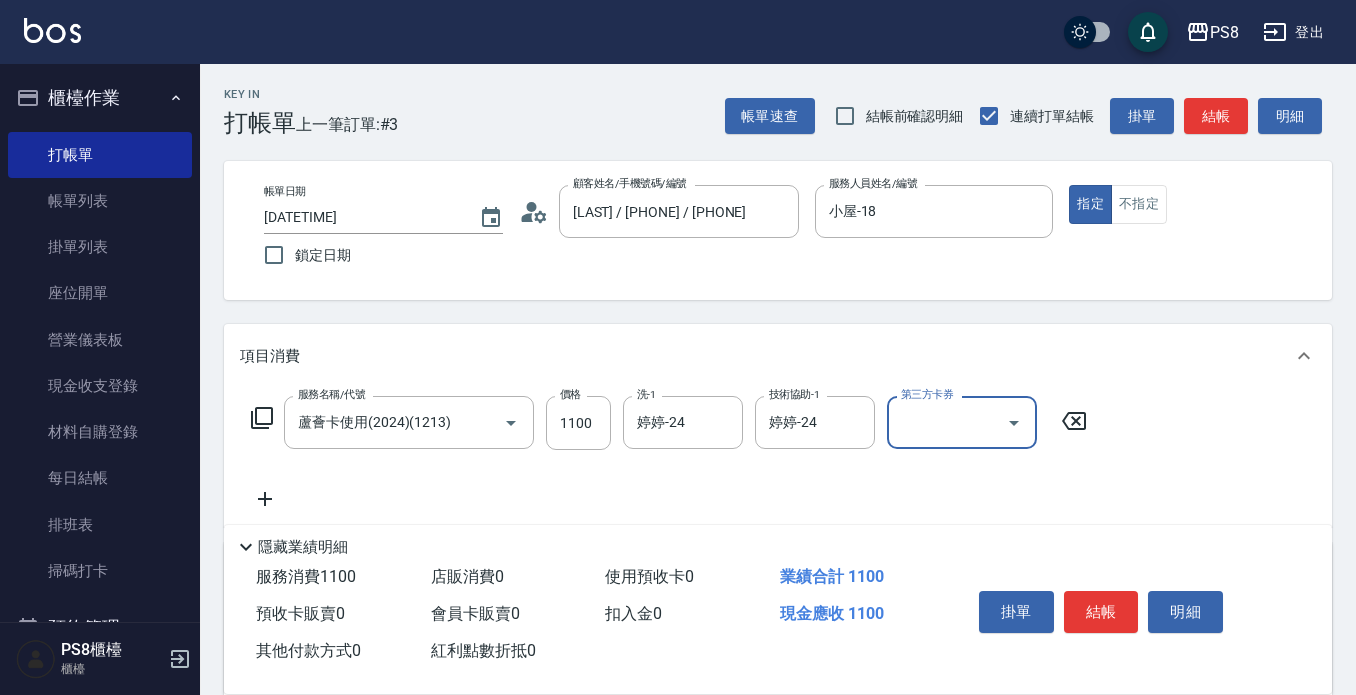 click on "第三方卡券" at bounding box center (947, 422) 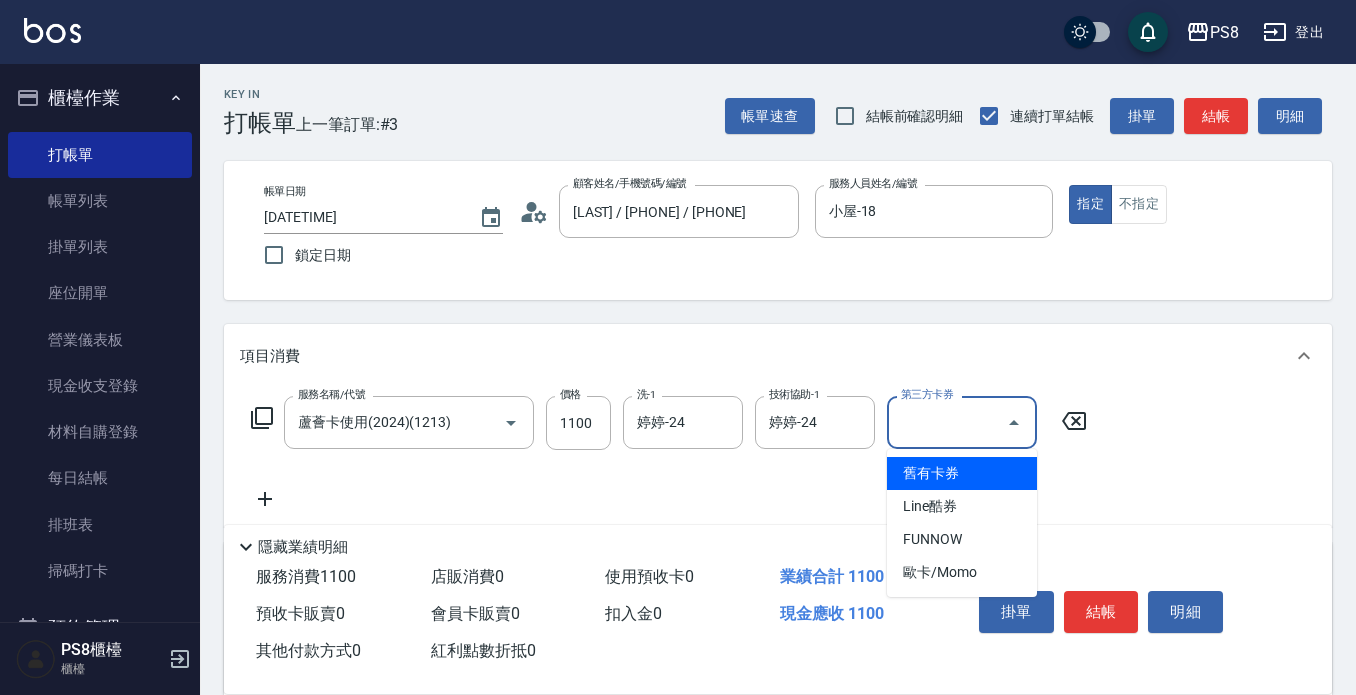 click on "舊有卡券" at bounding box center [962, 473] 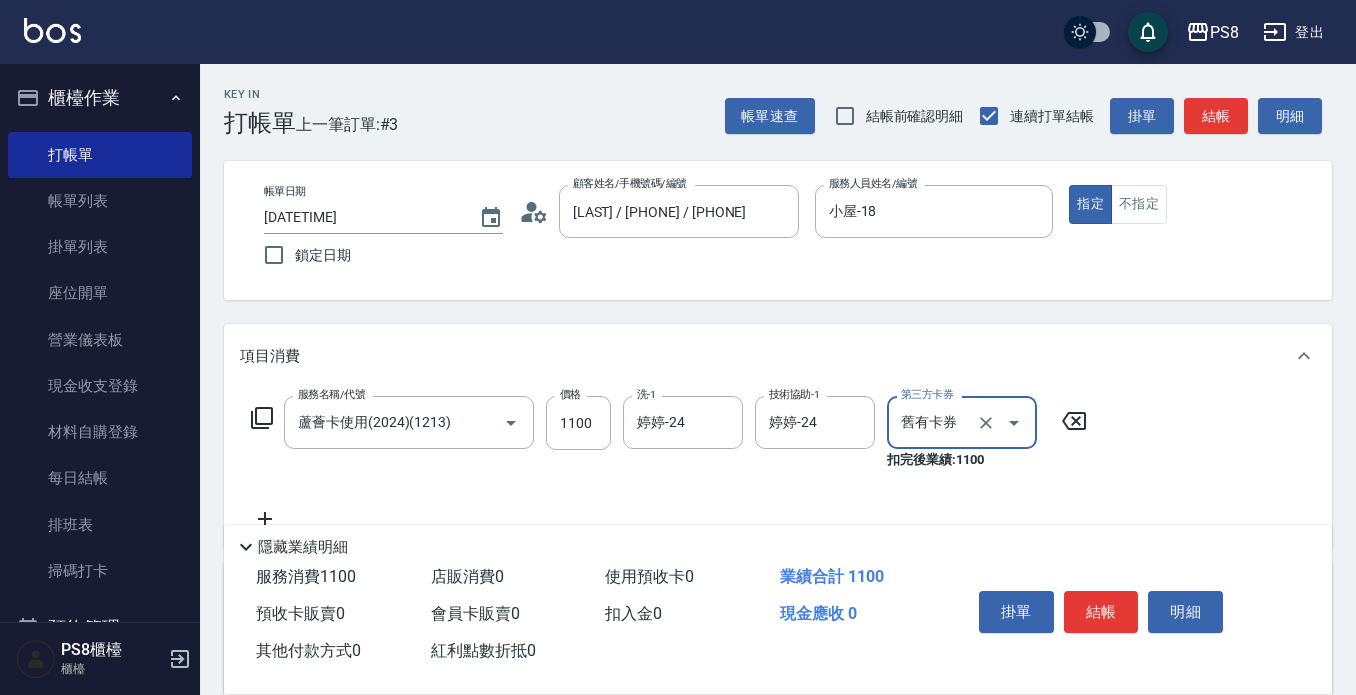 type on "舊有卡券" 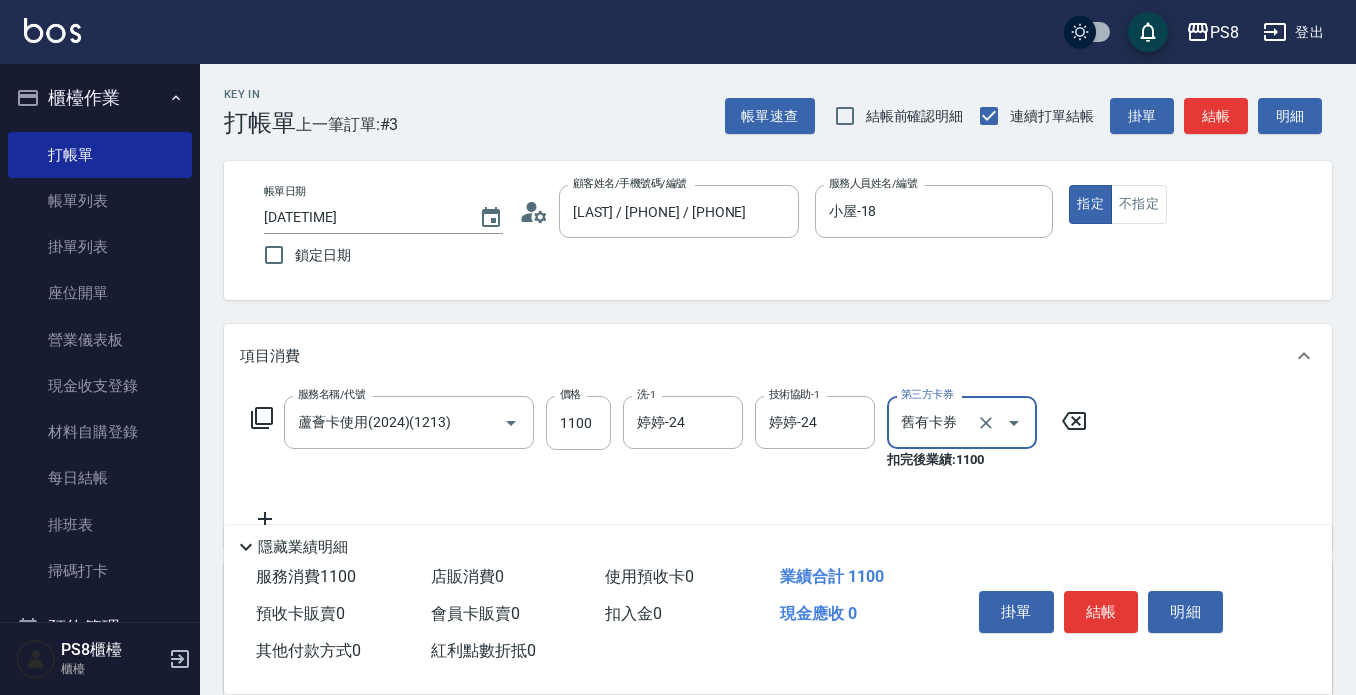 click on "結帳" at bounding box center (1101, 612) 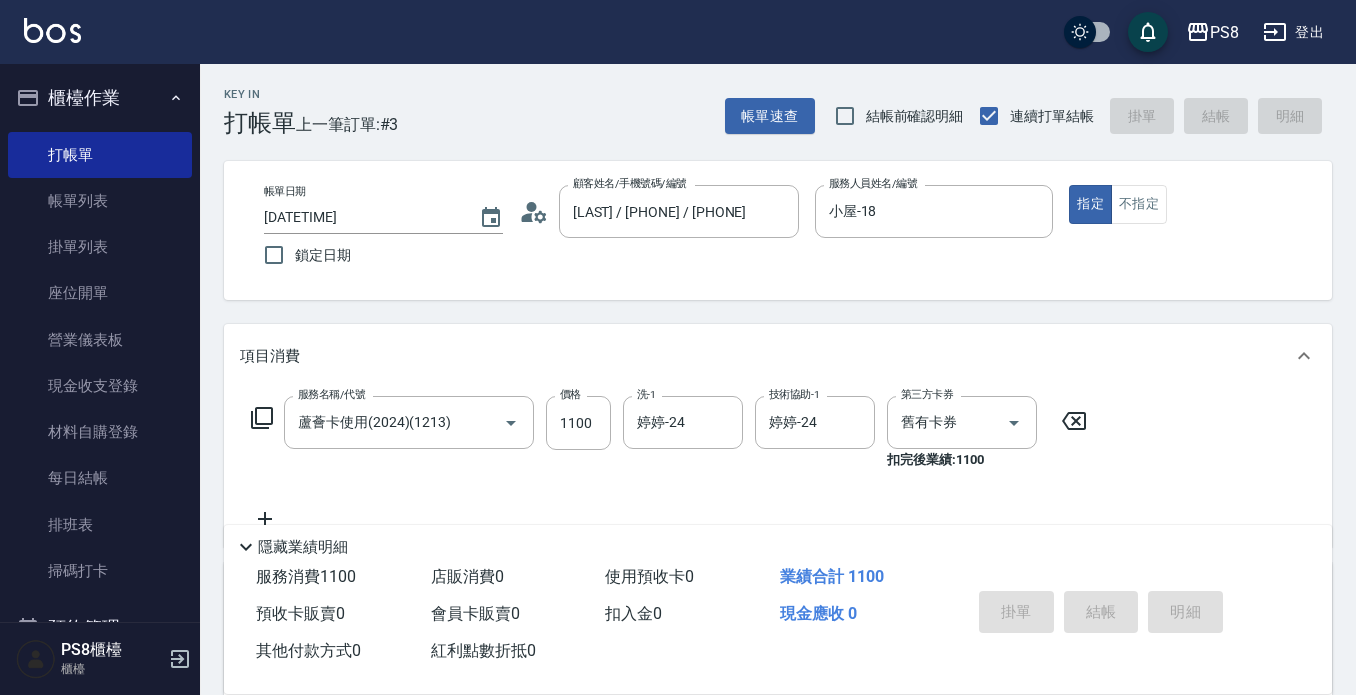 type on "[DATE] [TIME]" 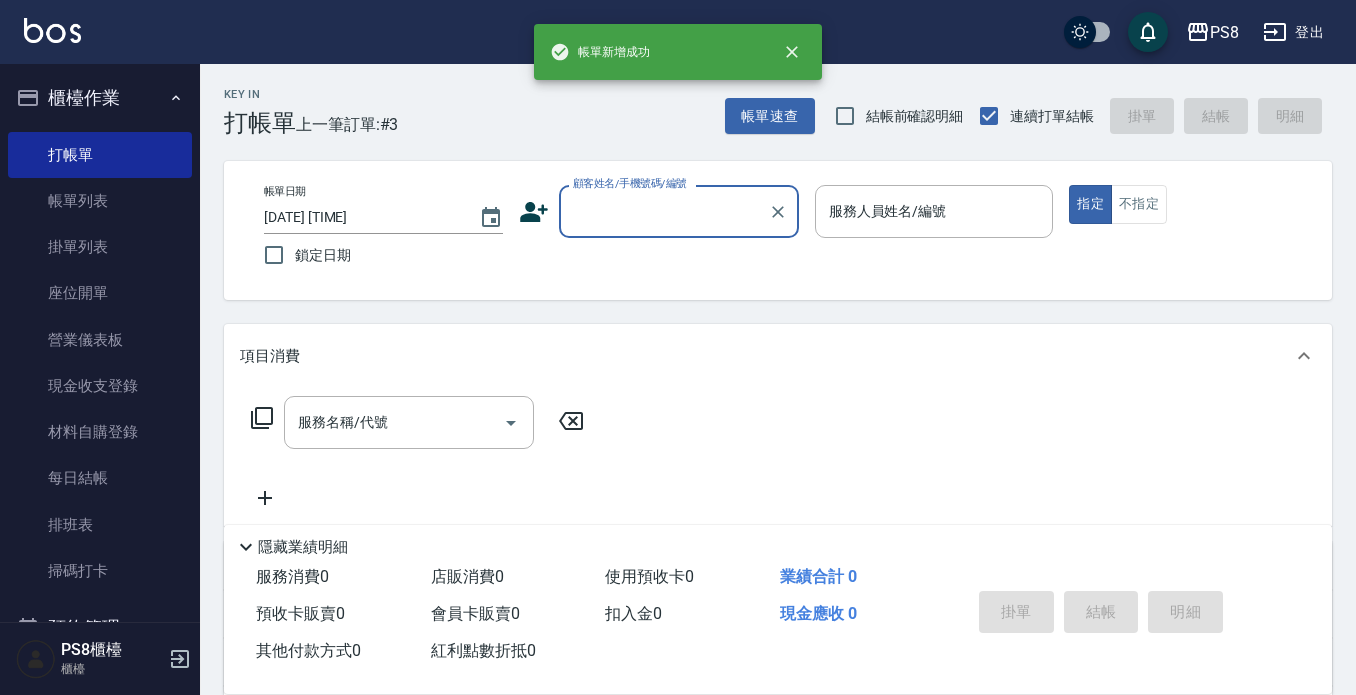 scroll, scrollTop: 0, scrollLeft: 0, axis: both 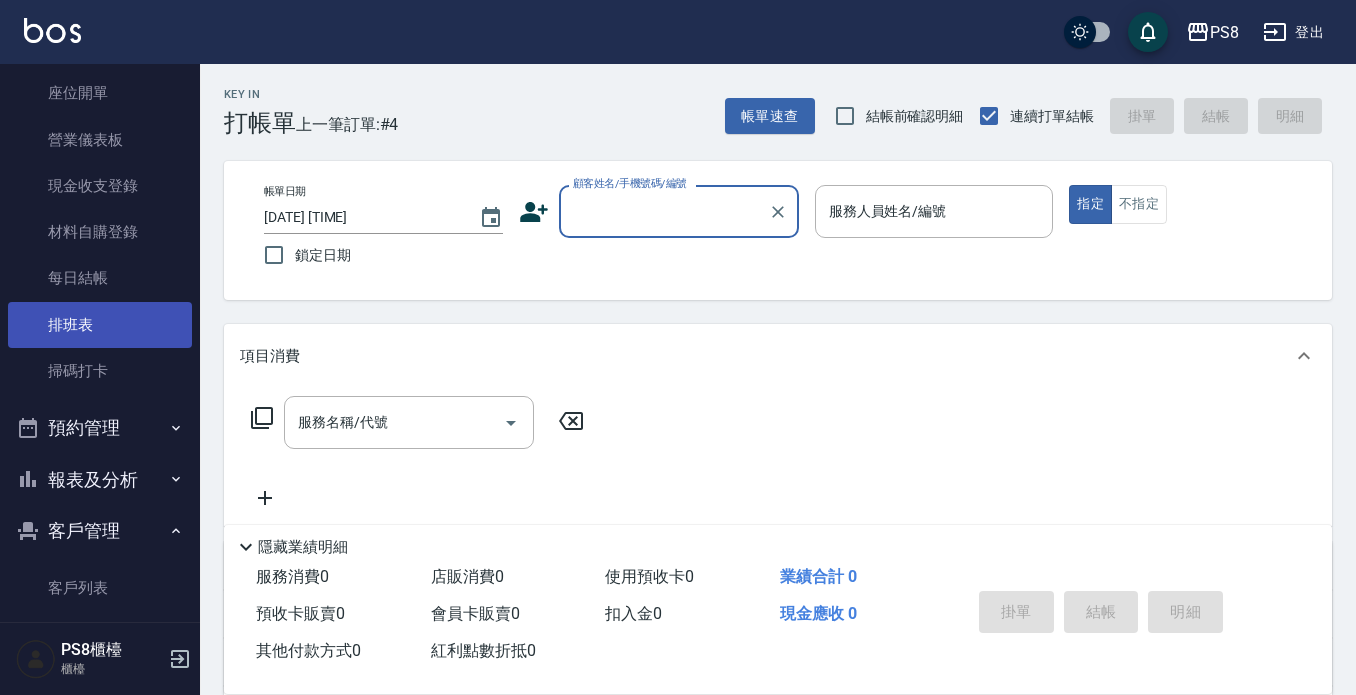 click on "打帳單 帳單列表 掛單列表 座位開單 營業儀表板 現金收支登錄 材料自購登錄 每日結帳 排班表 掃碼打卡" at bounding box center (100, 163) 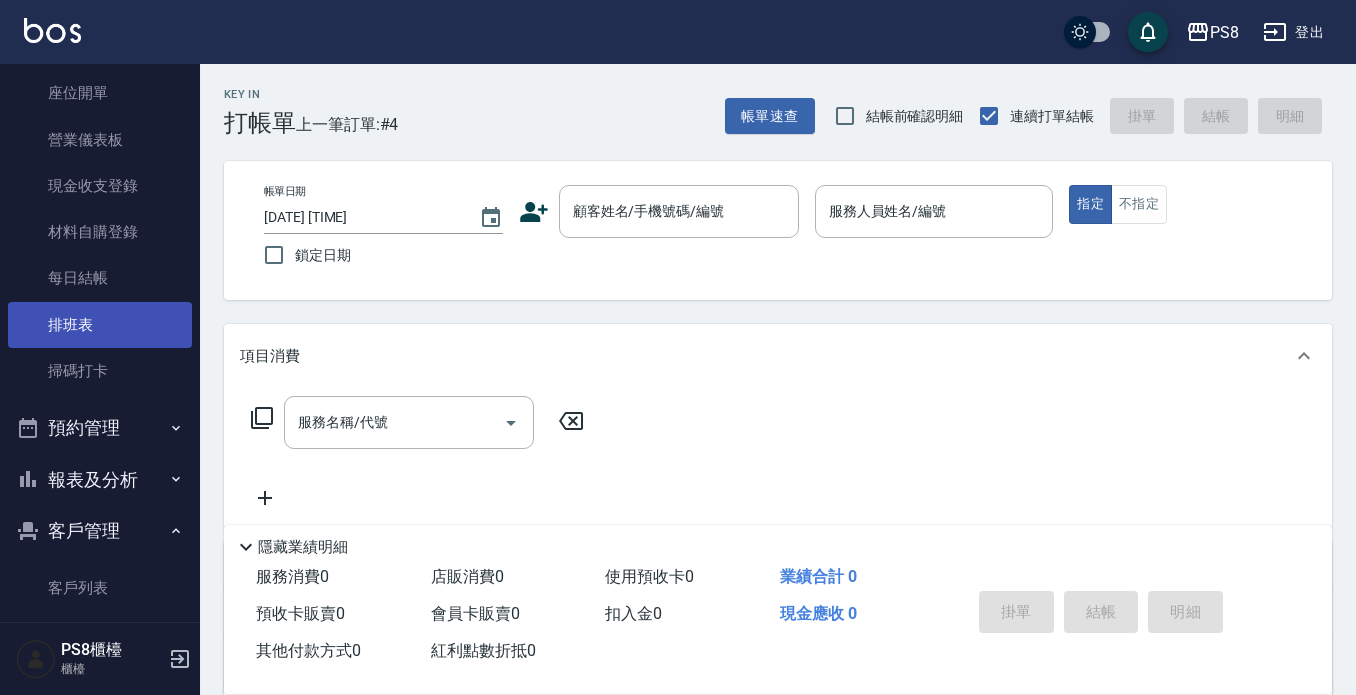 click on "排班表" at bounding box center (100, 325) 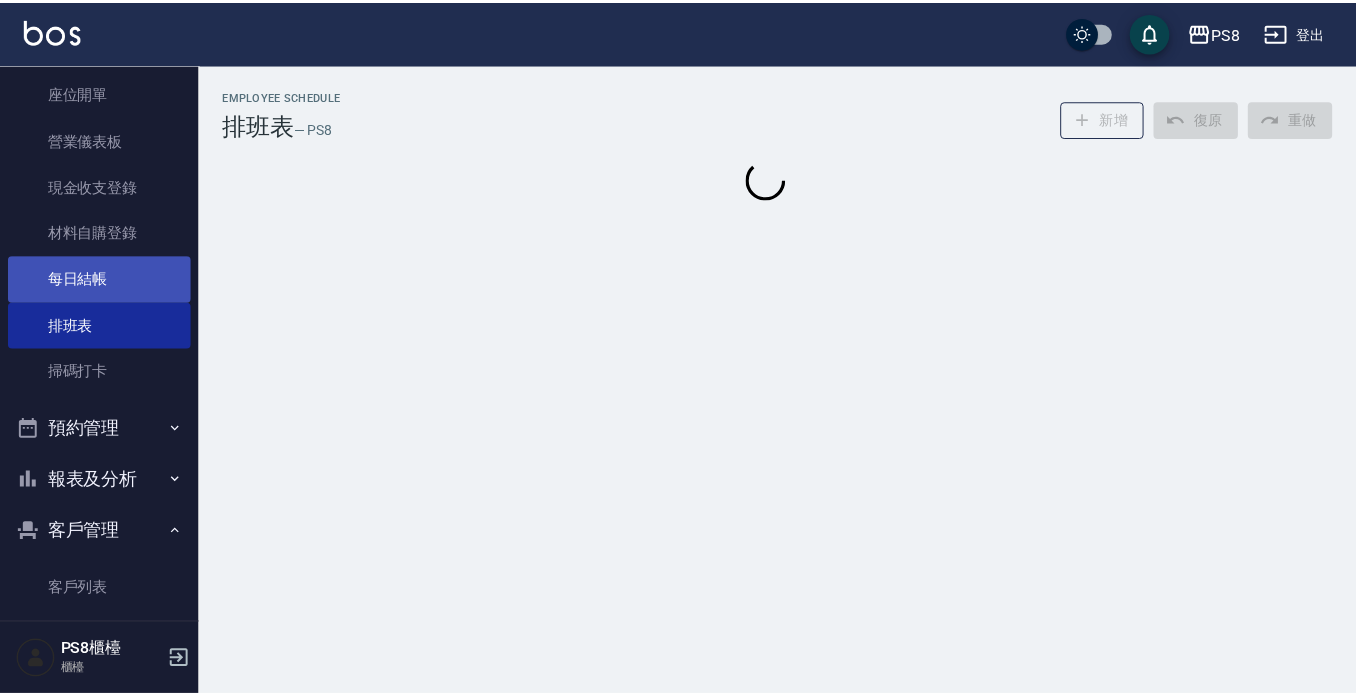 scroll, scrollTop: 400, scrollLeft: 0, axis: vertical 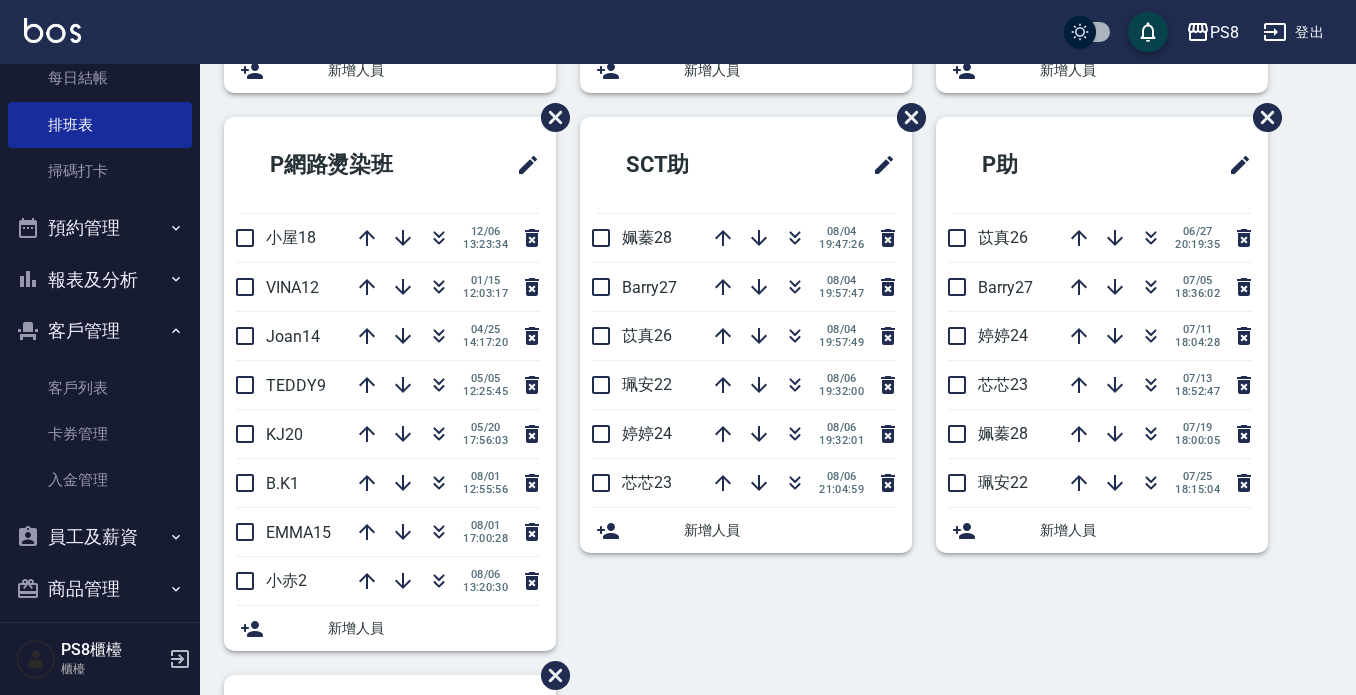 click on "報表及分析" at bounding box center (100, 280) 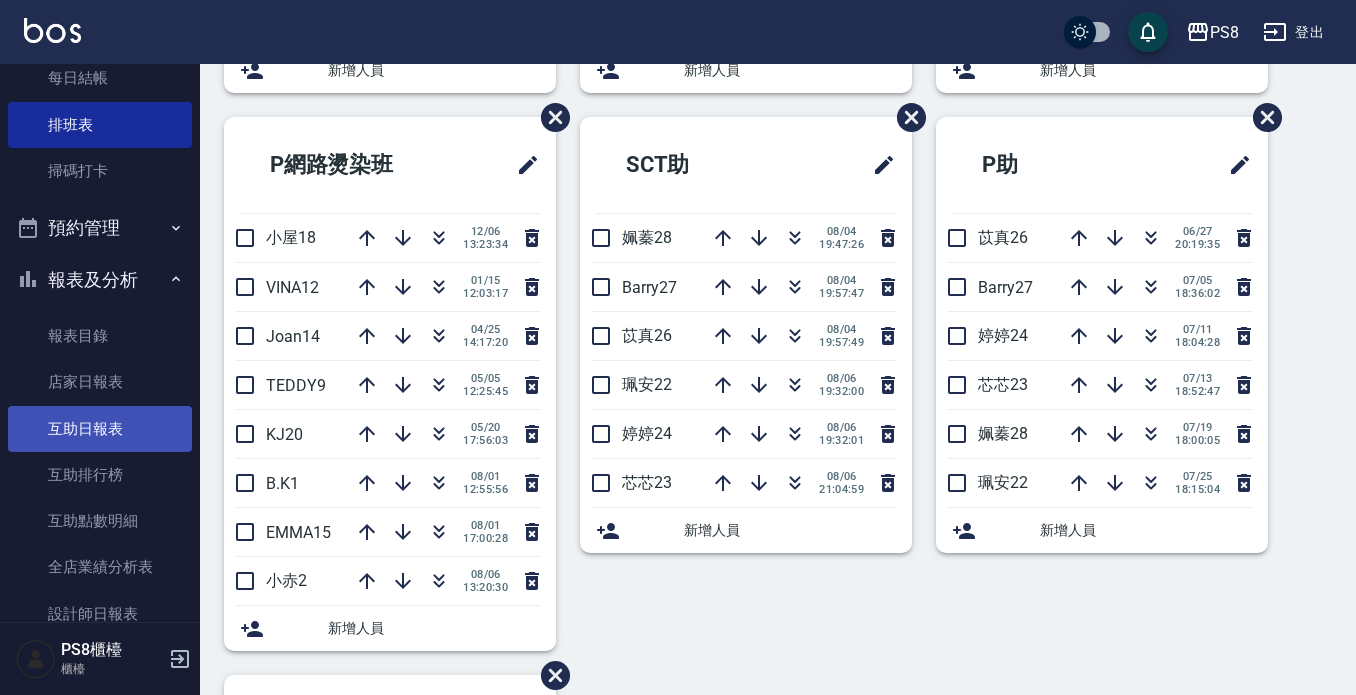 click on "互助日報表" at bounding box center (100, 429) 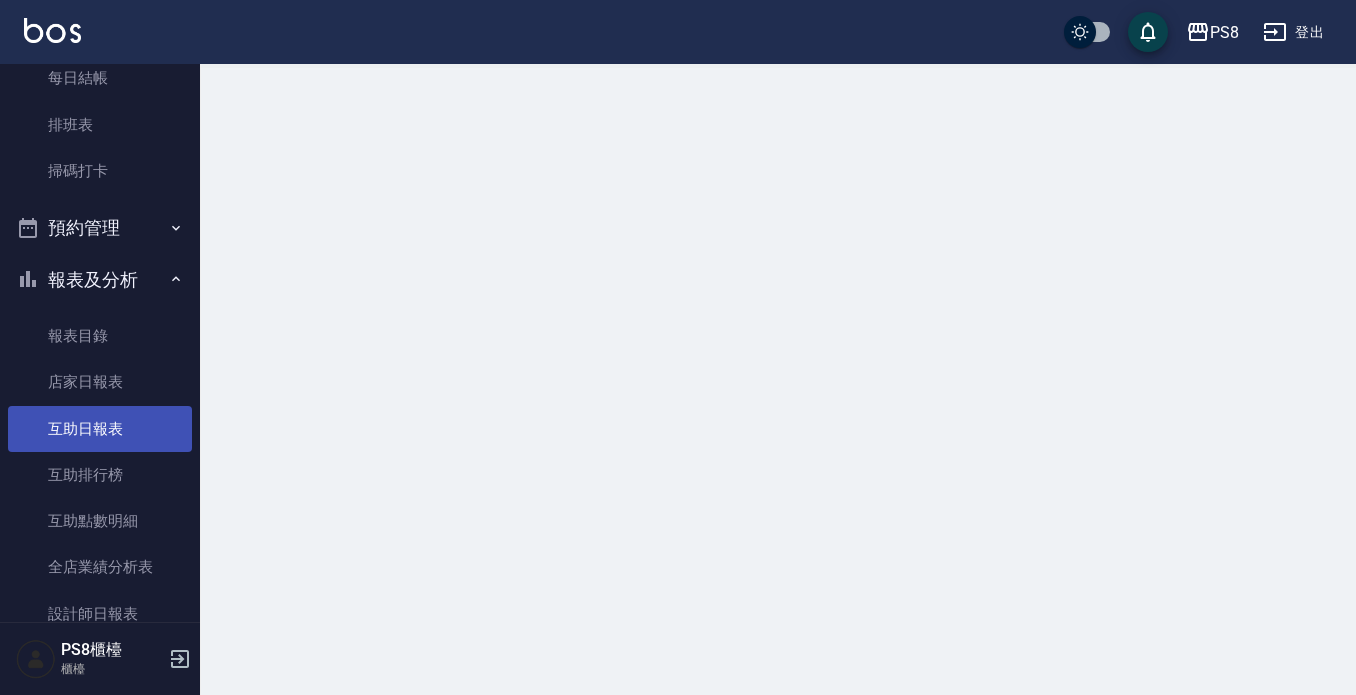 scroll, scrollTop: 0, scrollLeft: 0, axis: both 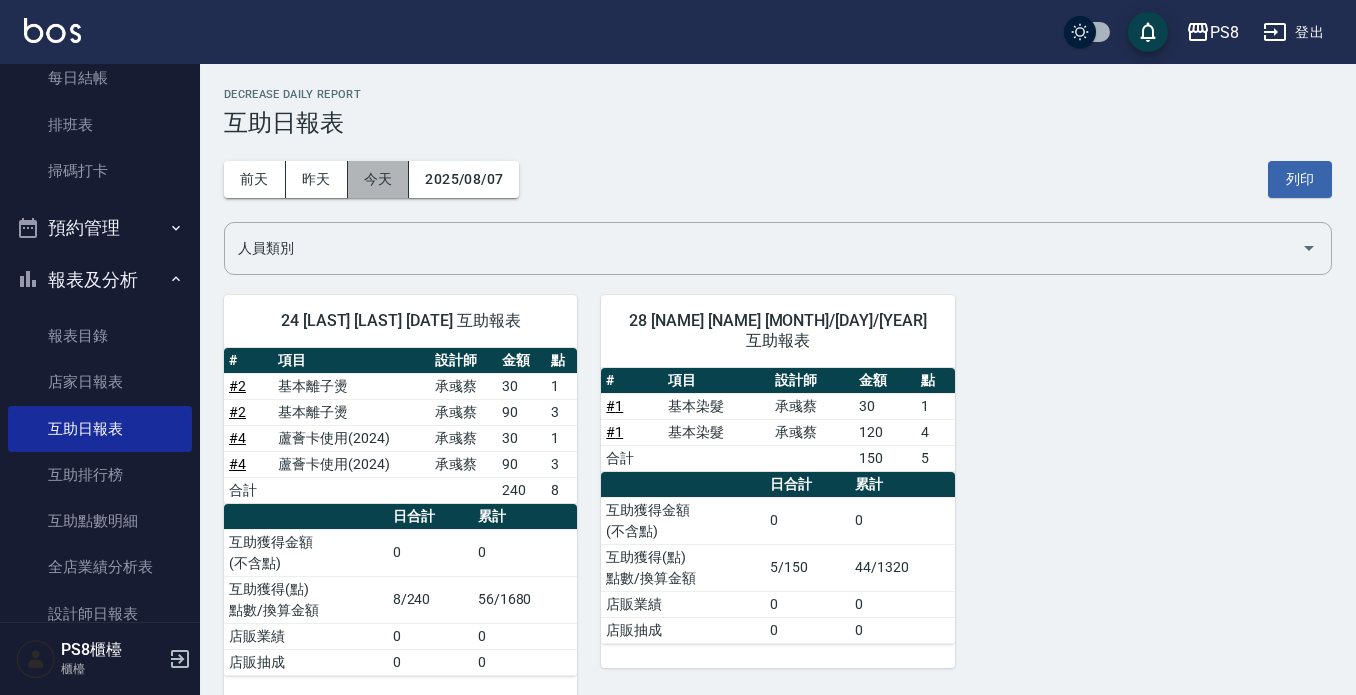 click on "今天" at bounding box center (379, 179) 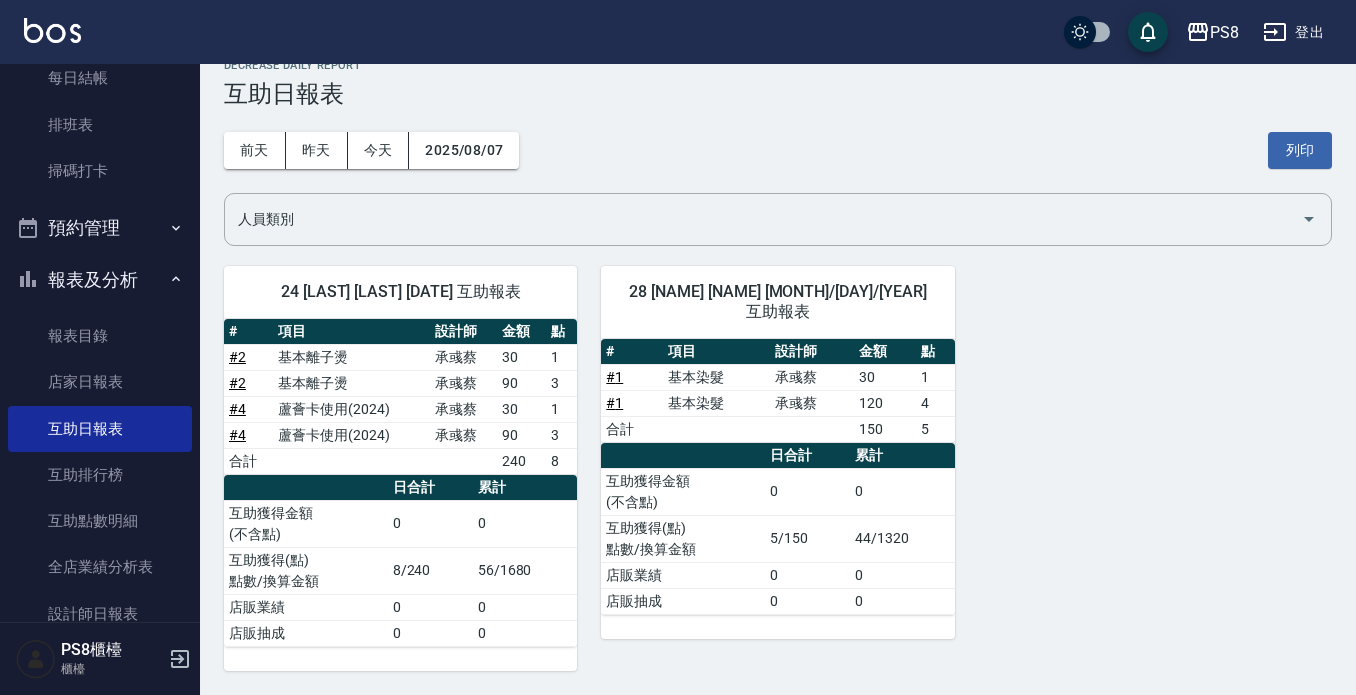 scroll, scrollTop: 0, scrollLeft: 0, axis: both 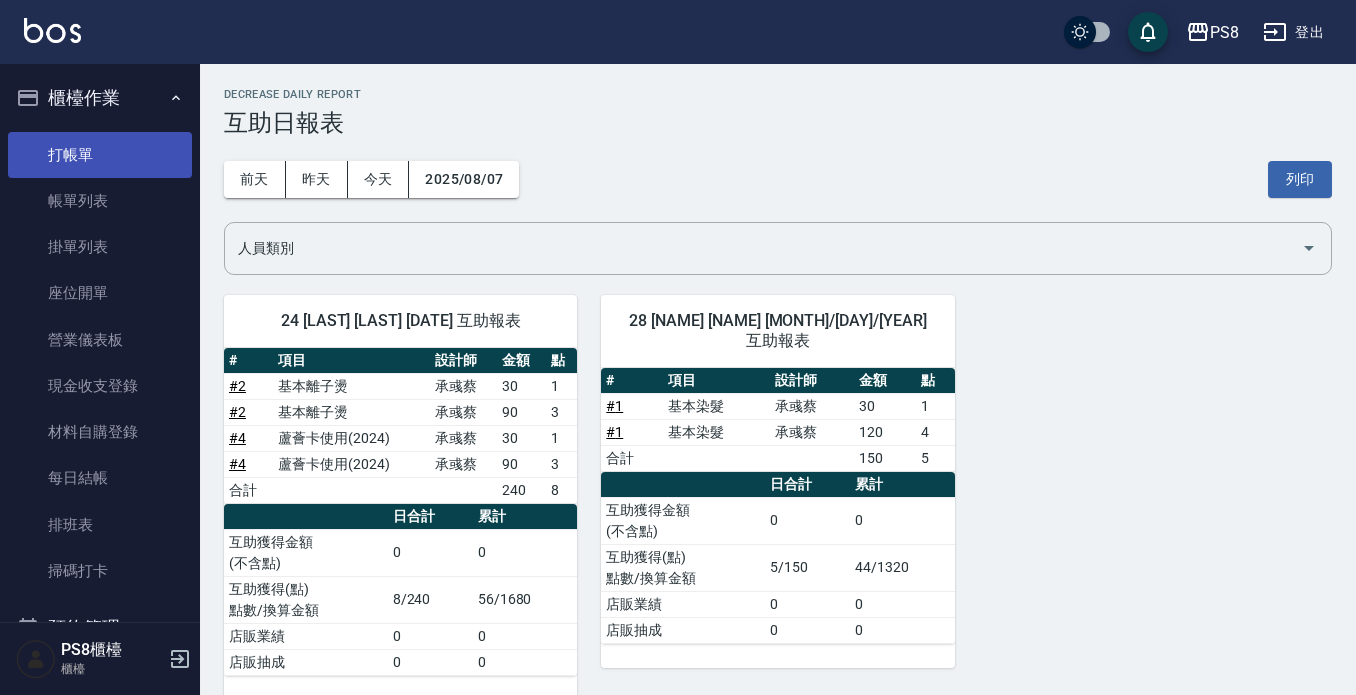 click on "打帳單" at bounding box center (100, 155) 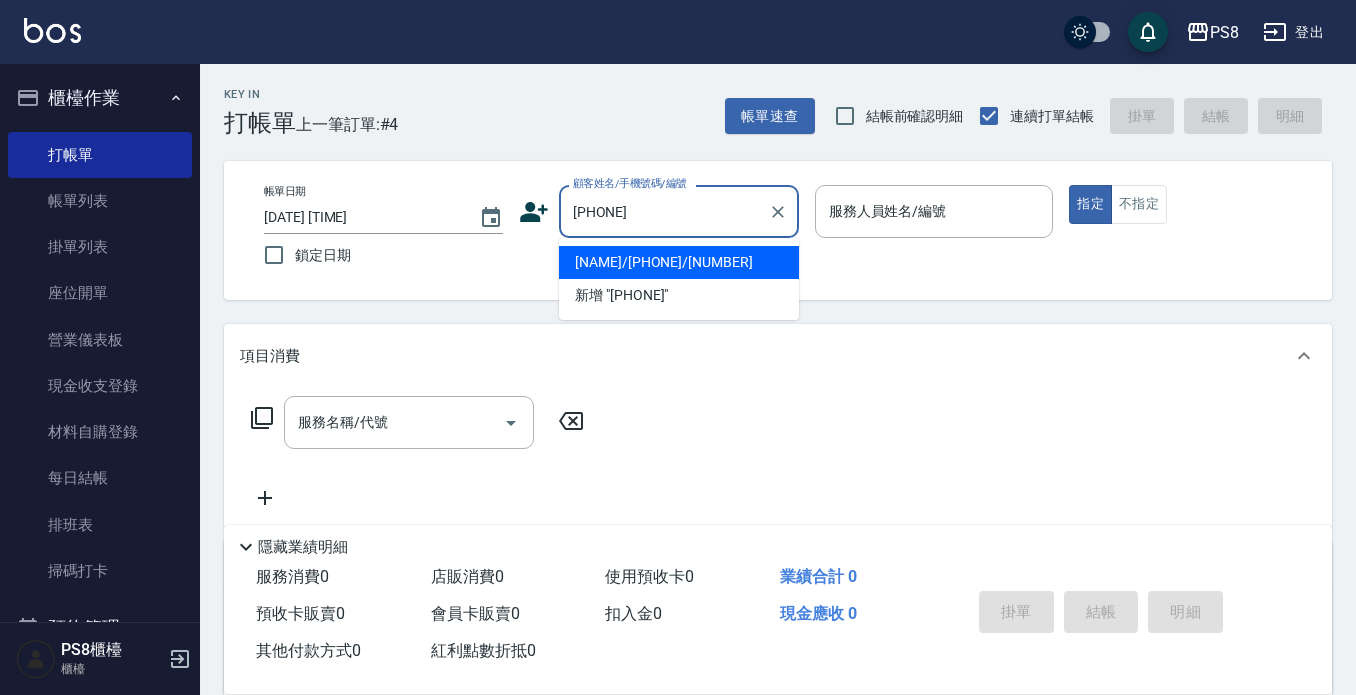 click on "[NAME]/[PHONE]/[NUMBER]" at bounding box center [679, 262] 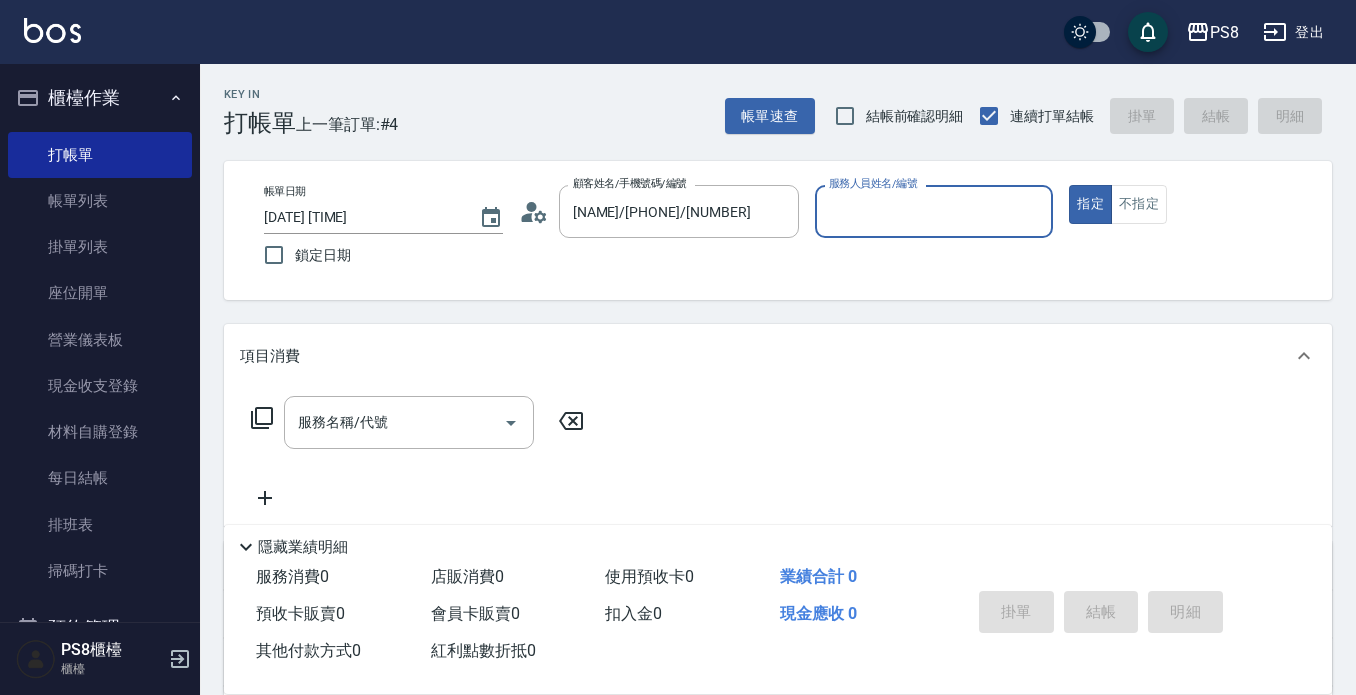 type on "小屋-18" 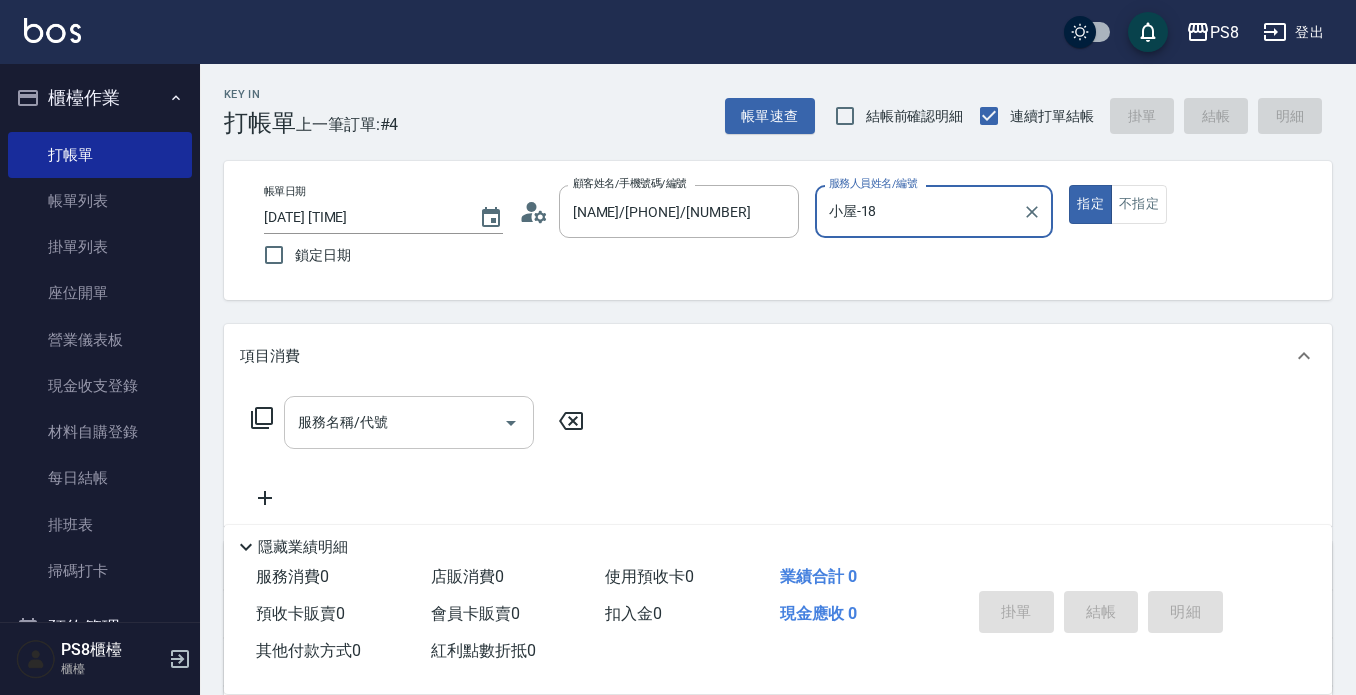 click on "服務名稱/代號" at bounding box center (394, 422) 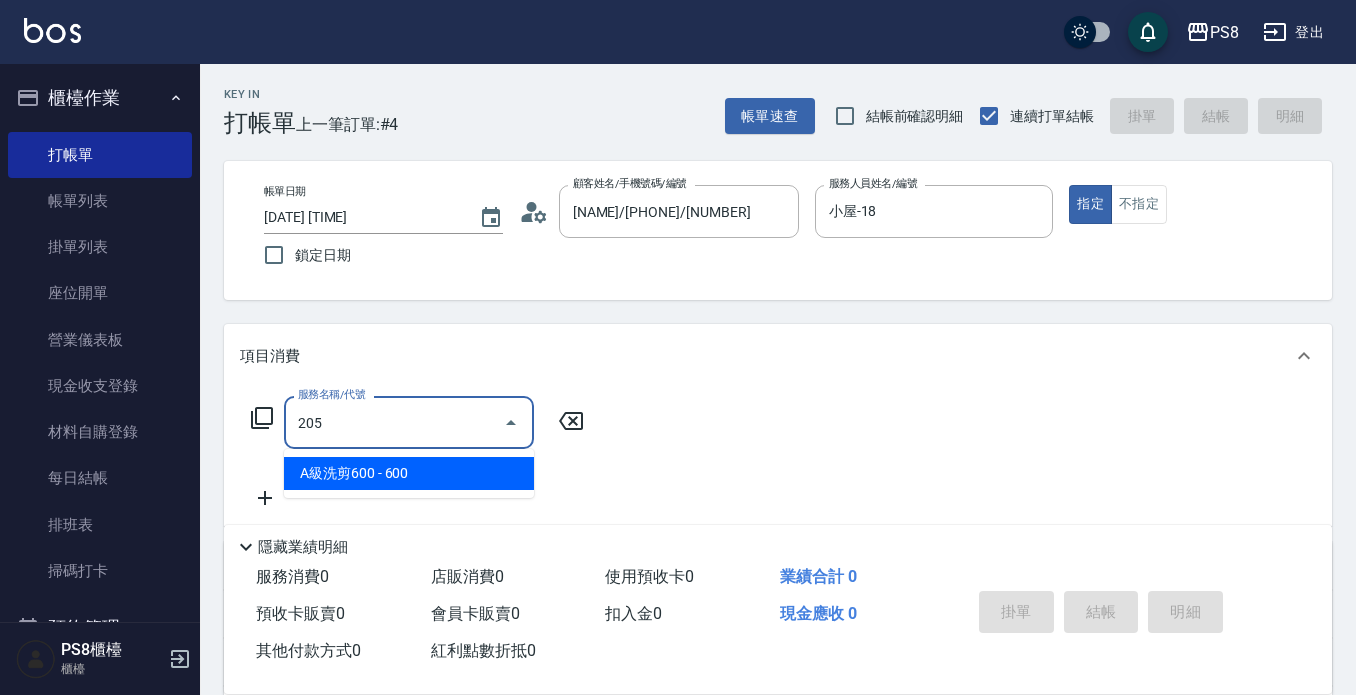 click on "A級洗剪600 - 600" at bounding box center [409, 473] 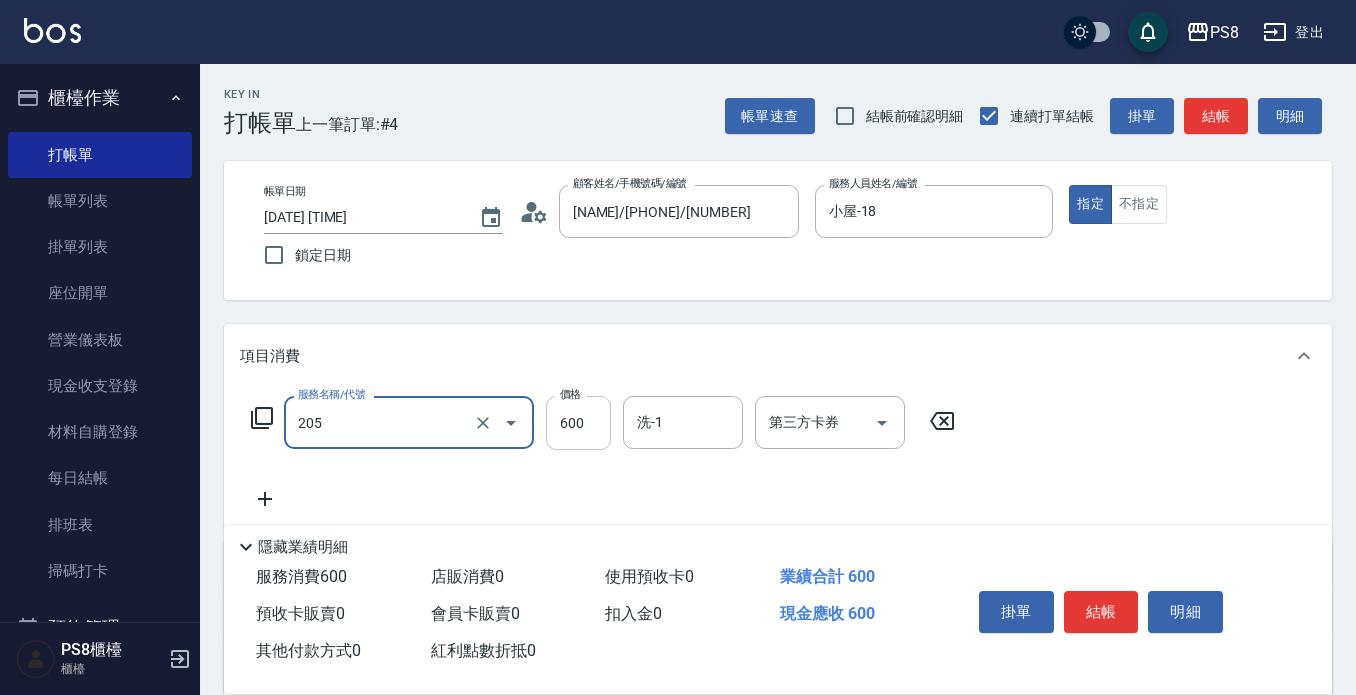 type on "A級洗剪600(205)" 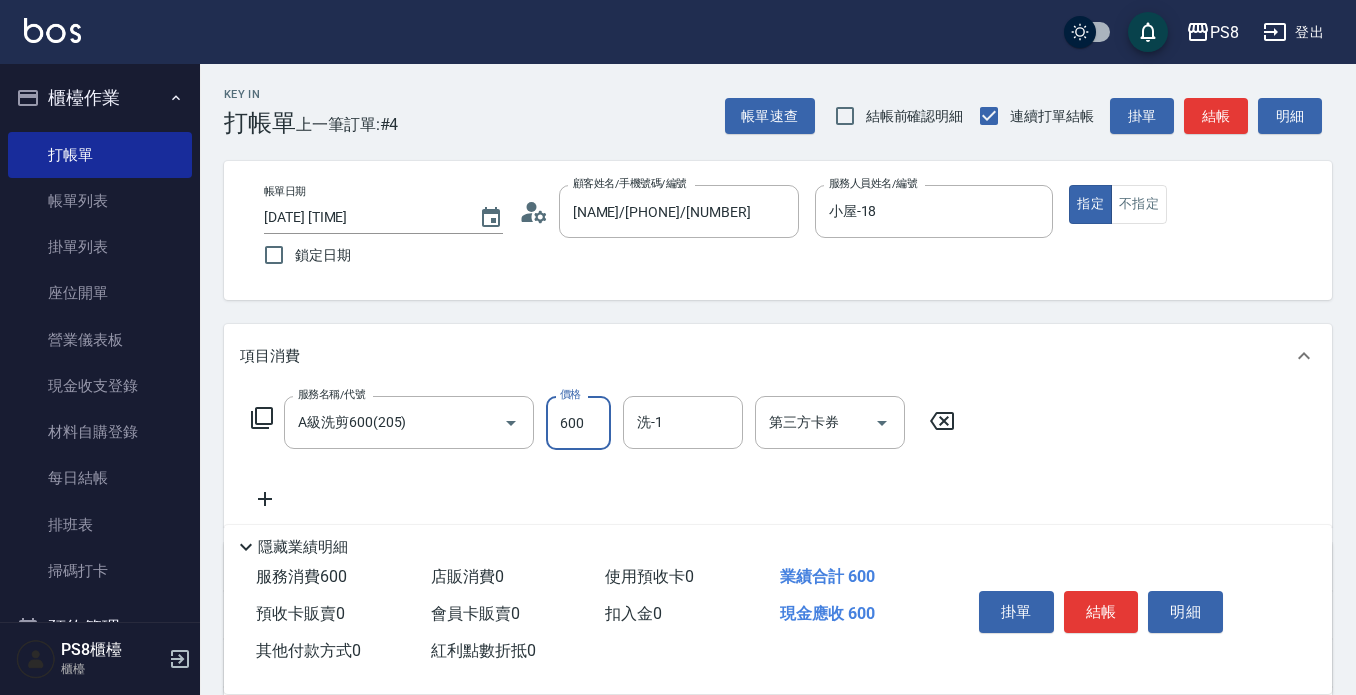 click on "600" at bounding box center (578, 423) 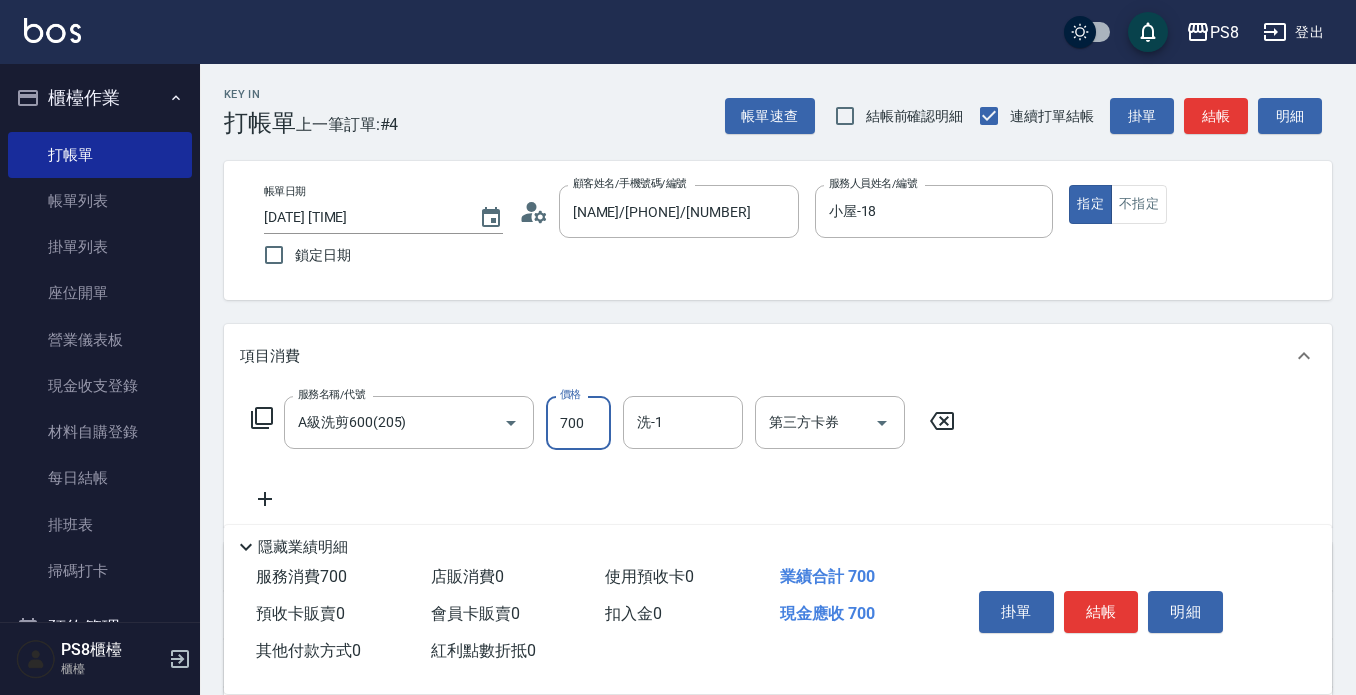type on "700" 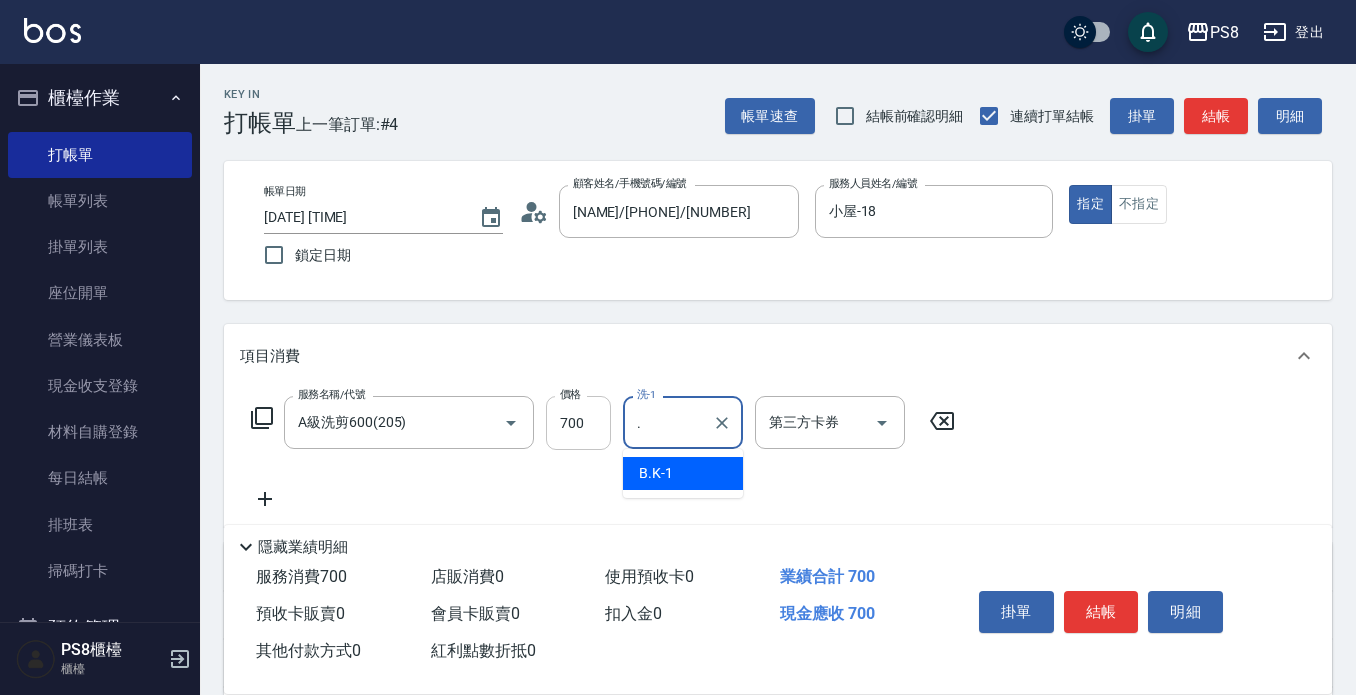 type 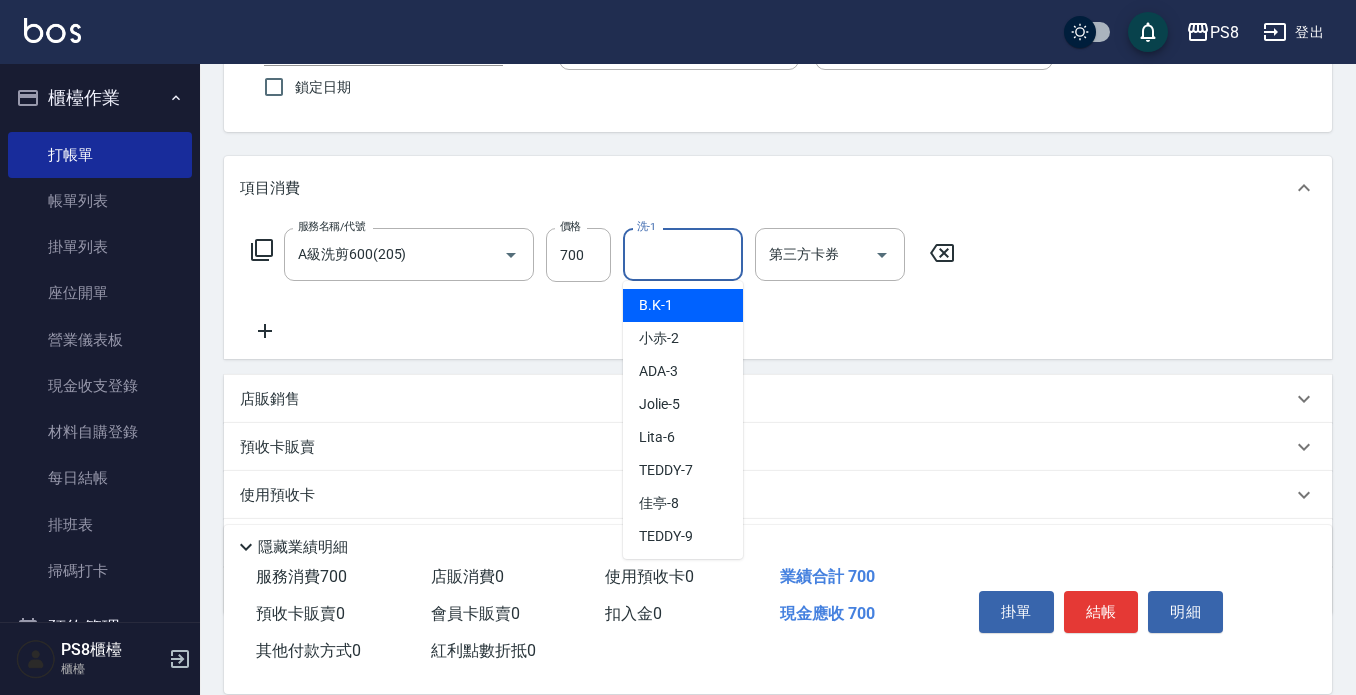 scroll, scrollTop: 200, scrollLeft: 0, axis: vertical 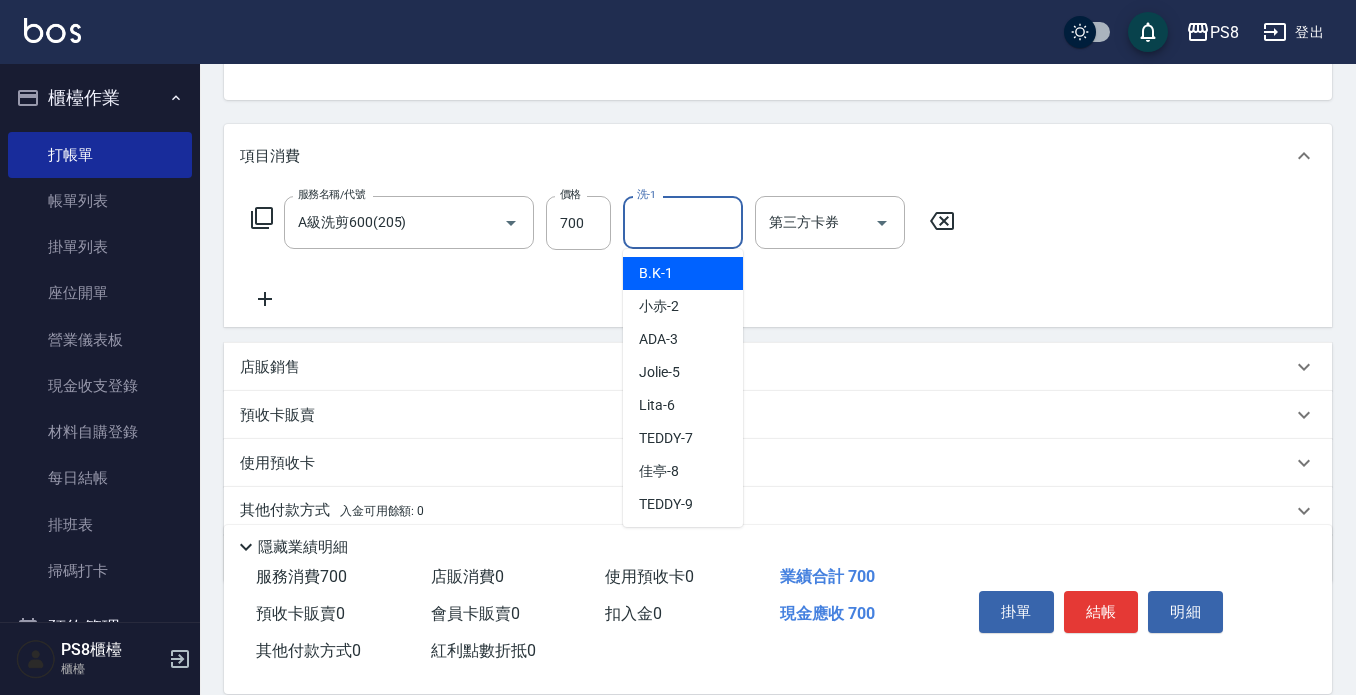 click 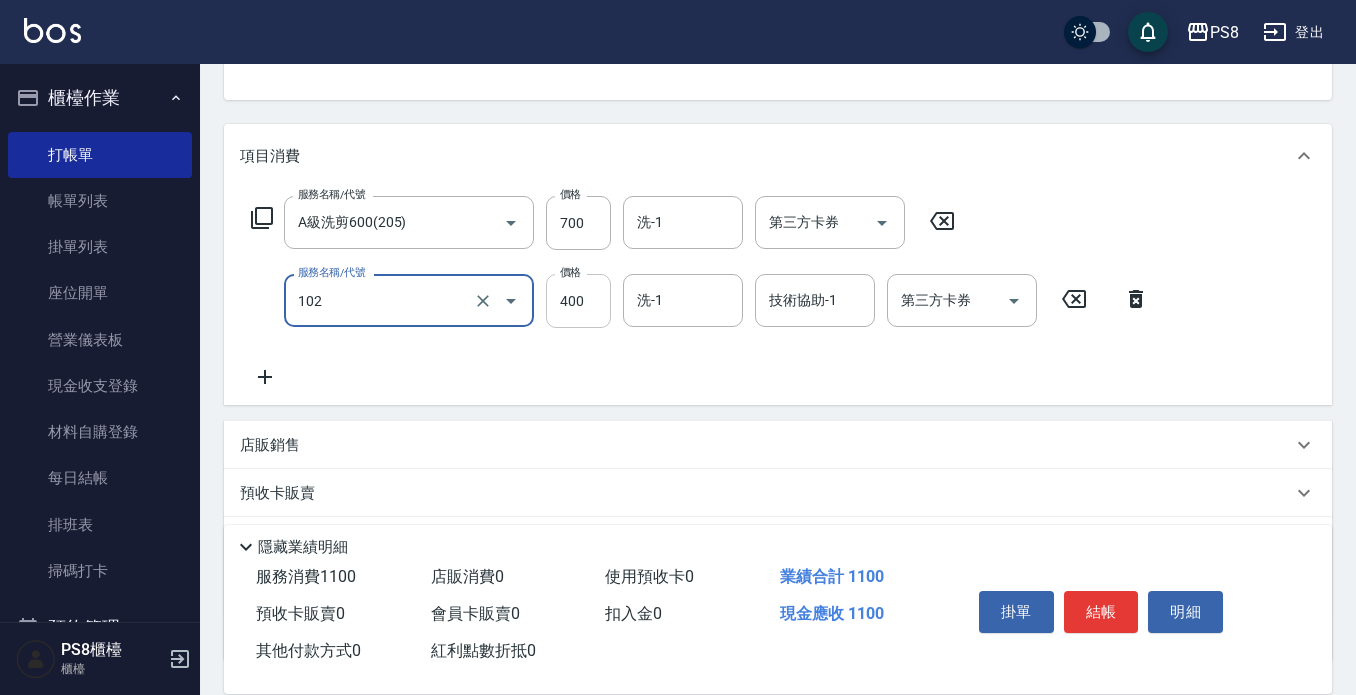 type on "精油洗髮(102)" 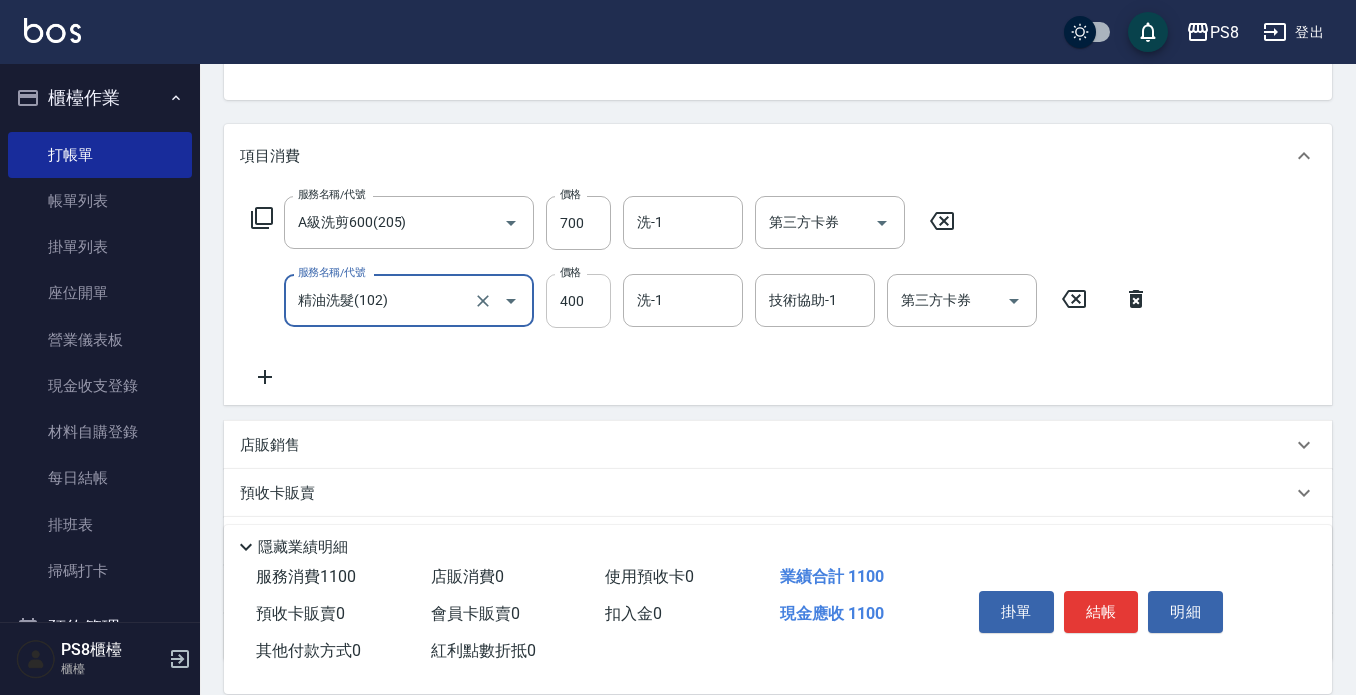 click on "400" at bounding box center [578, 301] 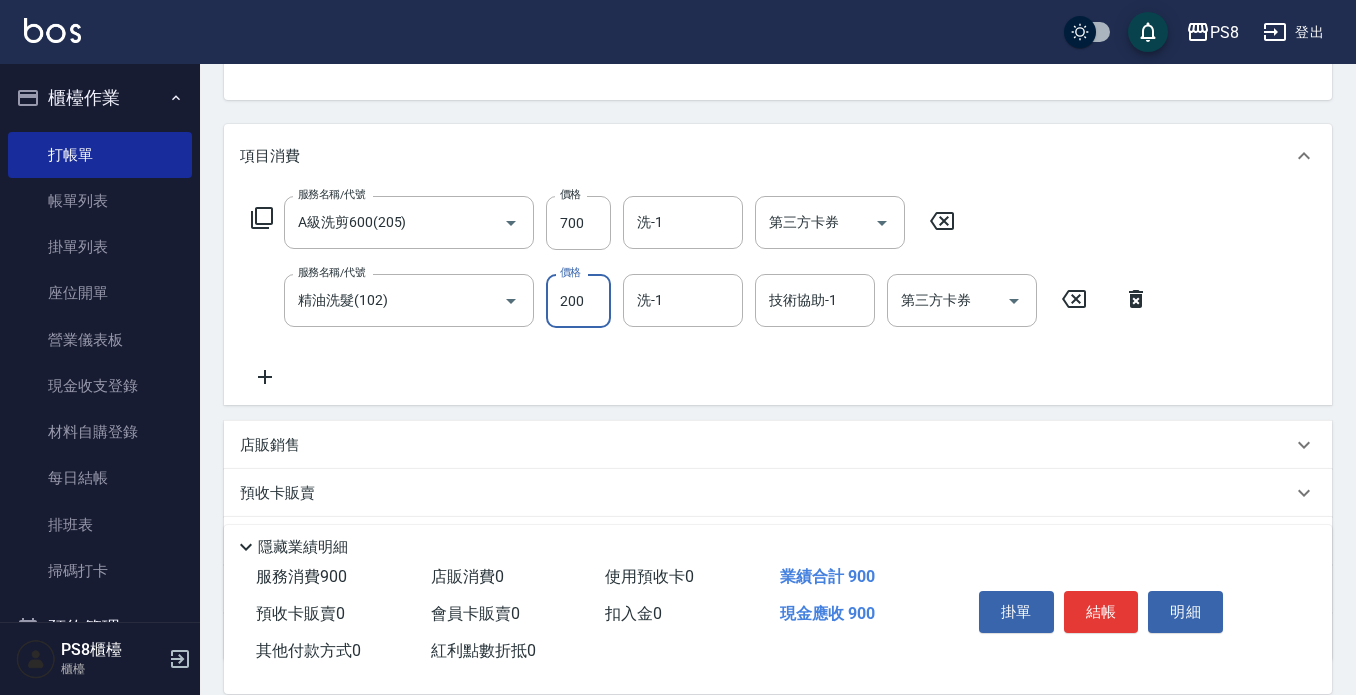 type on "200" 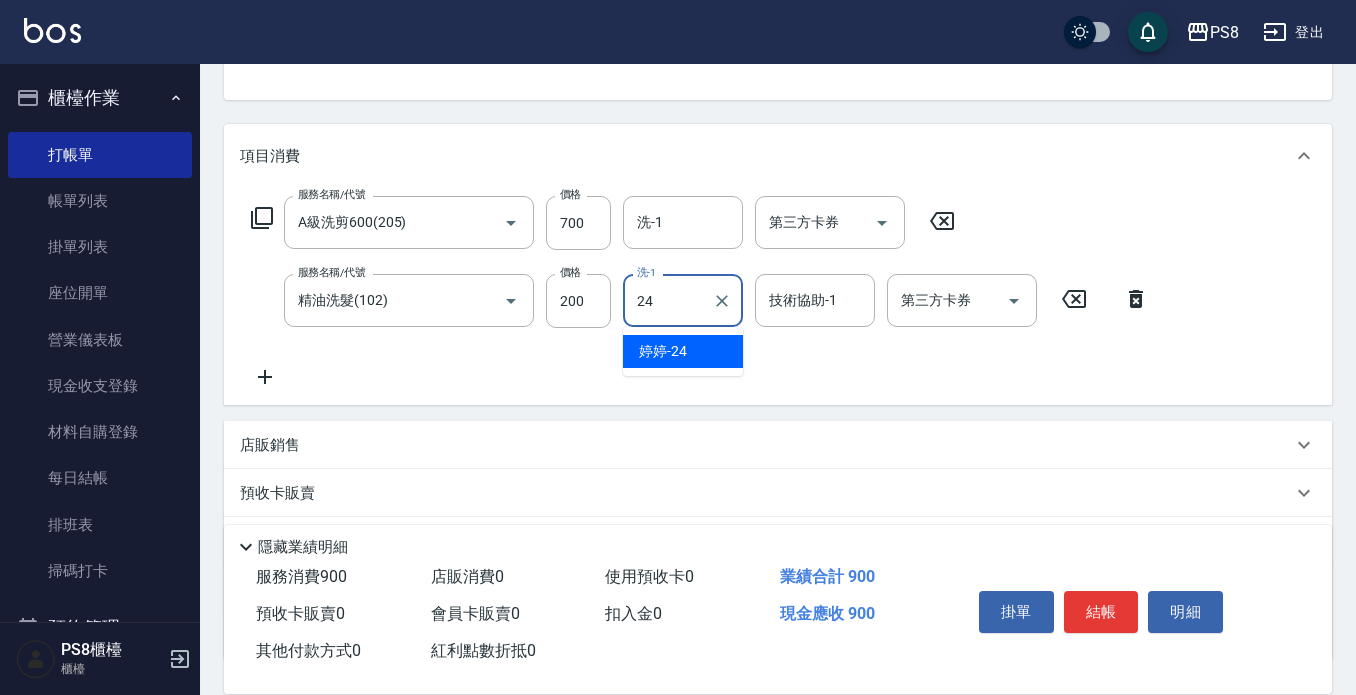 type on "婷婷-24" 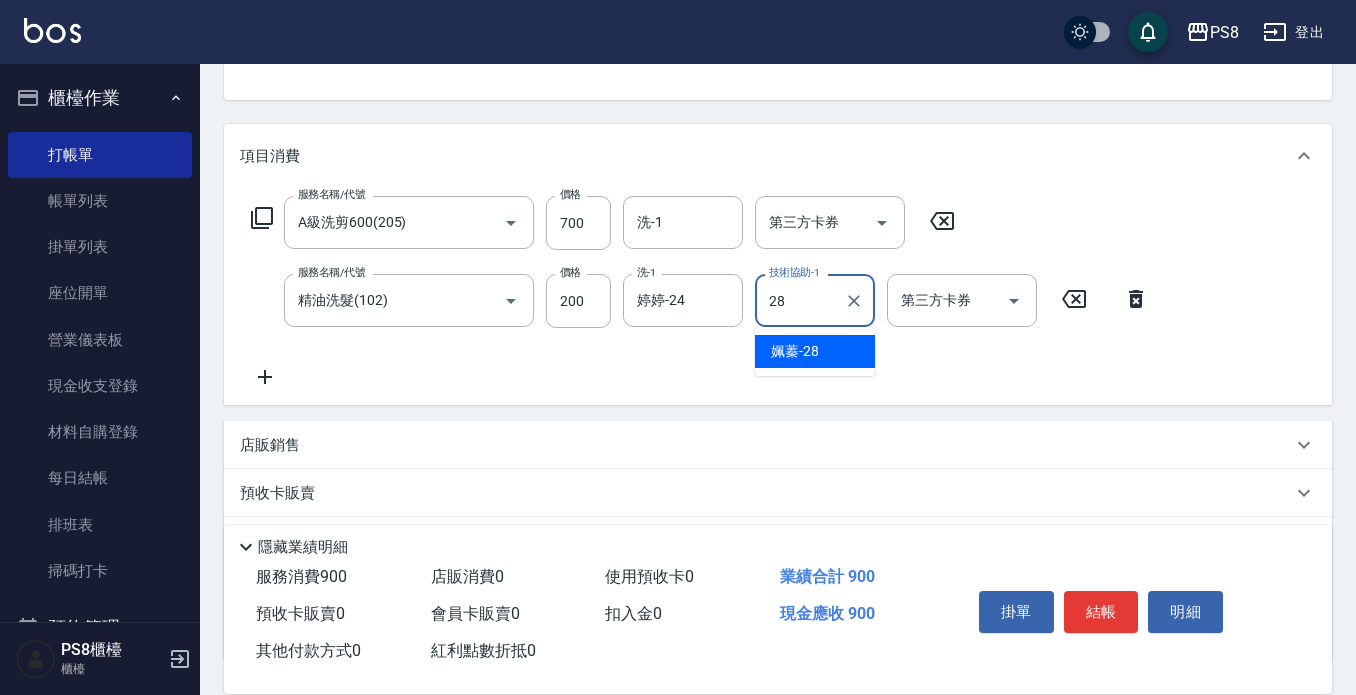 type on "姵蓁-28" 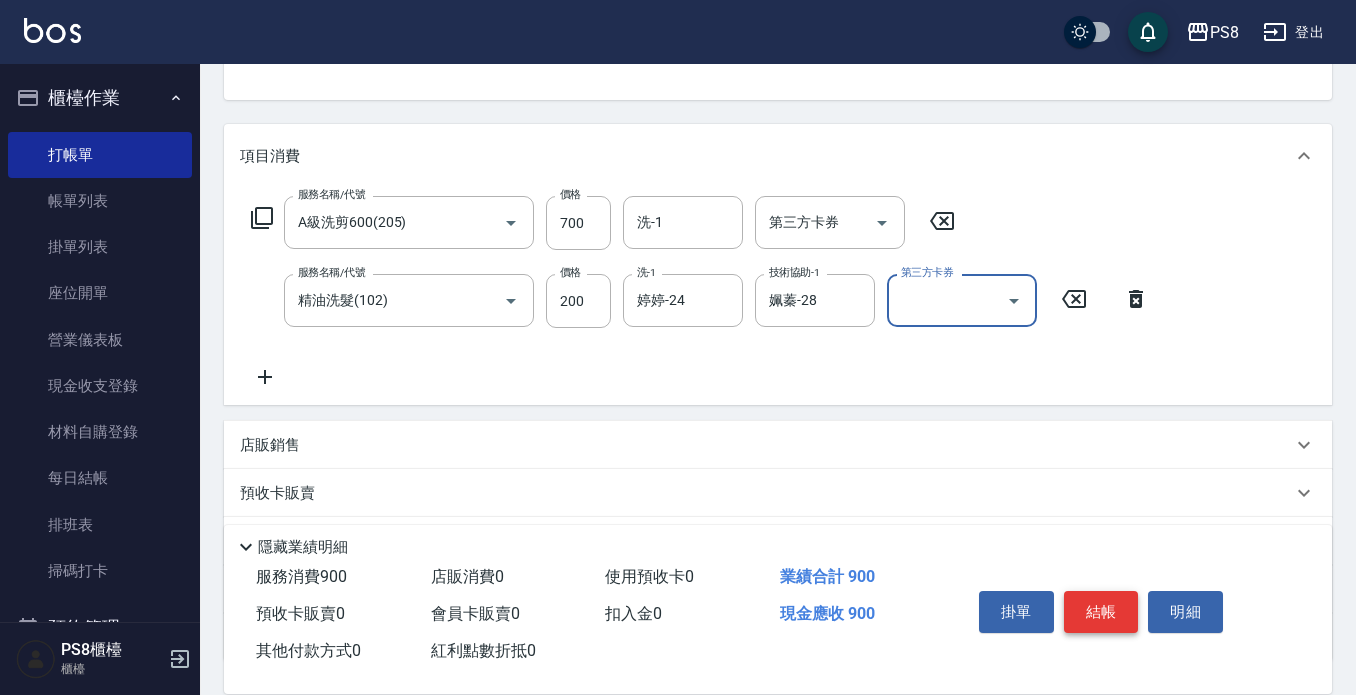 click on "結帳" at bounding box center (1101, 612) 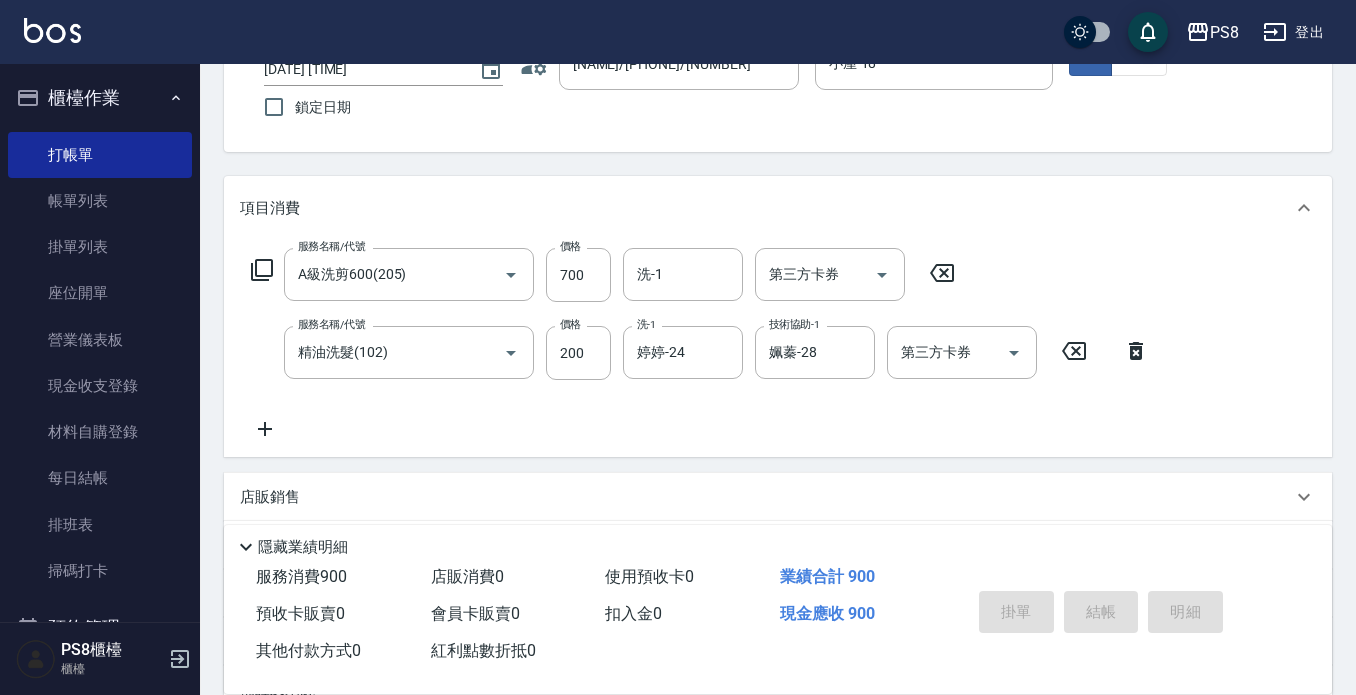scroll, scrollTop: 13, scrollLeft: 0, axis: vertical 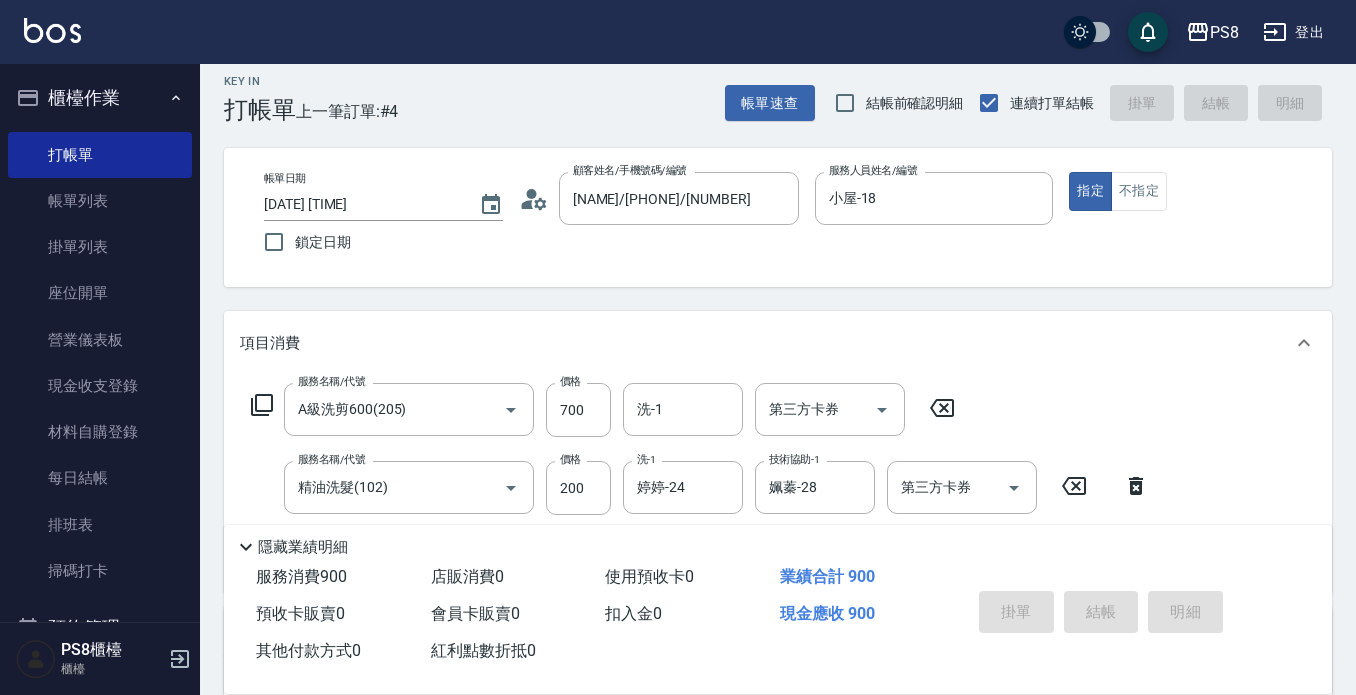 type on "2025/08/07 17:41" 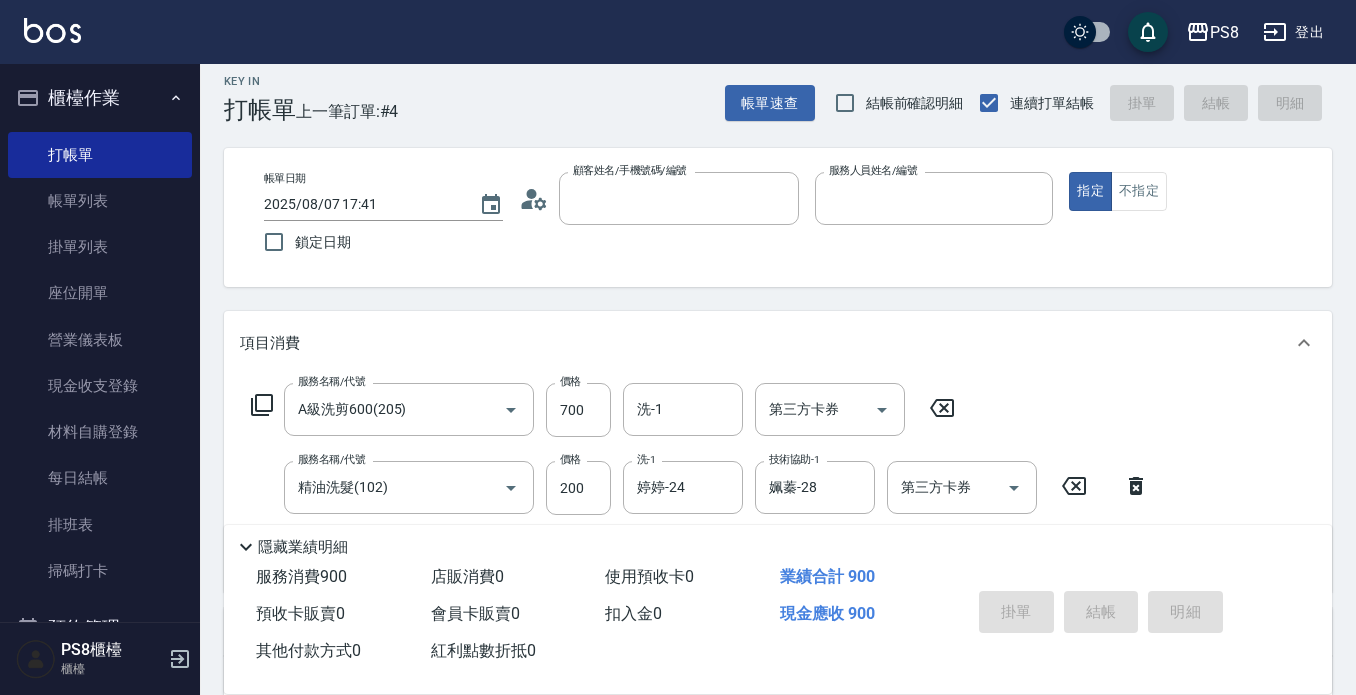 type 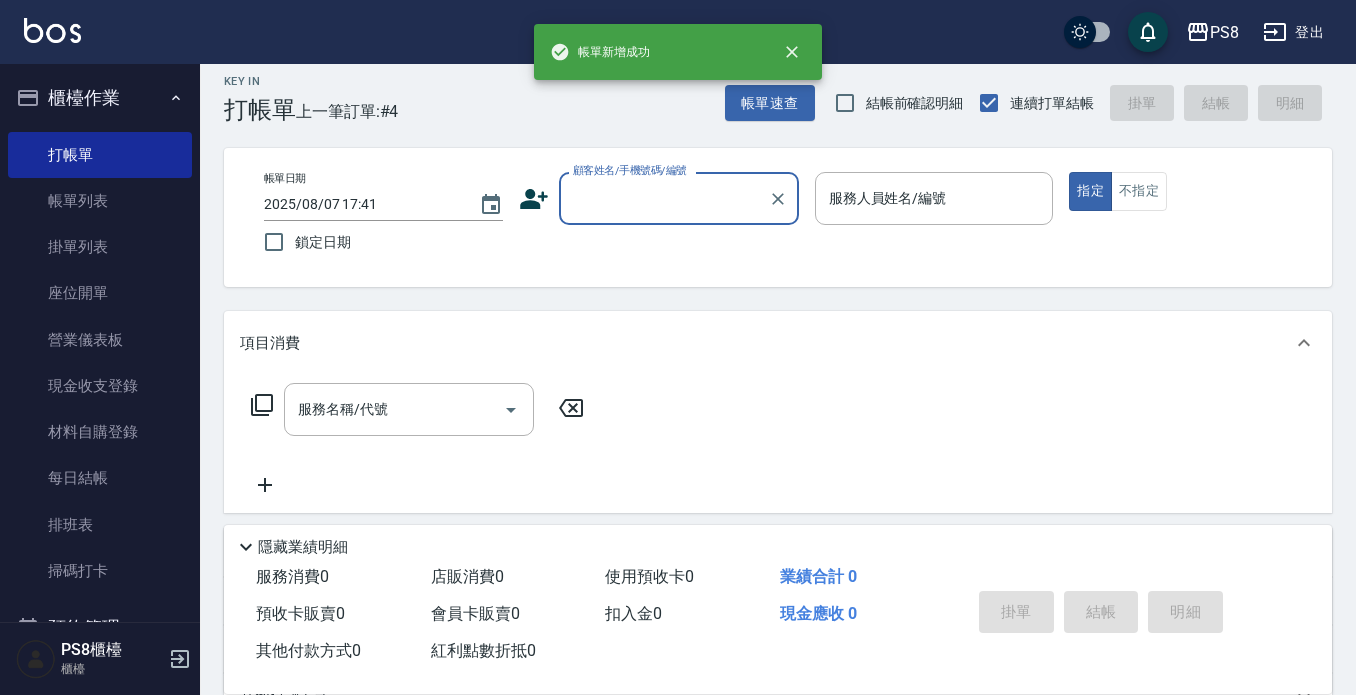 scroll, scrollTop: 0, scrollLeft: 0, axis: both 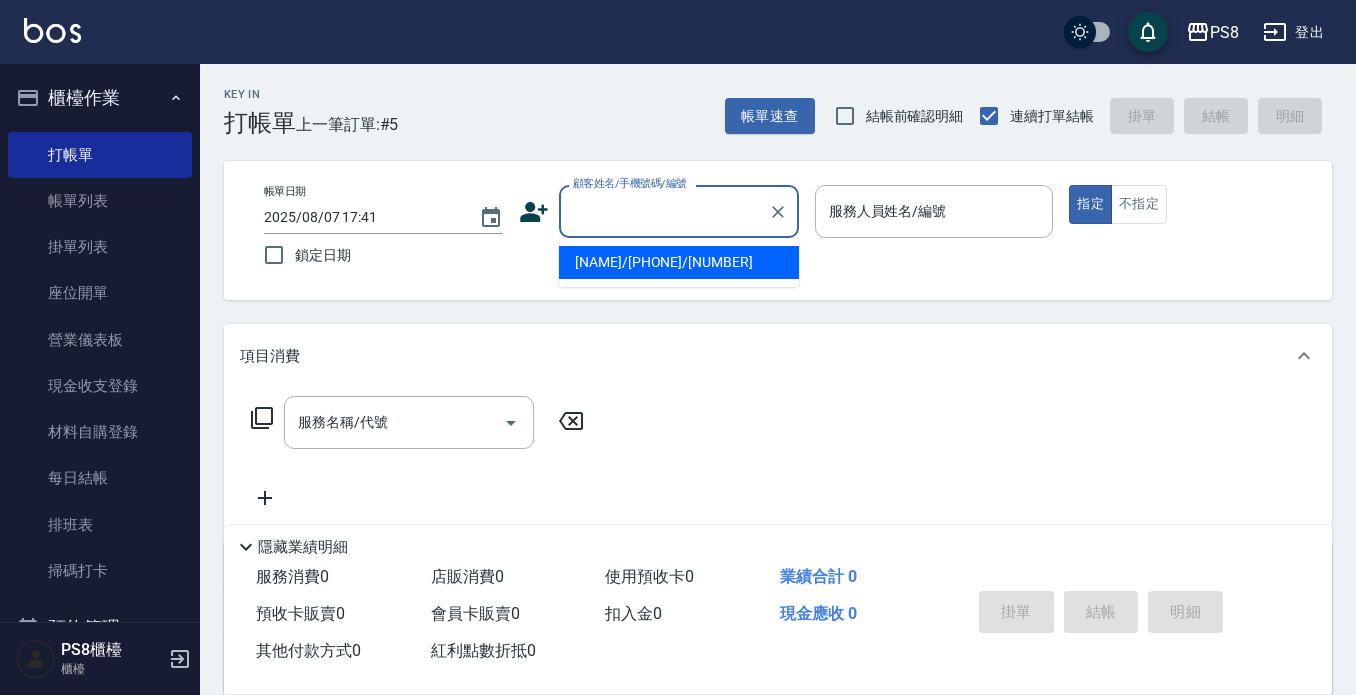click on "顧客姓名/手機號碼/編號" at bounding box center (664, 211) 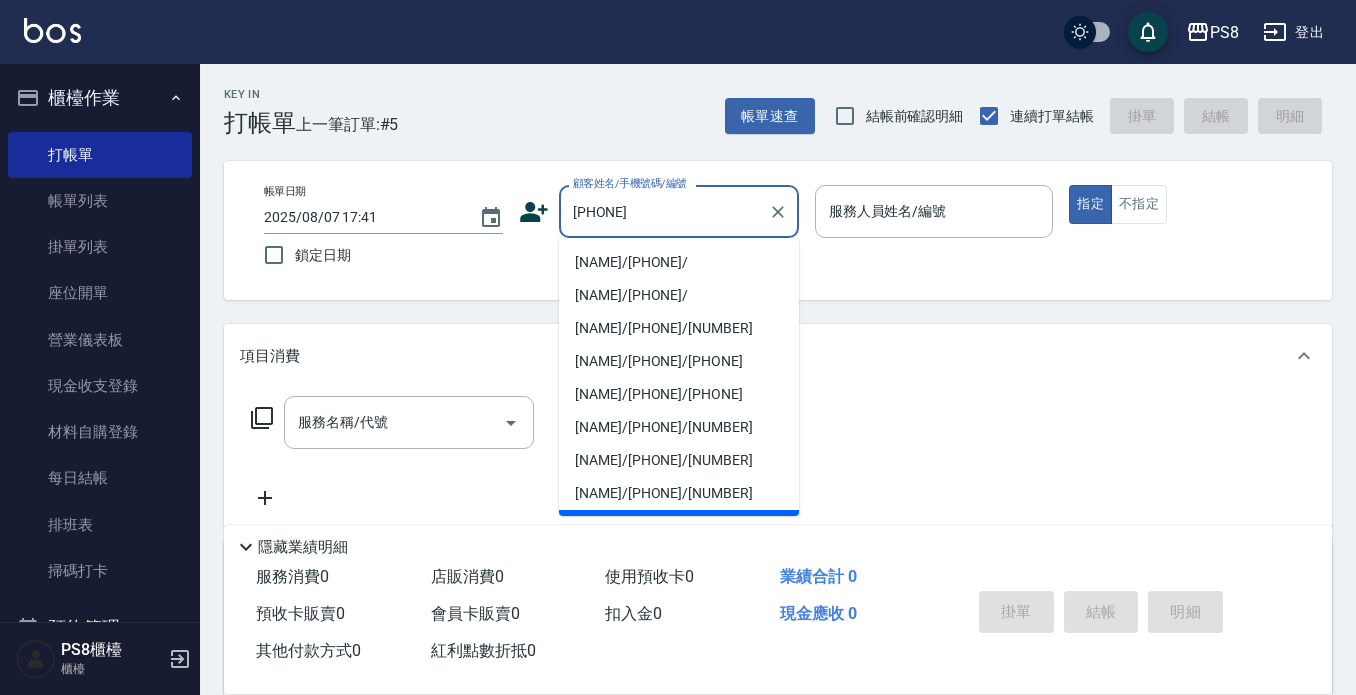 type on "[PHONE]" 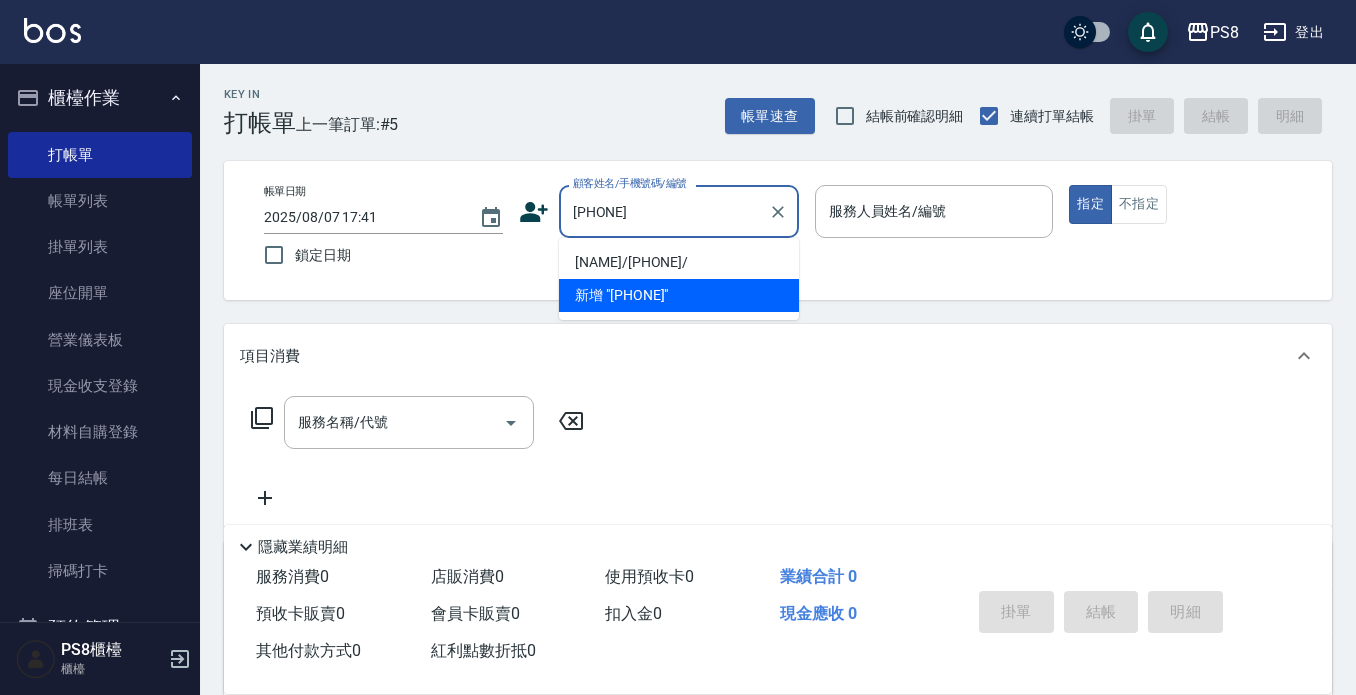drag, startPoint x: 679, startPoint y: 218, endPoint x: 7, endPoint y: 247, distance: 672.6254 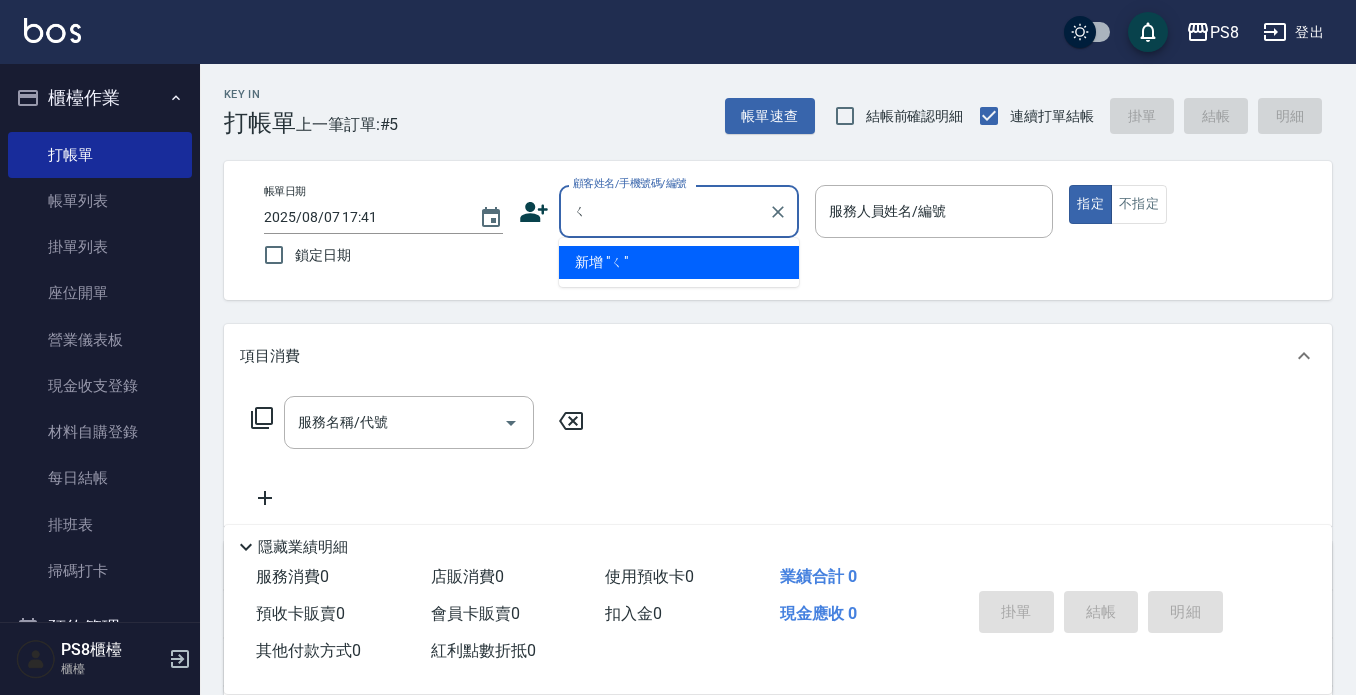 type on "f" 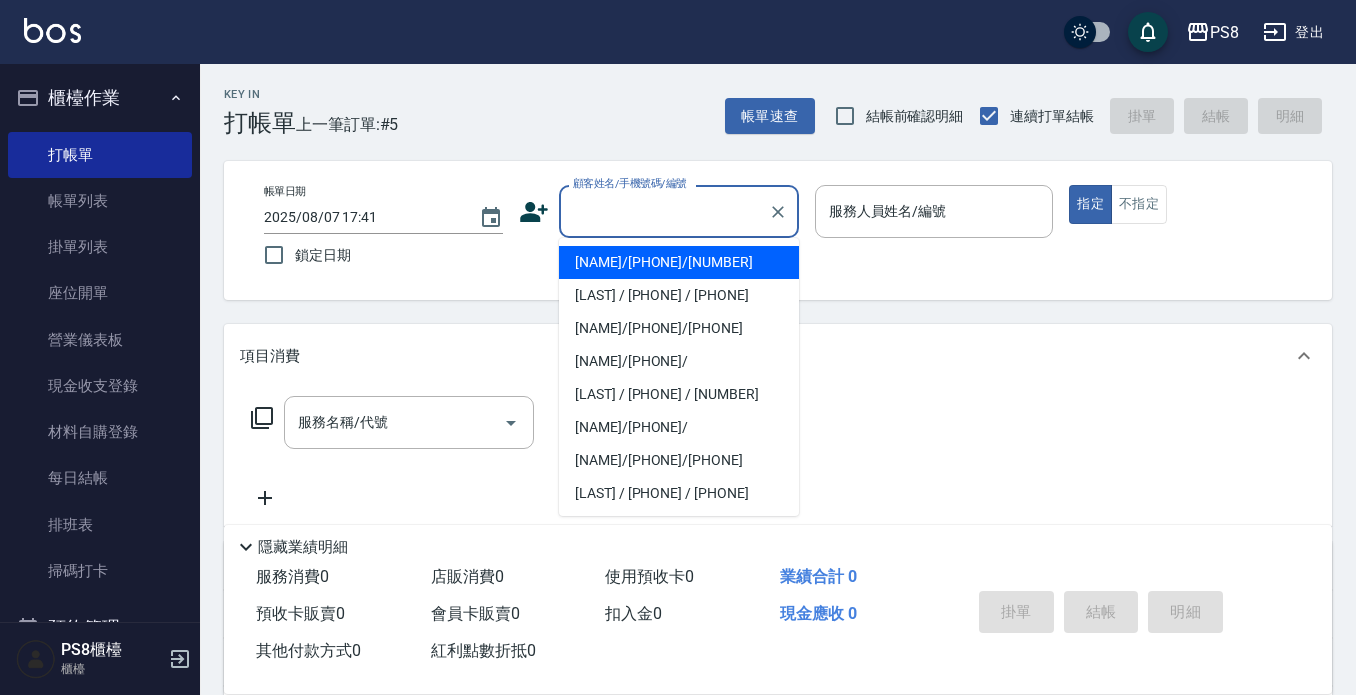type on "ㄑ" 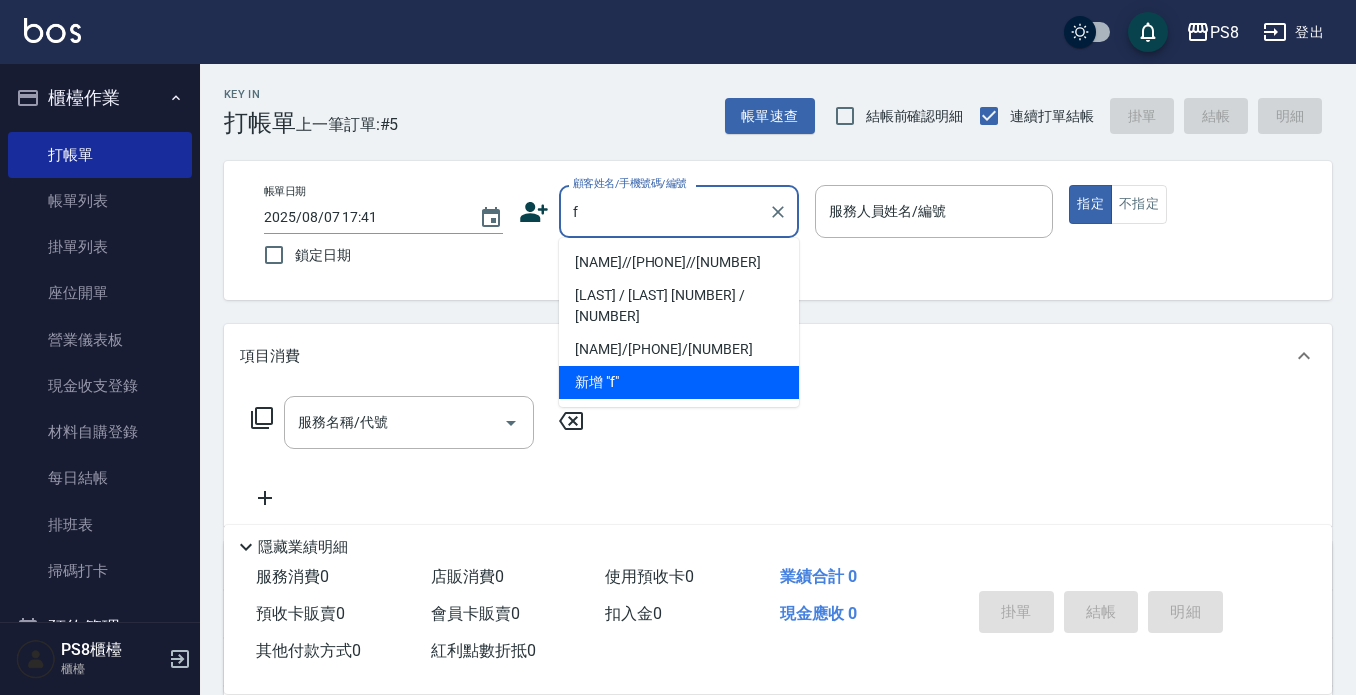 click on "[NAME]//[PHONE]//[NUMBER]" at bounding box center (679, 262) 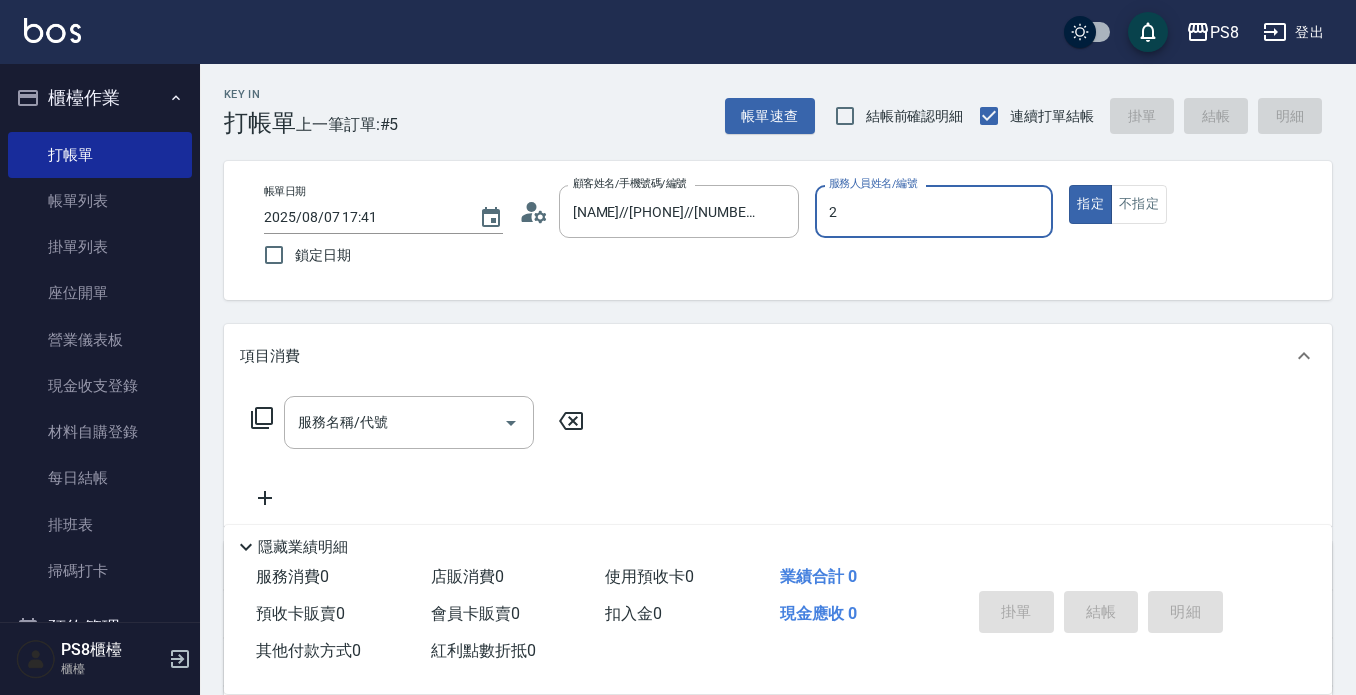 type on "小赤-2" 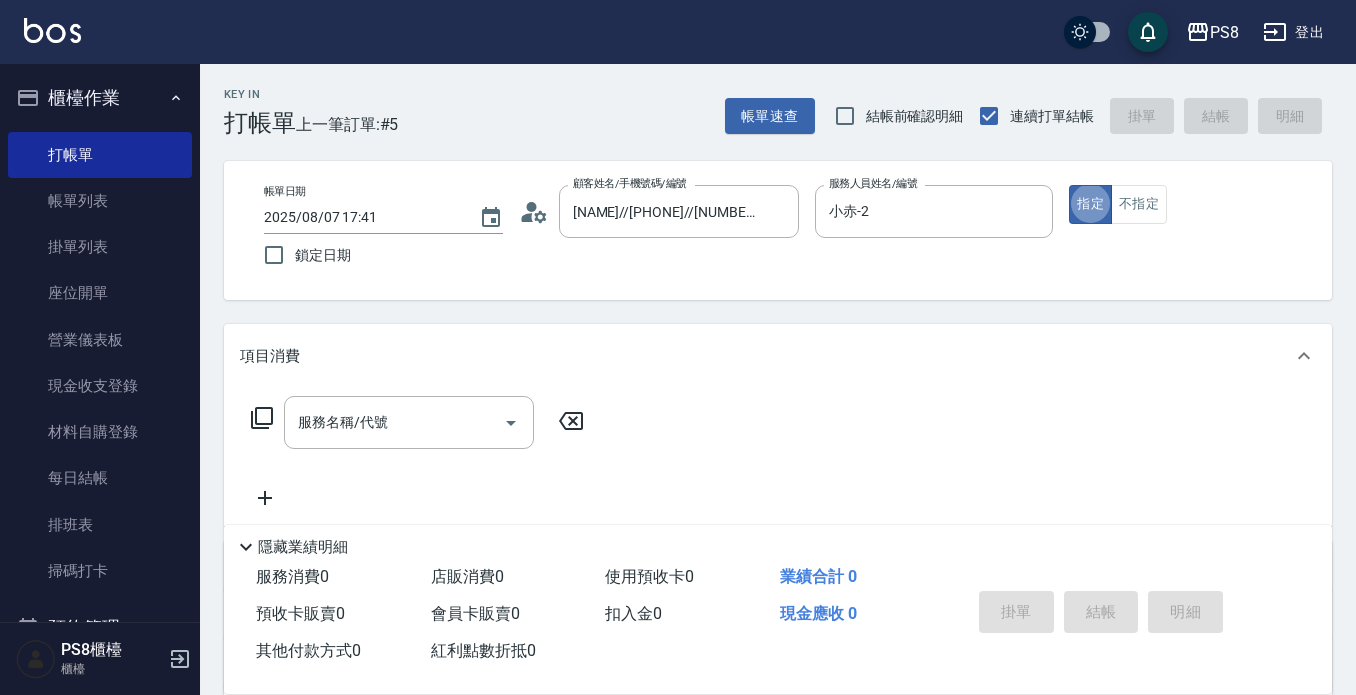 type on "true" 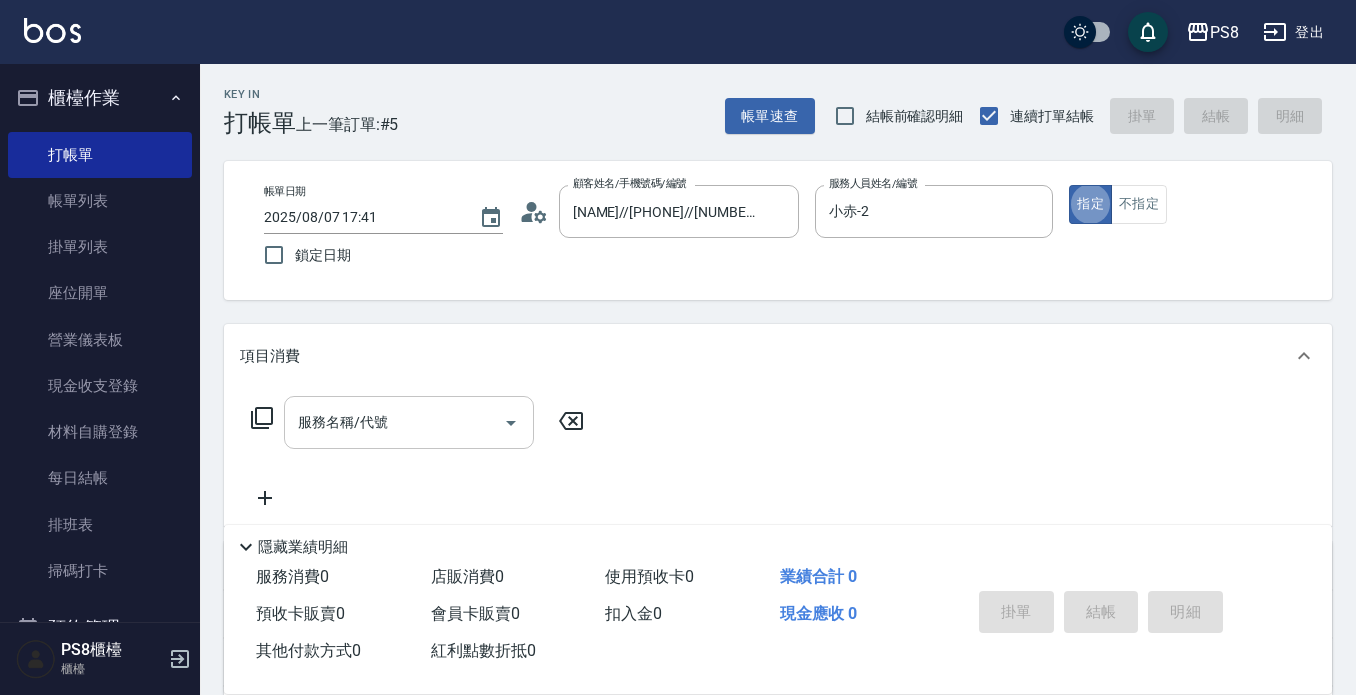 click on "服務名稱/代號 服務名稱/代號" at bounding box center (409, 422) 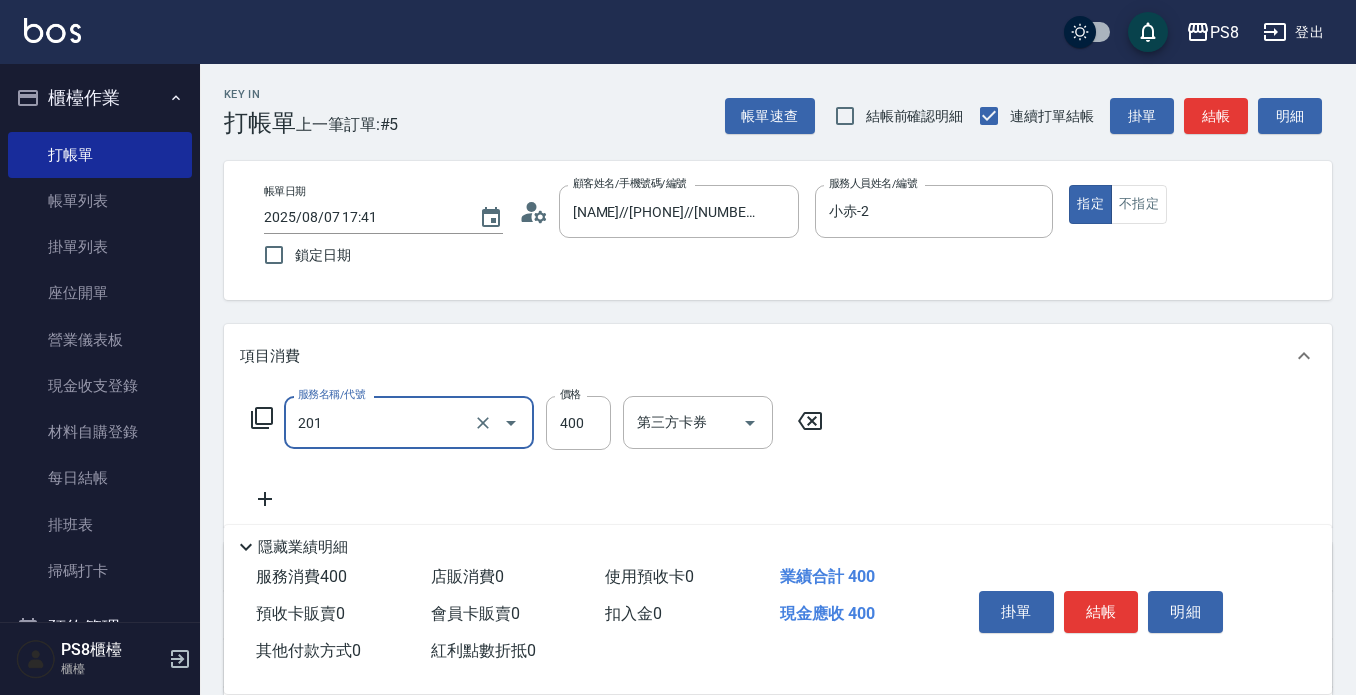 type on "洗剪400(201)" 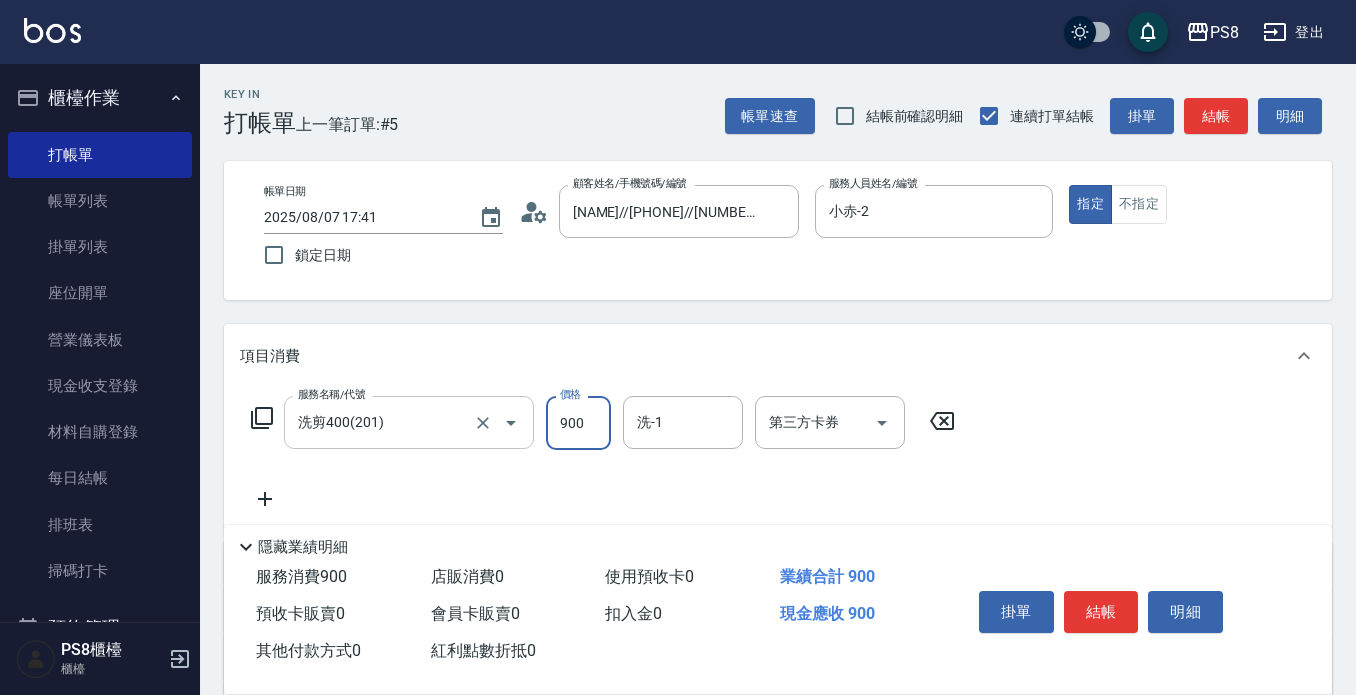 type on "900" 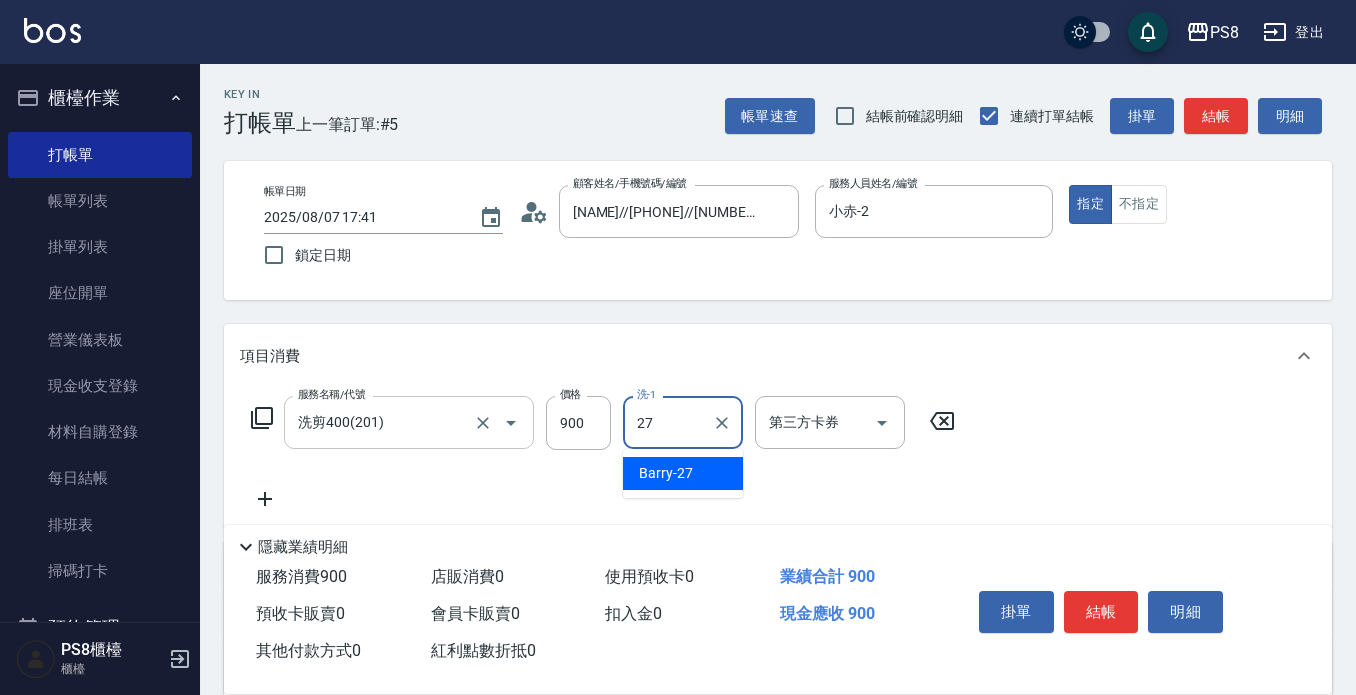 type on "[NAME]-[NUMBER]" 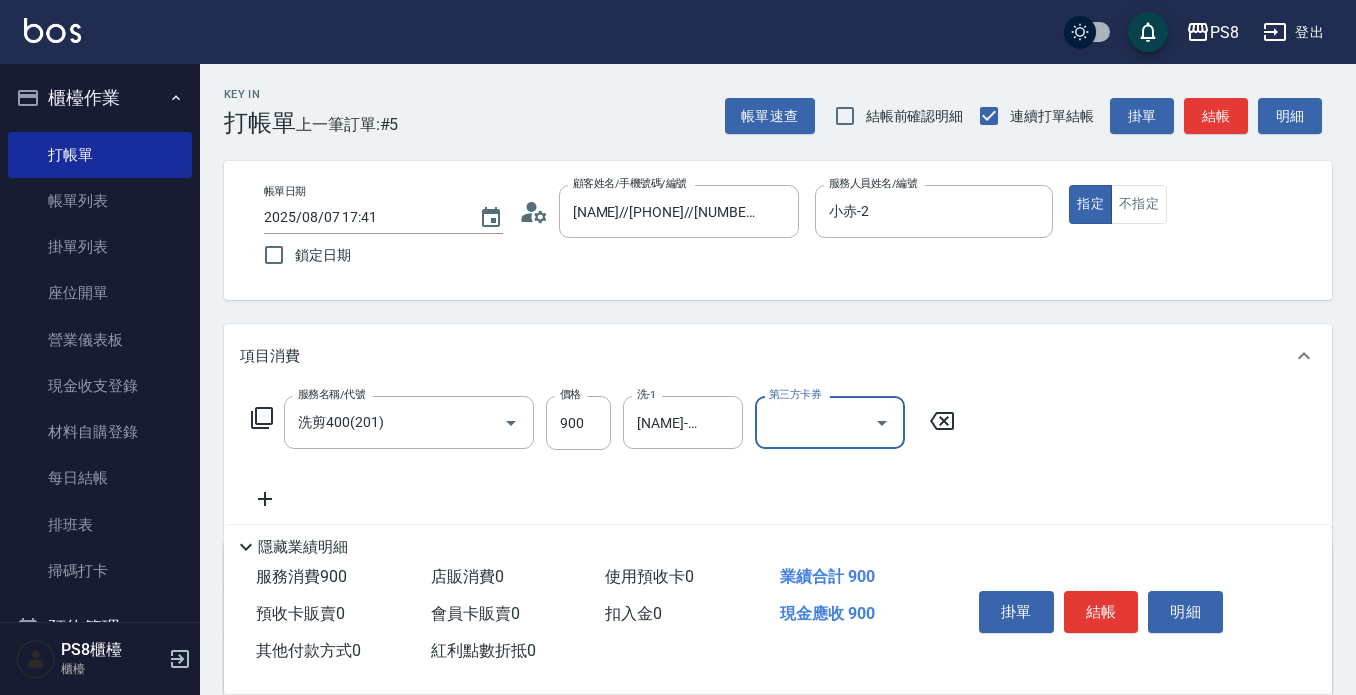 click on "結帳" at bounding box center [1101, 612] 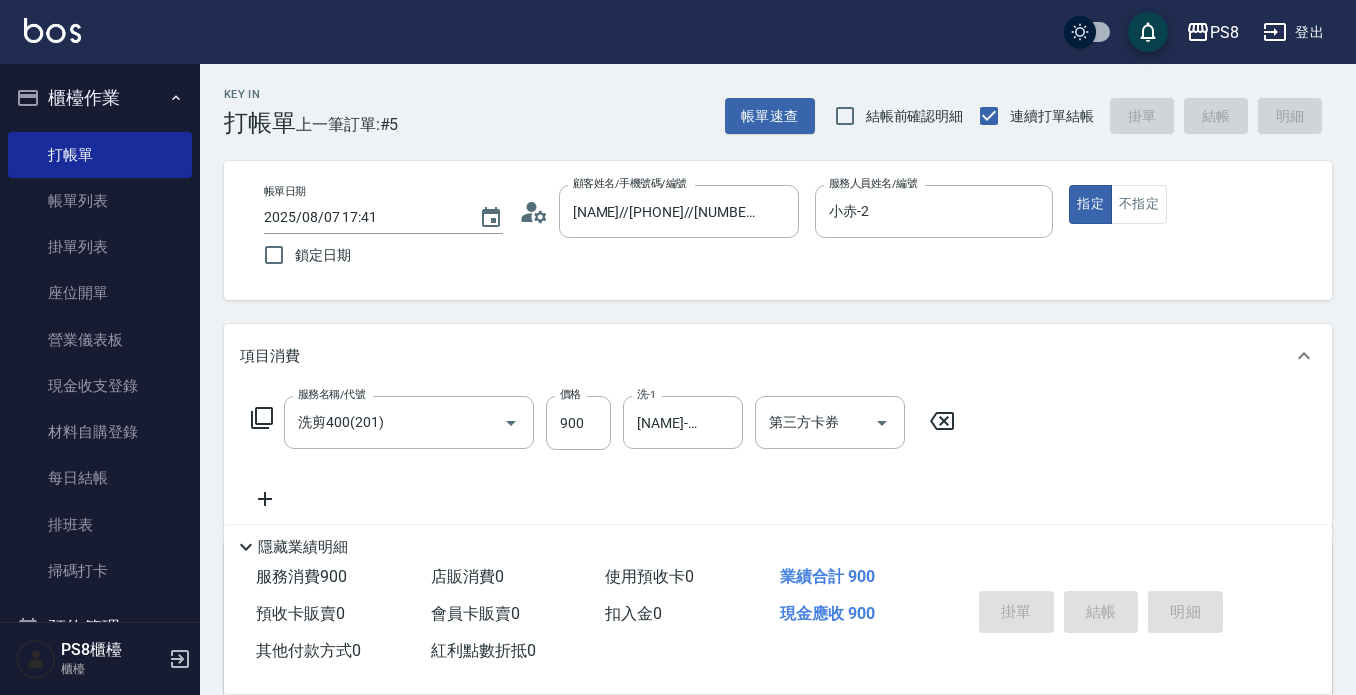 type on "[DATETIME]" 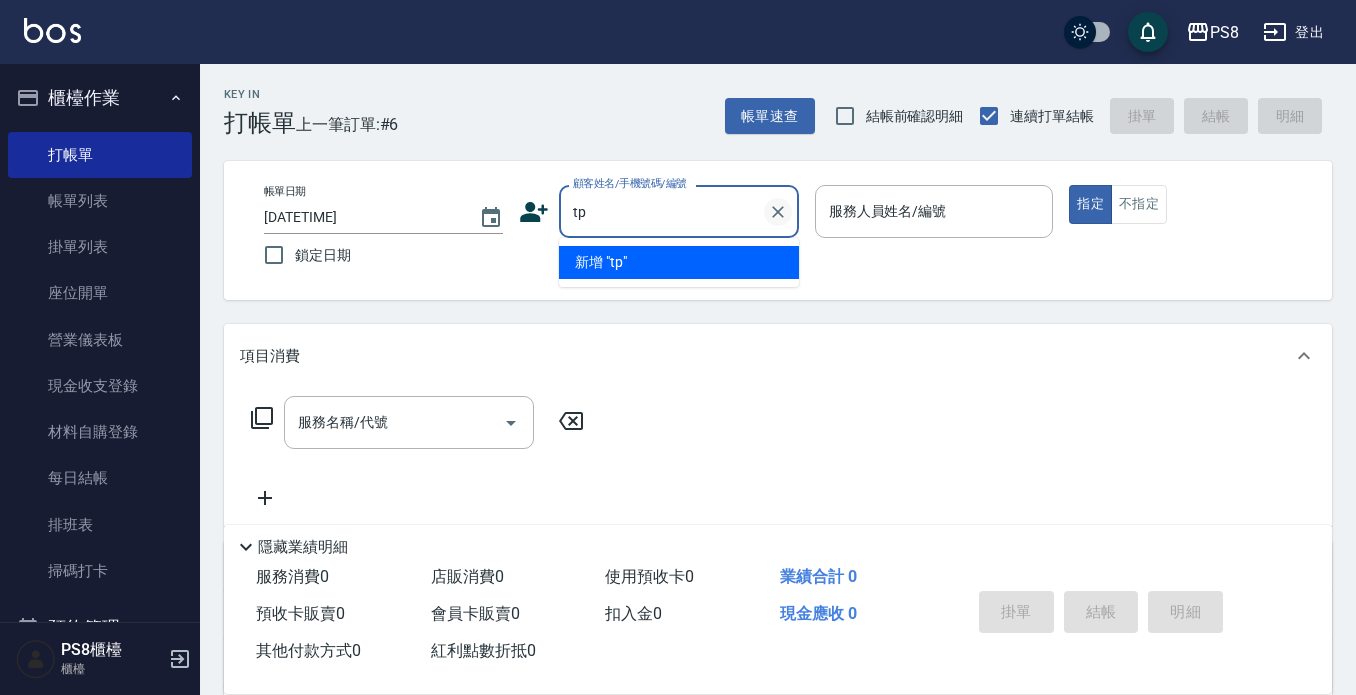 type on "t" 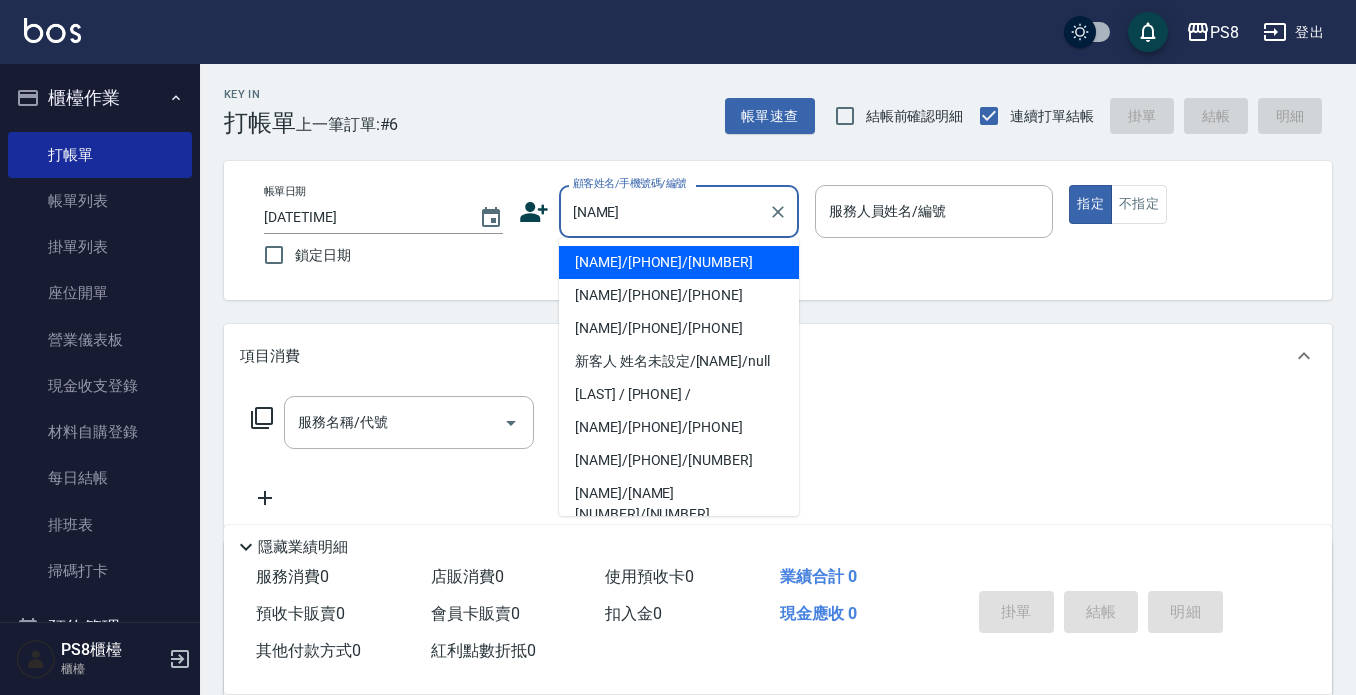 click on "[NAME]/[PHONE]/[NUMBER]" at bounding box center (679, 262) 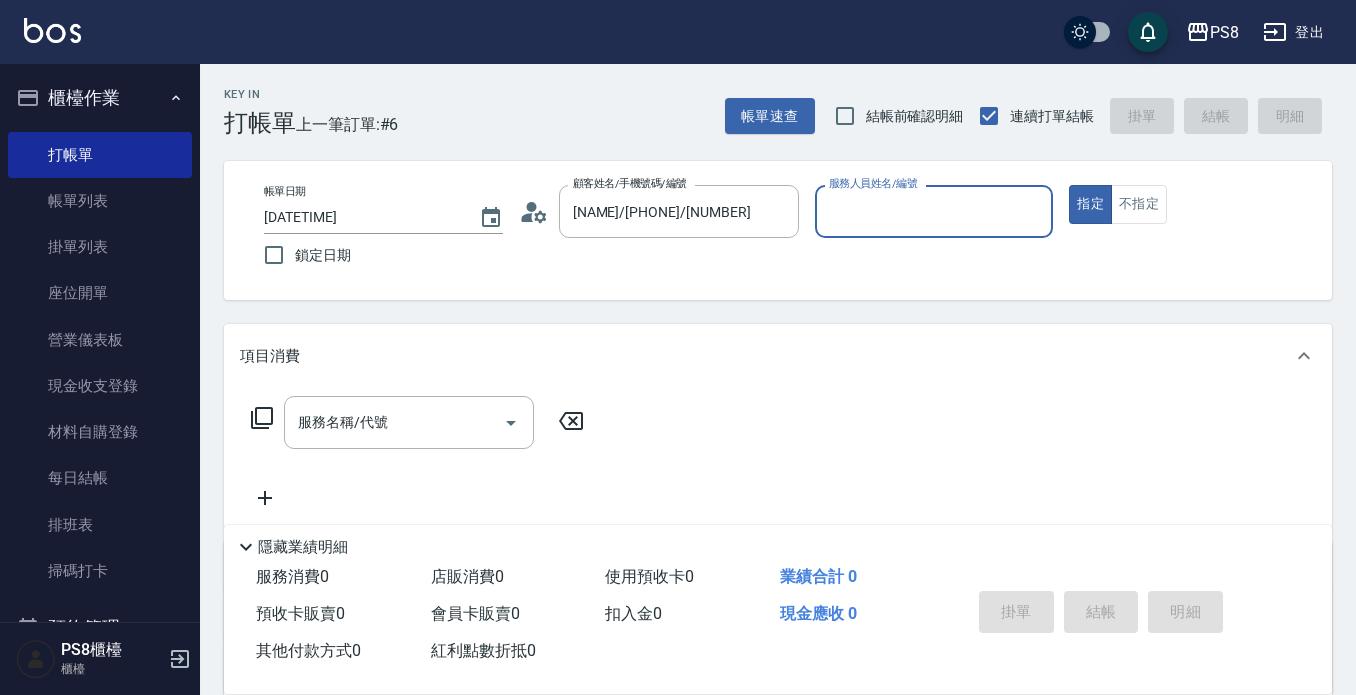 type on "小赤-2" 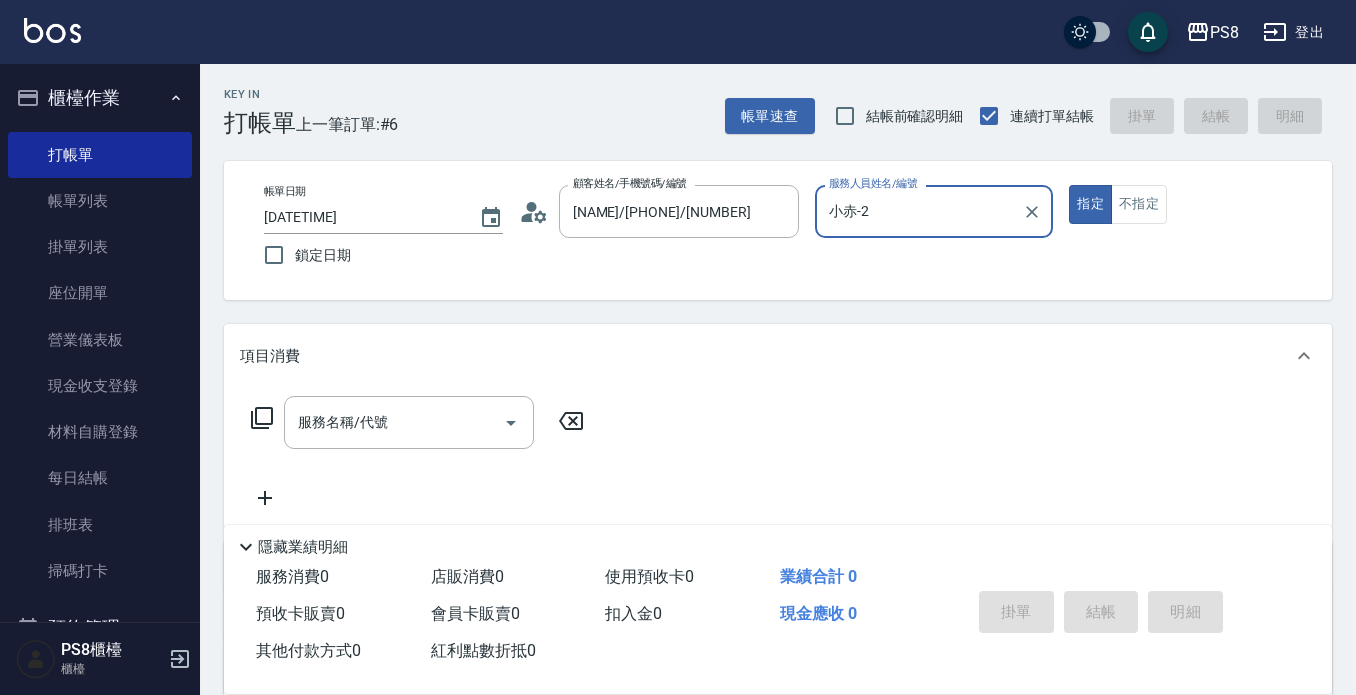 click on "服務名稱/代號 服務名稱/代號" at bounding box center (409, 422) 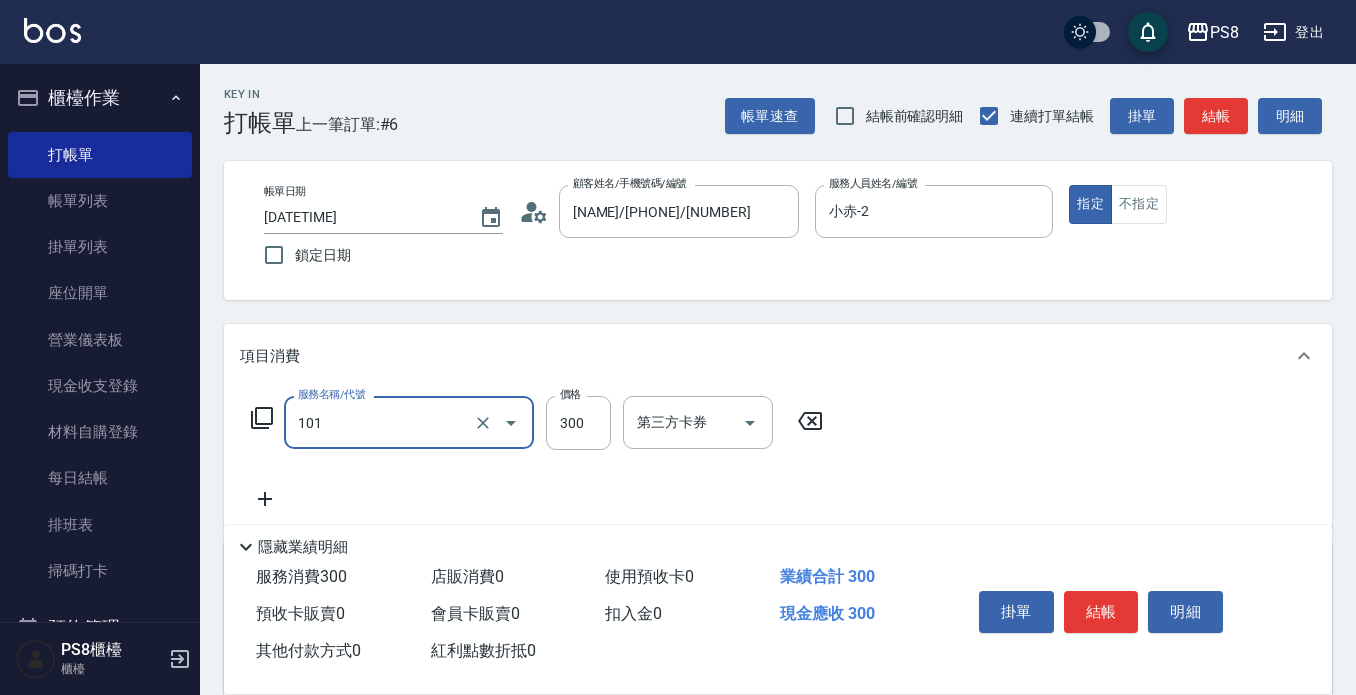 type on "洗髮(101)" 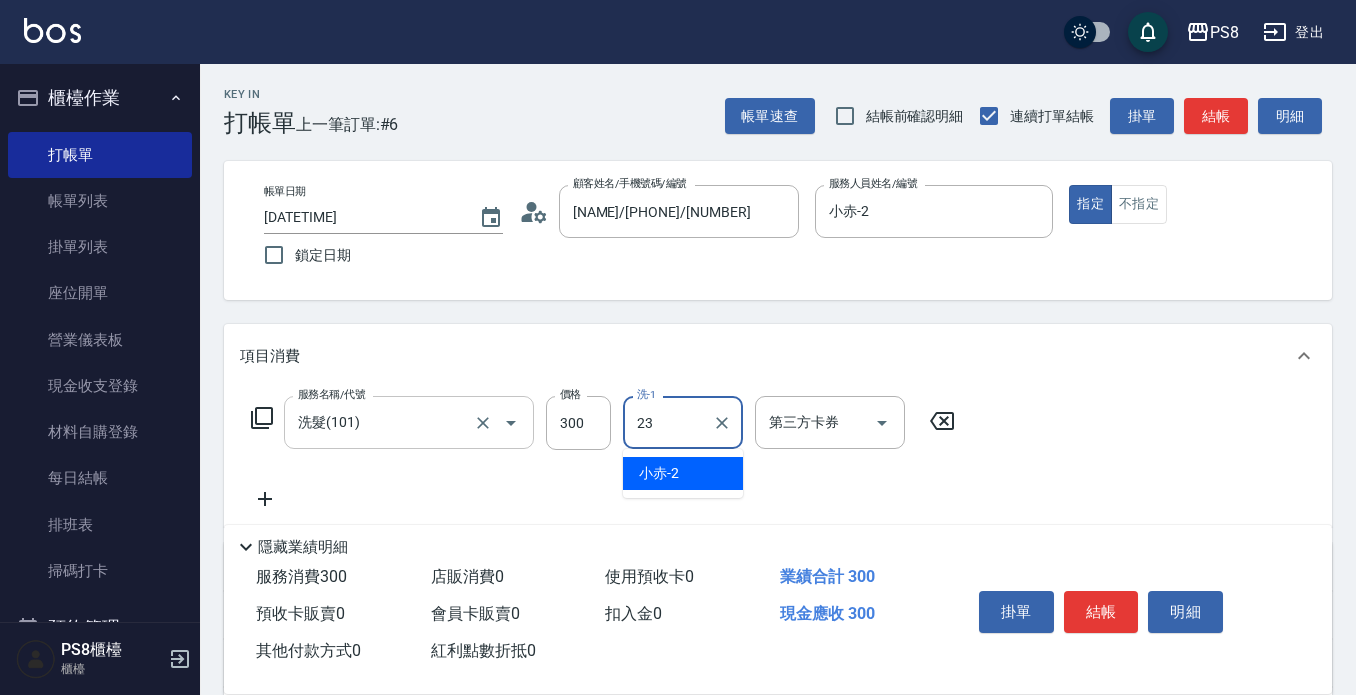 type on "芯芯-23" 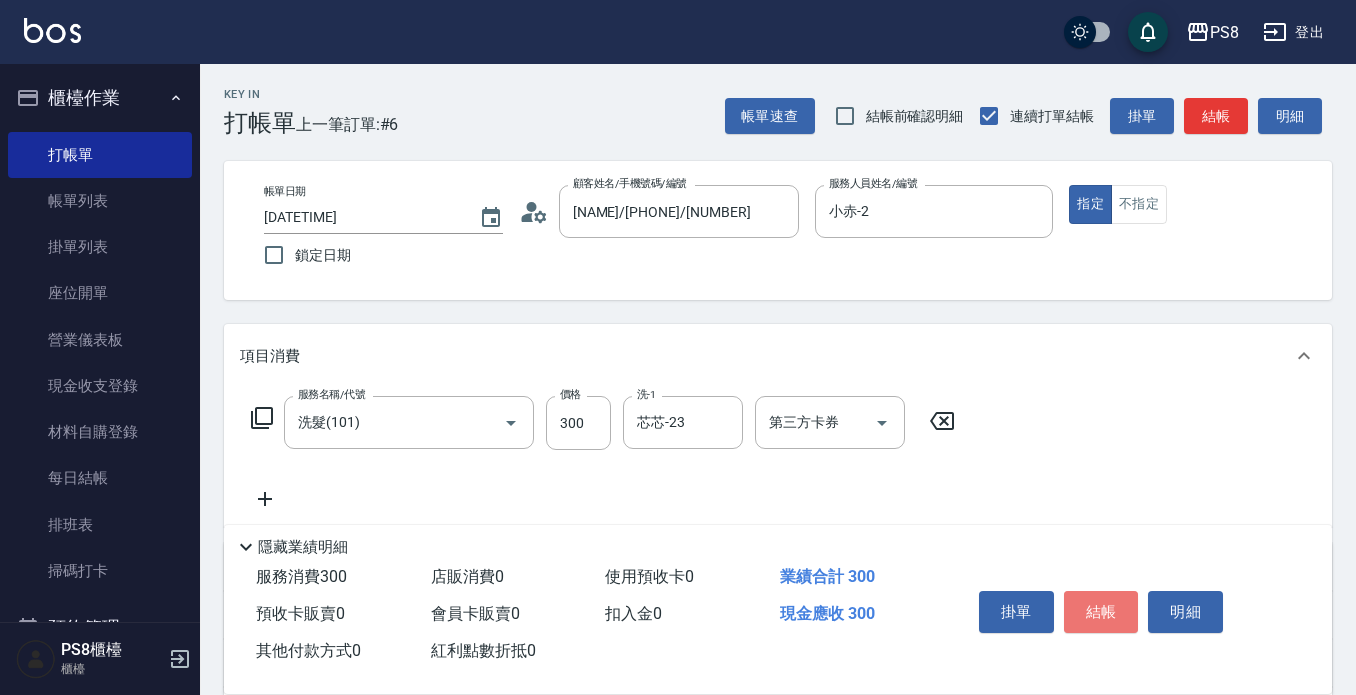 click on "結帳" at bounding box center (1101, 612) 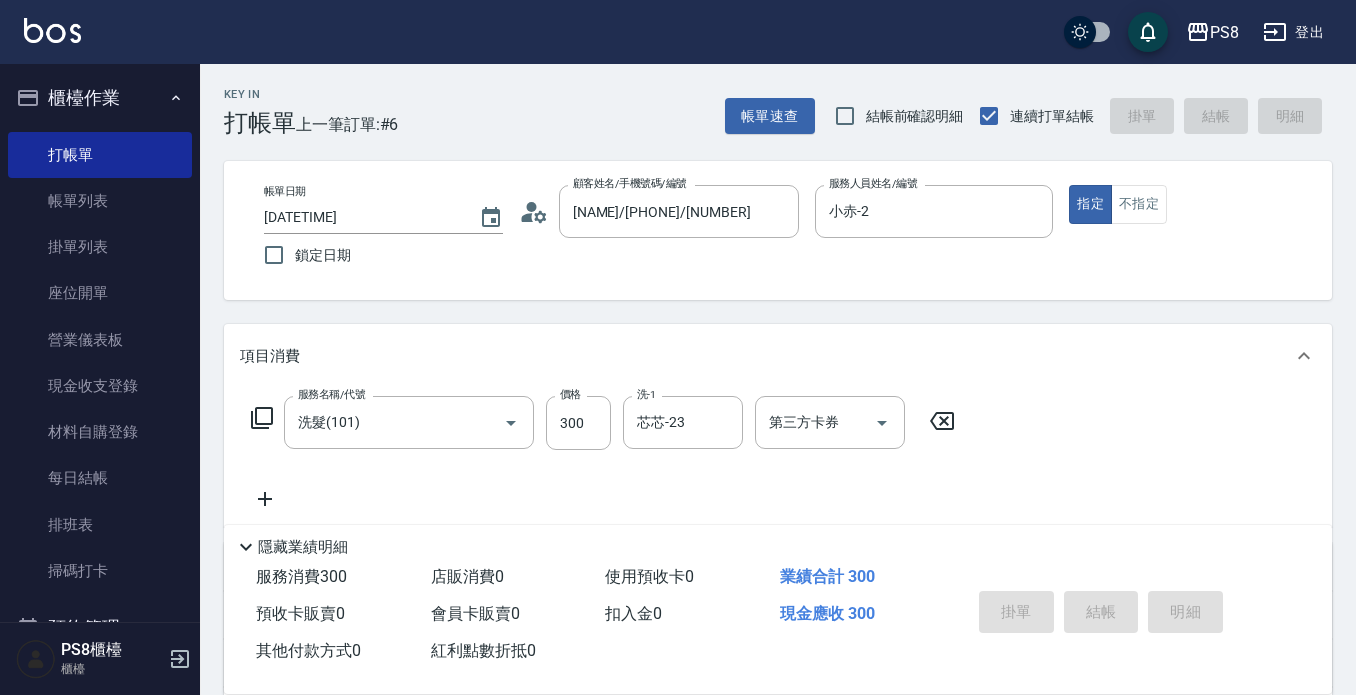 type 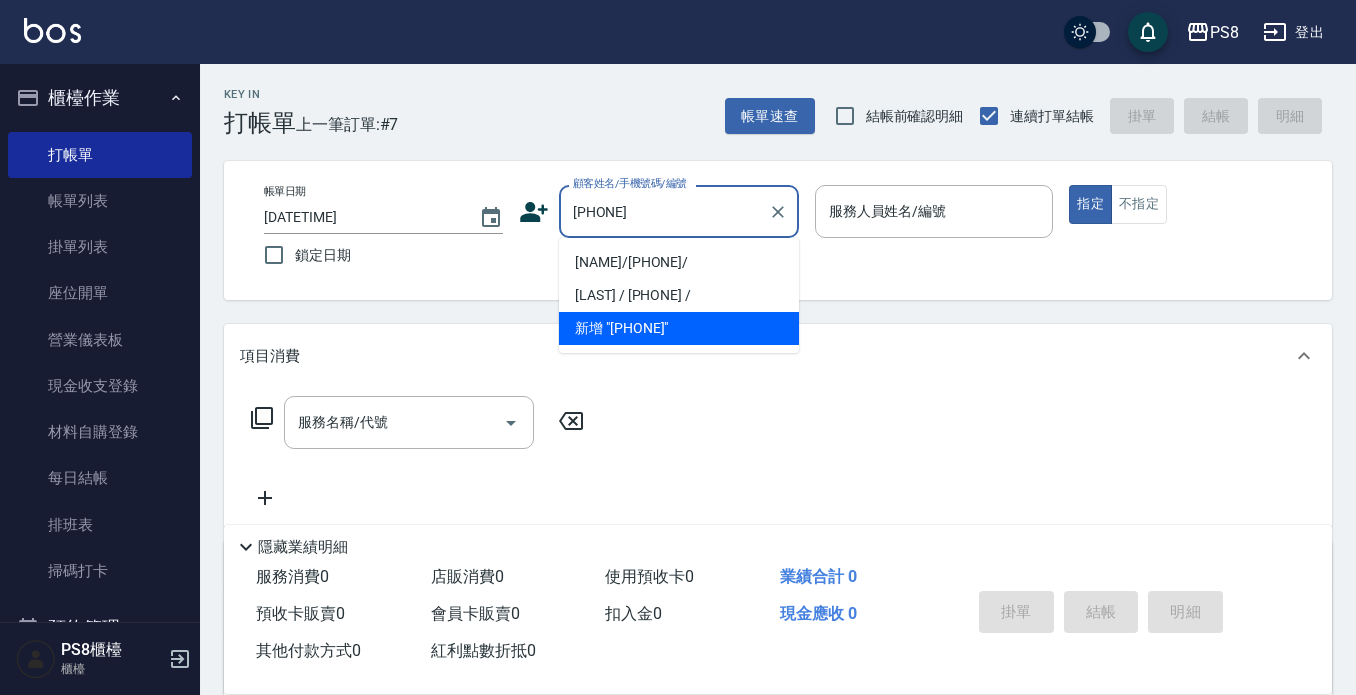 click on "[NAME]/[PHONE]/" at bounding box center (679, 262) 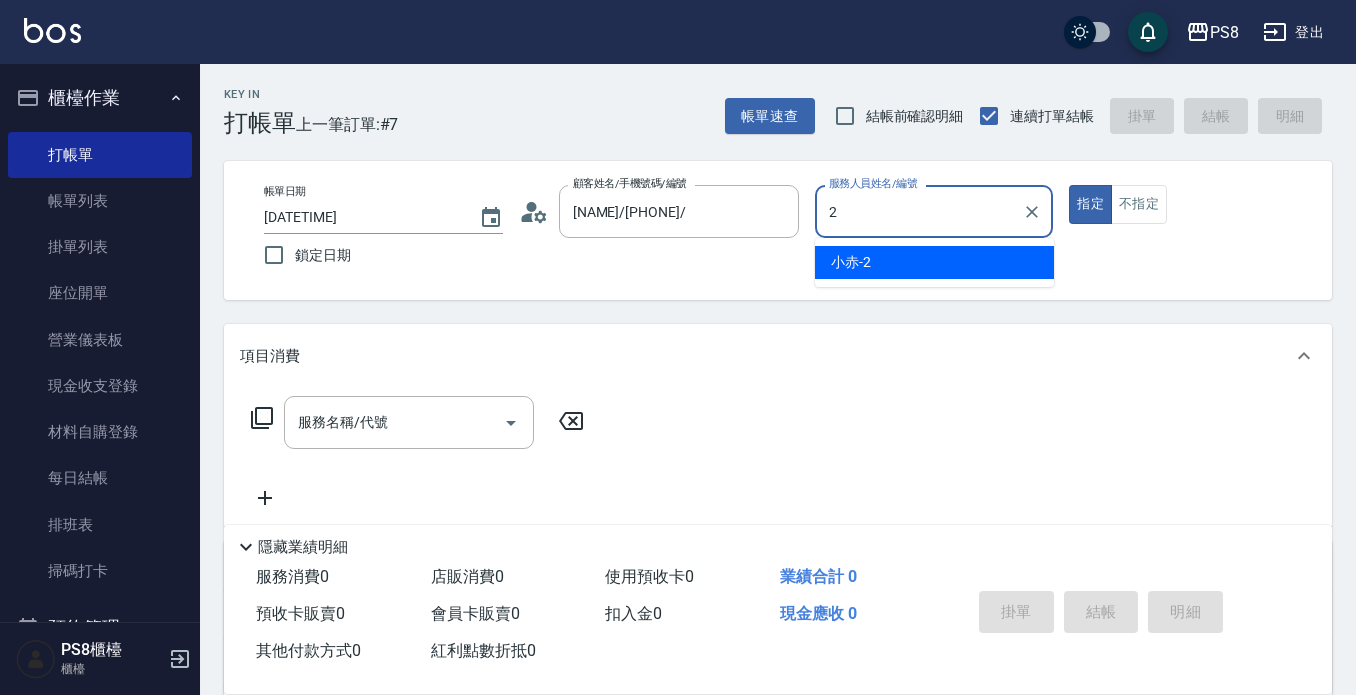 type on "小赤-2" 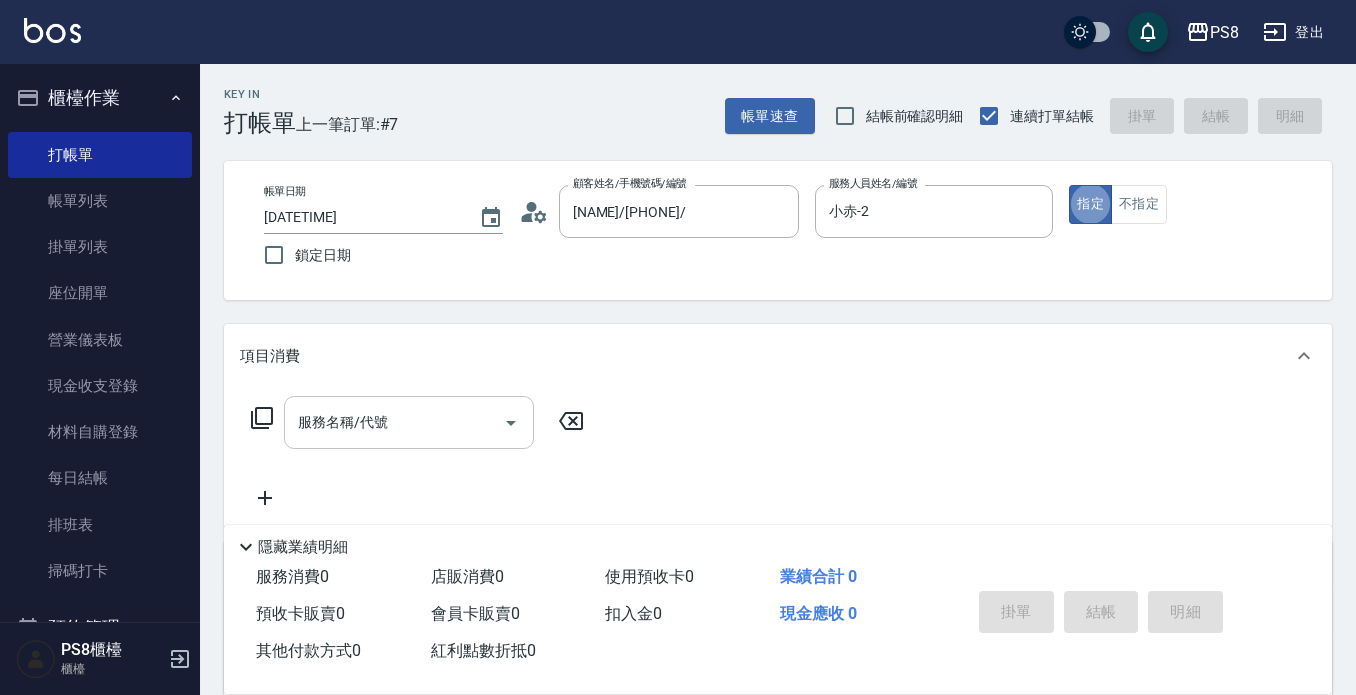 click on "服務名稱/代號 服務名稱/代號" at bounding box center [409, 422] 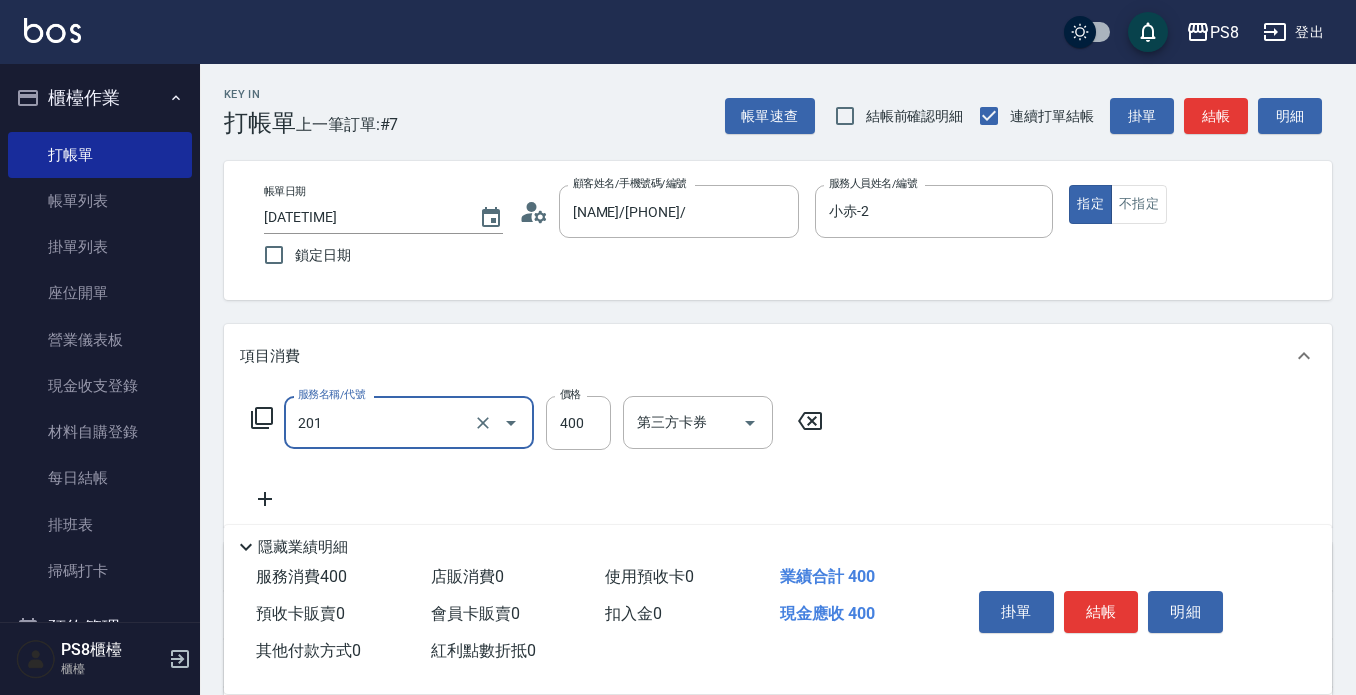 type on "洗剪400(201)" 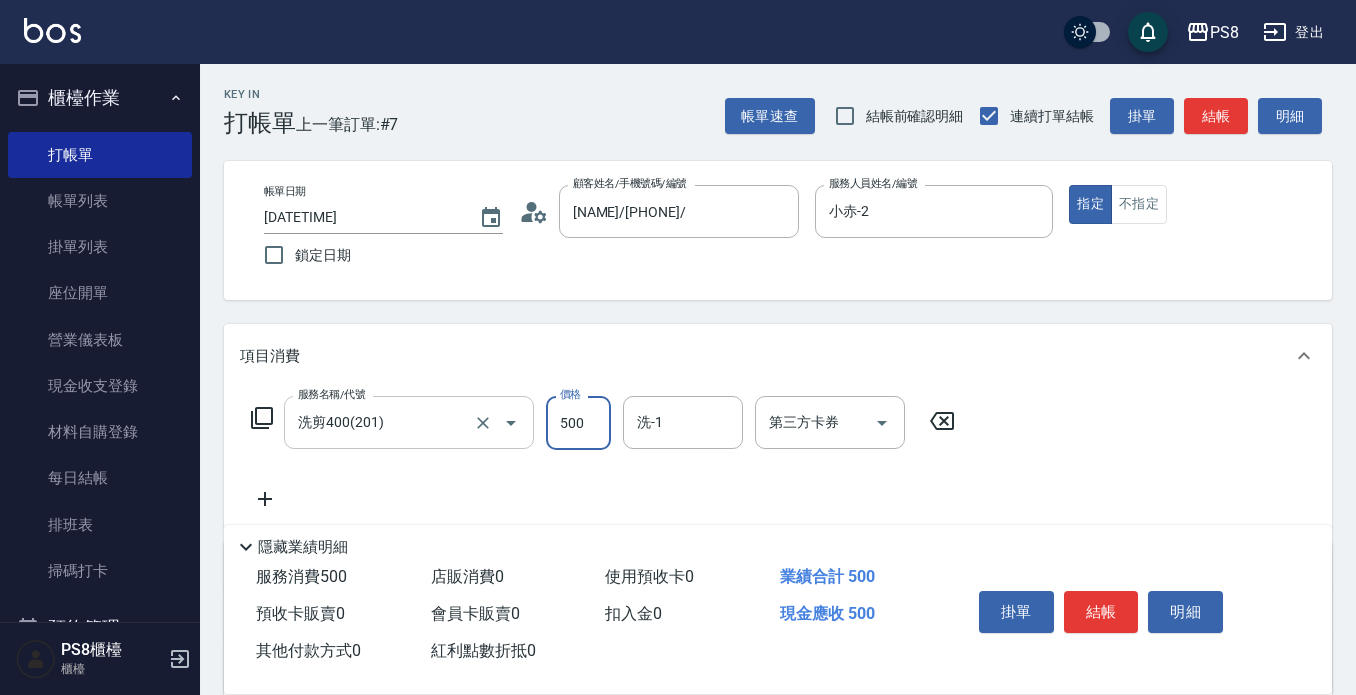 type on "500" 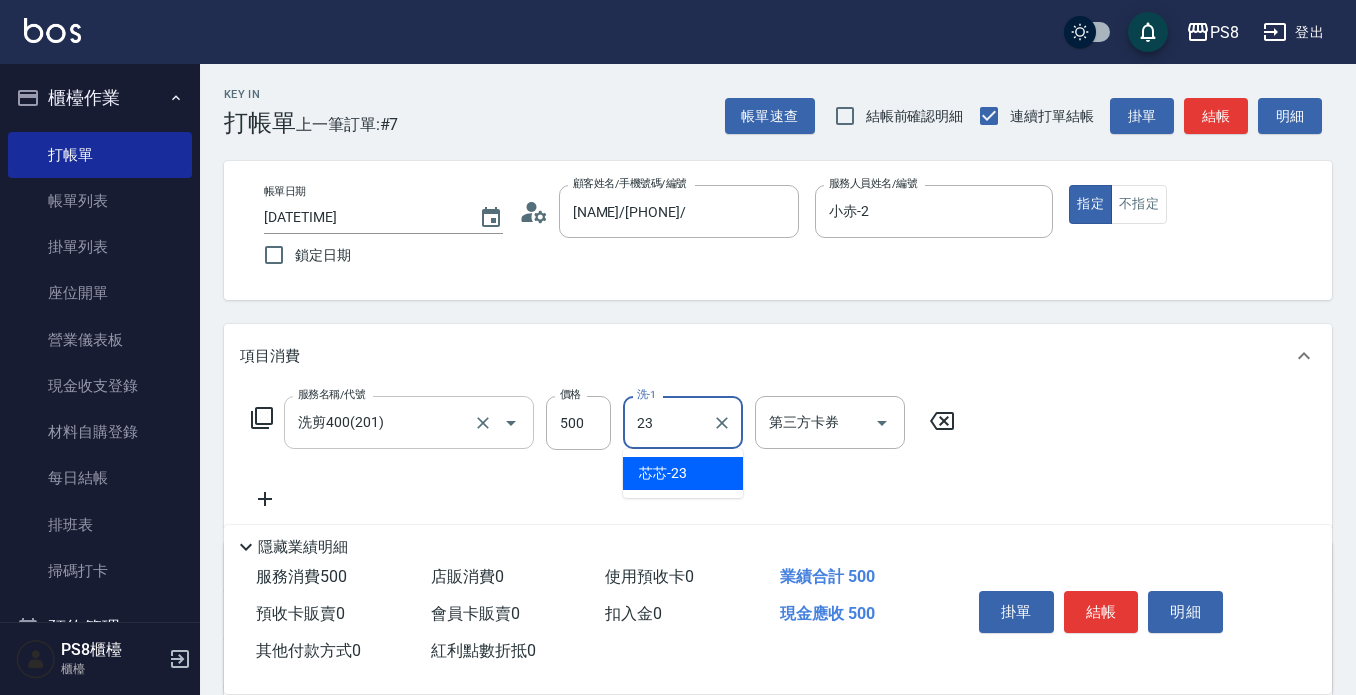 type on "芯芯-23" 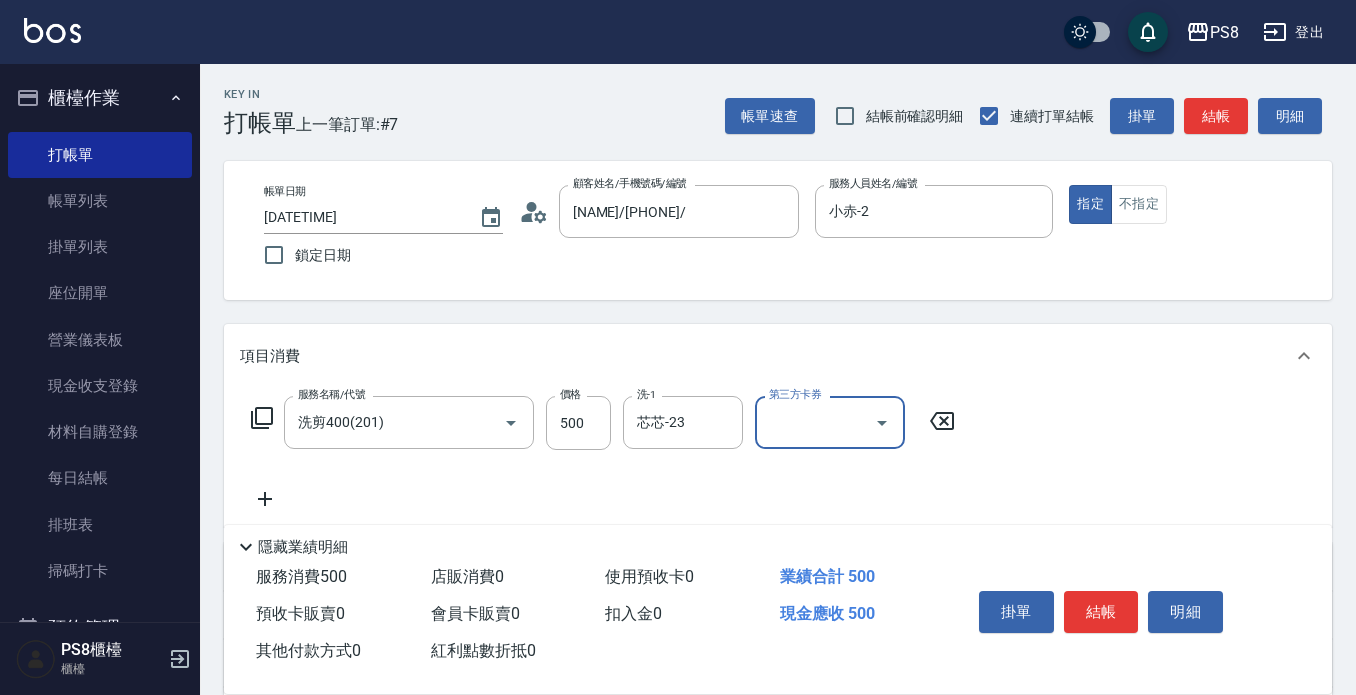 click on "結帳" at bounding box center (1101, 612) 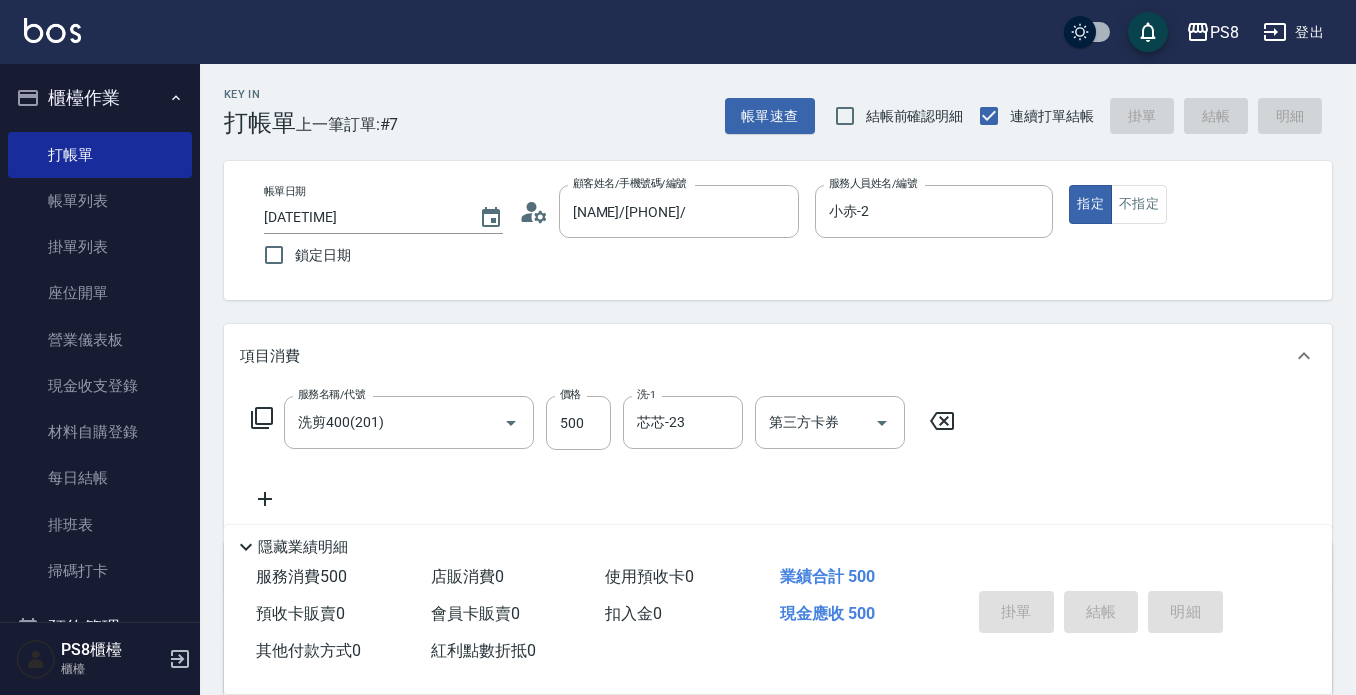 type on "2025/08/07 18:00" 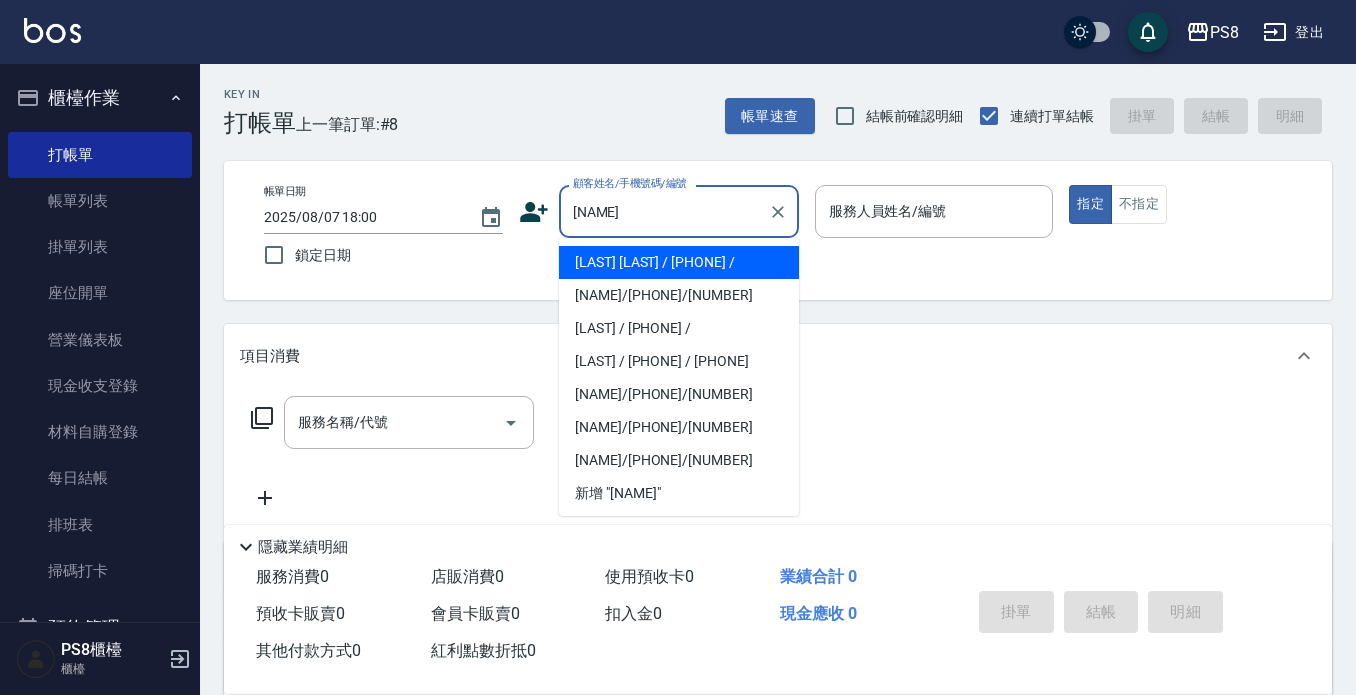 click on "[LAST] [LAST] / [PHONE] /" at bounding box center (679, 262) 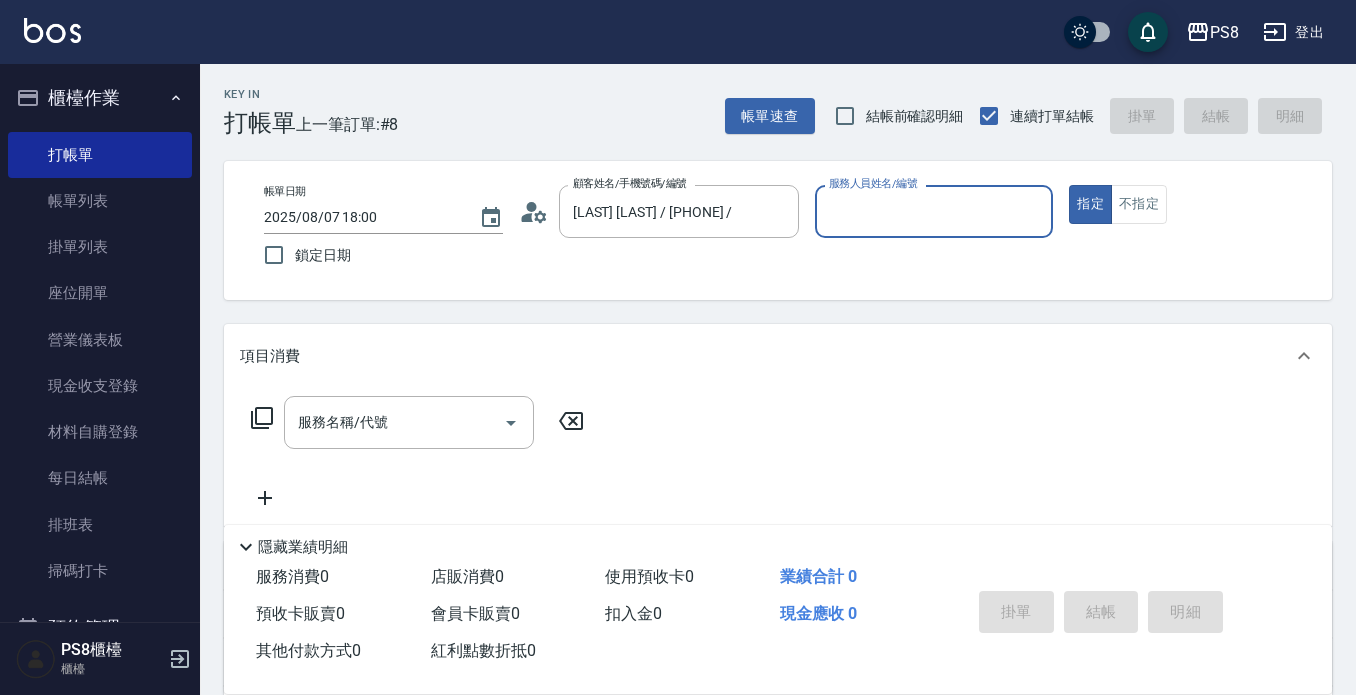 type on "小赤-2" 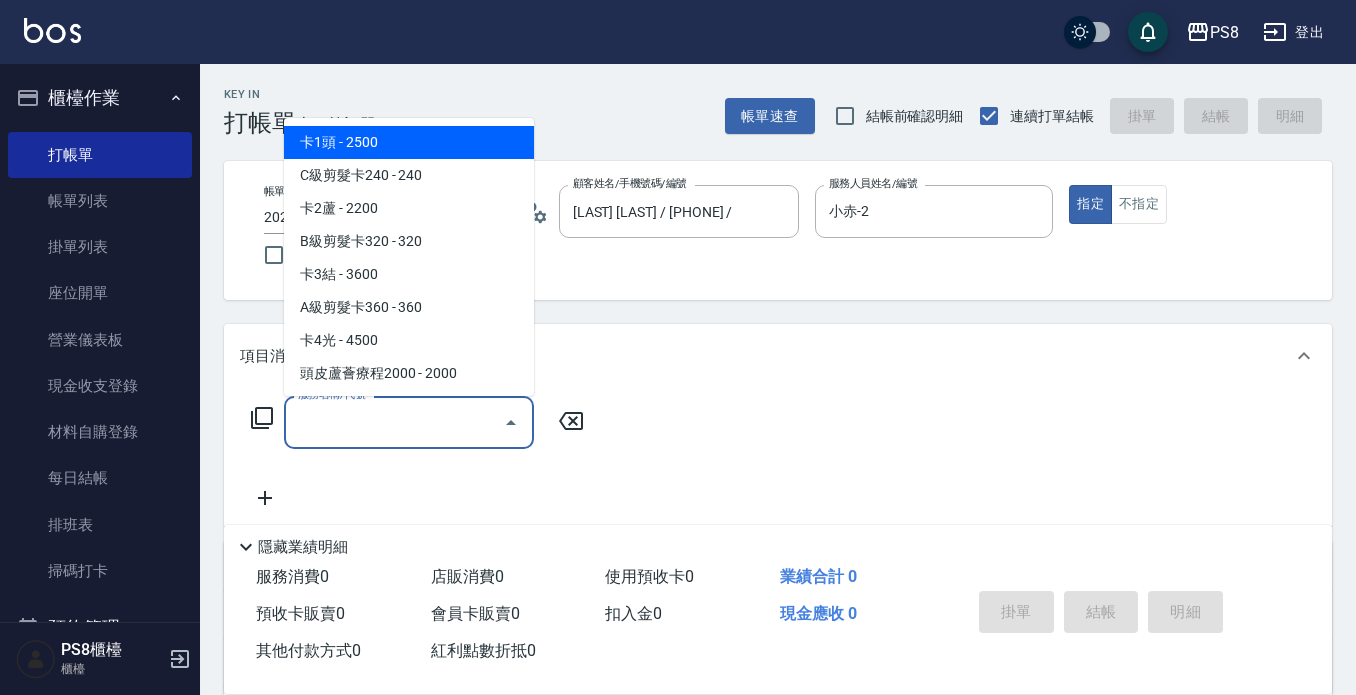 click on "服務名稱/代號" at bounding box center (394, 422) 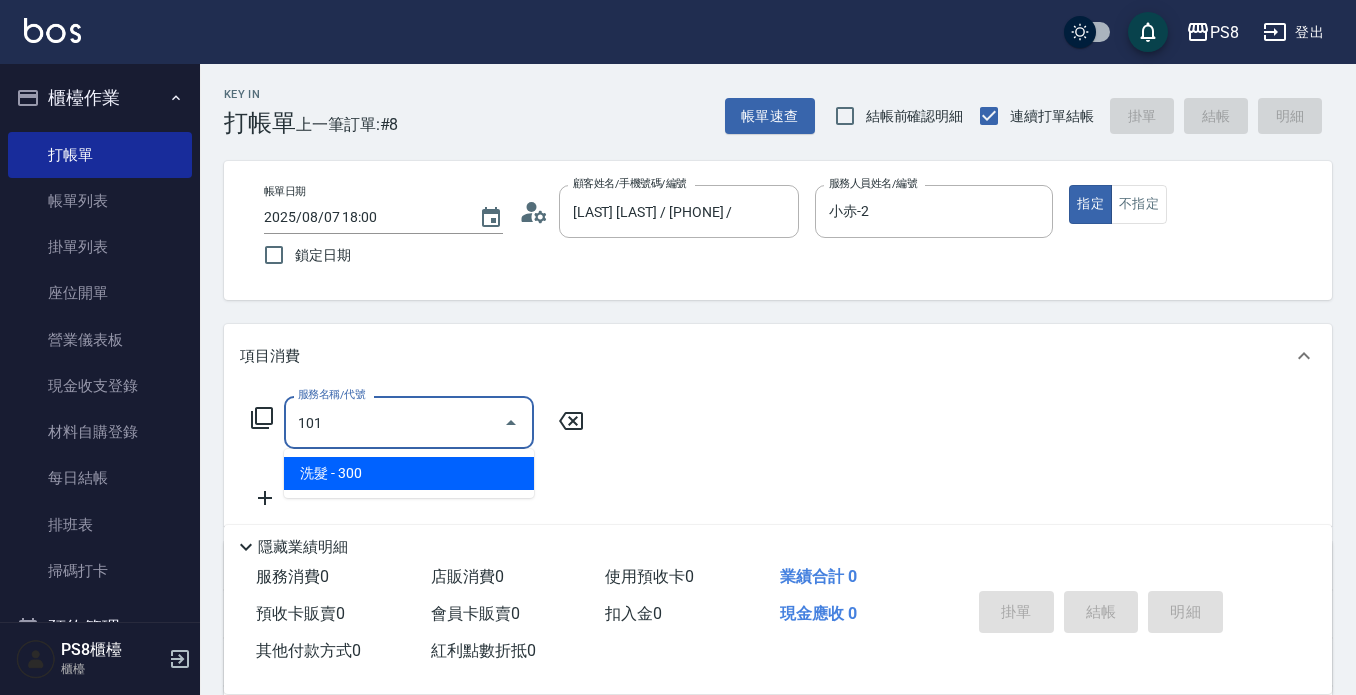 type on "洗髮(101)" 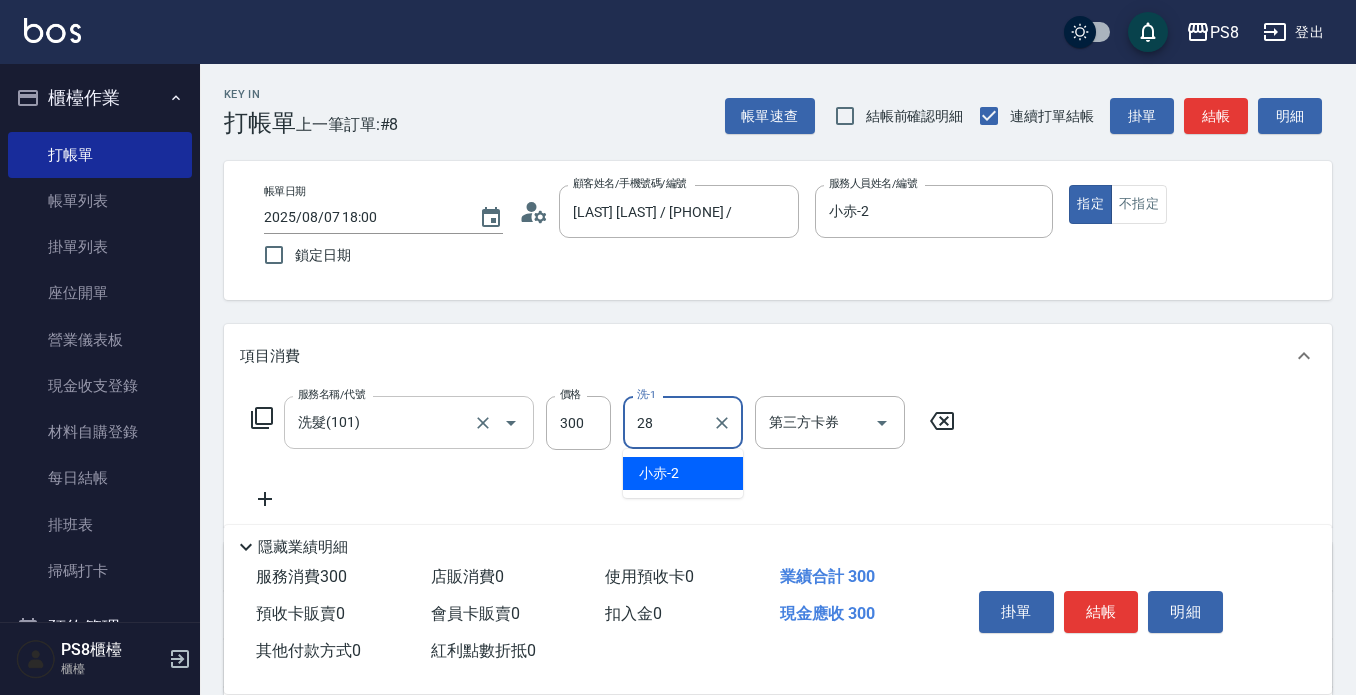 type on "姵蓁-28" 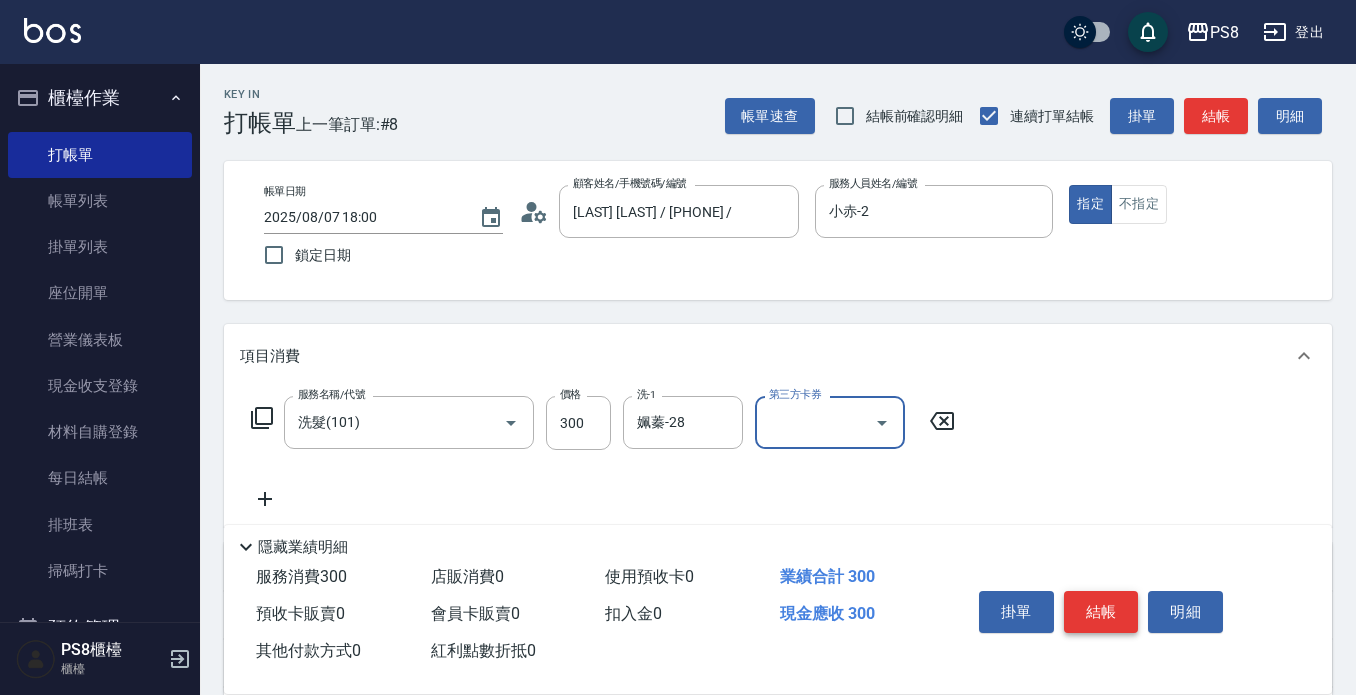 click on "結帳" at bounding box center [1101, 612] 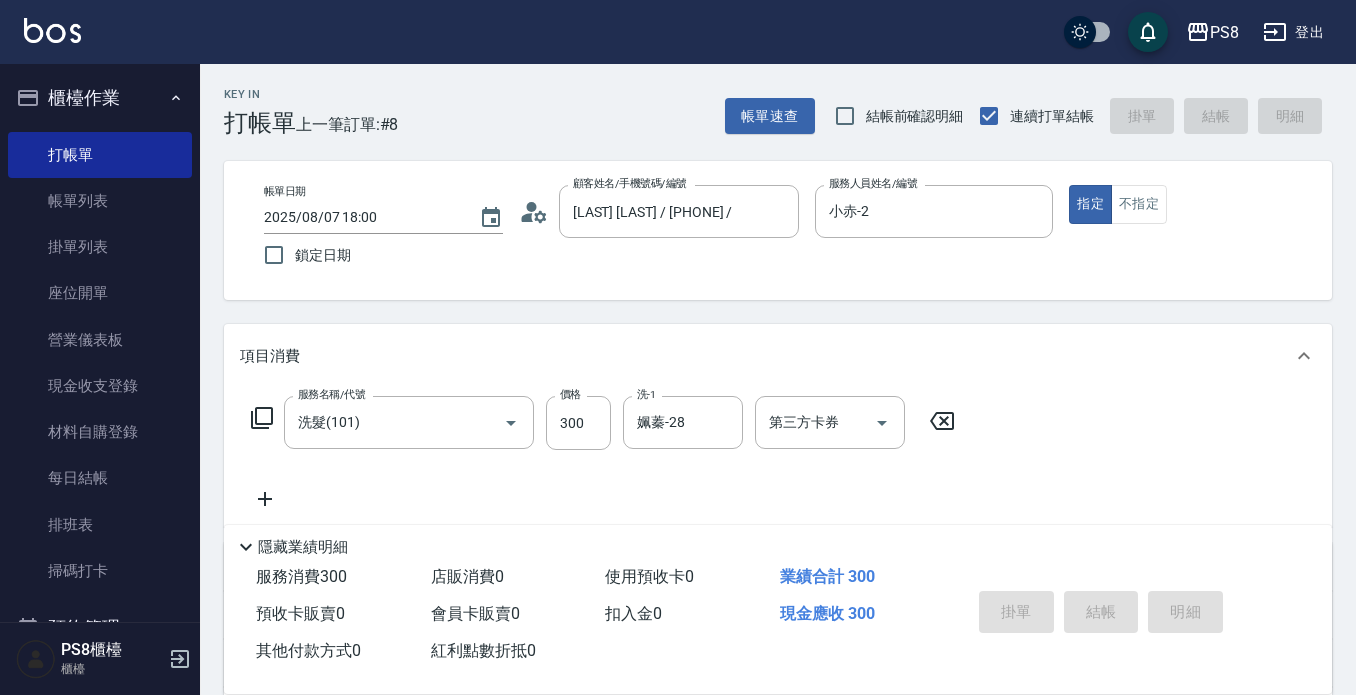 type 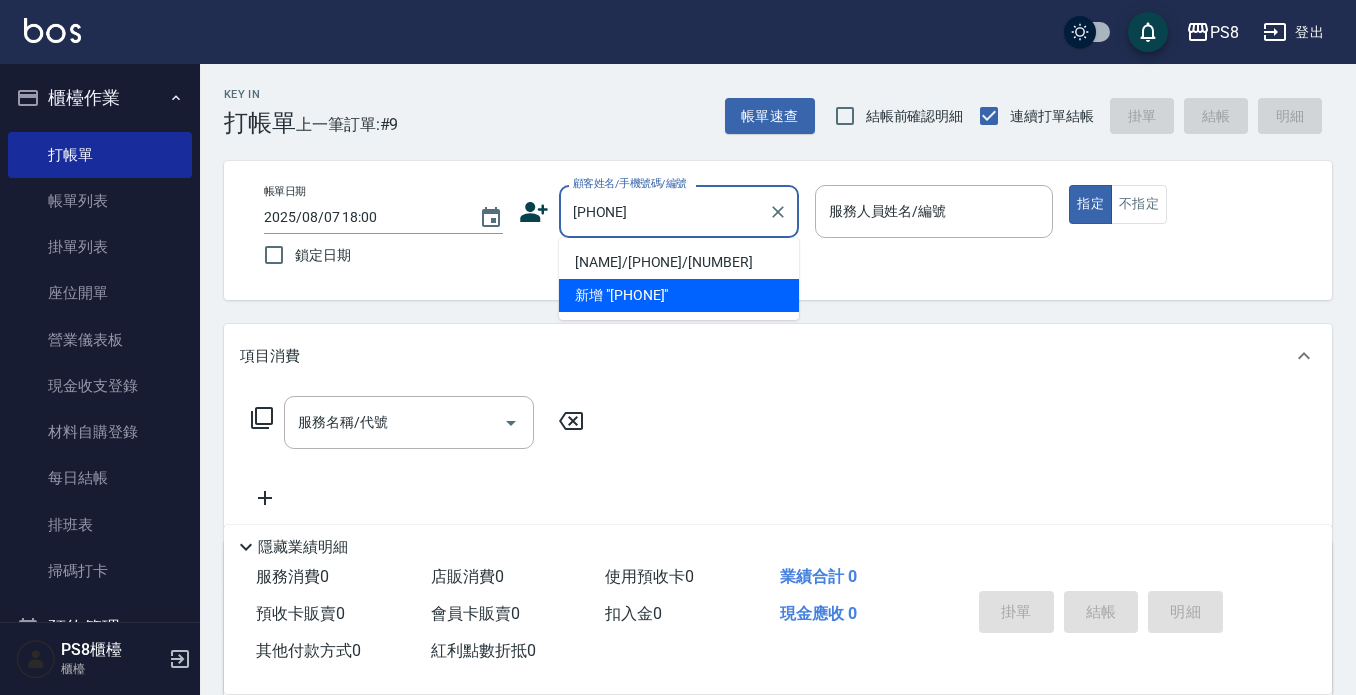 click on "[NAME]/[PHONE]/[NUMBER]" at bounding box center [679, 262] 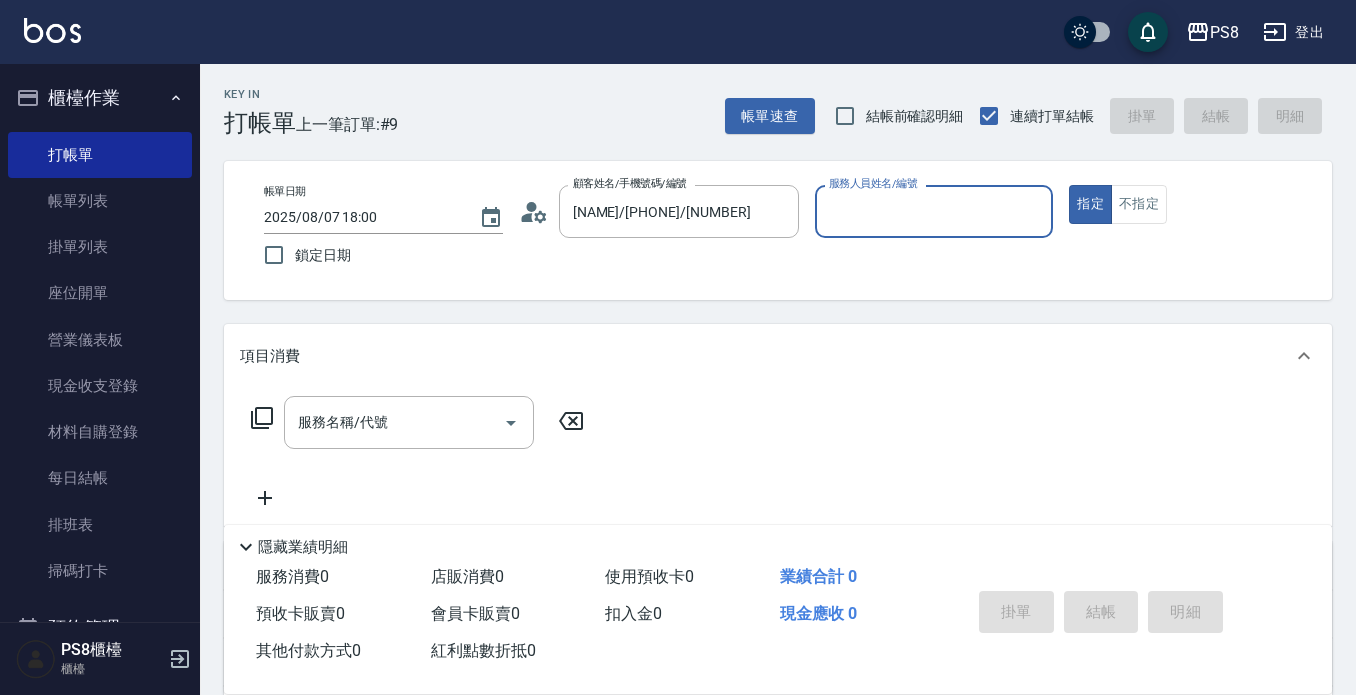 type on "小赤-2" 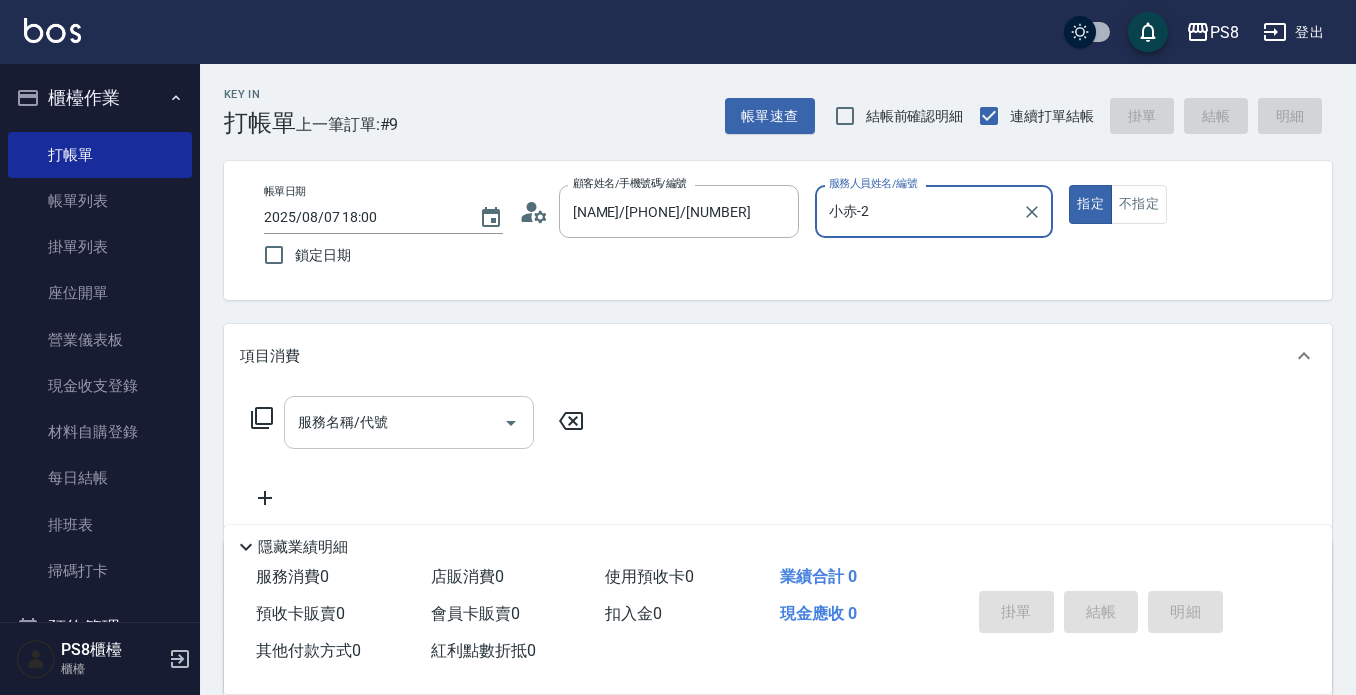 click on "服務名稱/代號" at bounding box center [394, 422] 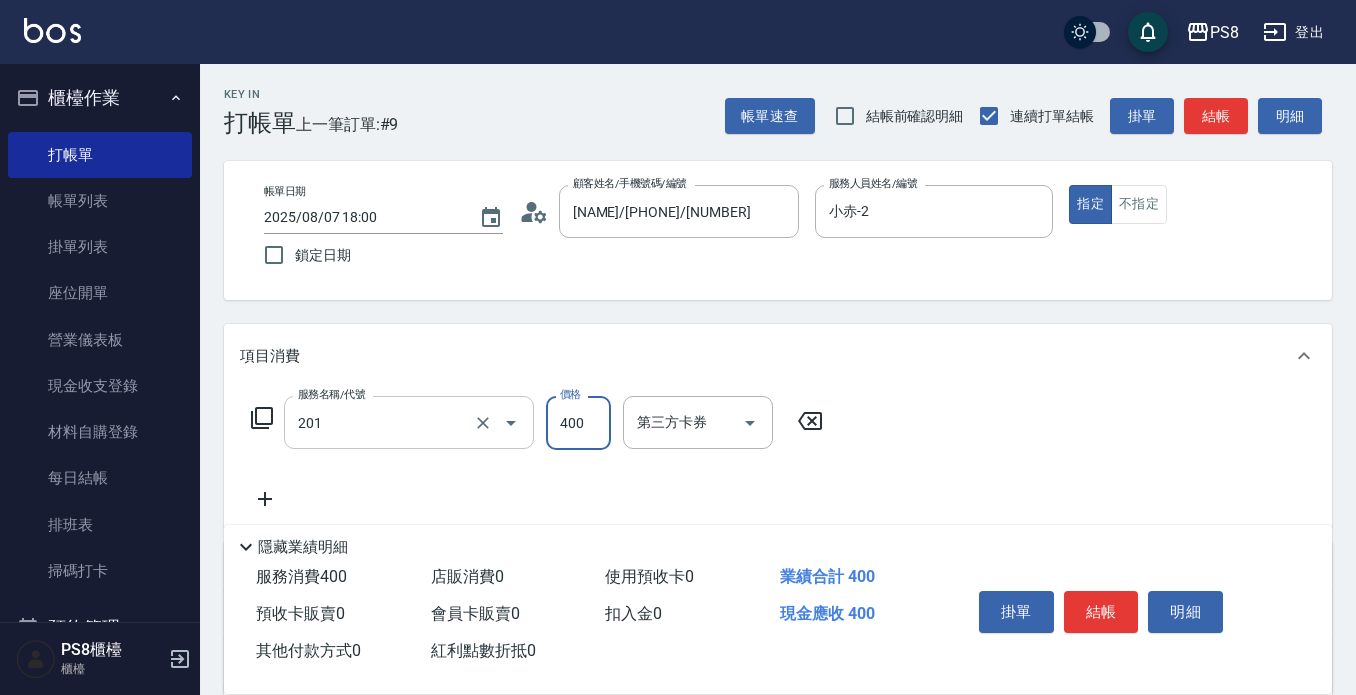 type on "洗剪400(201)" 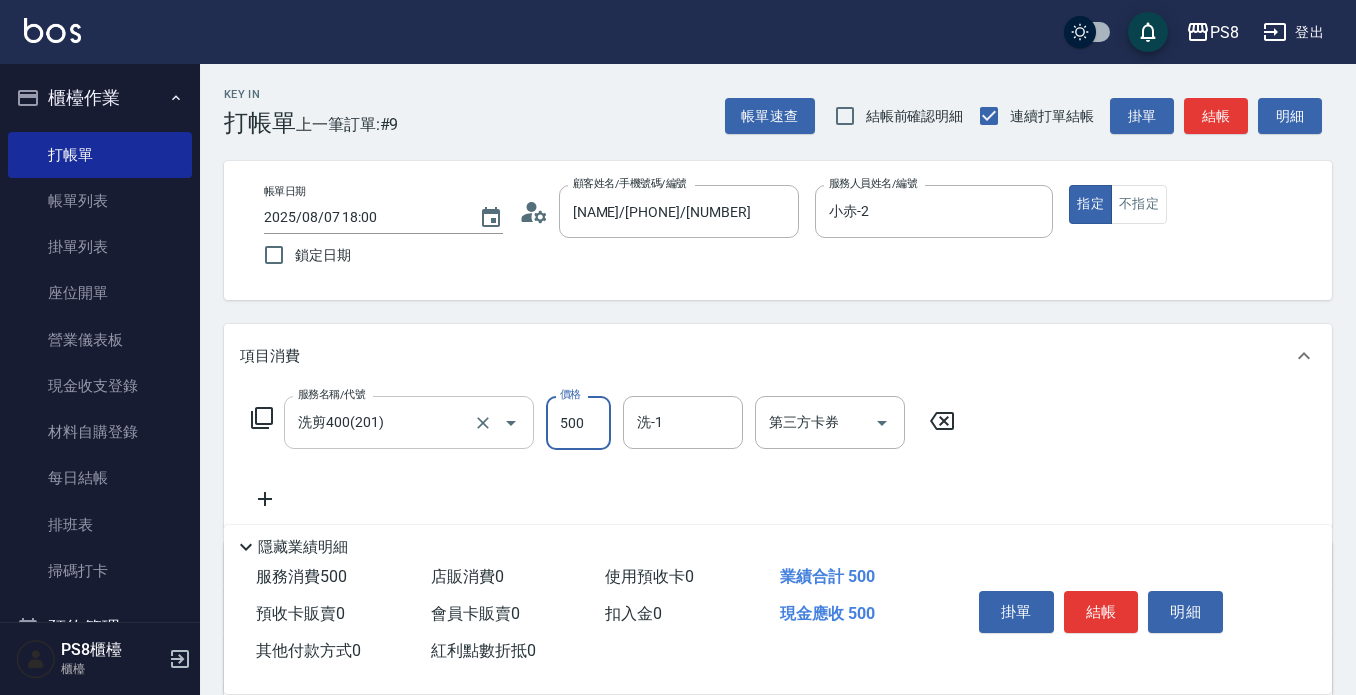 type on "500" 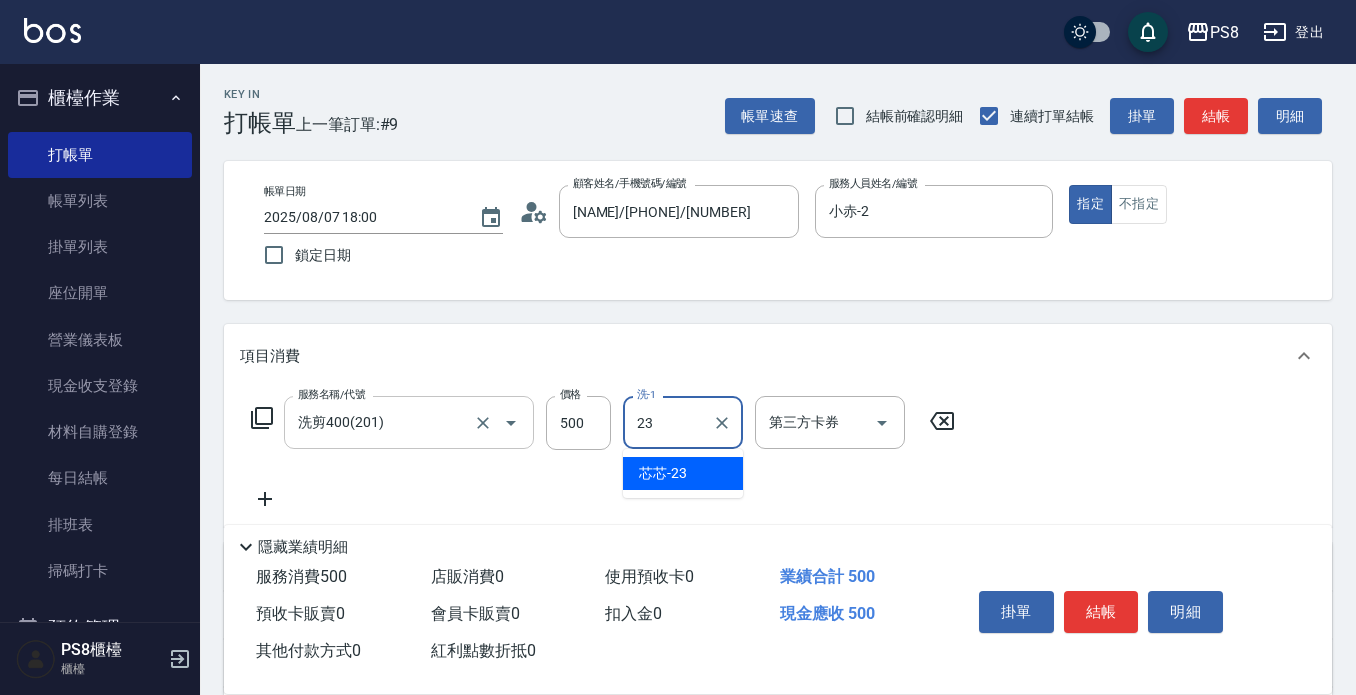 type on "芯芯-23" 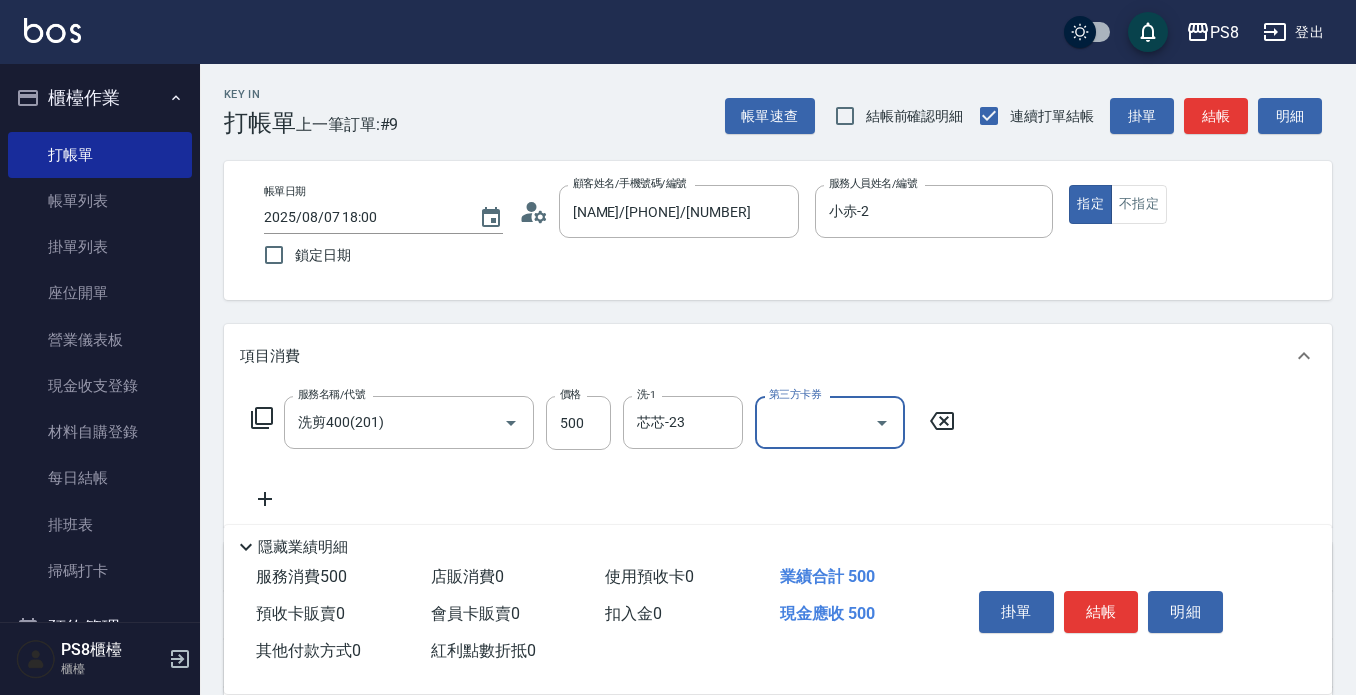 click on "結帳" at bounding box center (1101, 612) 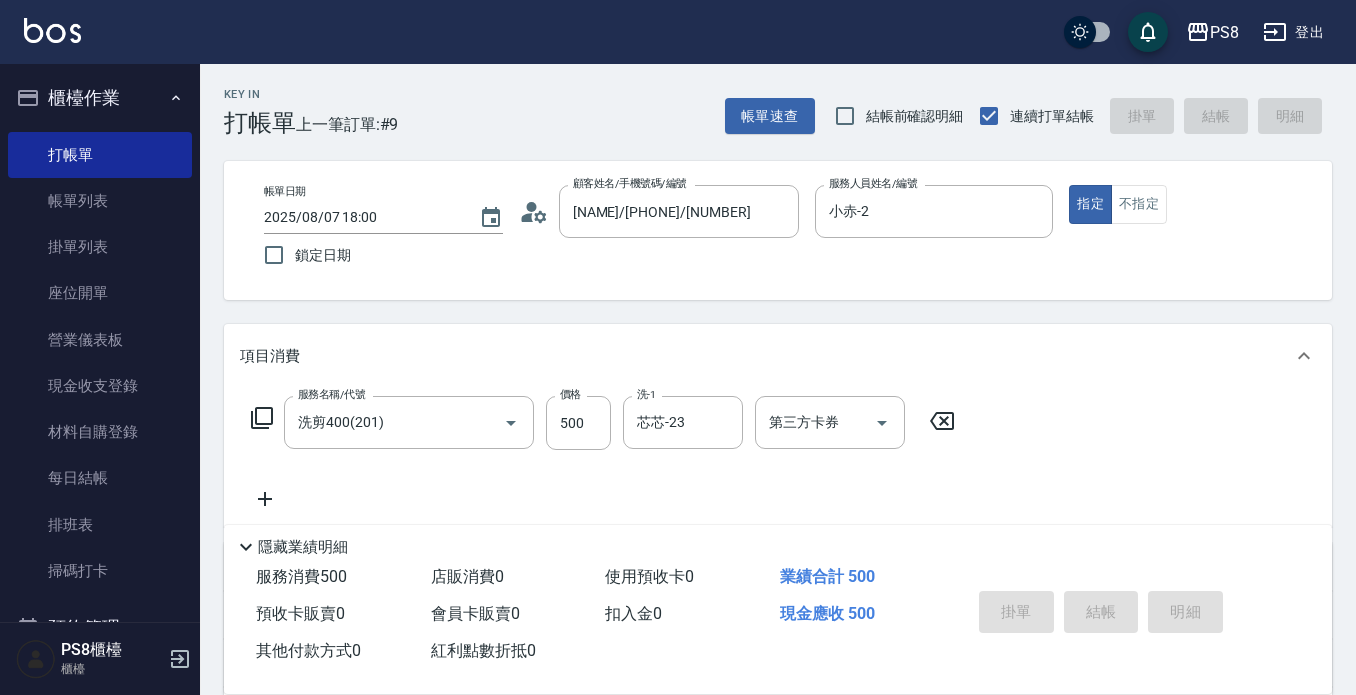 type on "[DATETIME]" 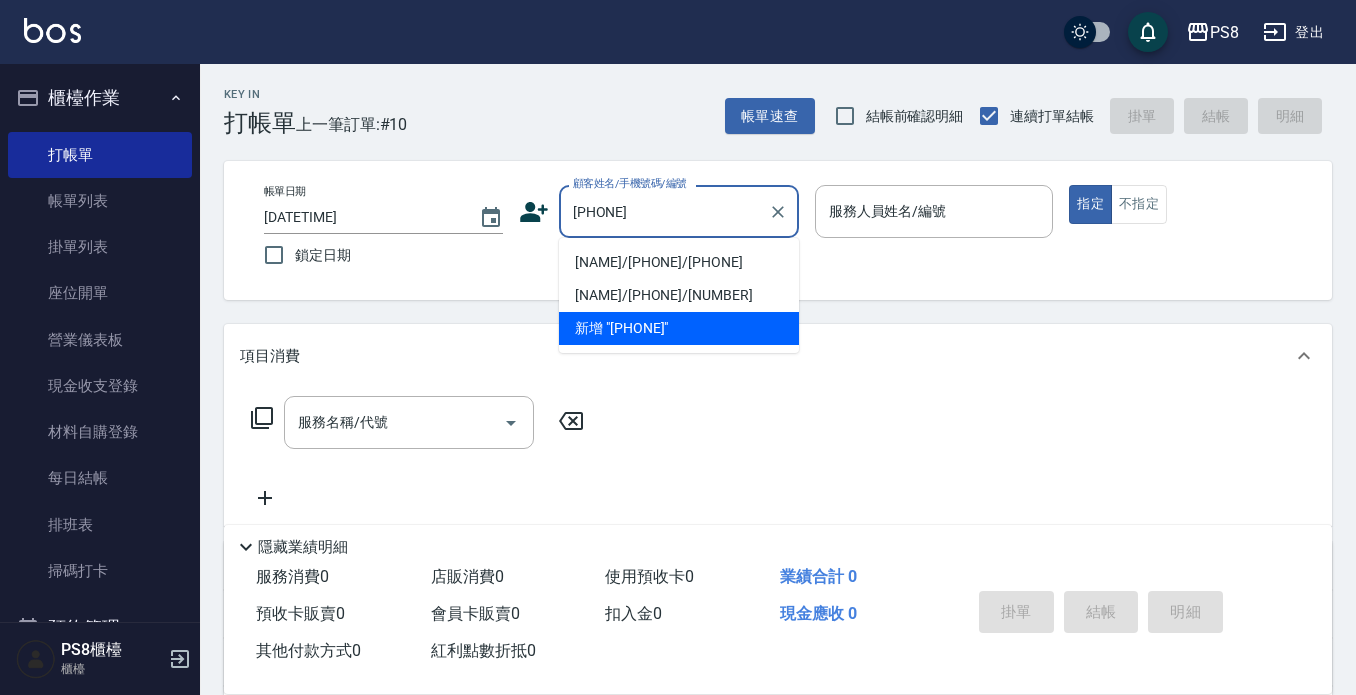 click on "[NAME]/[PHONE]/[PHONE]" at bounding box center (679, 262) 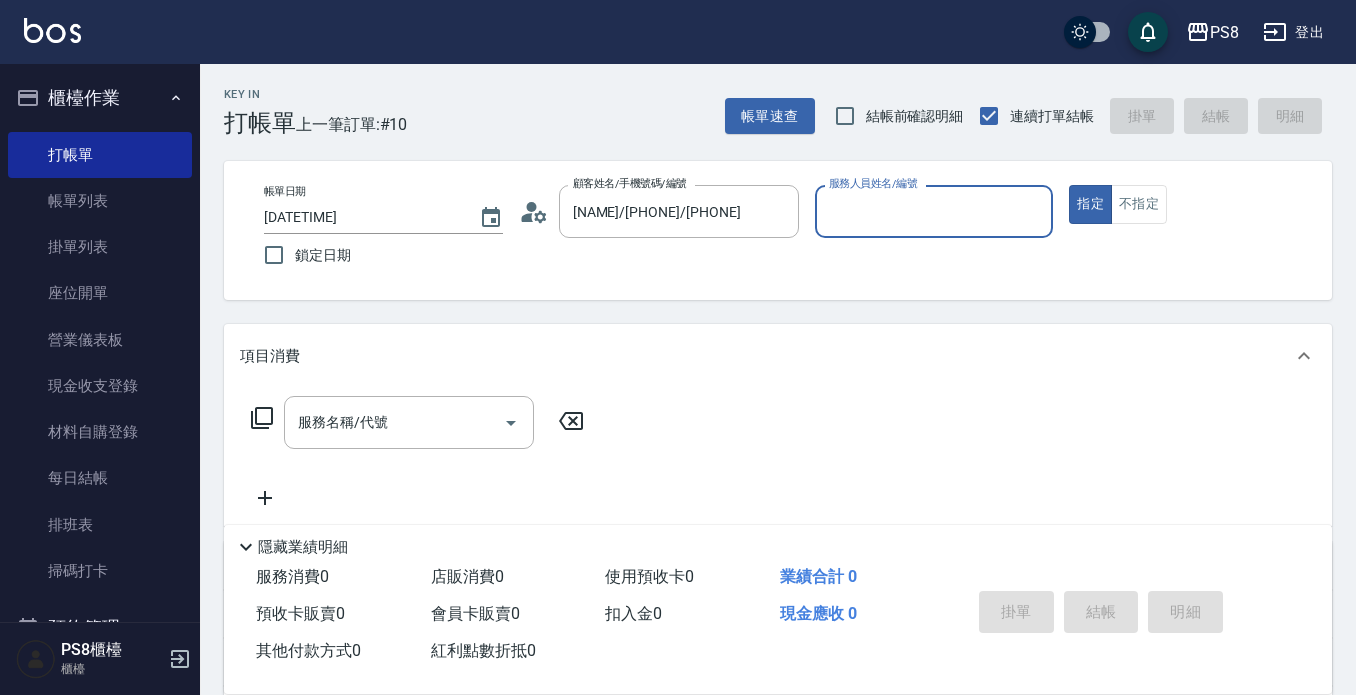 type on "小赤-2" 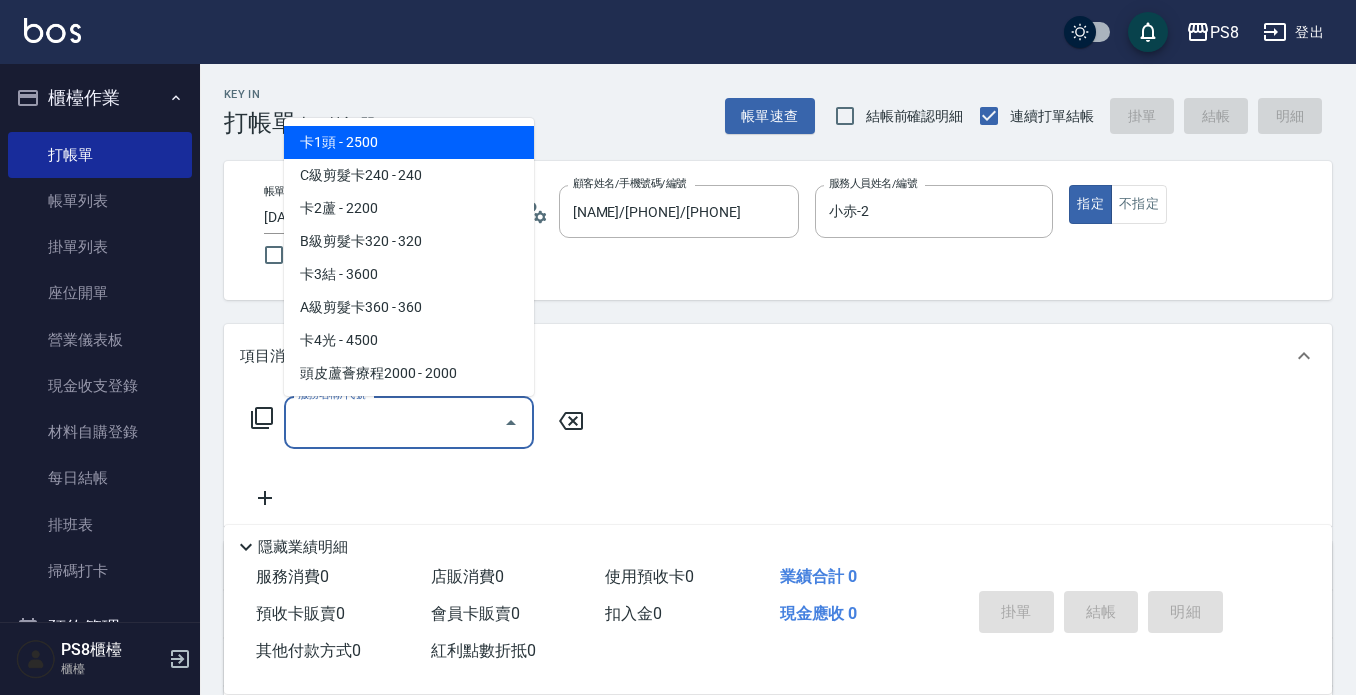 click on "服務名稱/代號 服務名稱/代號" at bounding box center (409, 422) 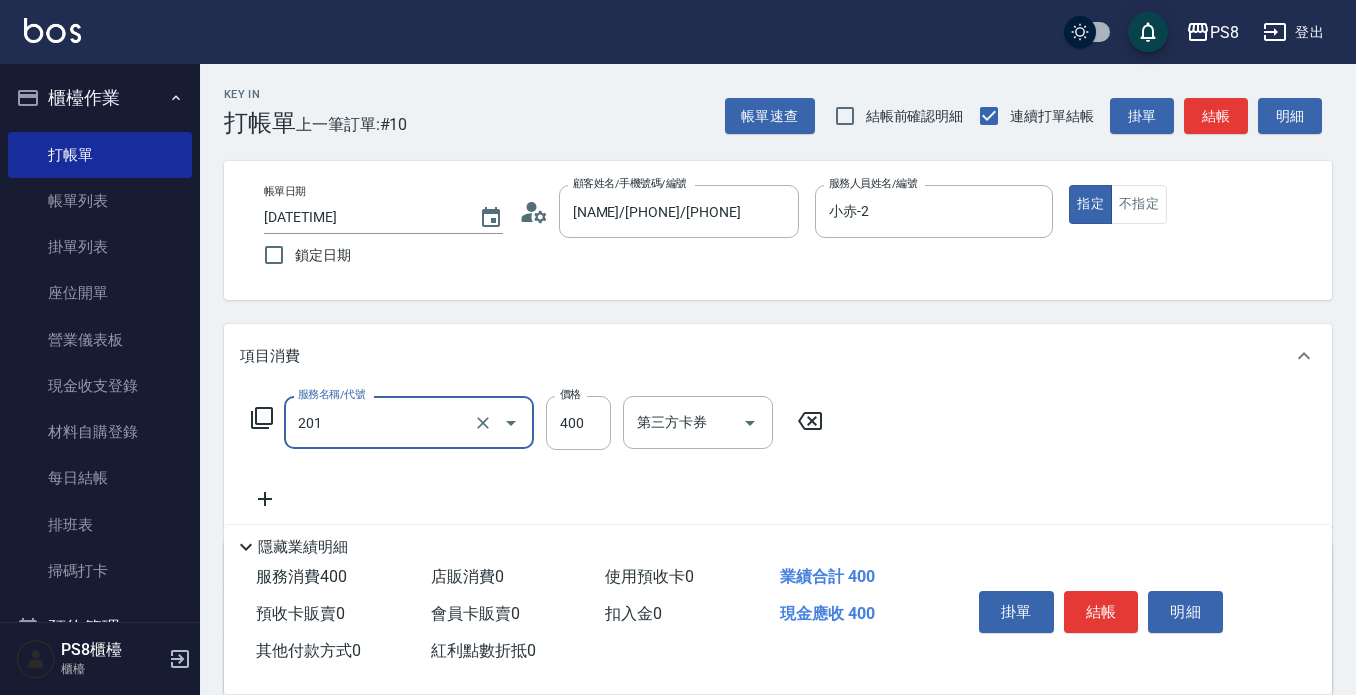 type on "洗剪400(201)" 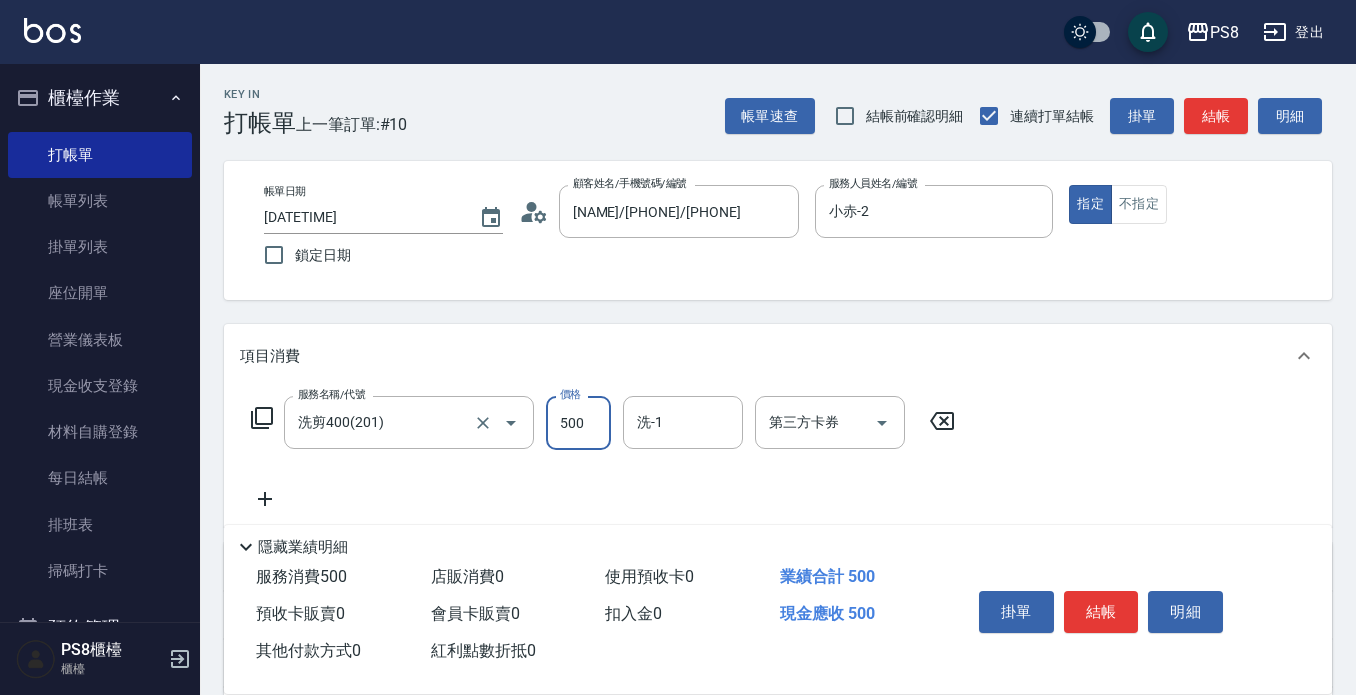 type on "500" 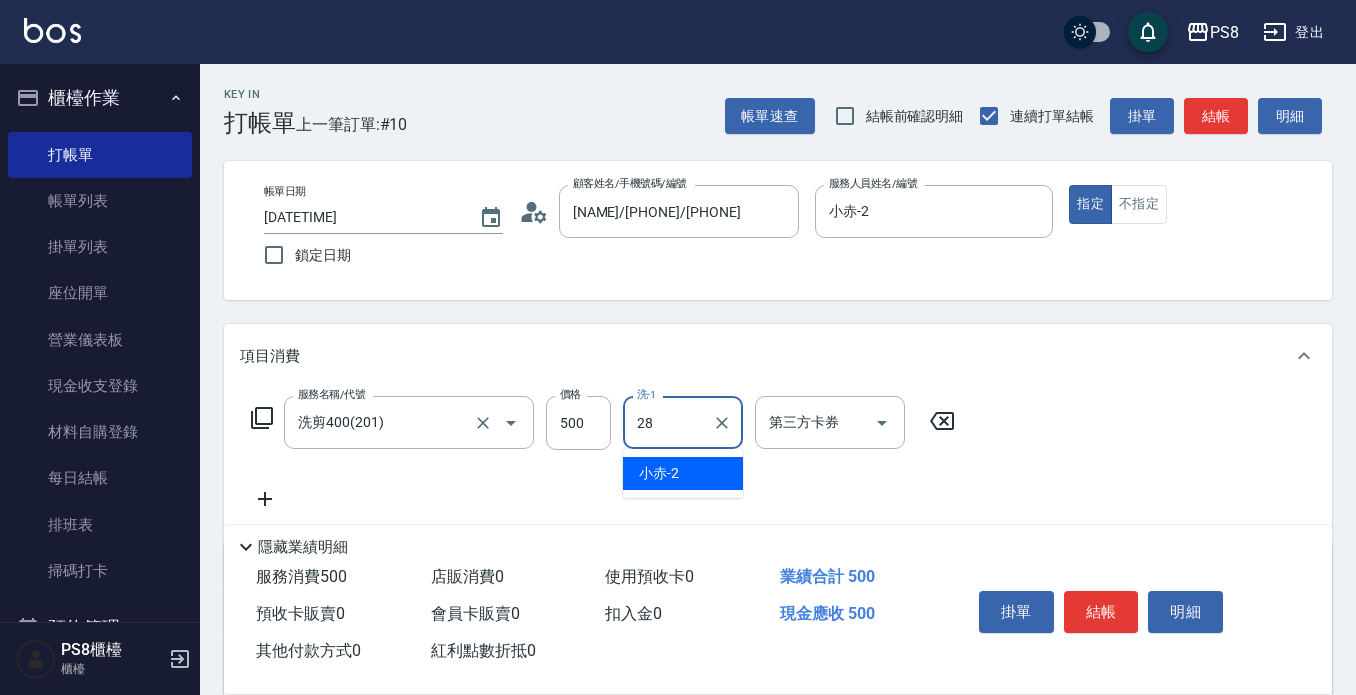 type on "姵蓁-28" 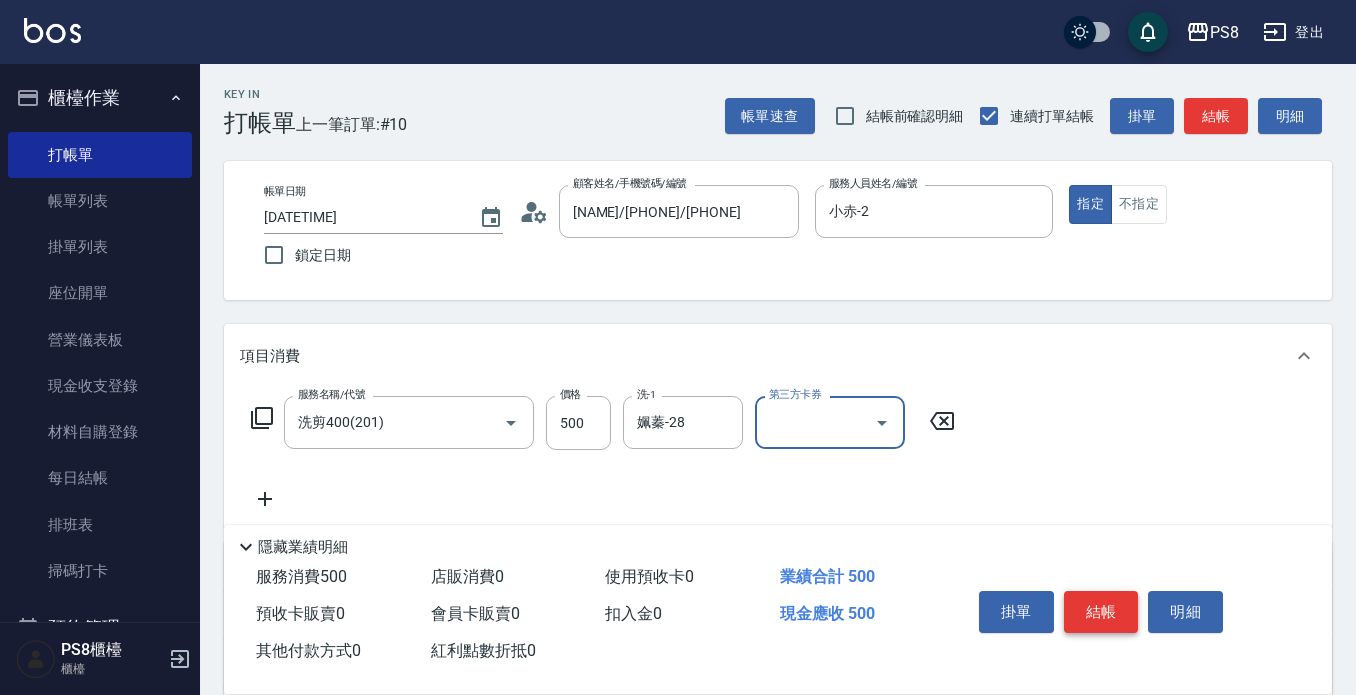 click on "結帳" at bounding box center (1101, 612) 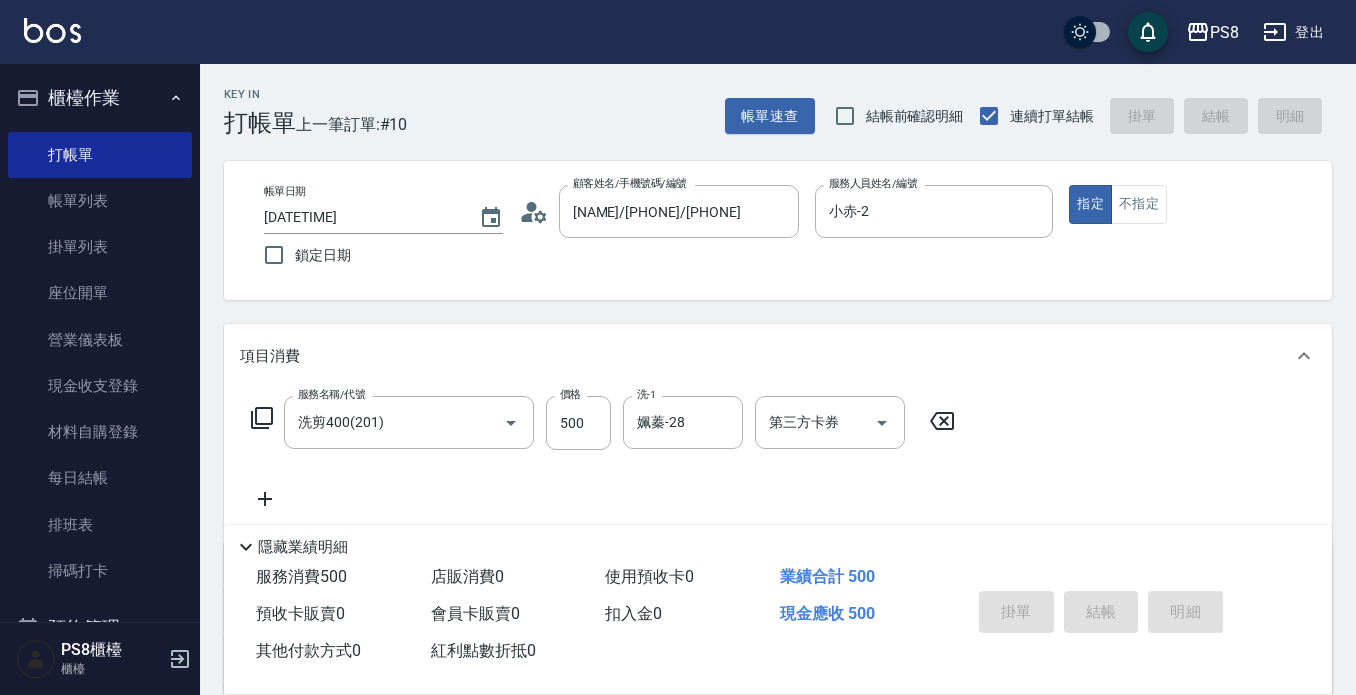 type 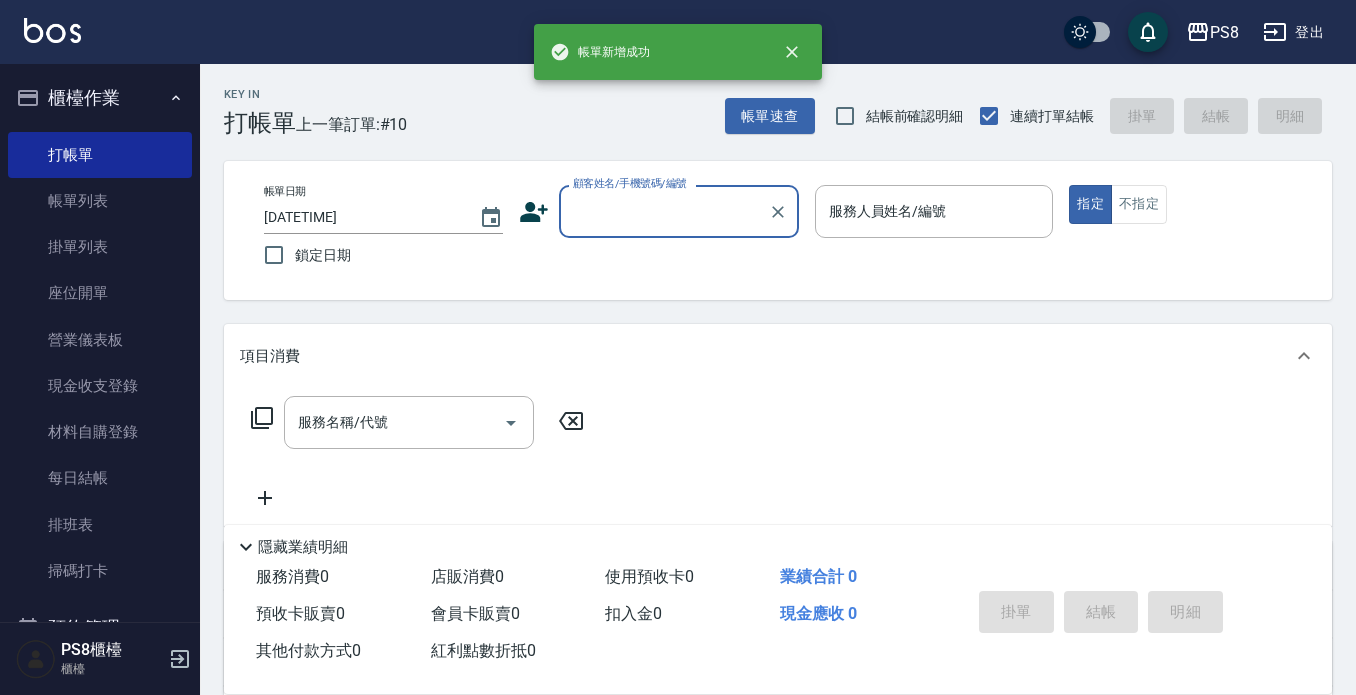 scroll, scrollTop: 0, scrollLeft: 0, axis: both 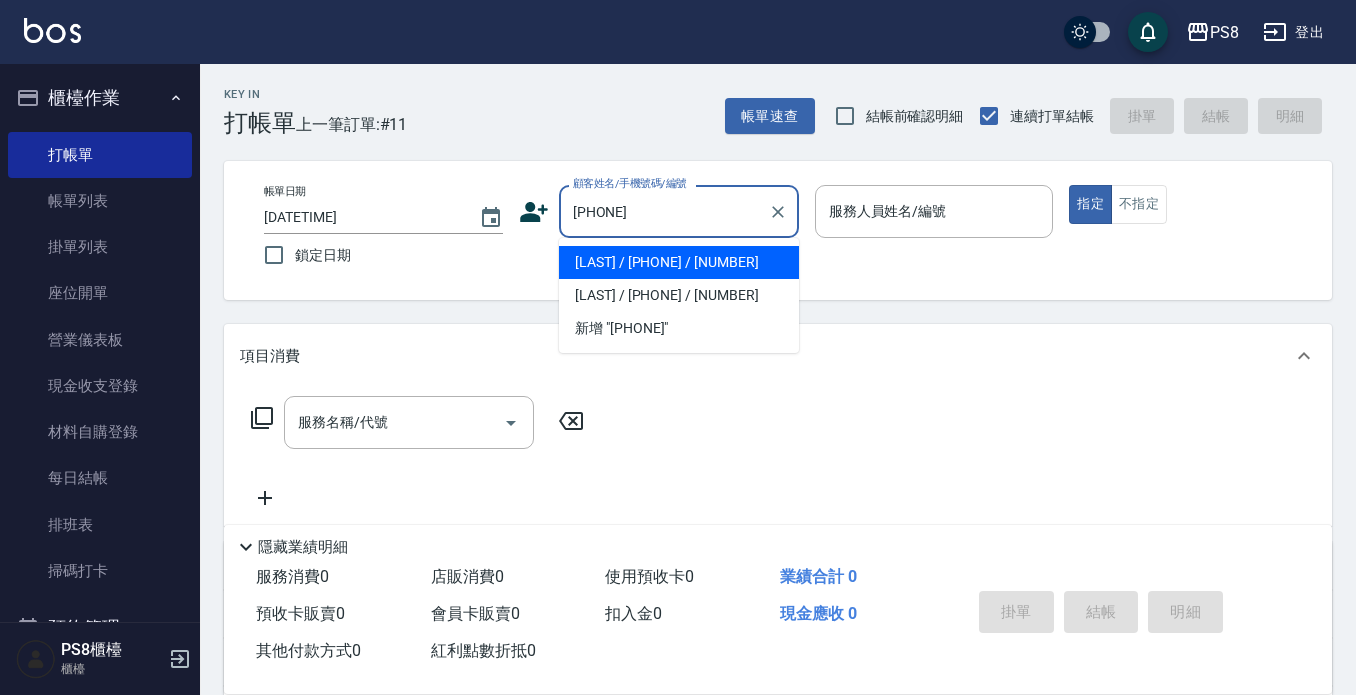click on "[LAST] / [PHONE] / [NUMBER]" at bounding box center (679, 262) 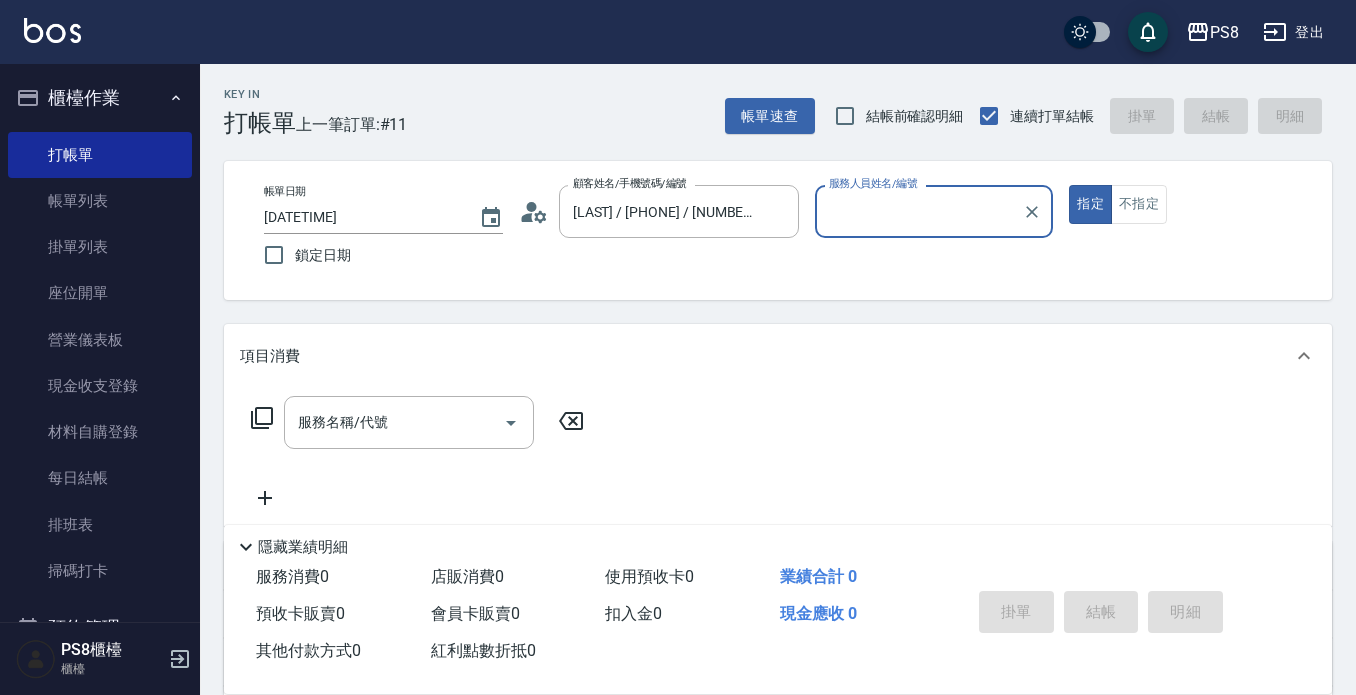 type on "小赤-2" 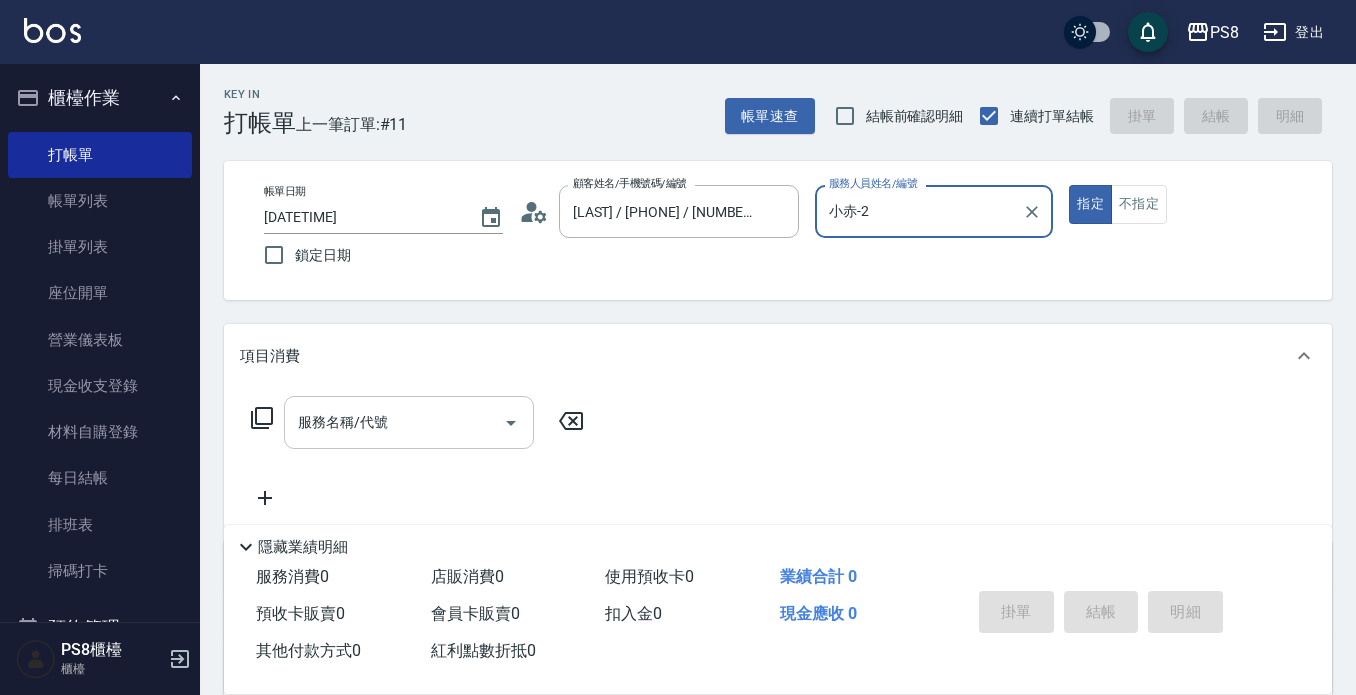 click on "服務名稱/代號" at bounding box center (394, 422) 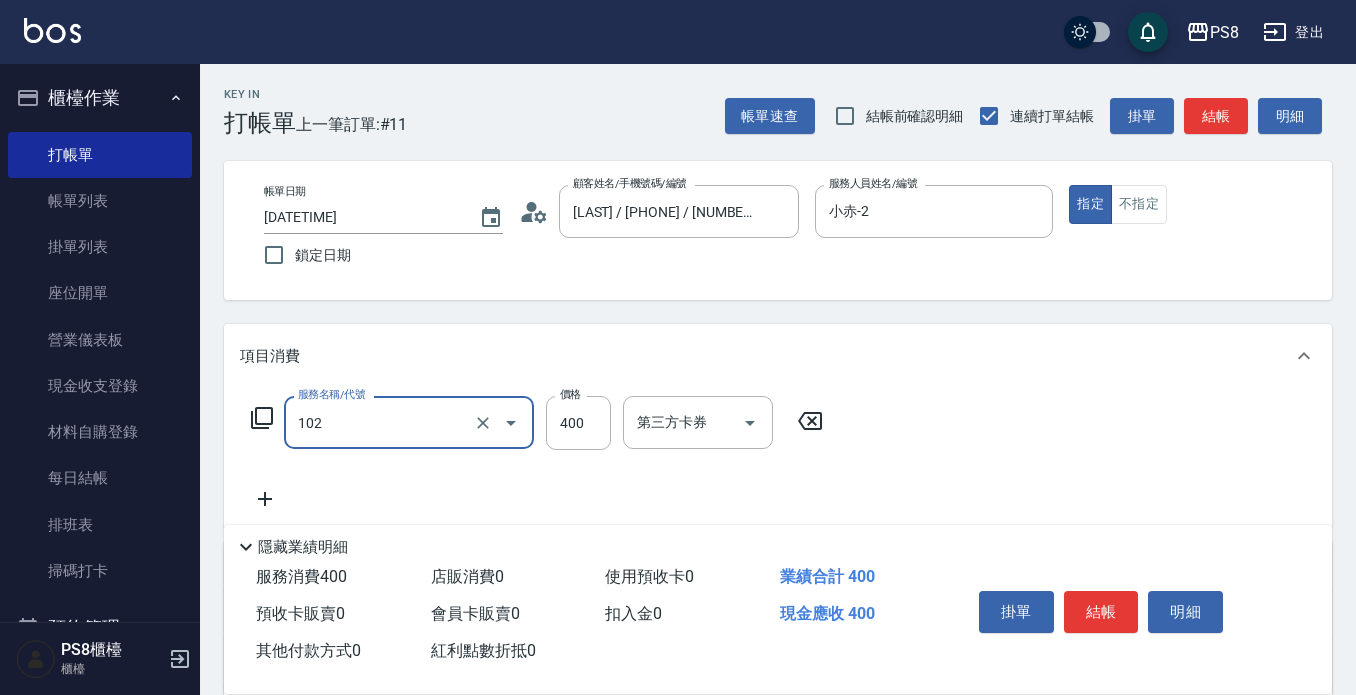type on "精油洗髮(102)" 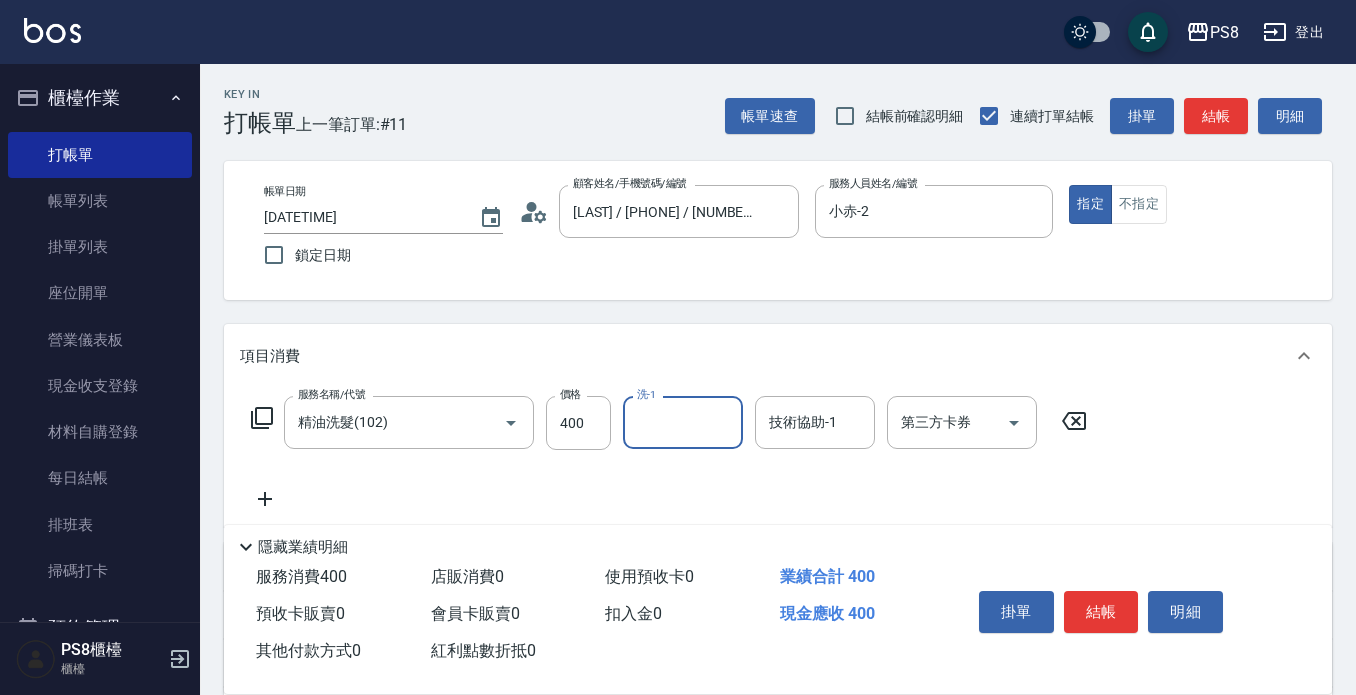 click on "服務名稱/代號 精油洗髮(102) 服務名稱/代號 價格 400 價格 洗-1 洗-1 技術協助-1 技術協助-1 第三方卡券 第三方卡券" at bounding box center [669, 423] 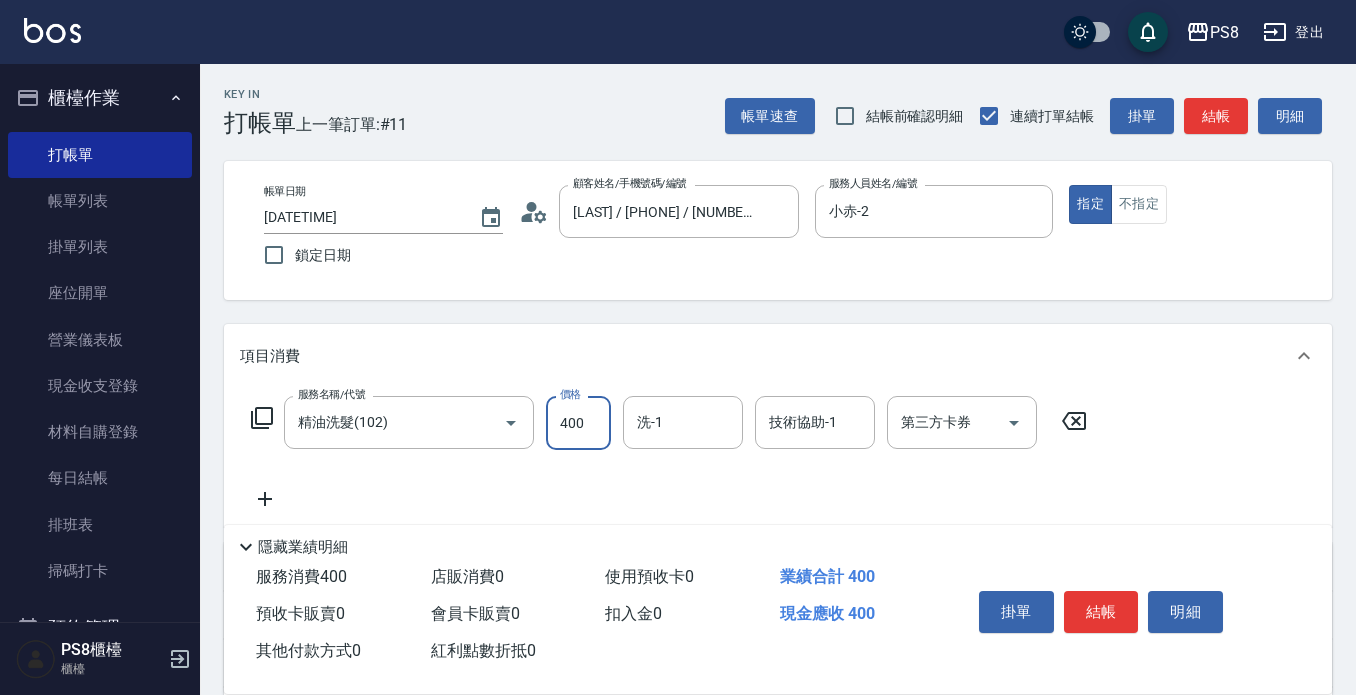 click on "400" at bounding box center (578, 423) 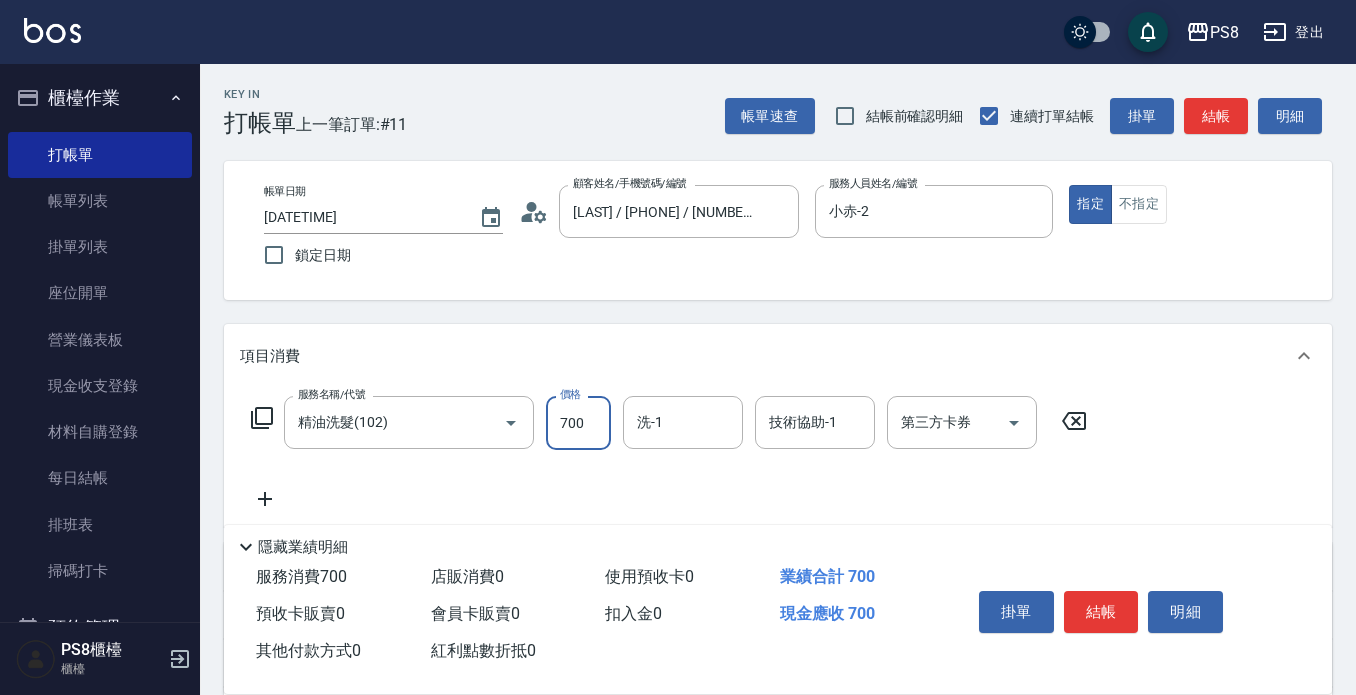 type on "700" 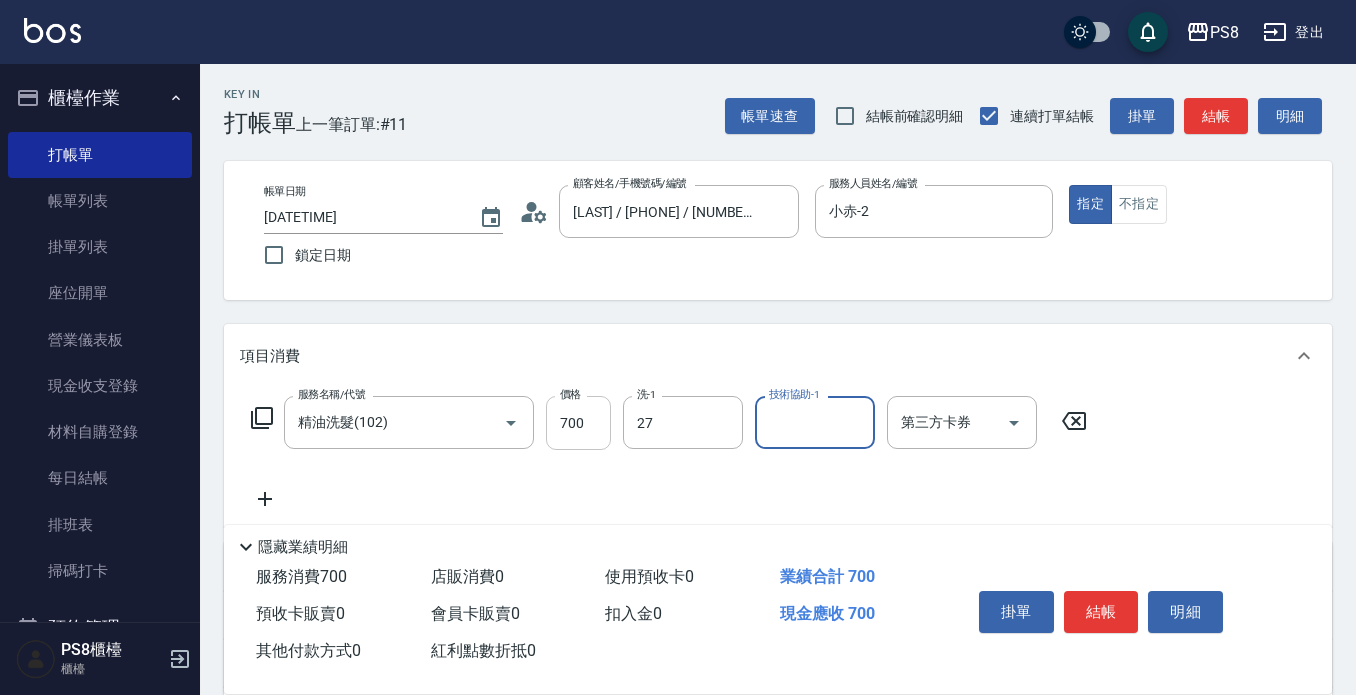 type on "[NAME]-[NUMBER]" 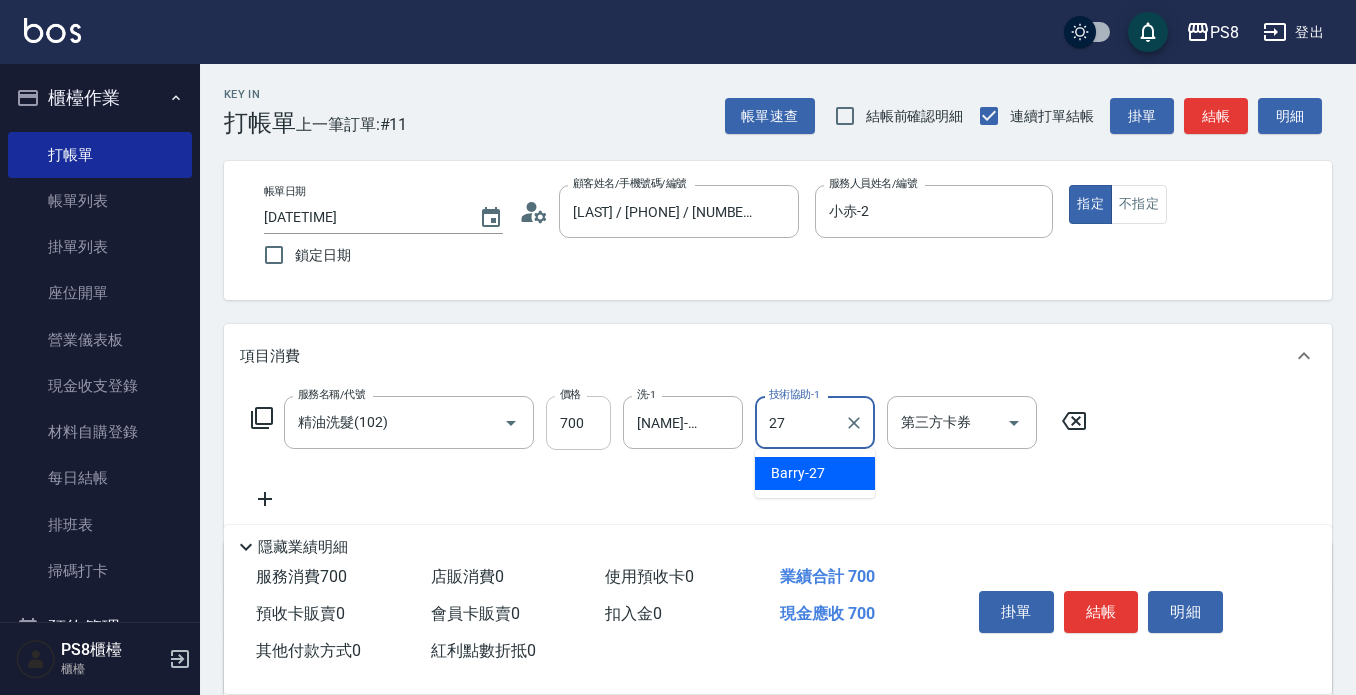 type on "[NAME]-[NUMBER]" 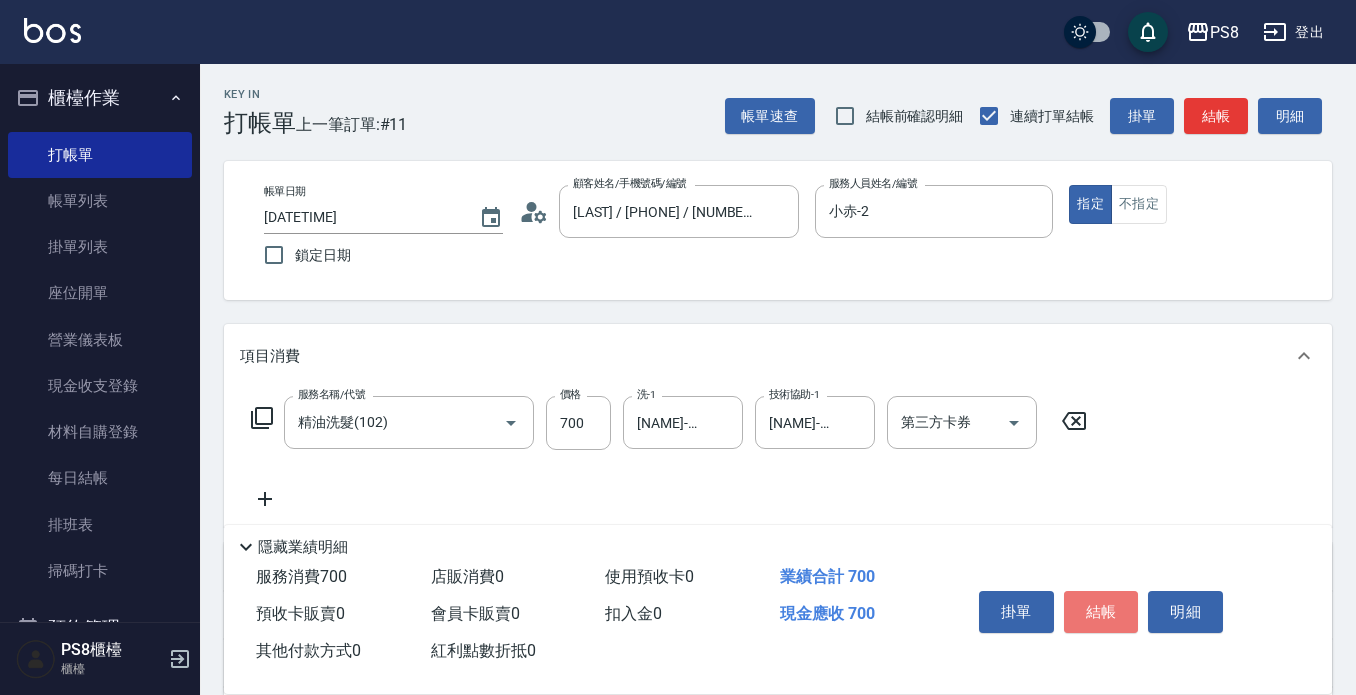 click on "結帳" at bounding box center [1101, 612] 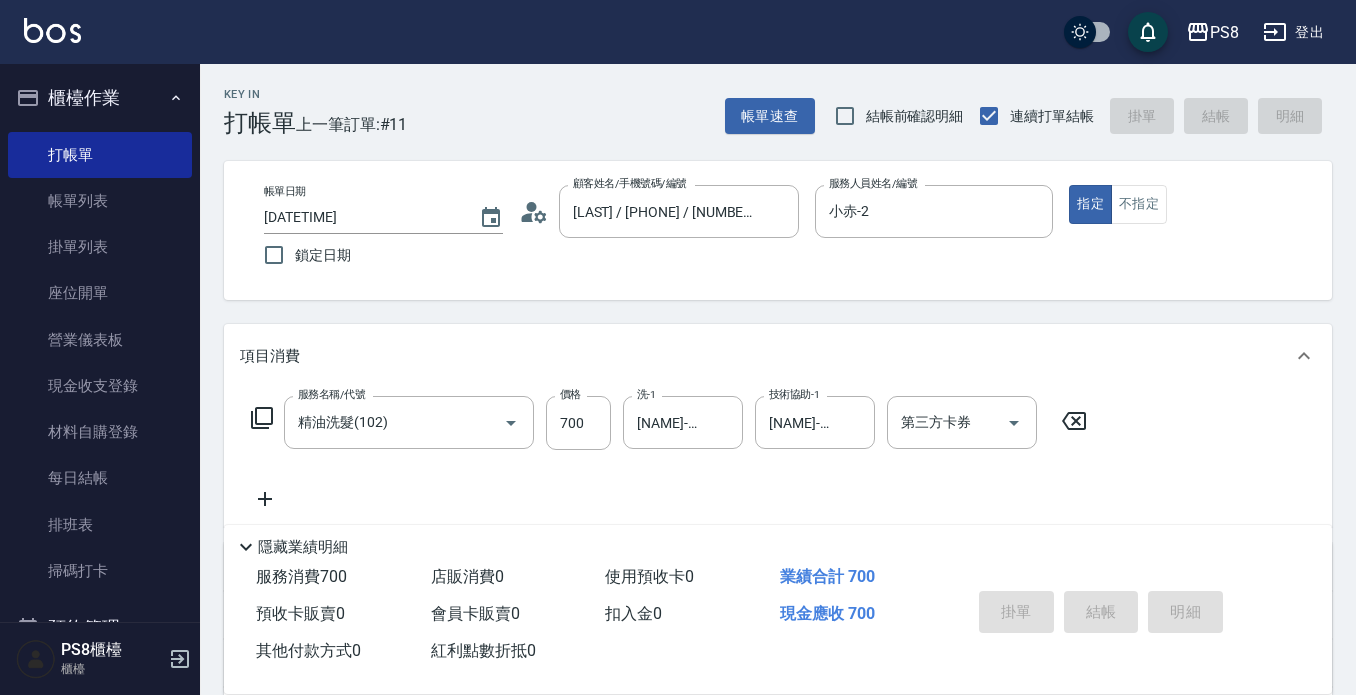 type on "[YEAR]/[MONTH]/[DAY] [HOUR]:[MINUTE]" 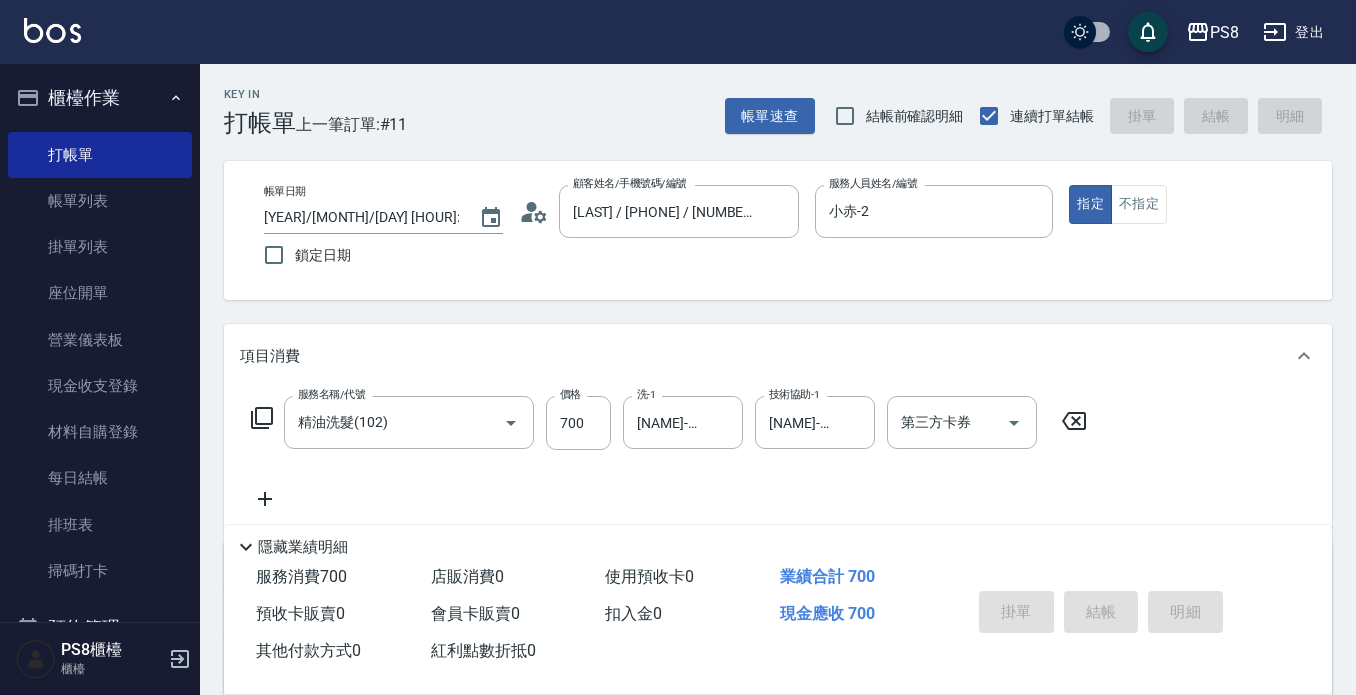type 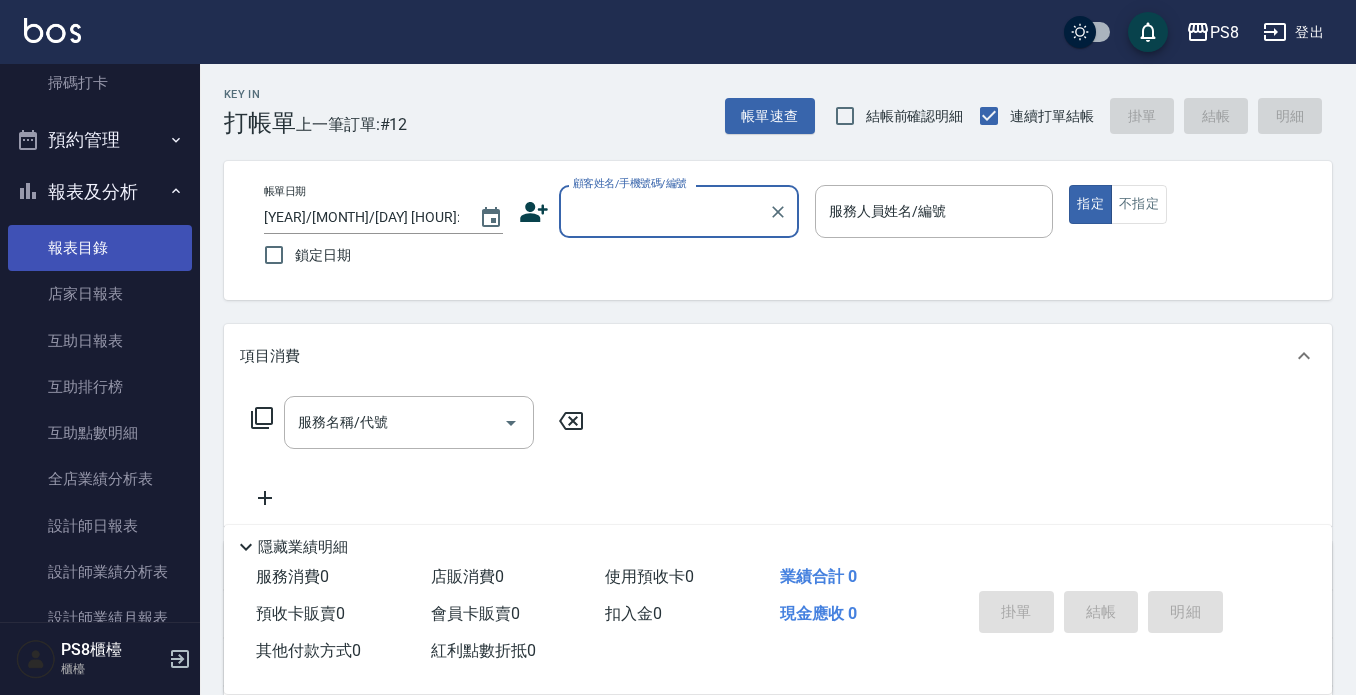scroll, scrollTop: 600, scrollLeft: 0, axis: vertical 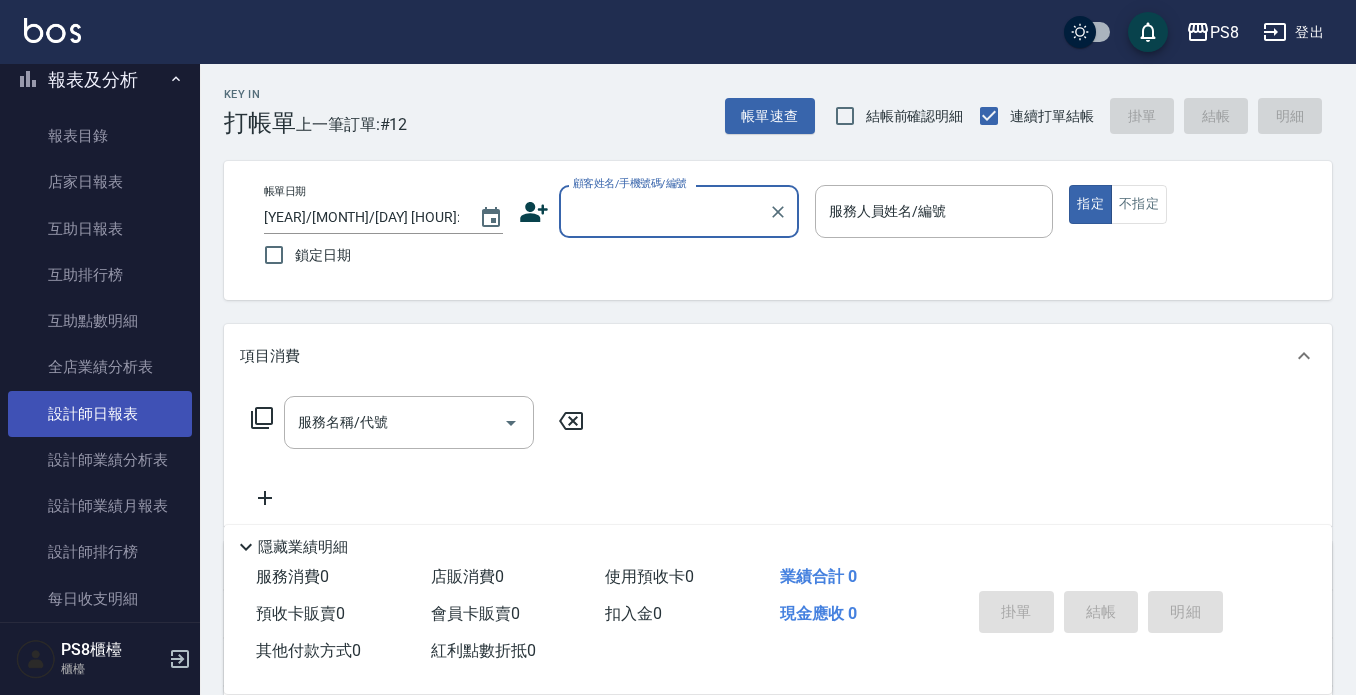 click on "設計師日報表" at bounding box center (100, 414) 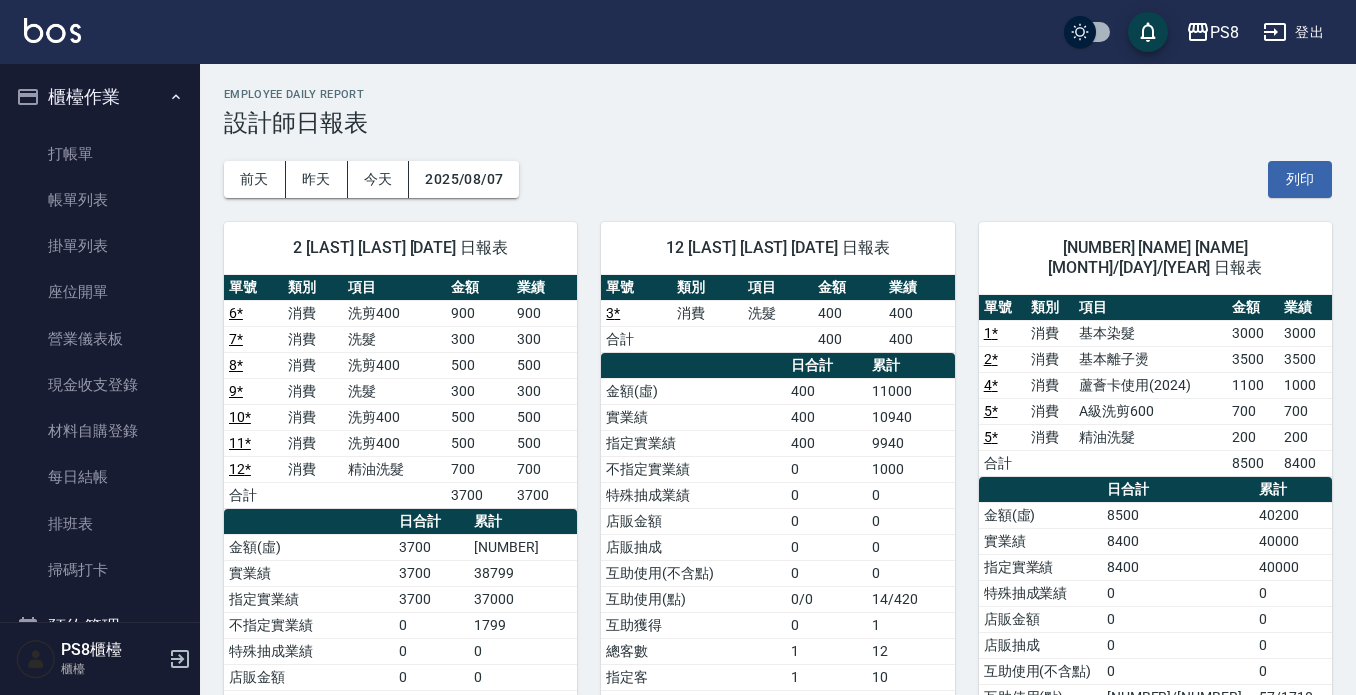 scroll, scrollTop: 0, scrollLeft: 0, axis: both 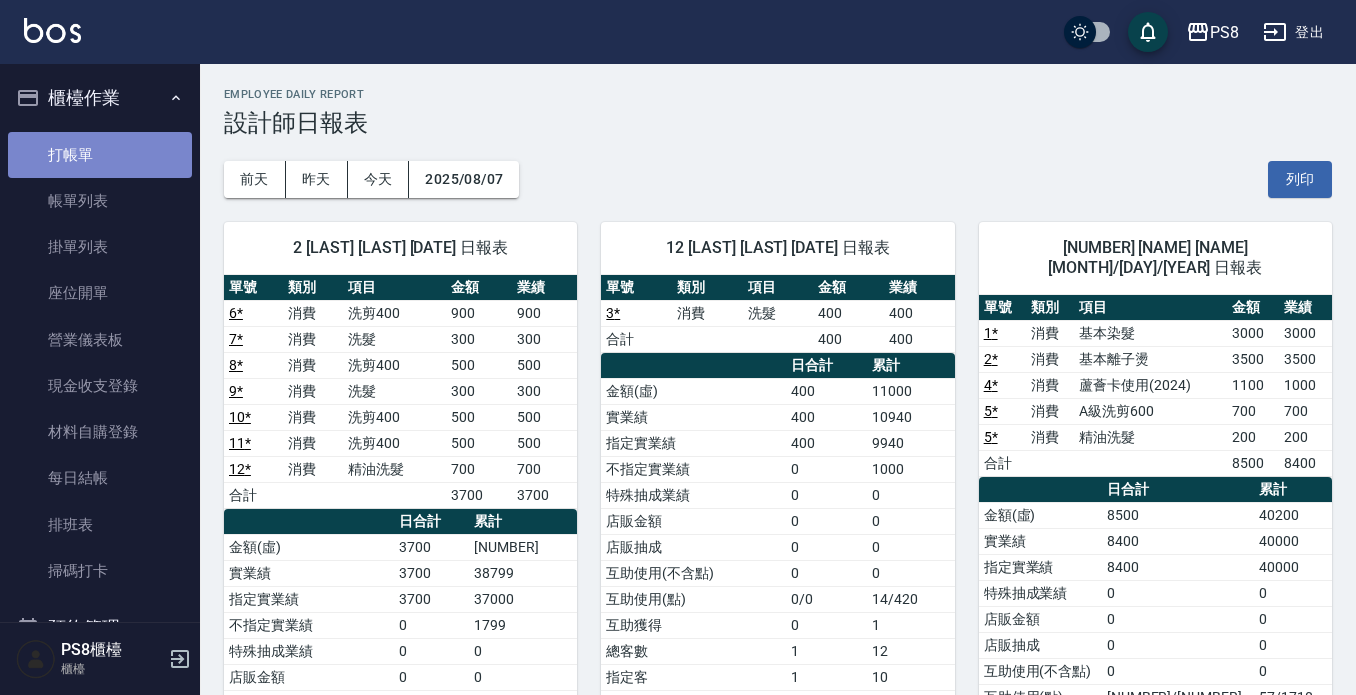 click on "打帳單" at bounding box center (100, 155) 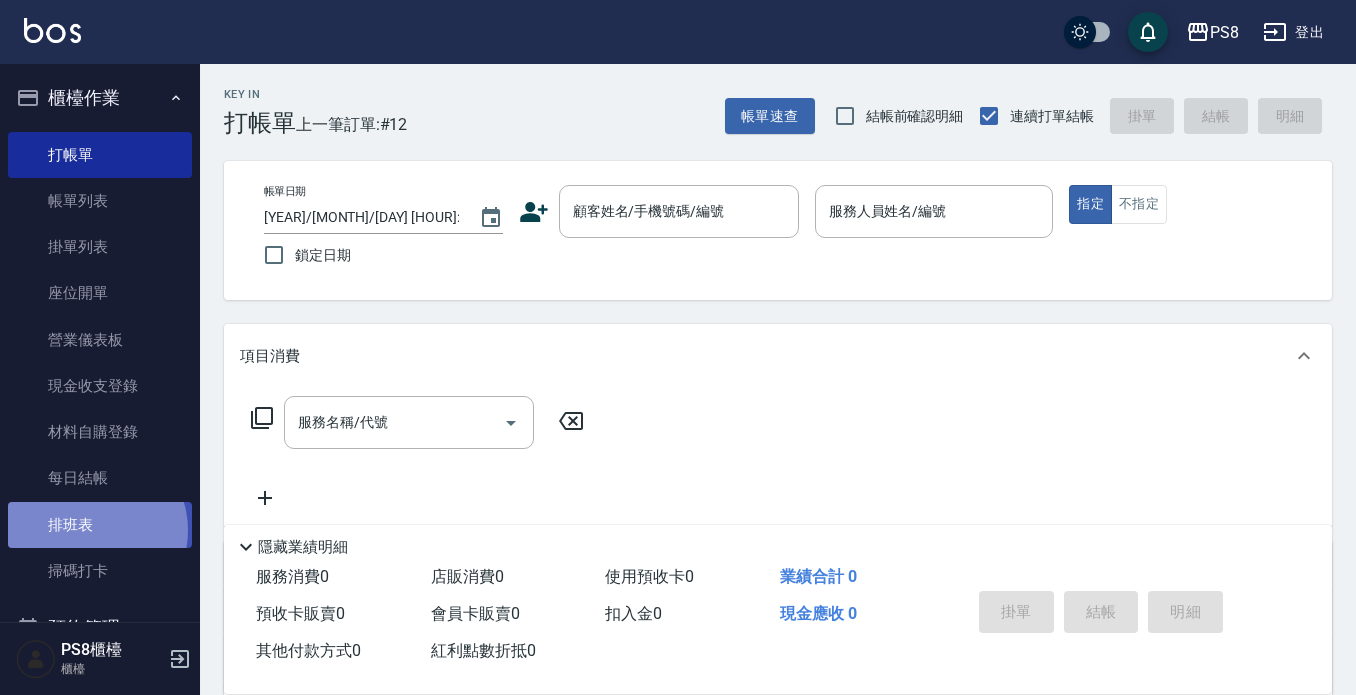 click on "排班表" at bounding box center (100, 525) 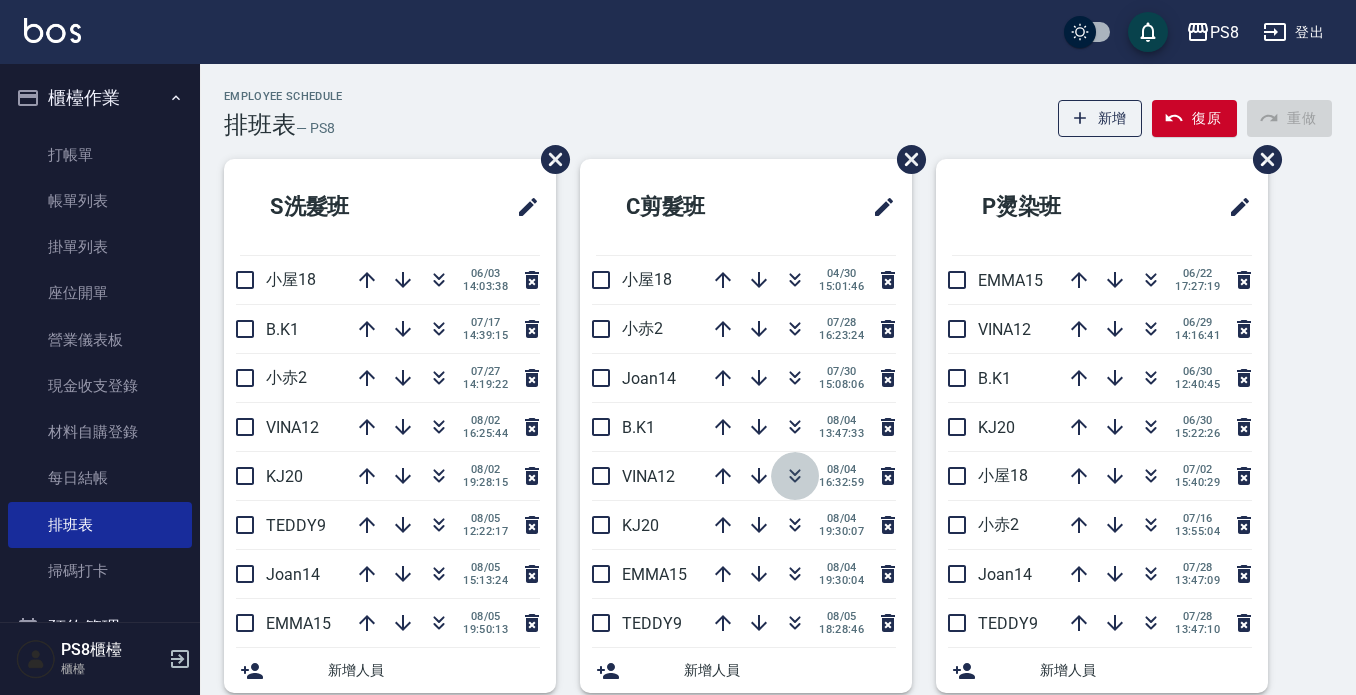 click 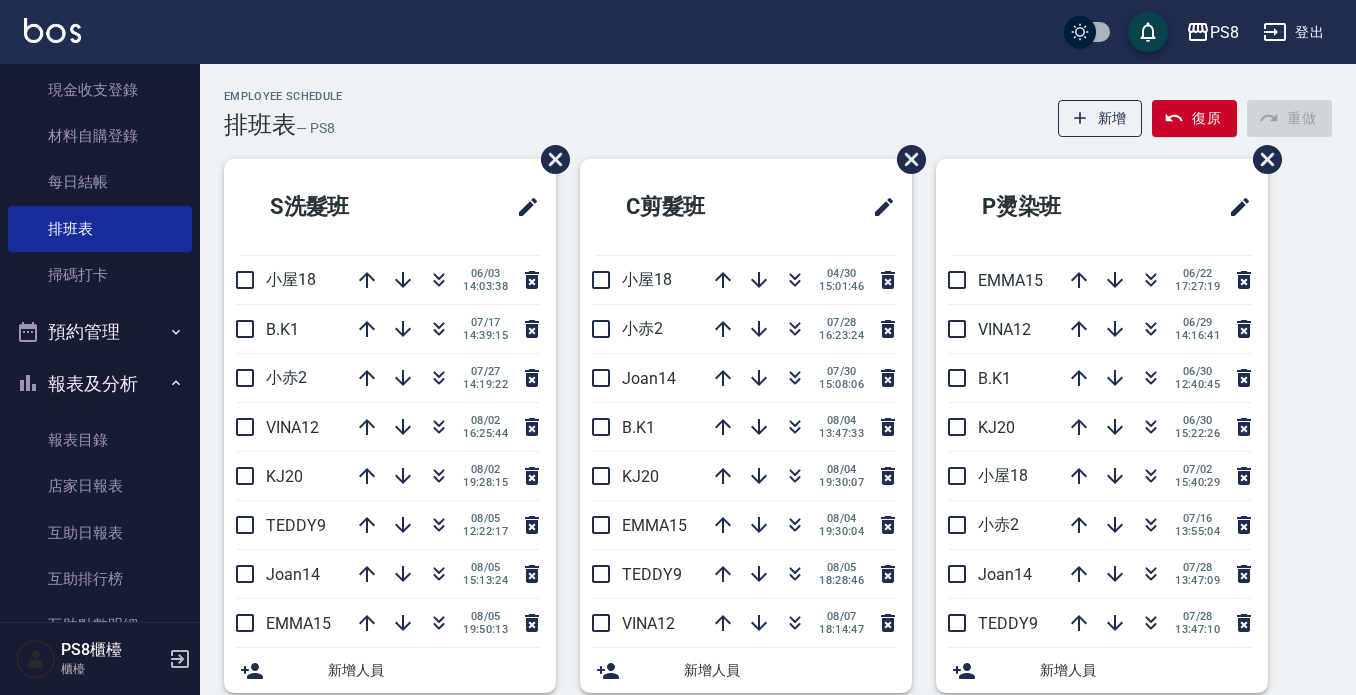 scroll, scrollTop: 300, scrollLeft: 0, axis: vertical 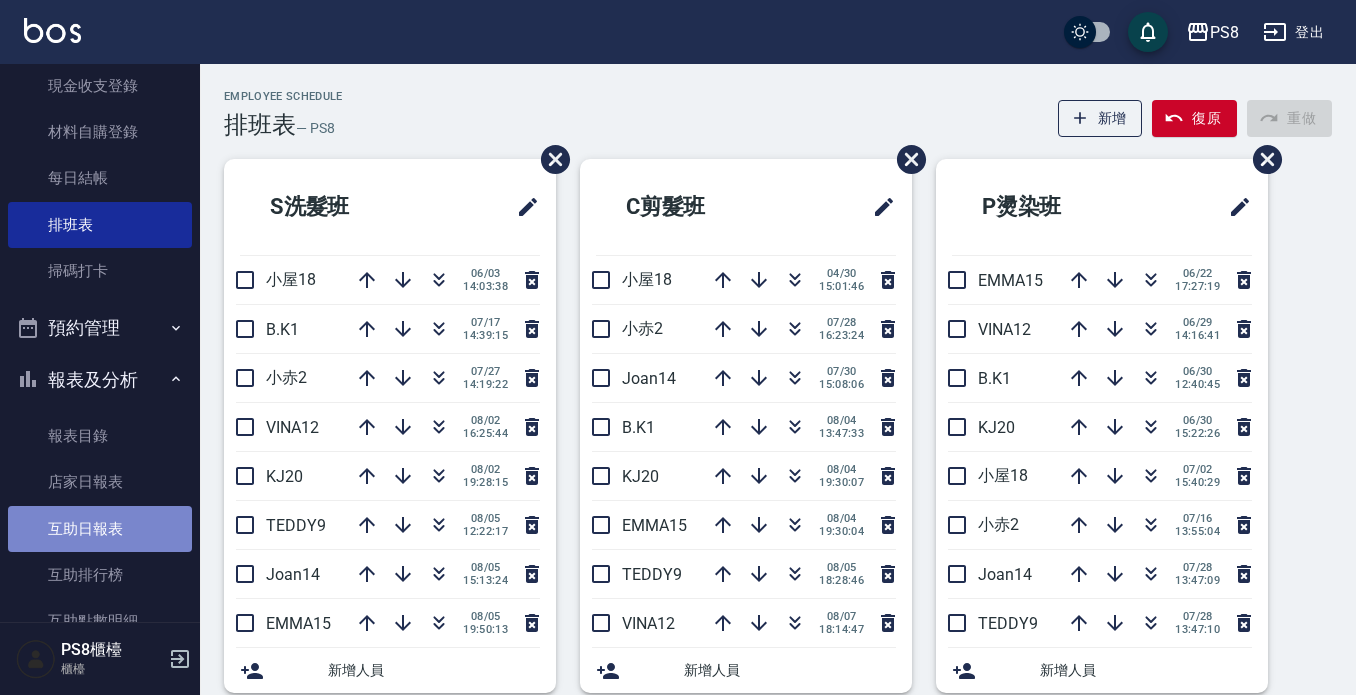 click on "互助日報表" at bounding box center [100, 529] 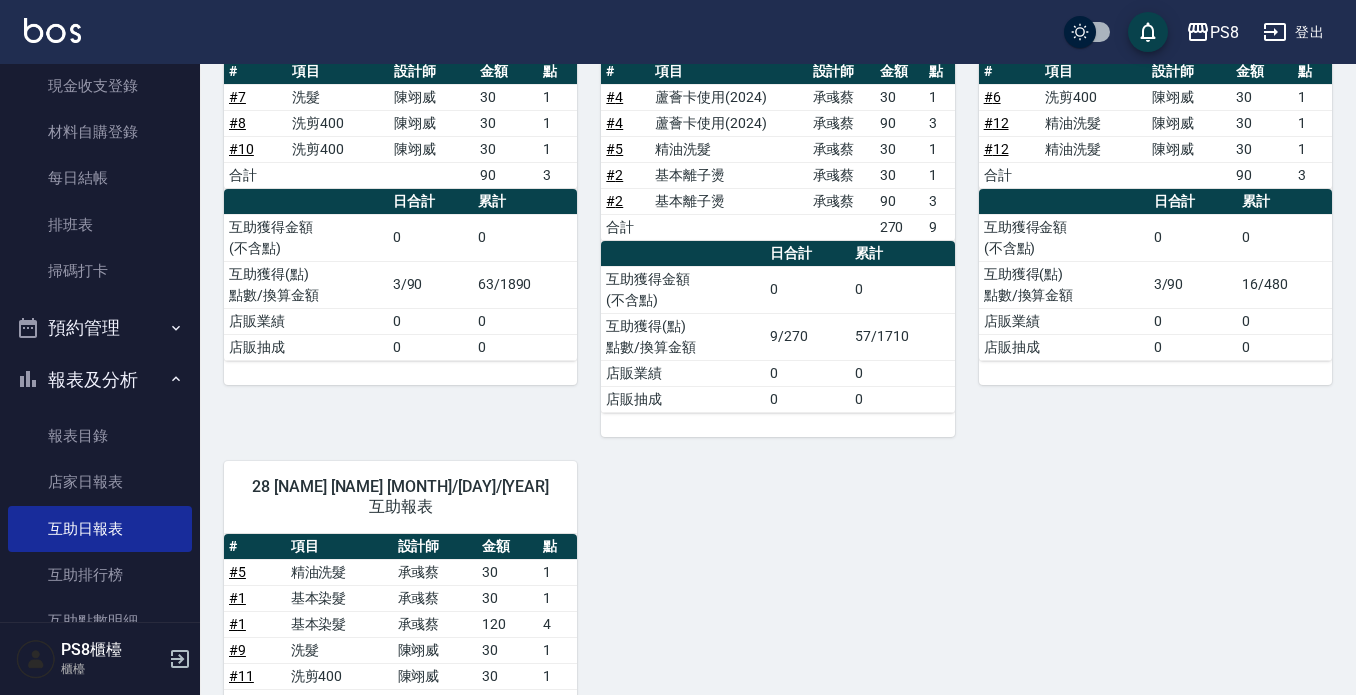 scroll, scrollTop: 500, scrollLeft: 0, axis: vertical 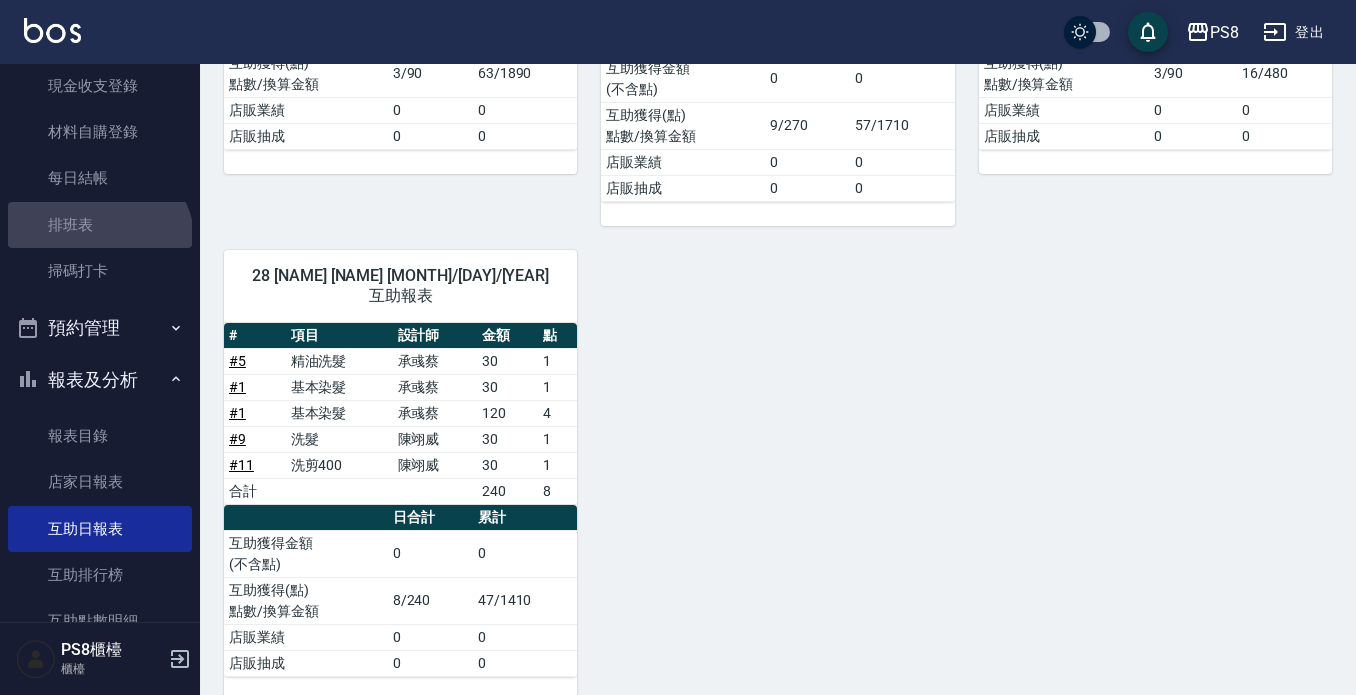 drag, startPoint x: 96, startPoint y: 244, endPoint x: 299, endPoint y: 297, distance: 209.80467 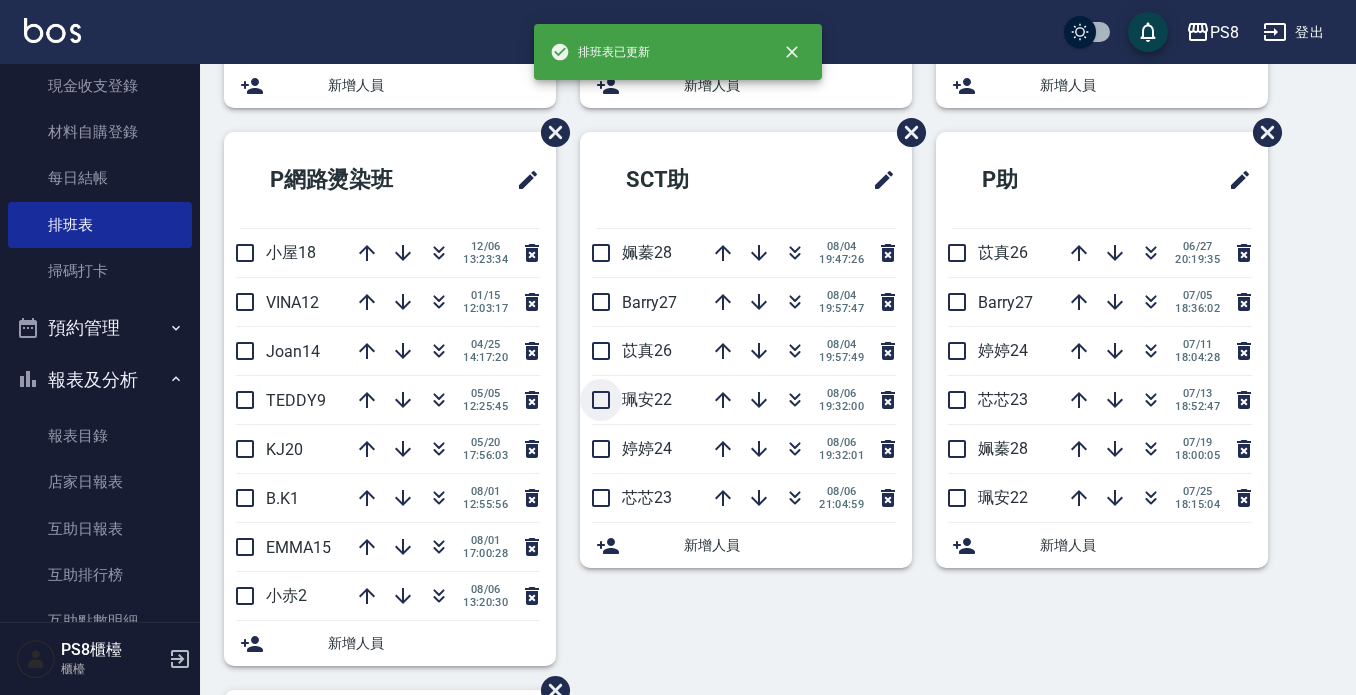 scroll, scrollTop: 600, scrollLeft: 0, axis: vertical 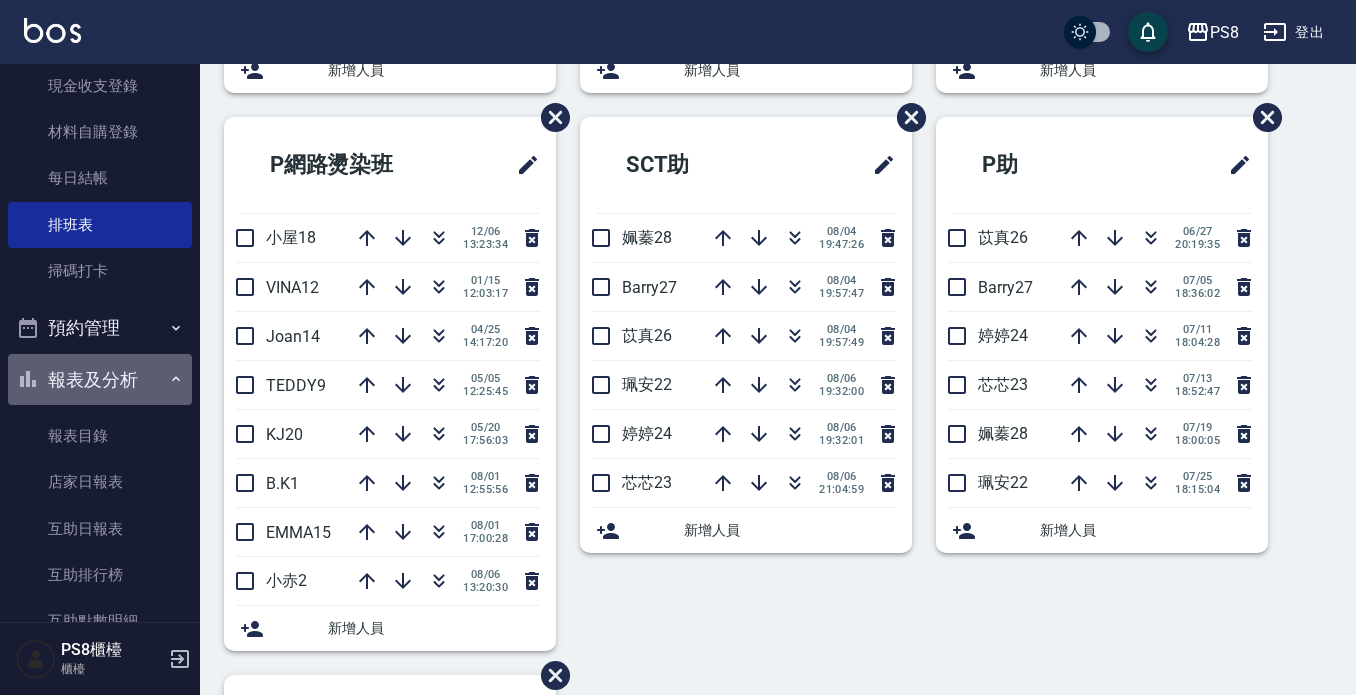 click on "報表及分析" at bounding box center (100, 380) 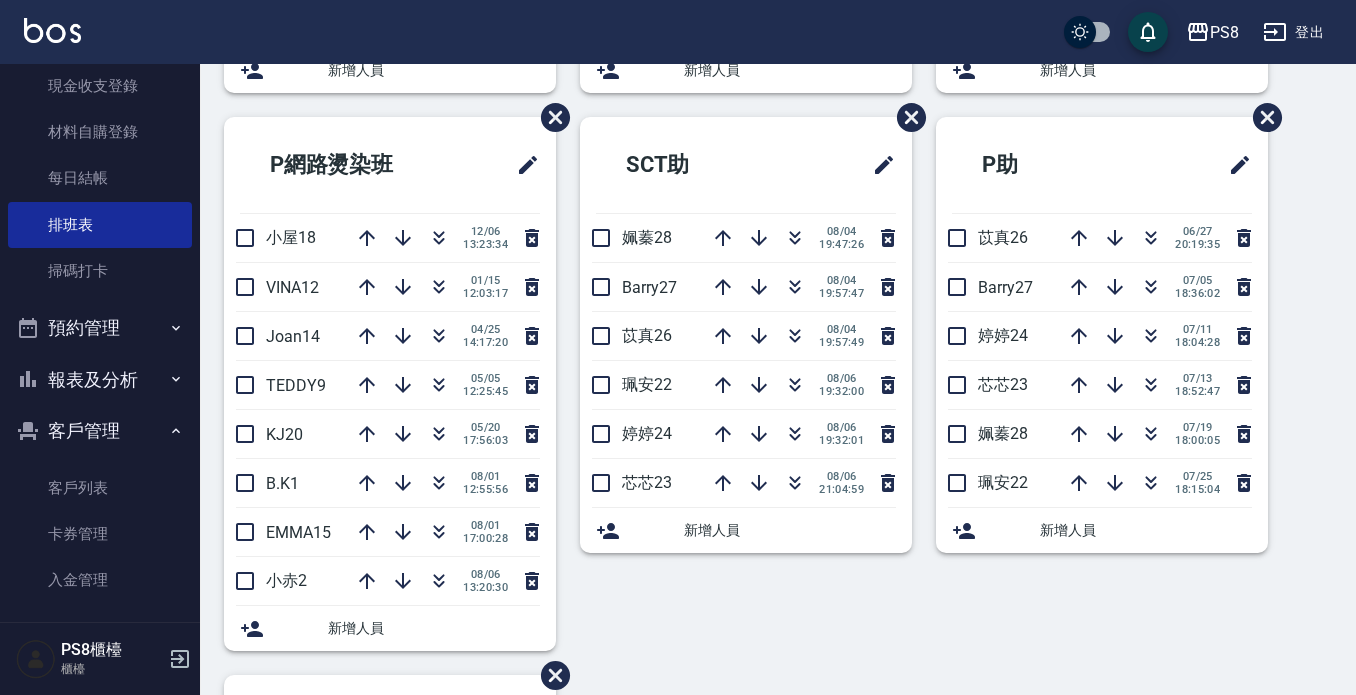 click on "客戶管理" at bounding box center [100, 431] 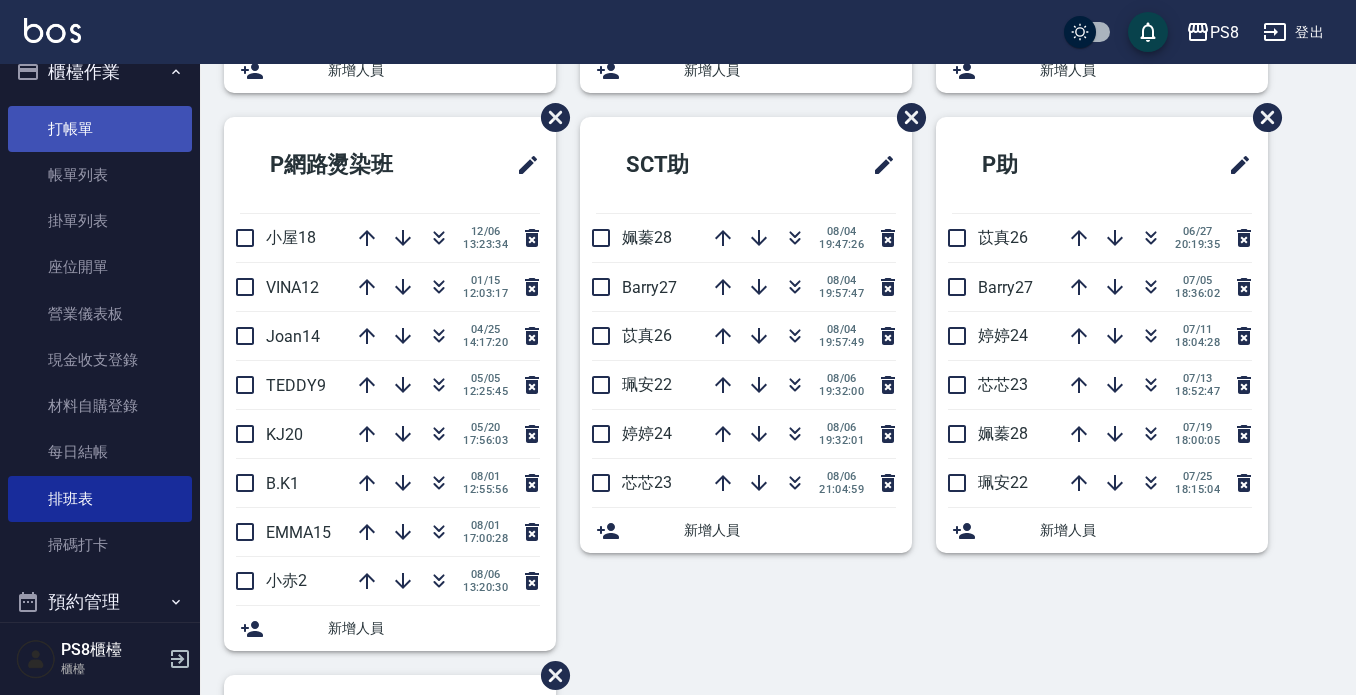 scroll, scrollTop: 0, scrollLeft: 0, axis: both 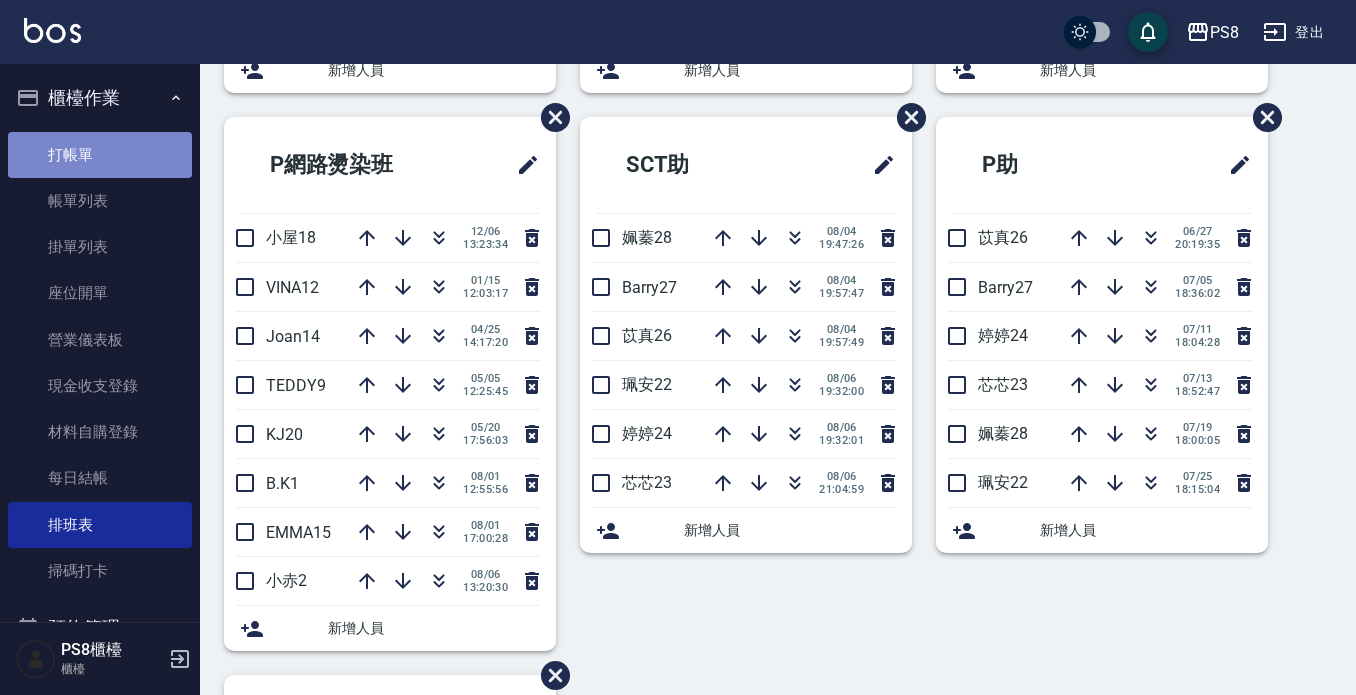click on "打帳單" at bounding box center [100, 155] 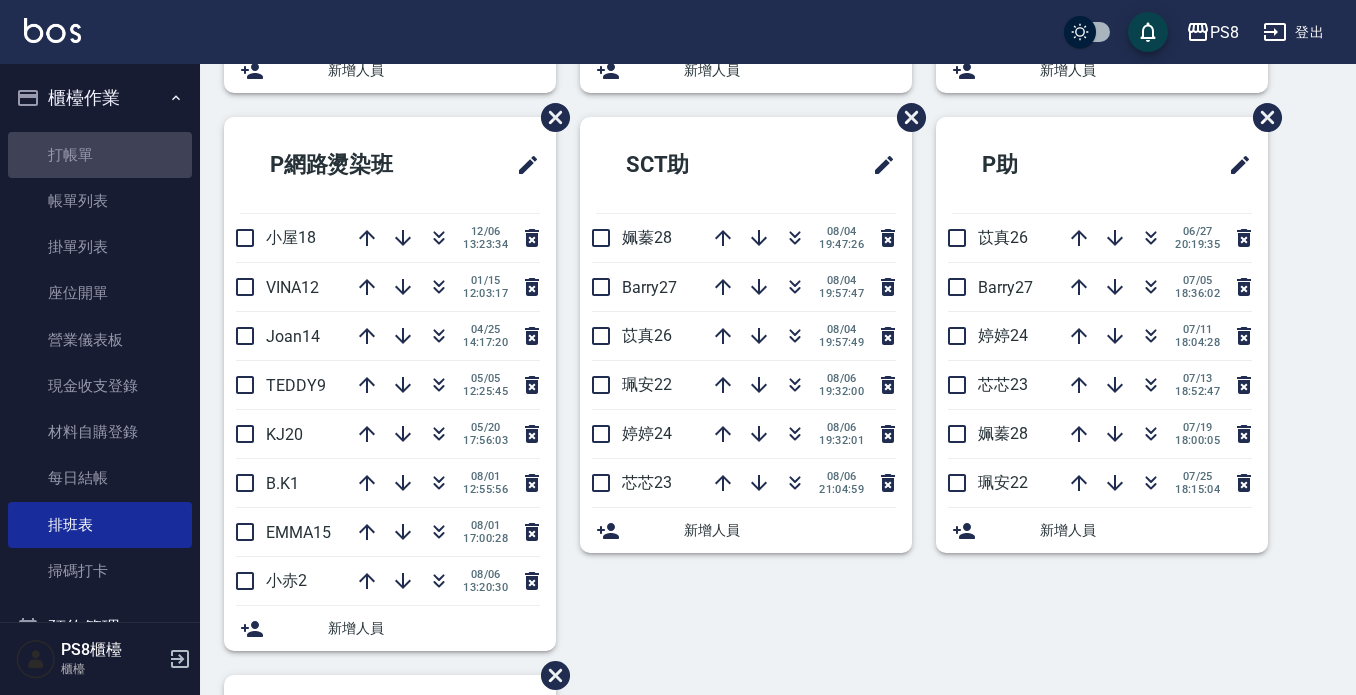 scroll, scrollTop: 0, scrollLeft: 0, axis: both 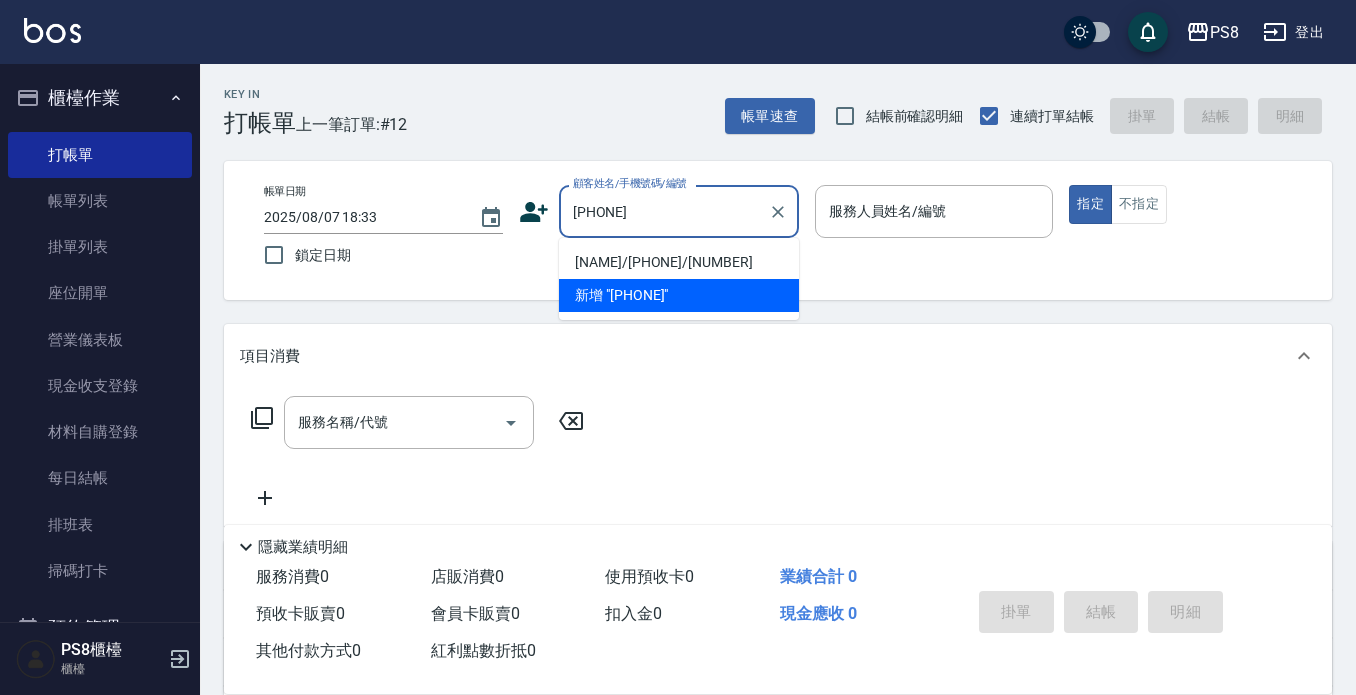 click on "[NAME]/[PHONE]/[NUMBER]" at bounding box center [679, 262] 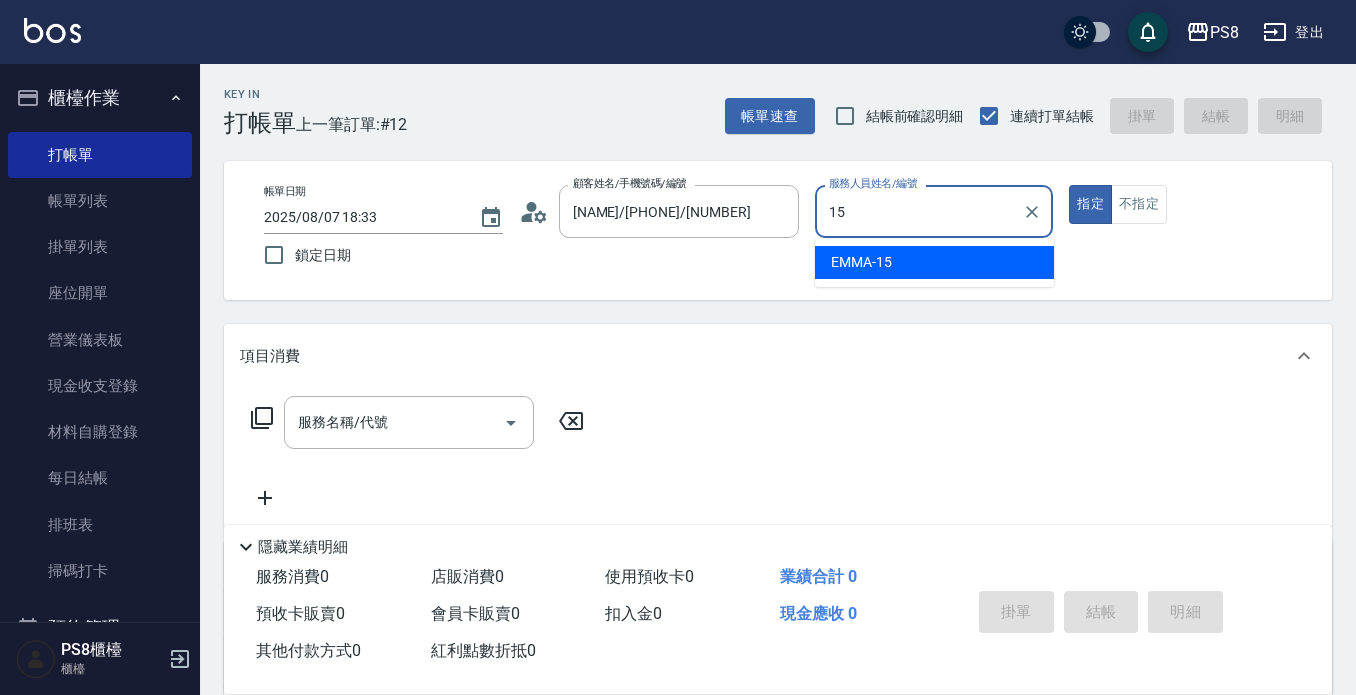 type on "EMMA-15" 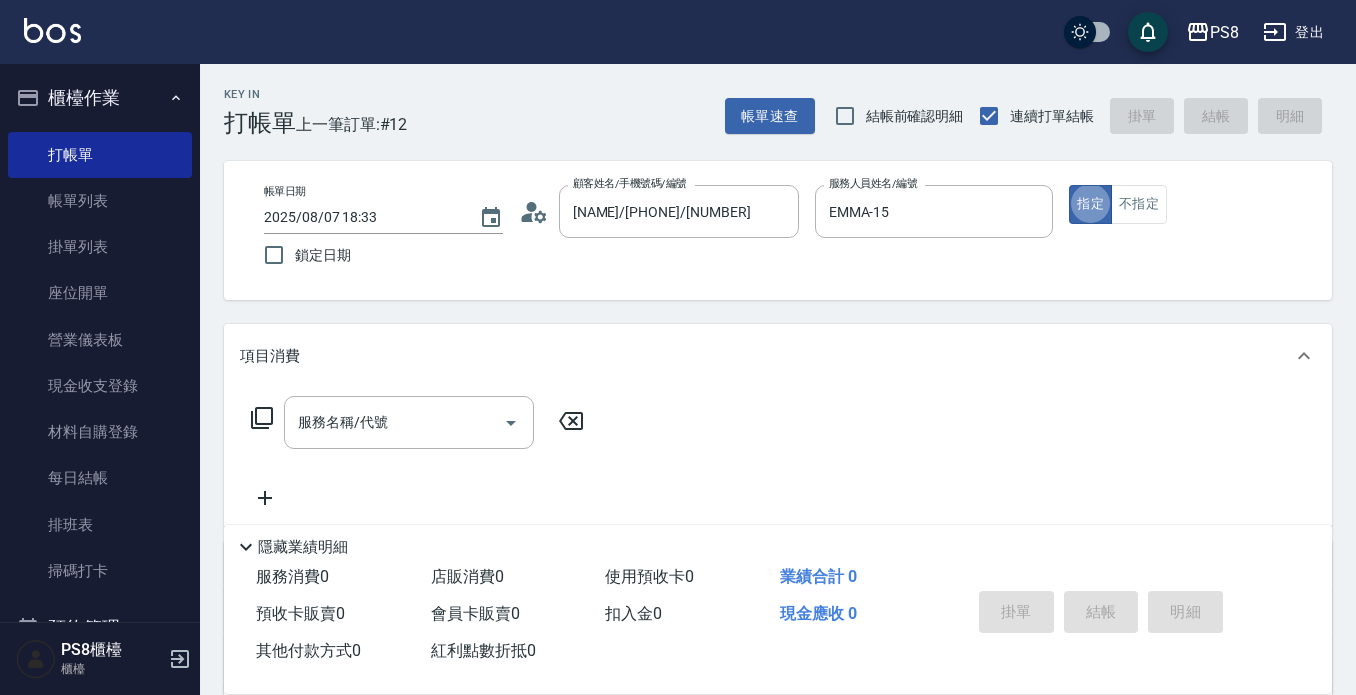 type on "true" 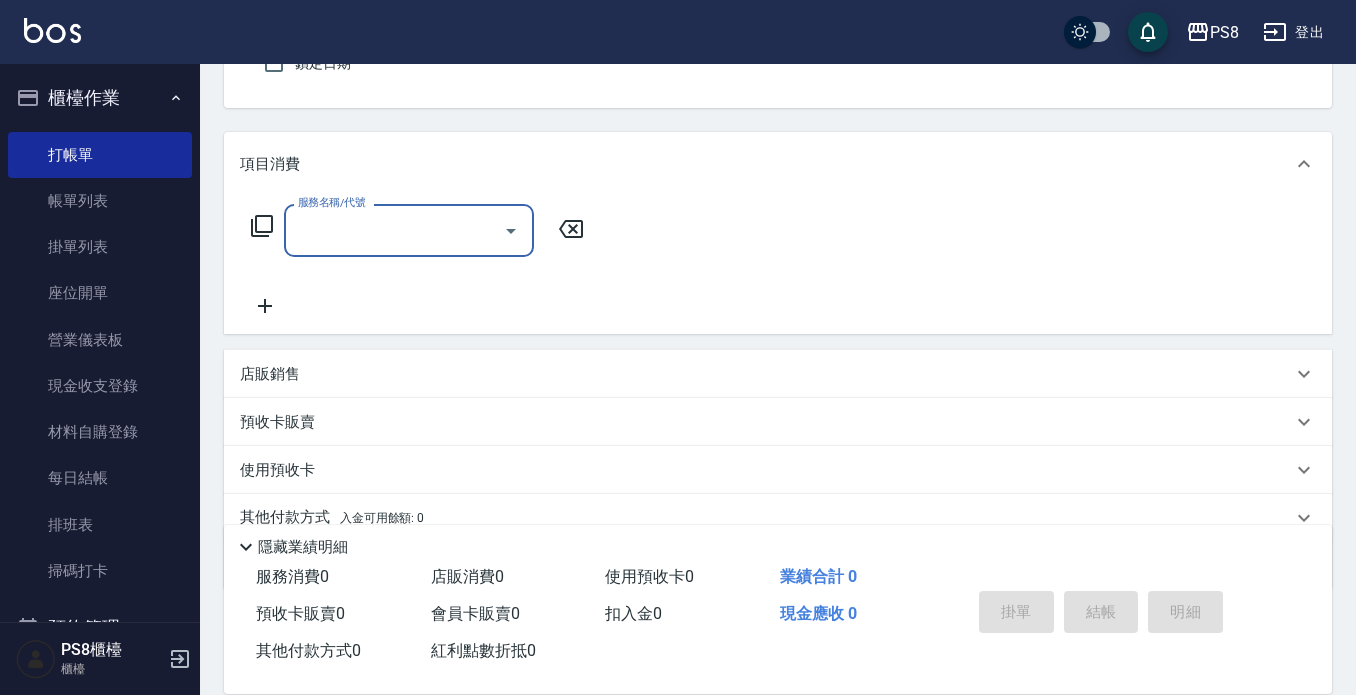 scroll, scrollTop: 200, scrollLeft: 0, axis: vertical 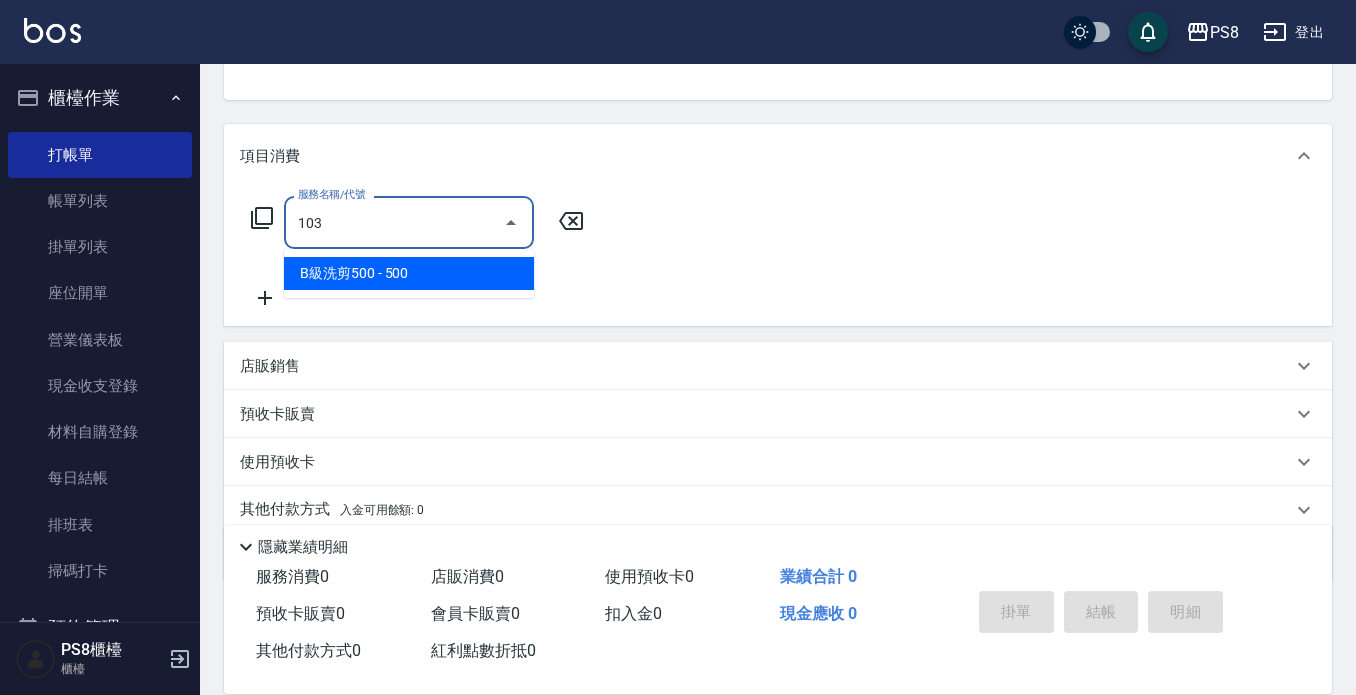 type on "B級洗剪500(103)" 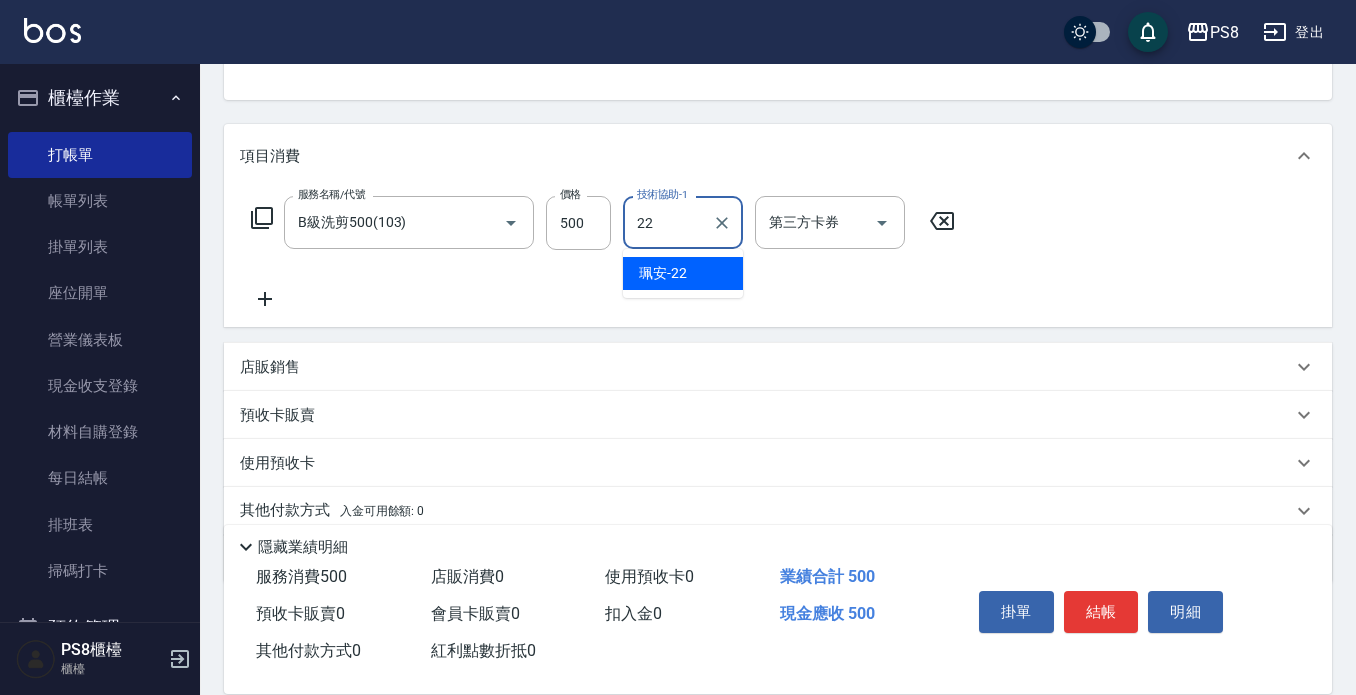 type on "珮安-22" 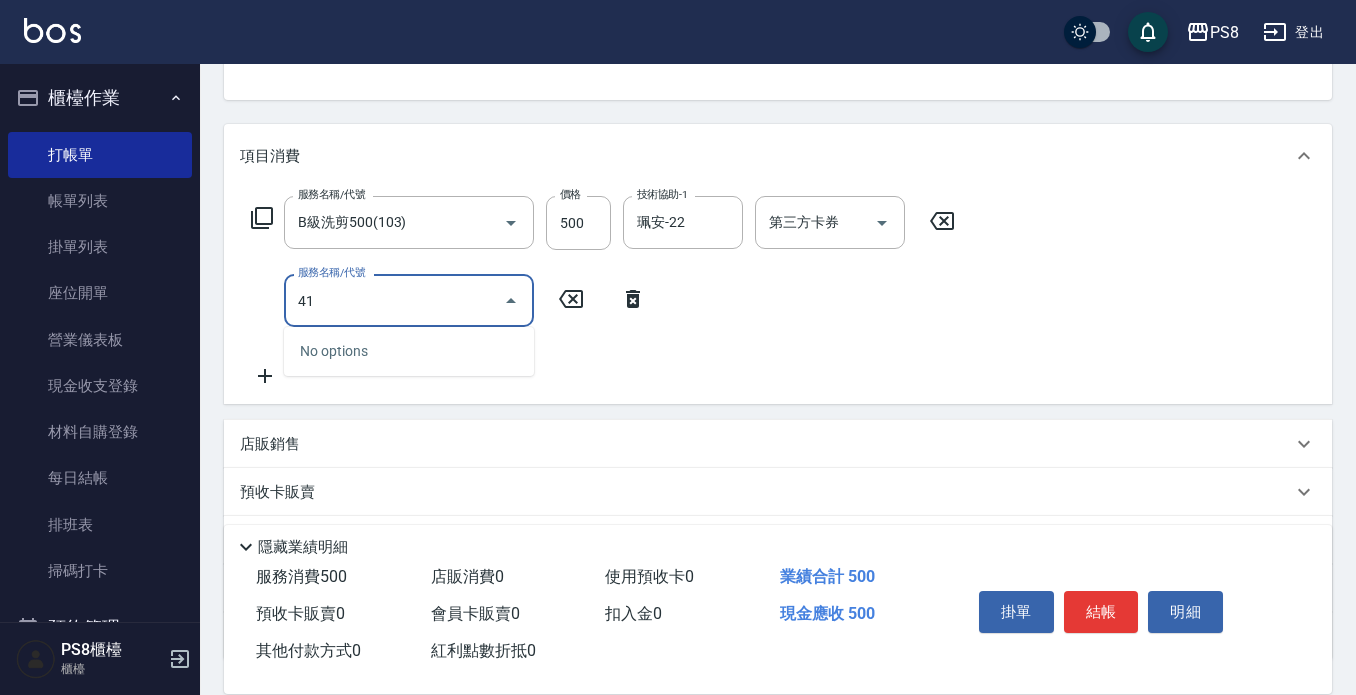 type on "4" 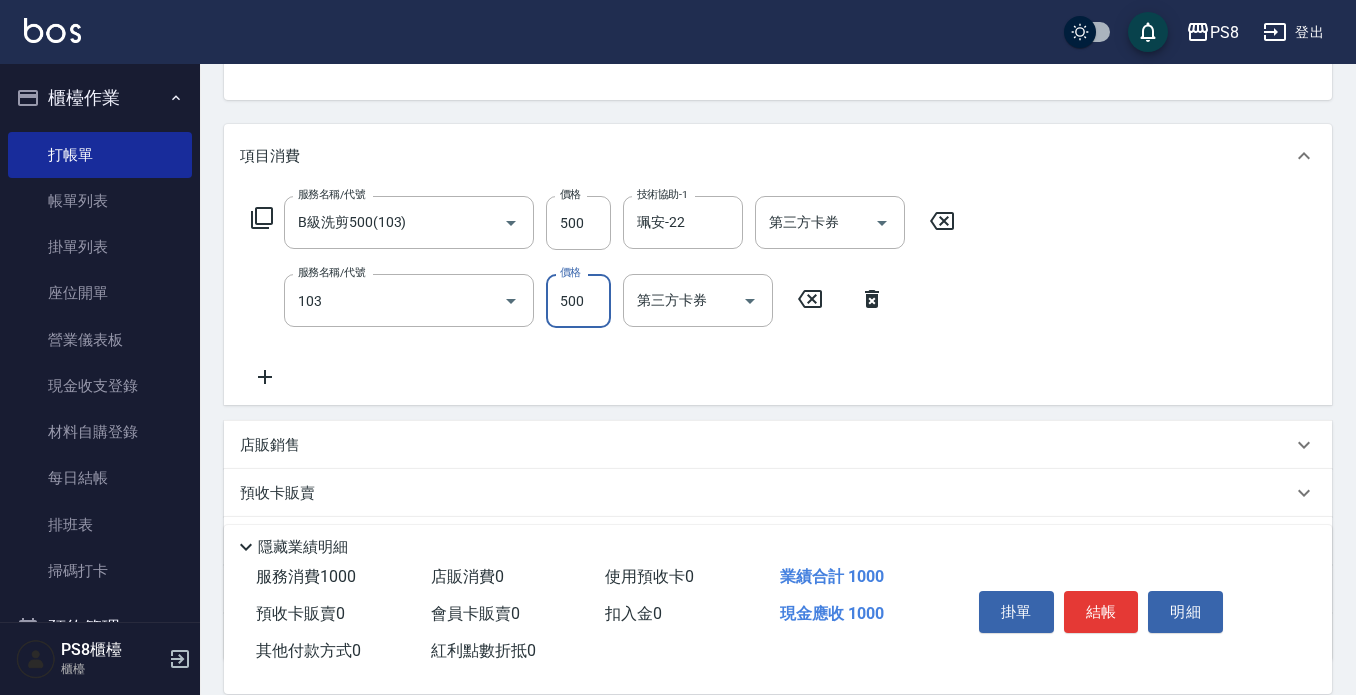 type on "B級洗剪500(103)" 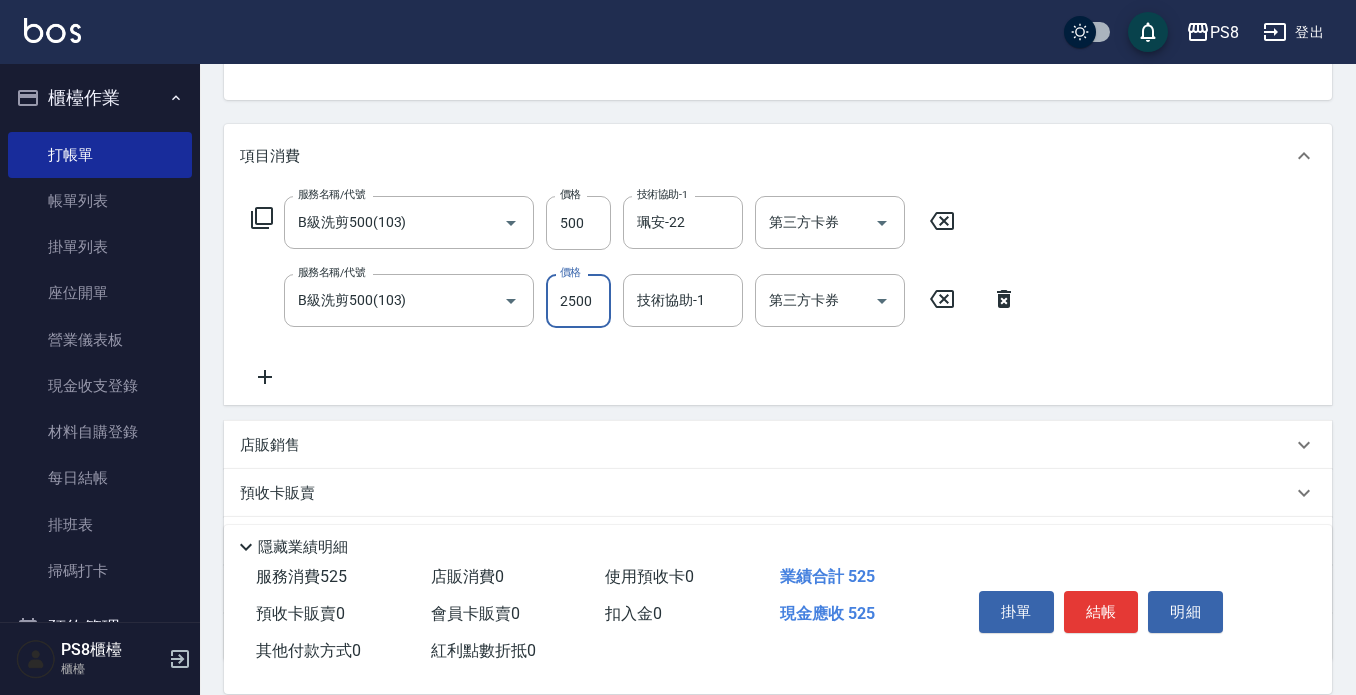 type on "2500" 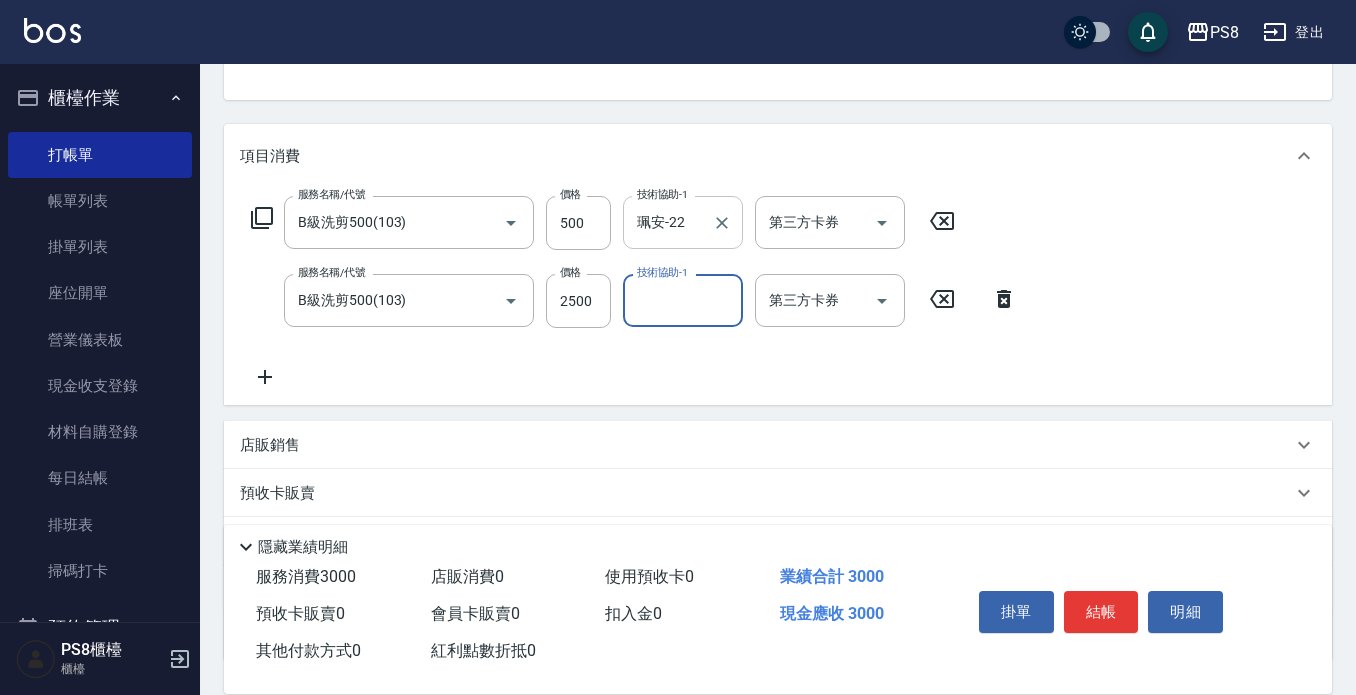 click 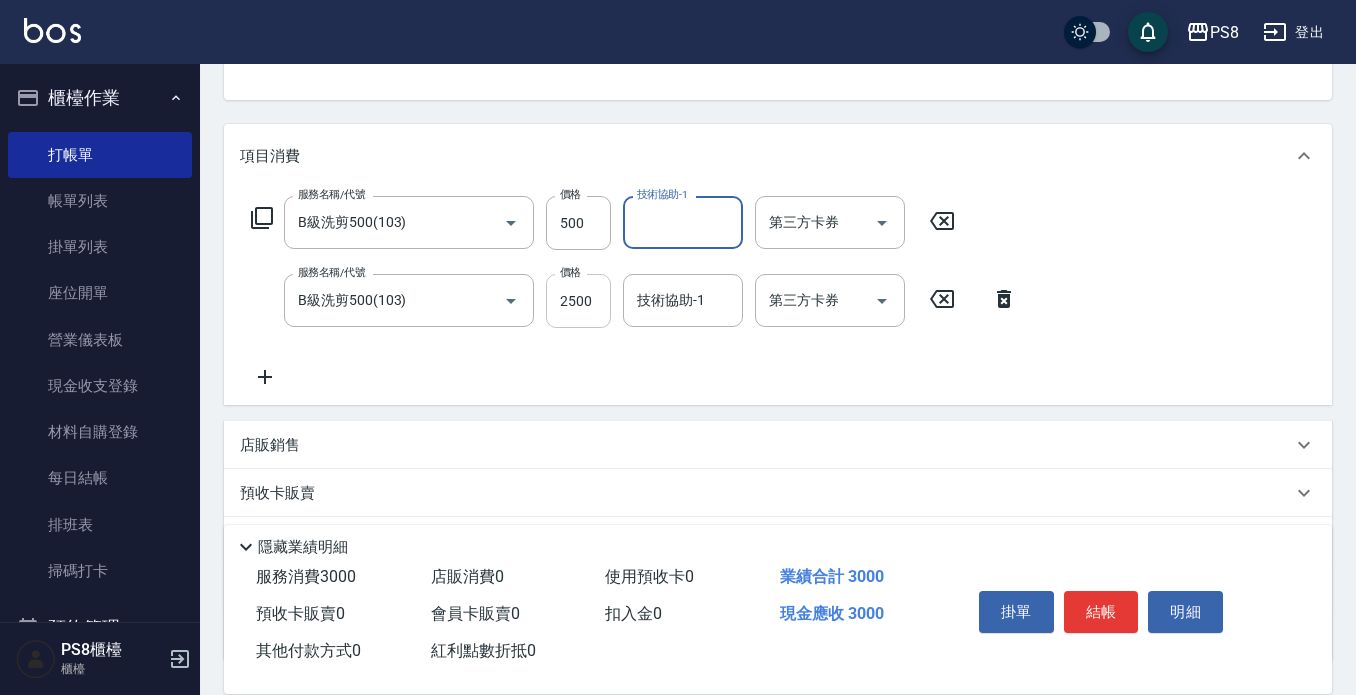 click on "2500" at bounding box center (578, 301) 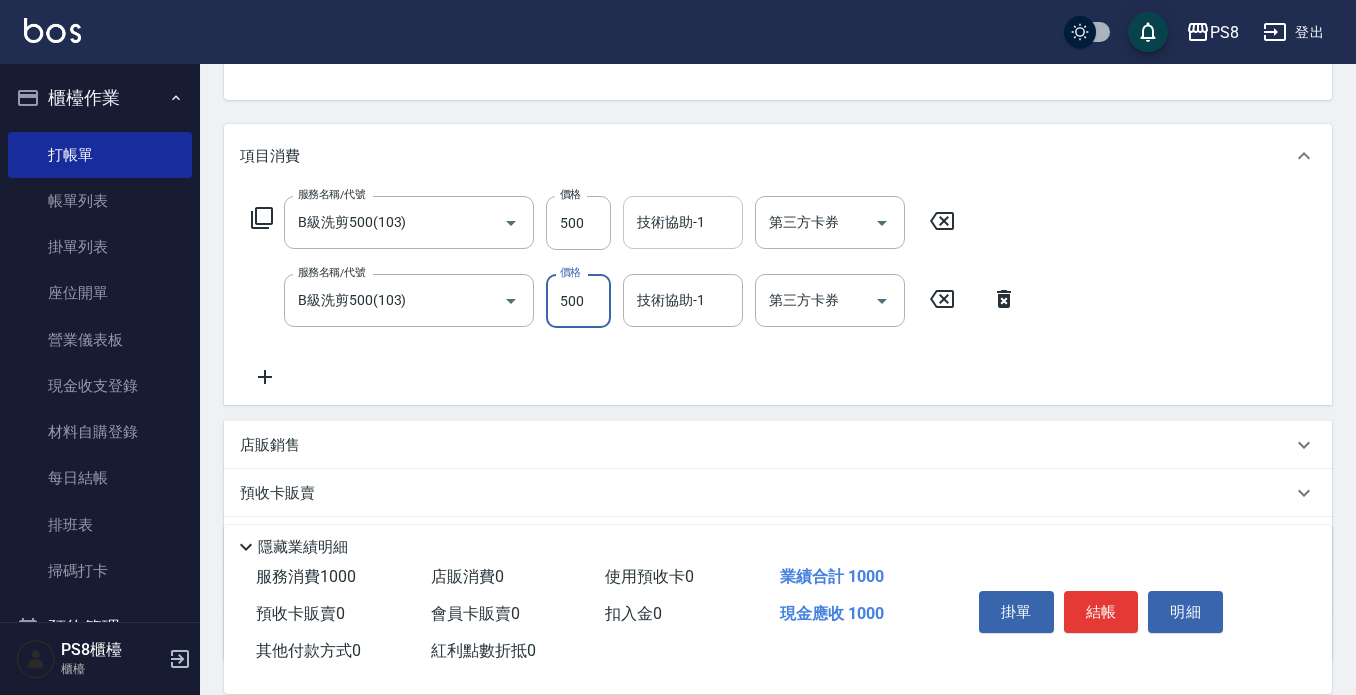 click on "技術協助-1" at bounding box center [683, 222] 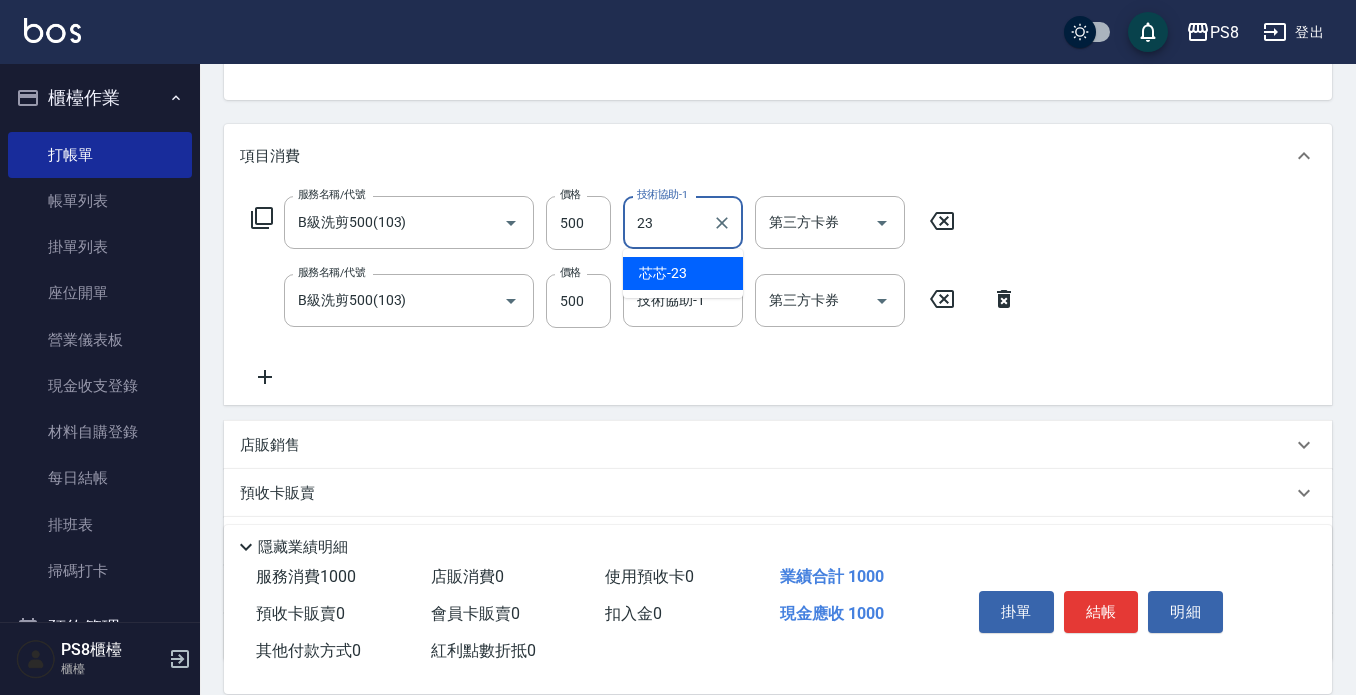 type on "芯芯-23" 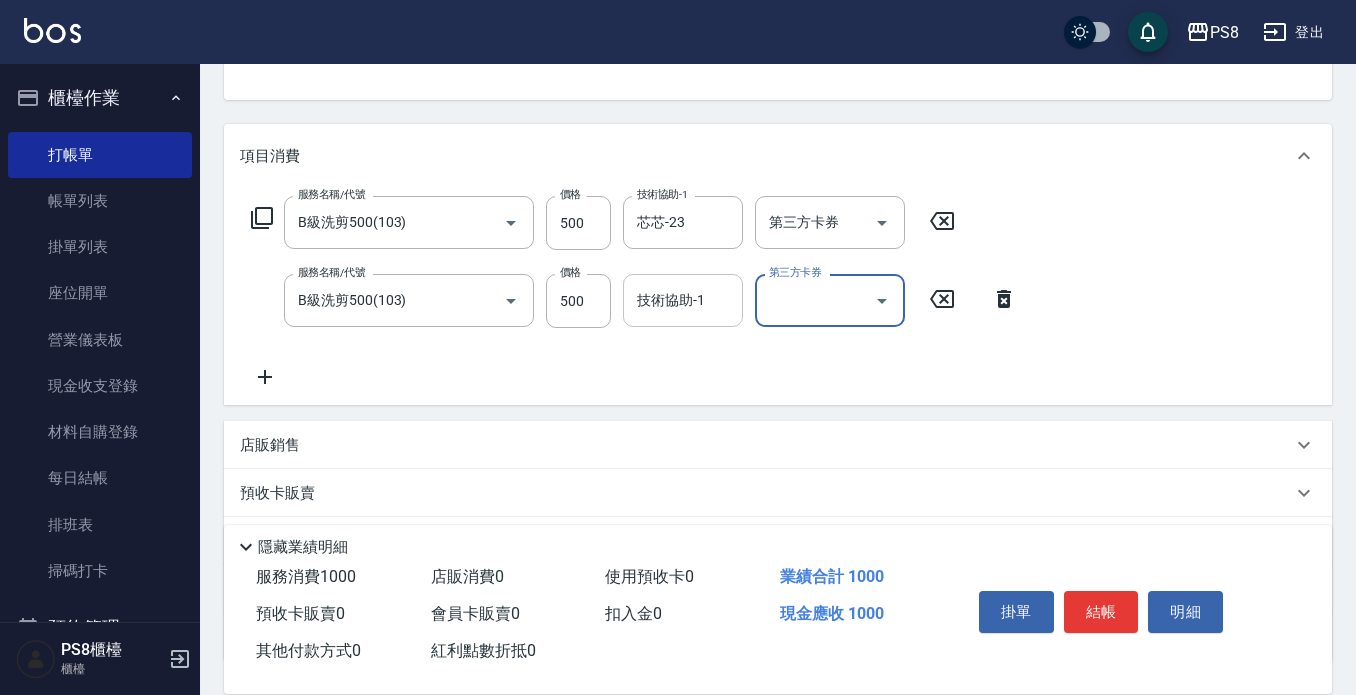 click on "技術協助-1 技術協助-1" at bounding box center (683, 300) 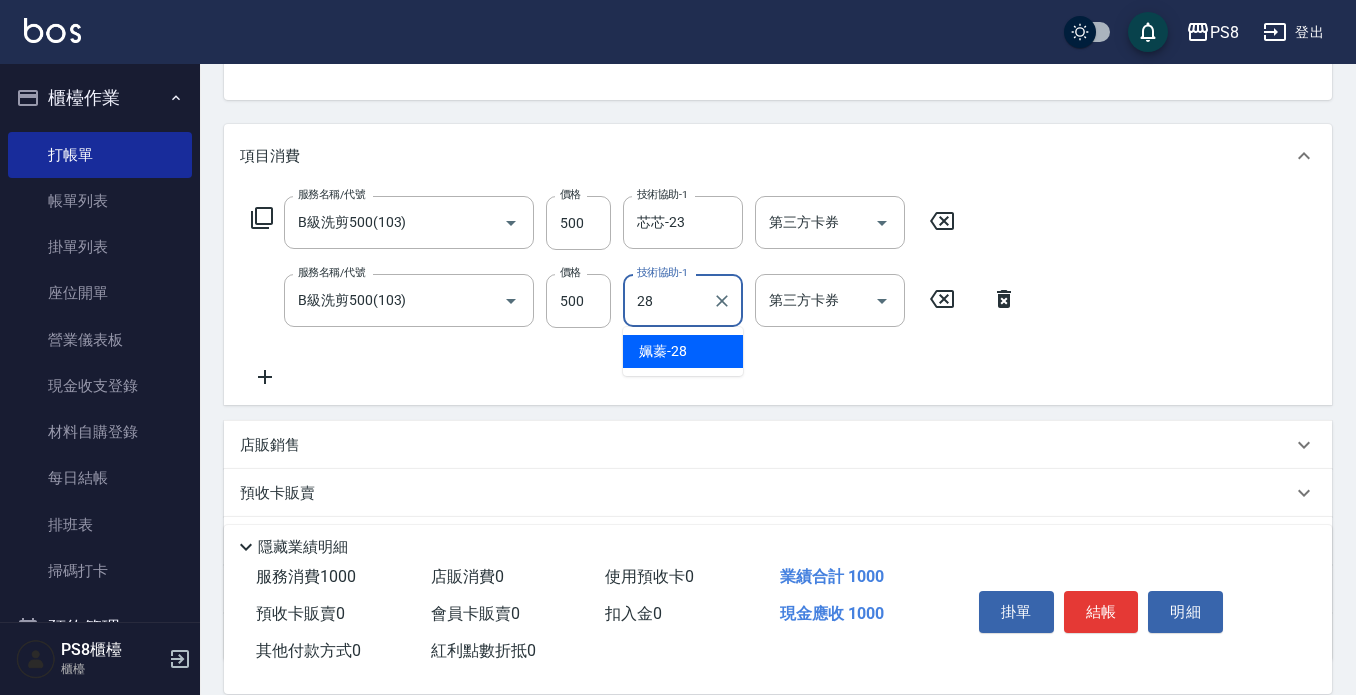 type on "姵蓁-28" 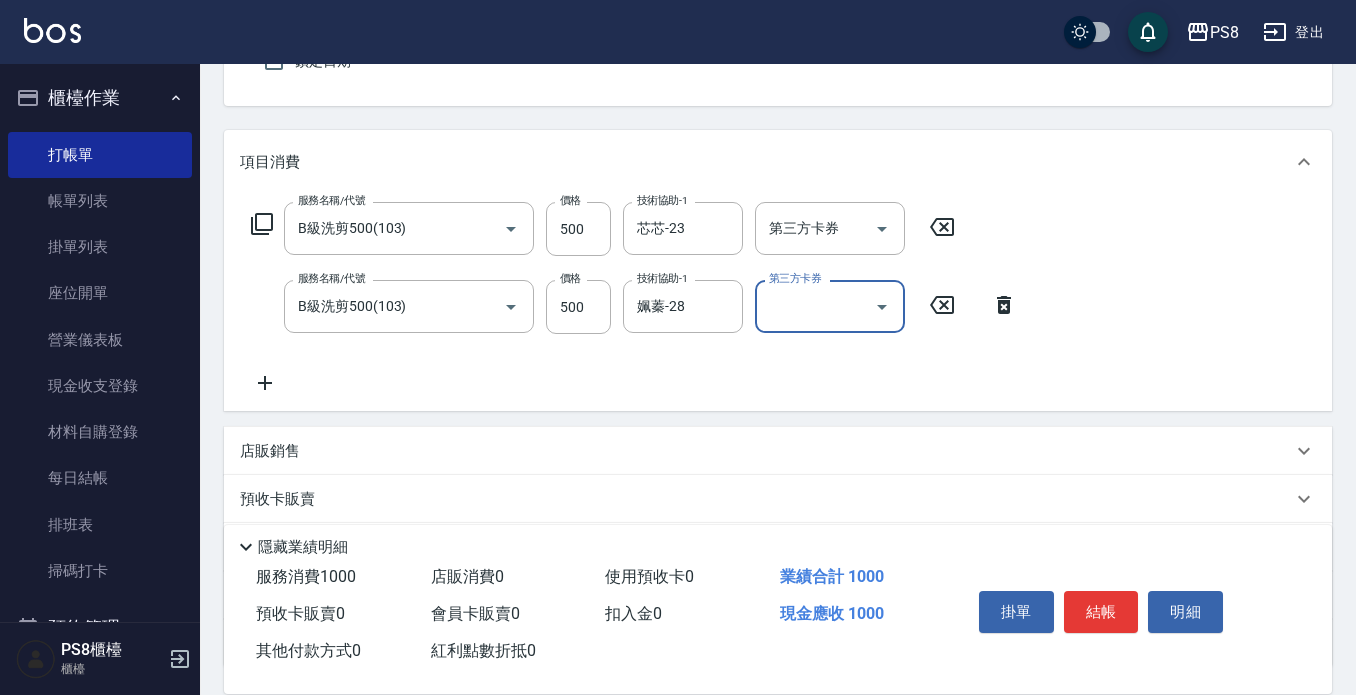 scroll, scrollTop: 0, scrollLeft: 0, axis: both 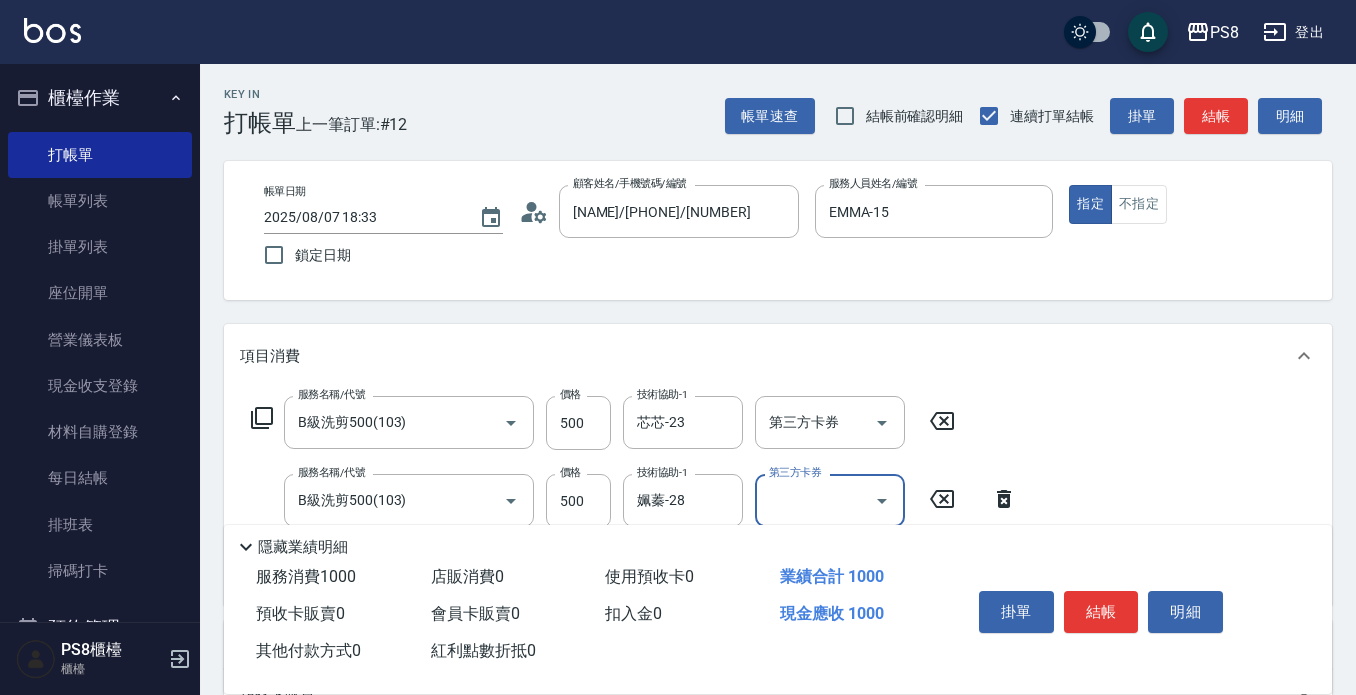 click on "結帳" at bounding box center [1101, 612] 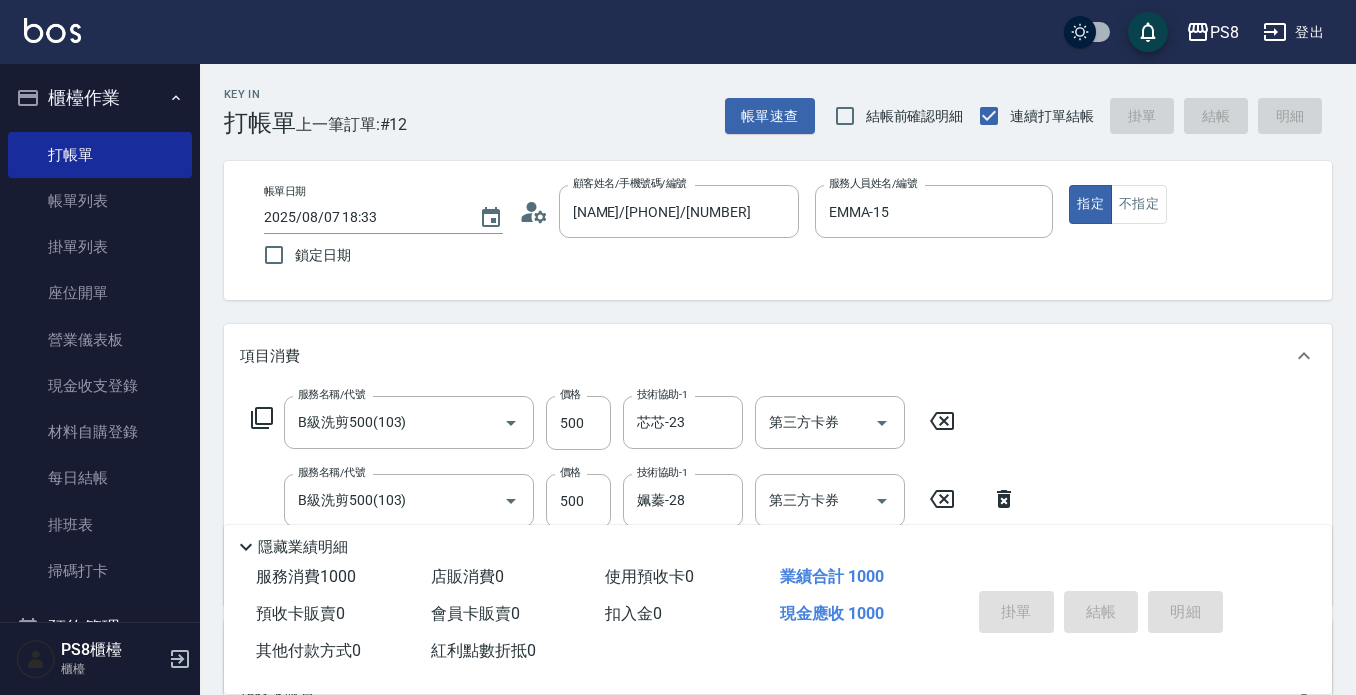 type 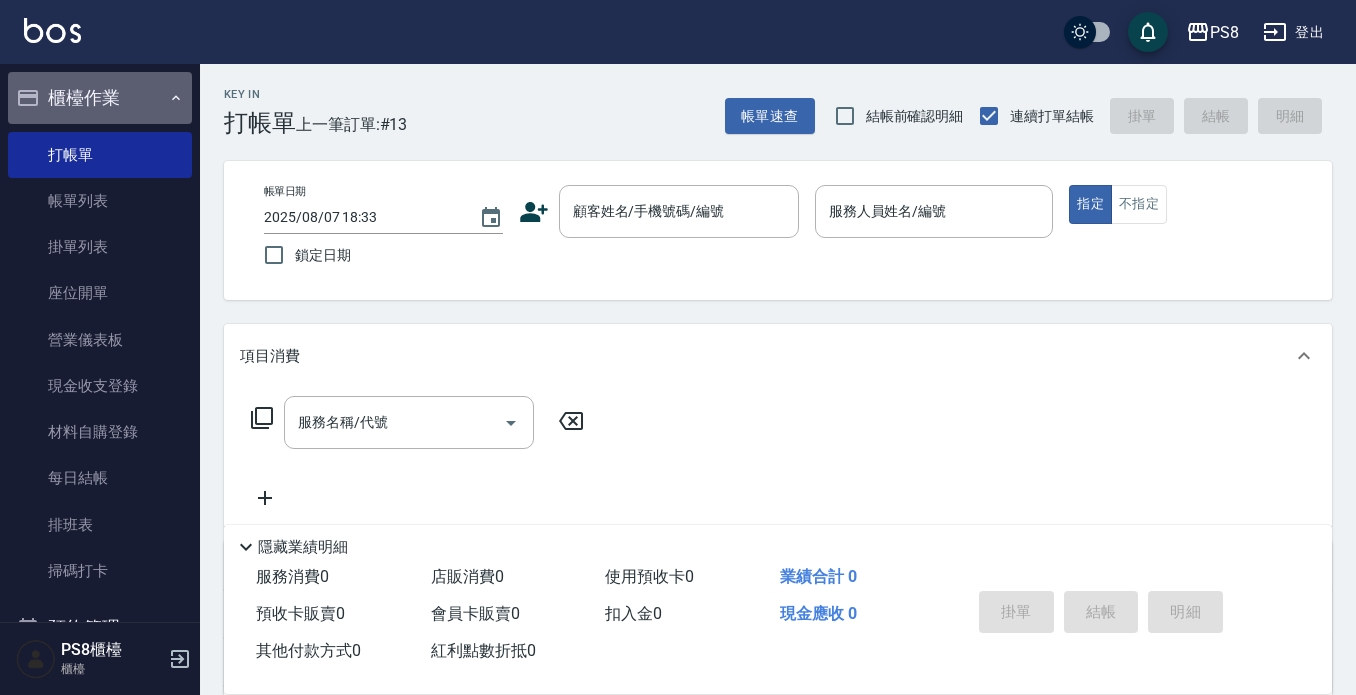 click on "櫃檯作業" at bounding box center (100, 98) 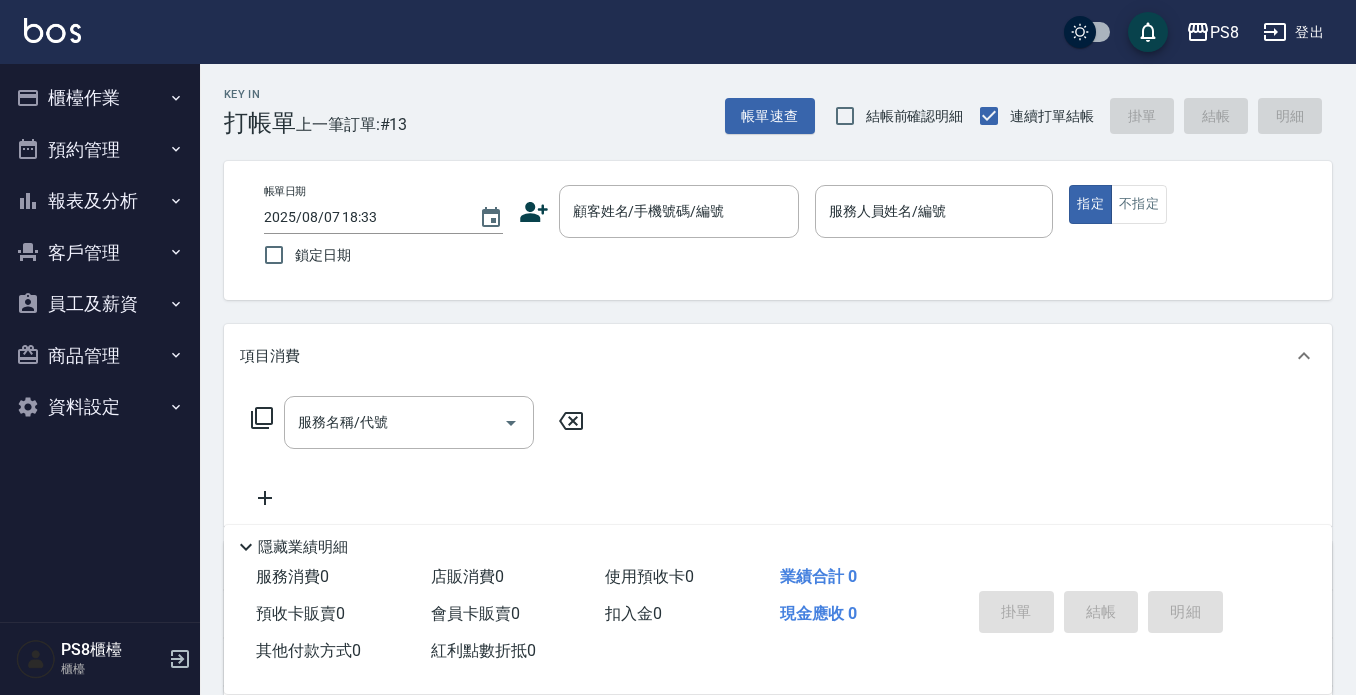 click on "報表及分析" at bounding box center (100, 201) 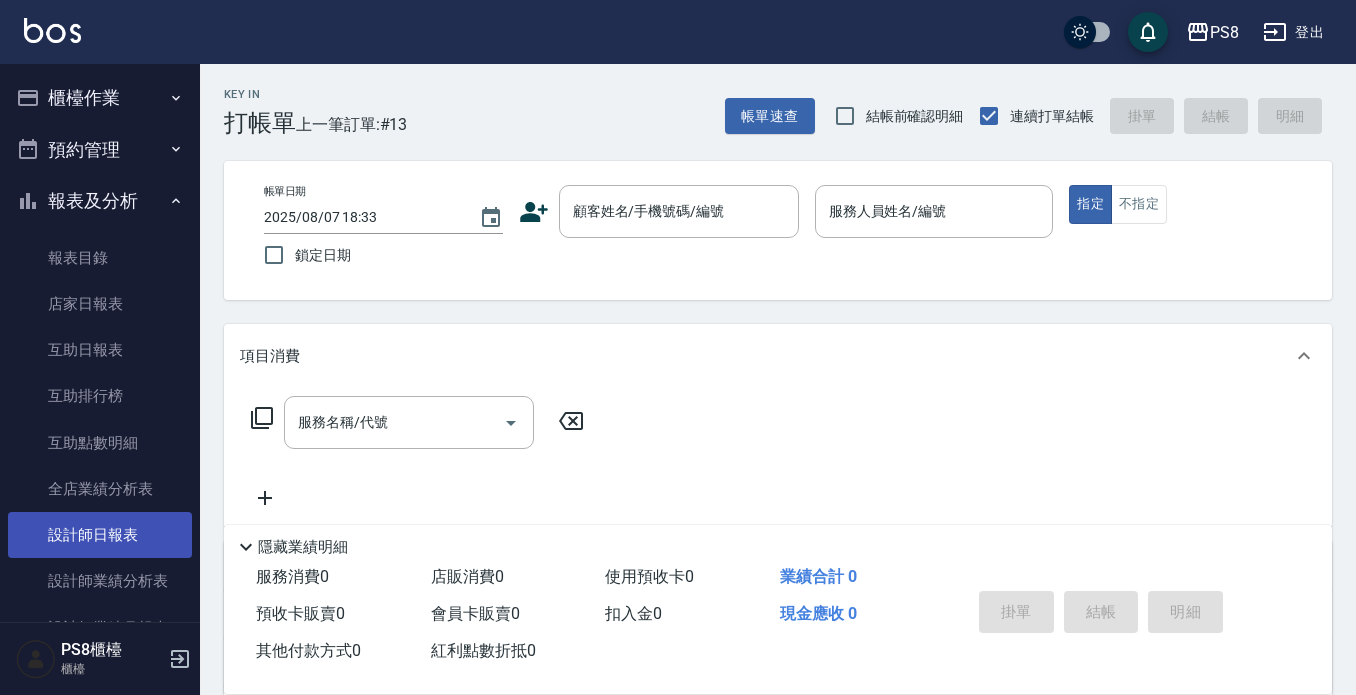 drag, startPoint x: 121, startPoint y: 542, endPoint x: 124, endPoint y: 523, distance: 19.235384 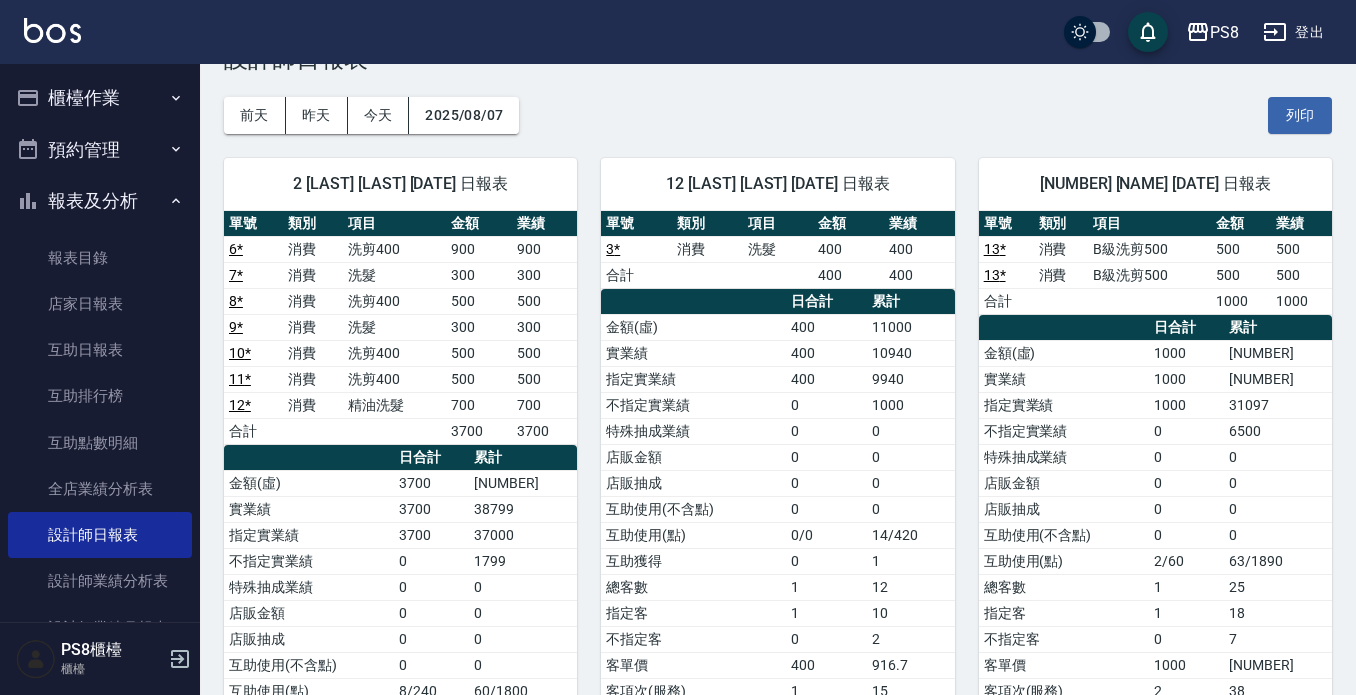 scroll, scrollTop: 100, scrollLeft: 0, axis: vertical 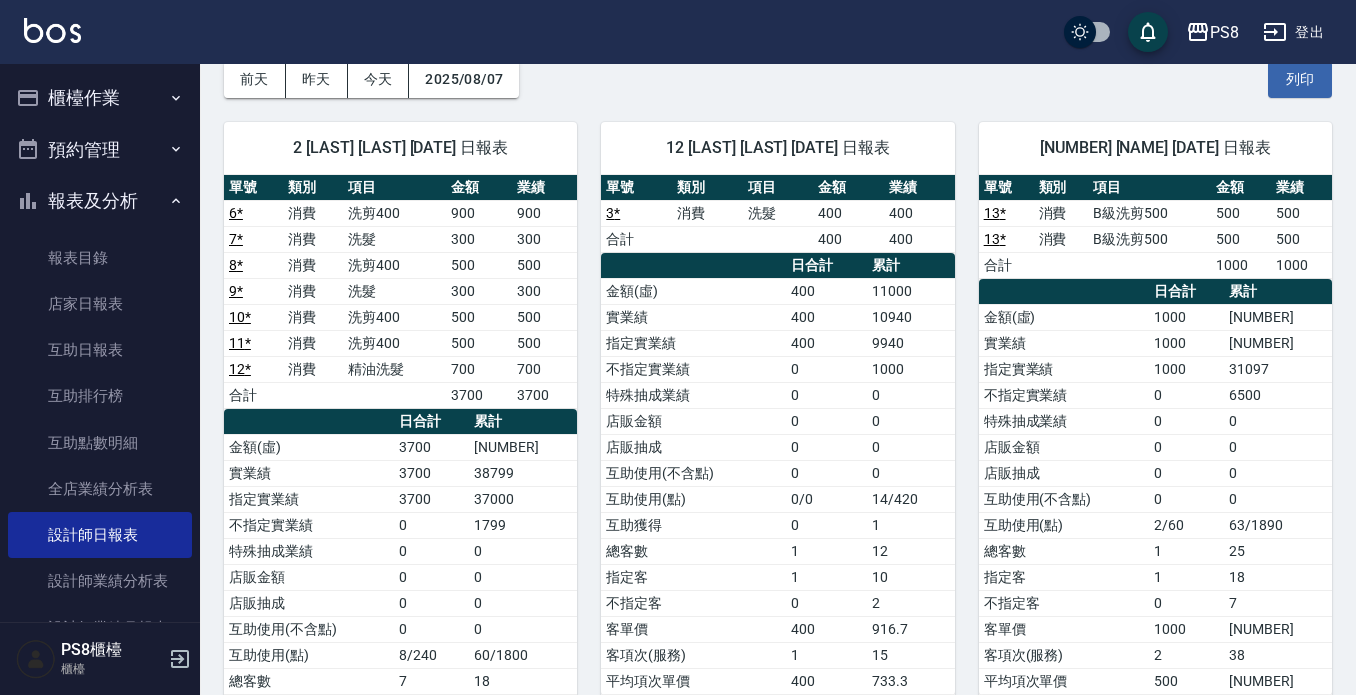click on "報表及分析" at bounding box center (100, 201) 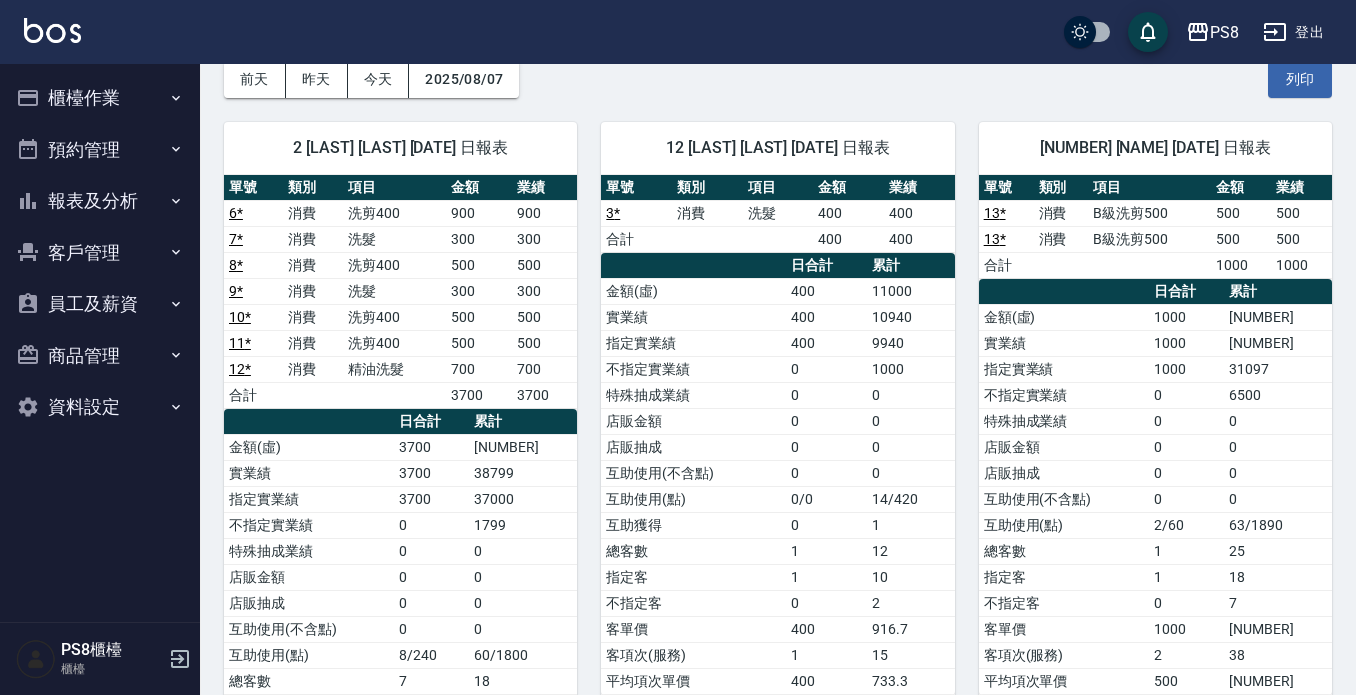 click on "櫃檯作業" at bounding box center (100, 98) 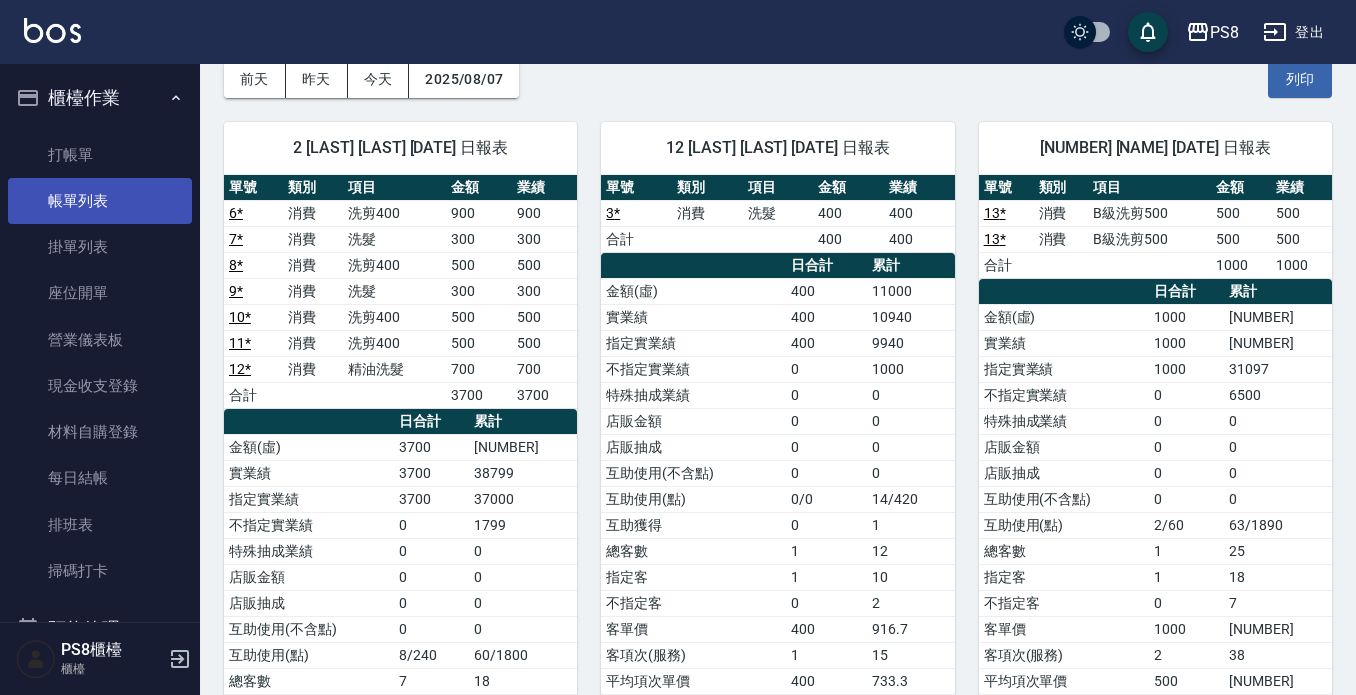 click on "帳單列表" at bounding box center (100, 201) 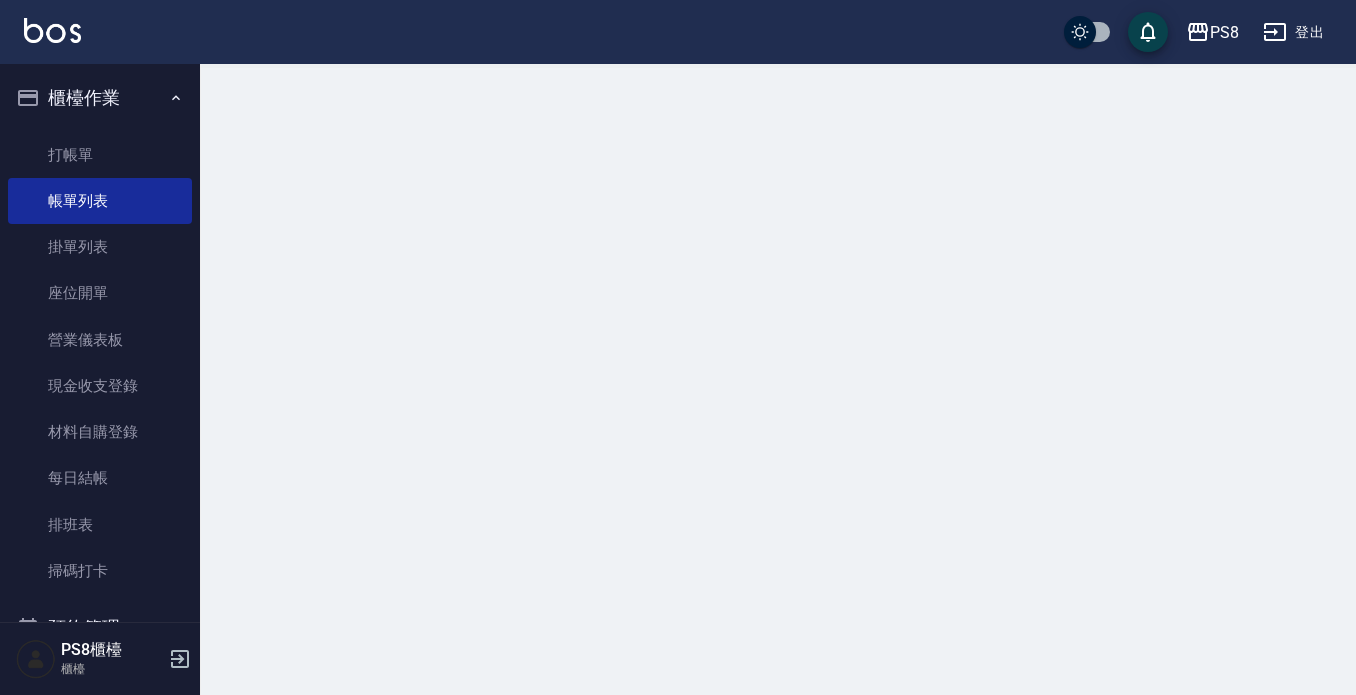 scroll, scrollTop: 0, scrollLeft: 0, axis: both 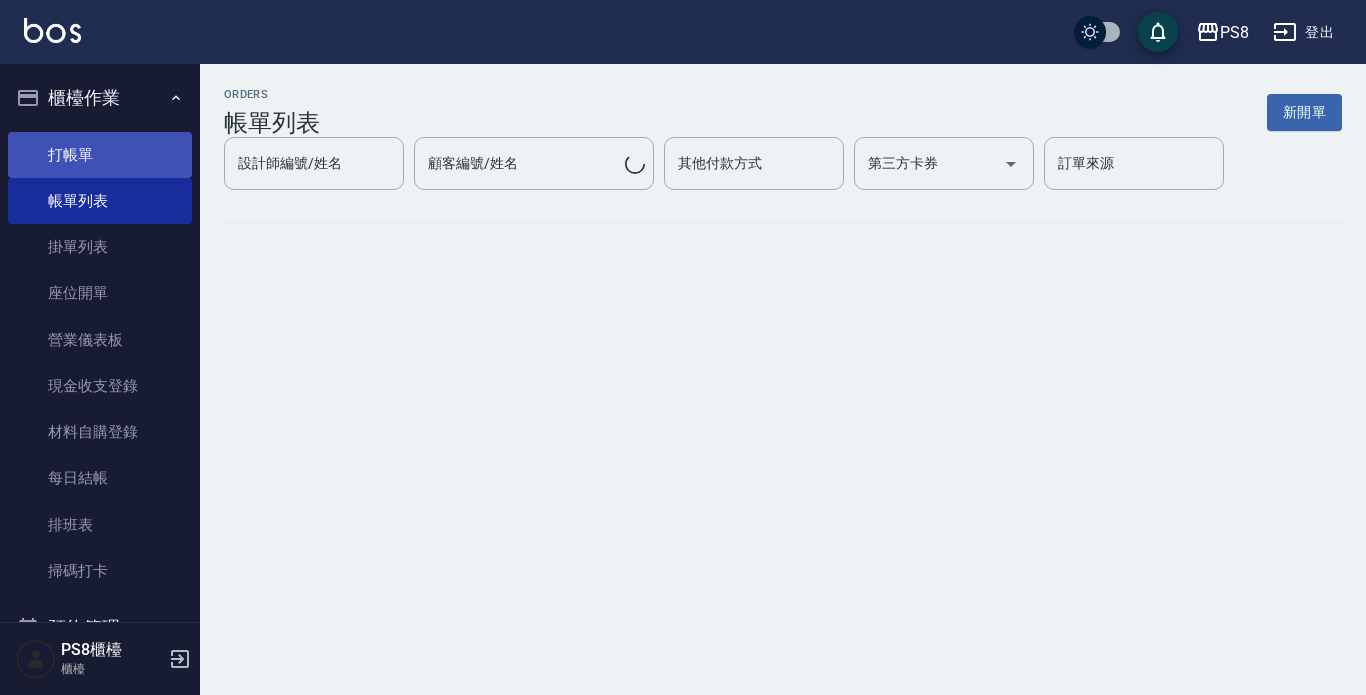 click on "打帳單" at bounding box center [100, 155] 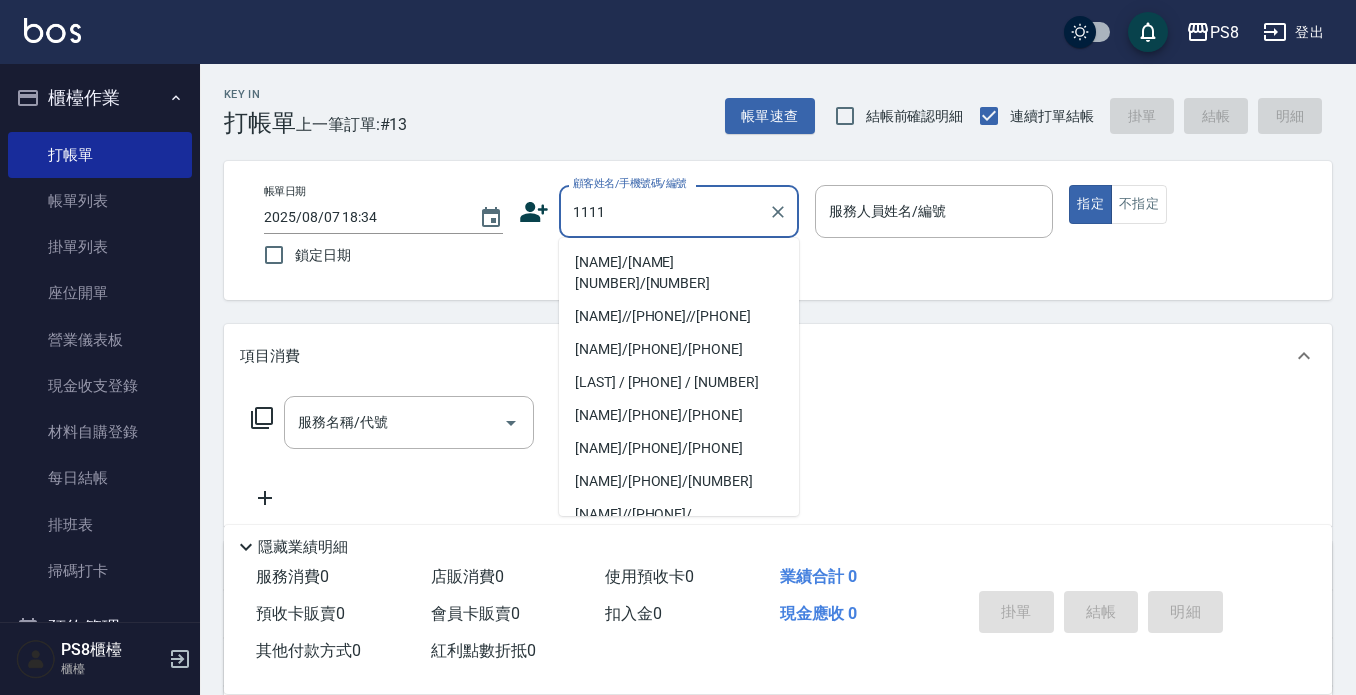 type on "[NAME]/[NAME][NUMBER]/[NUMBER]" 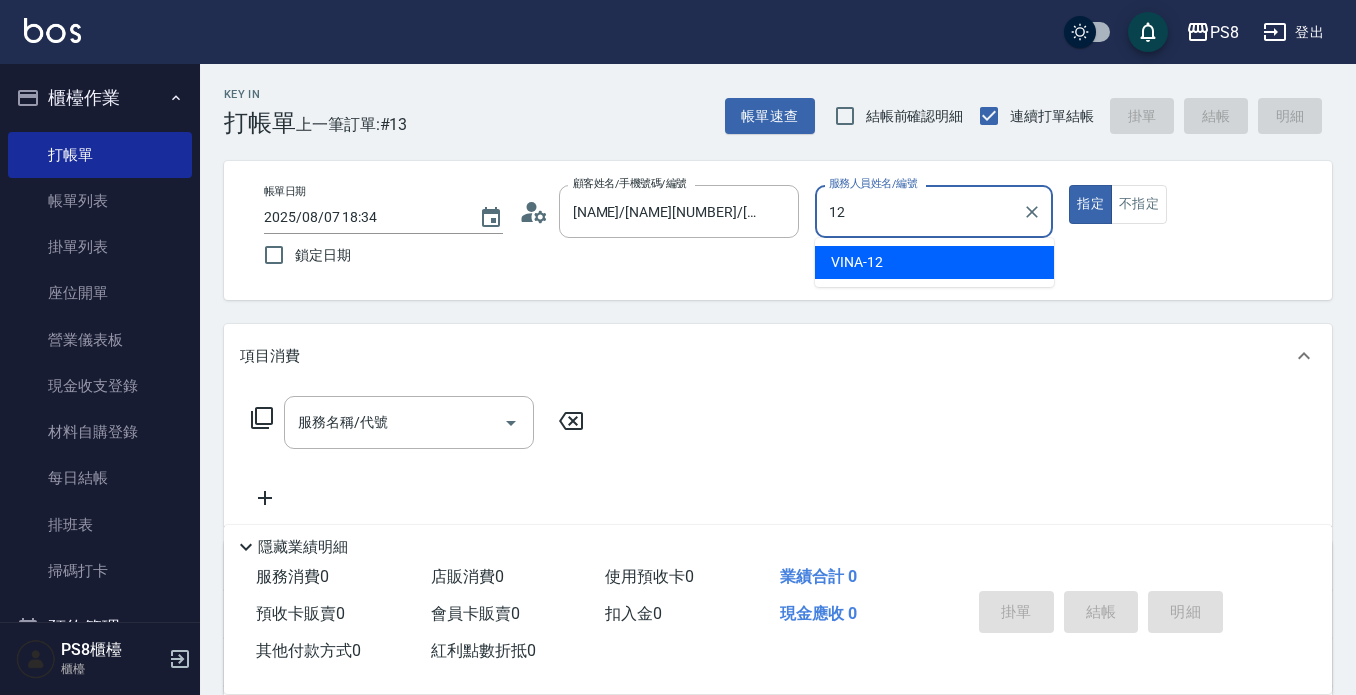 type on "VINA-12" 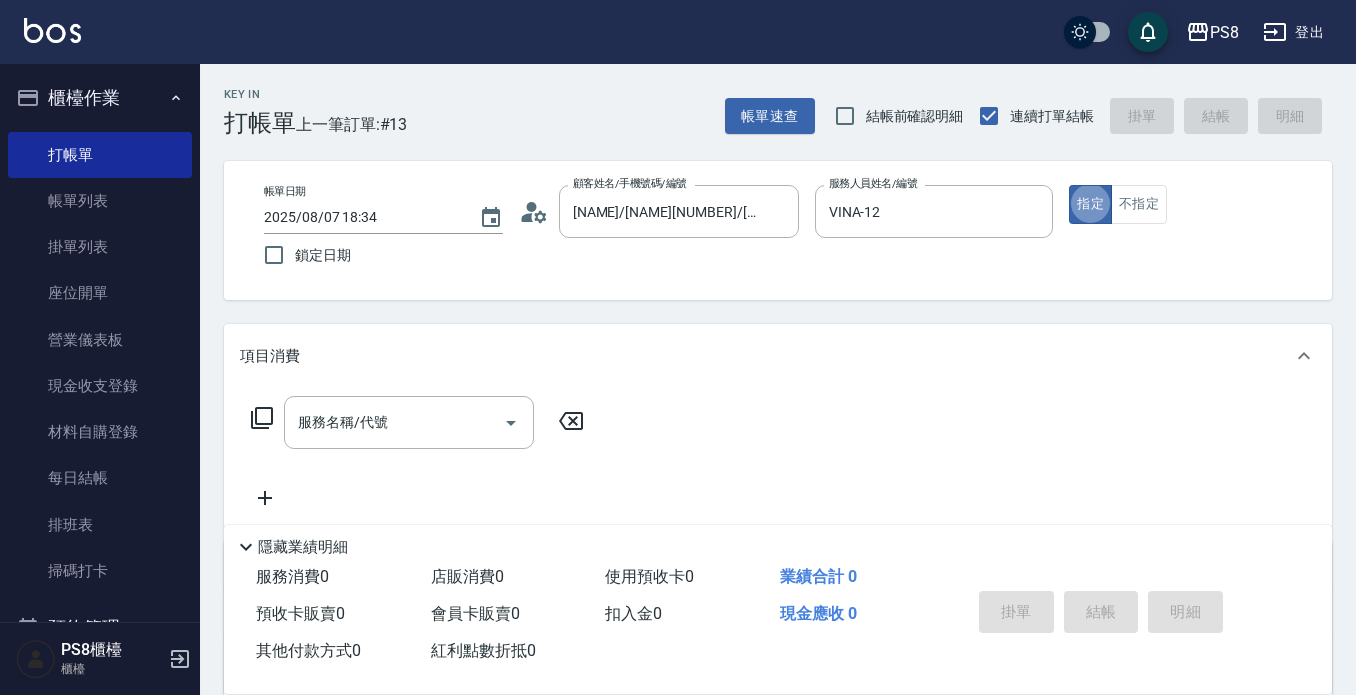 type on "true" 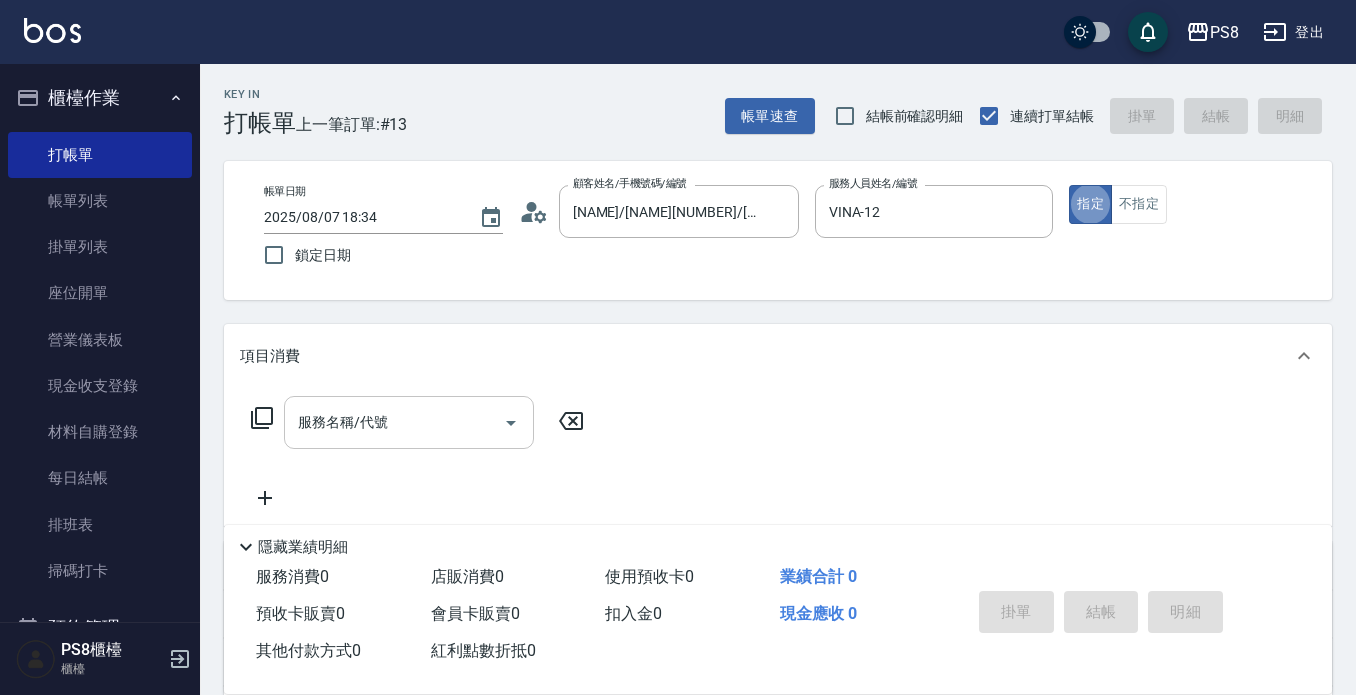 click on "服務名稱/代號" at bounding box center (394, 422) 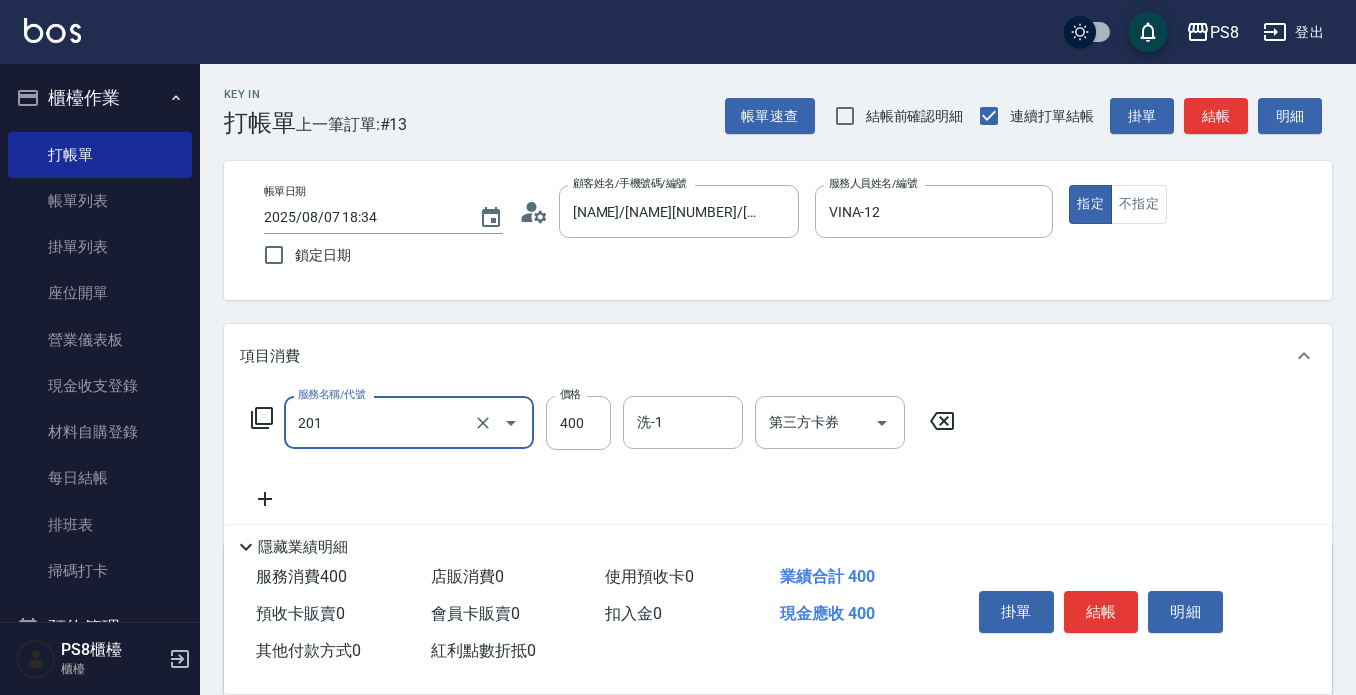 type on "洗剪400(201)" 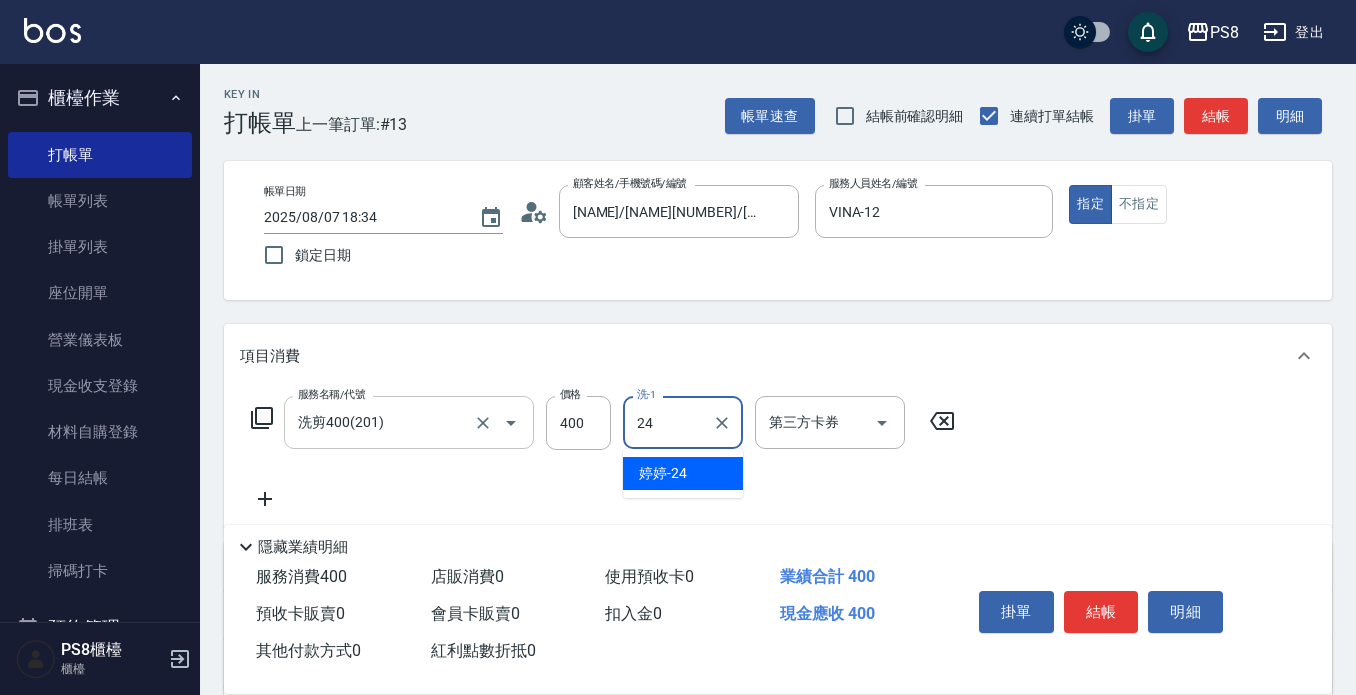 type on "婷婷-24" 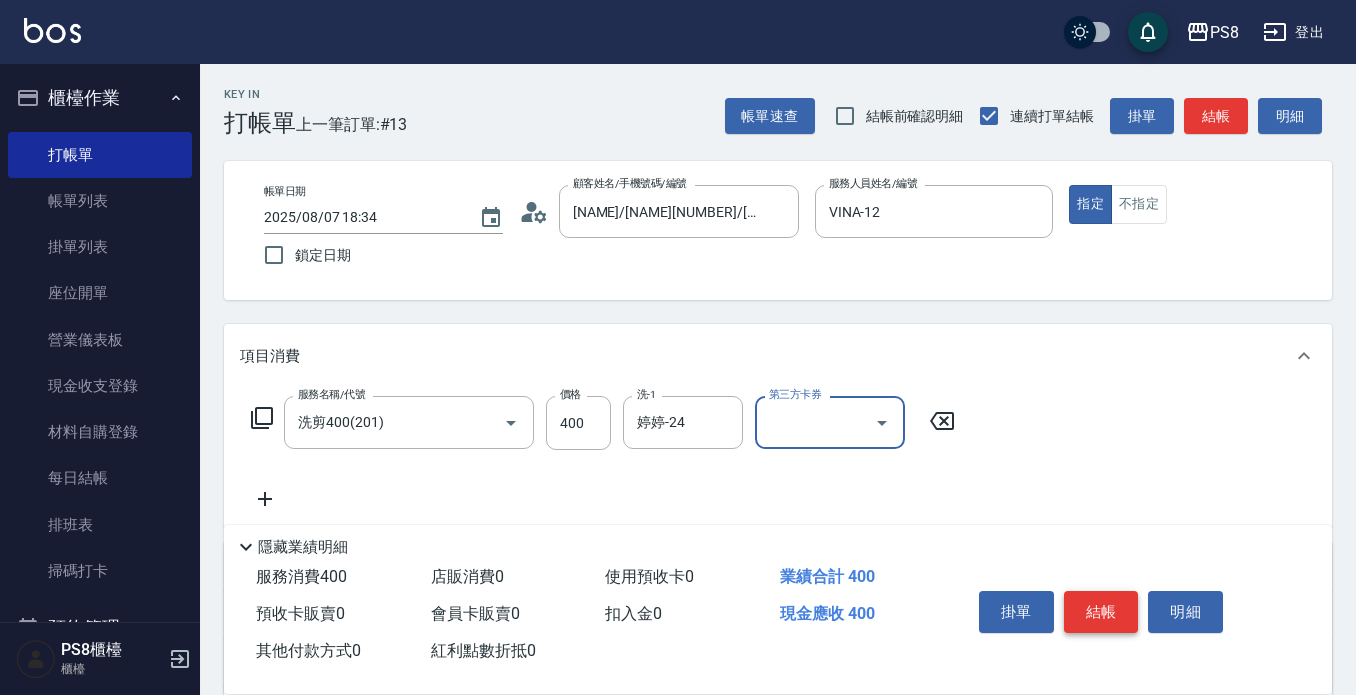 click on "結帳" at bounding box center [1101, 612] 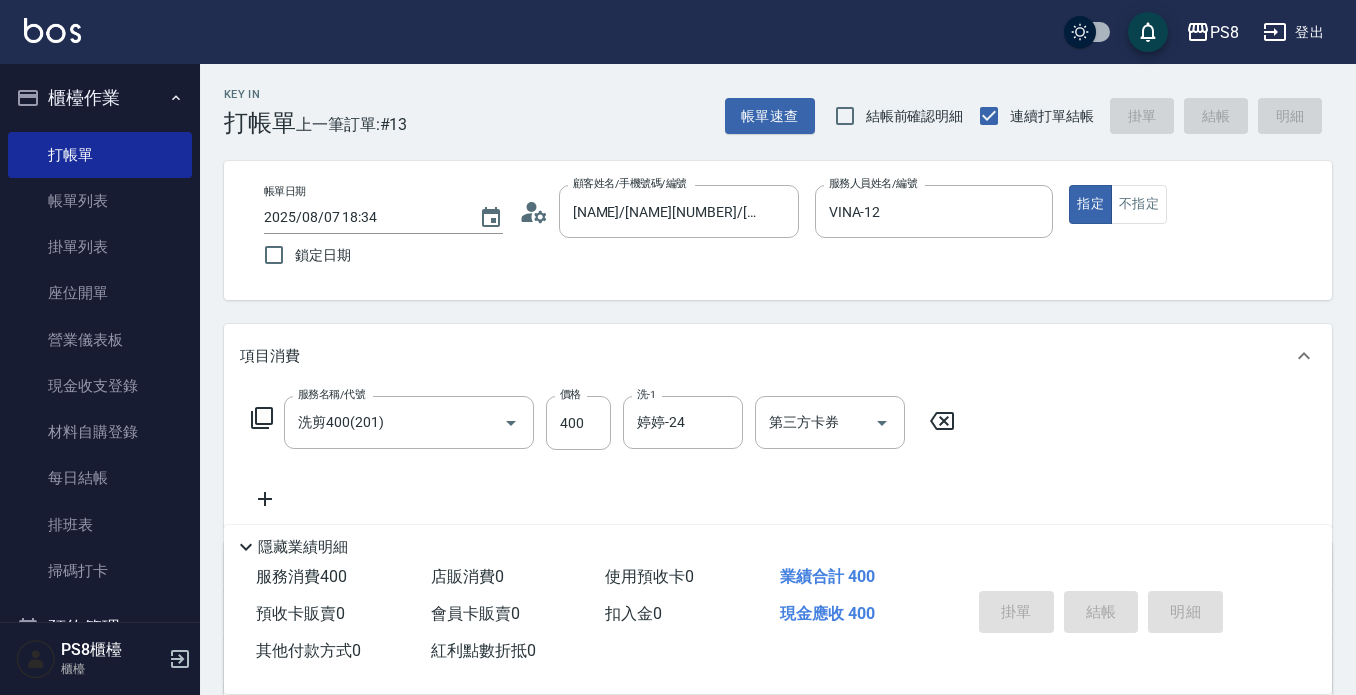 type on "2025/08/07 18:39" 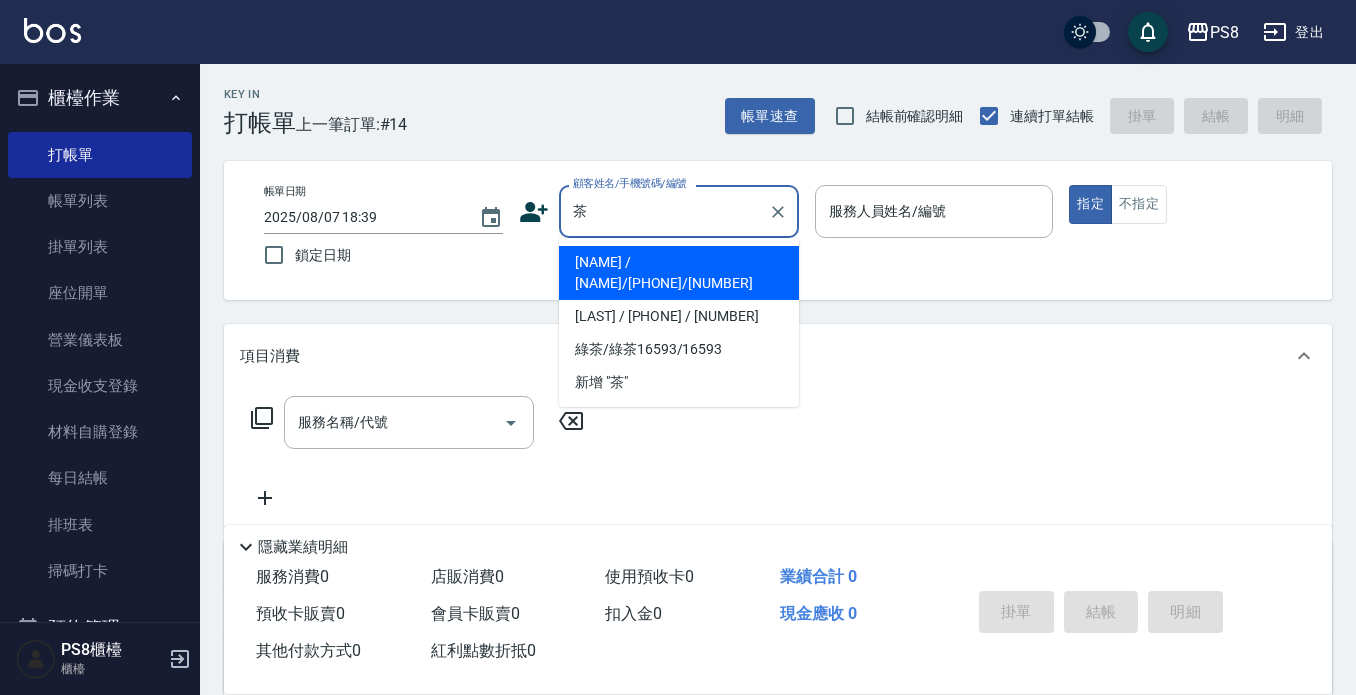 click on "[NAME] / [NAME]/[PHONE]/[NUMBER]" at bounding box center (679, 273) 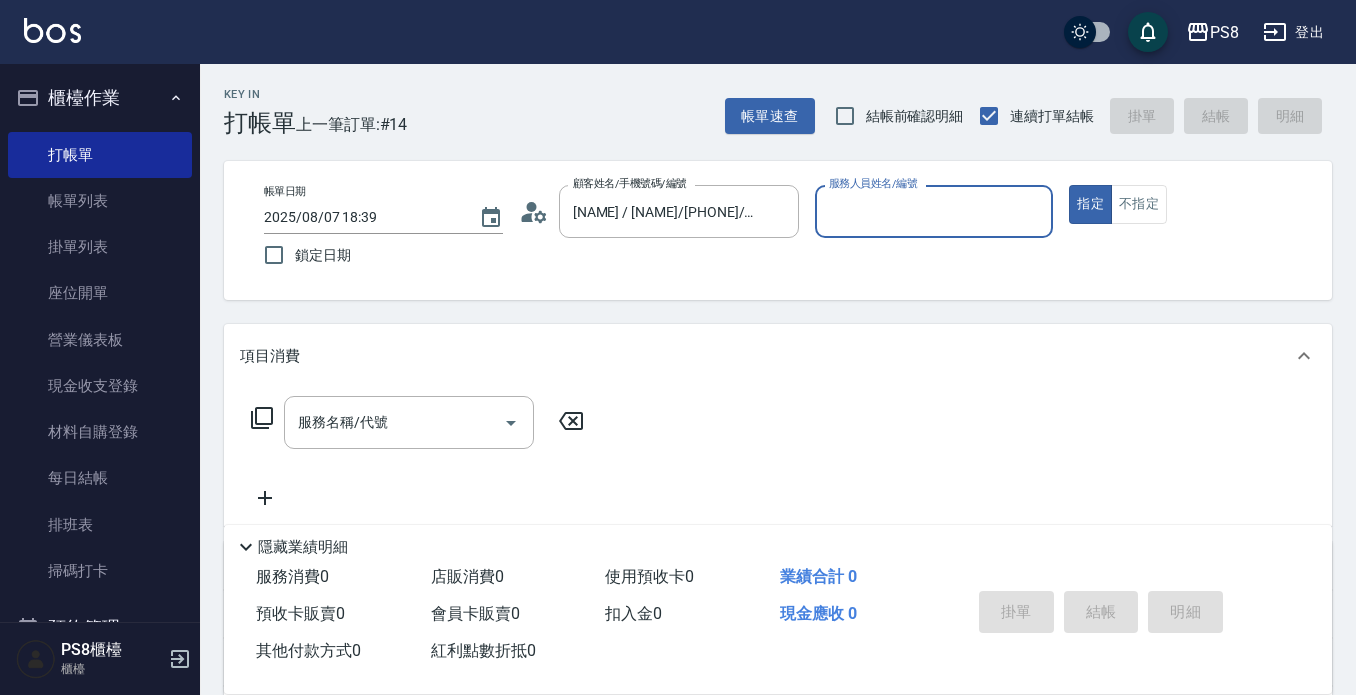 type on "VINA-12" 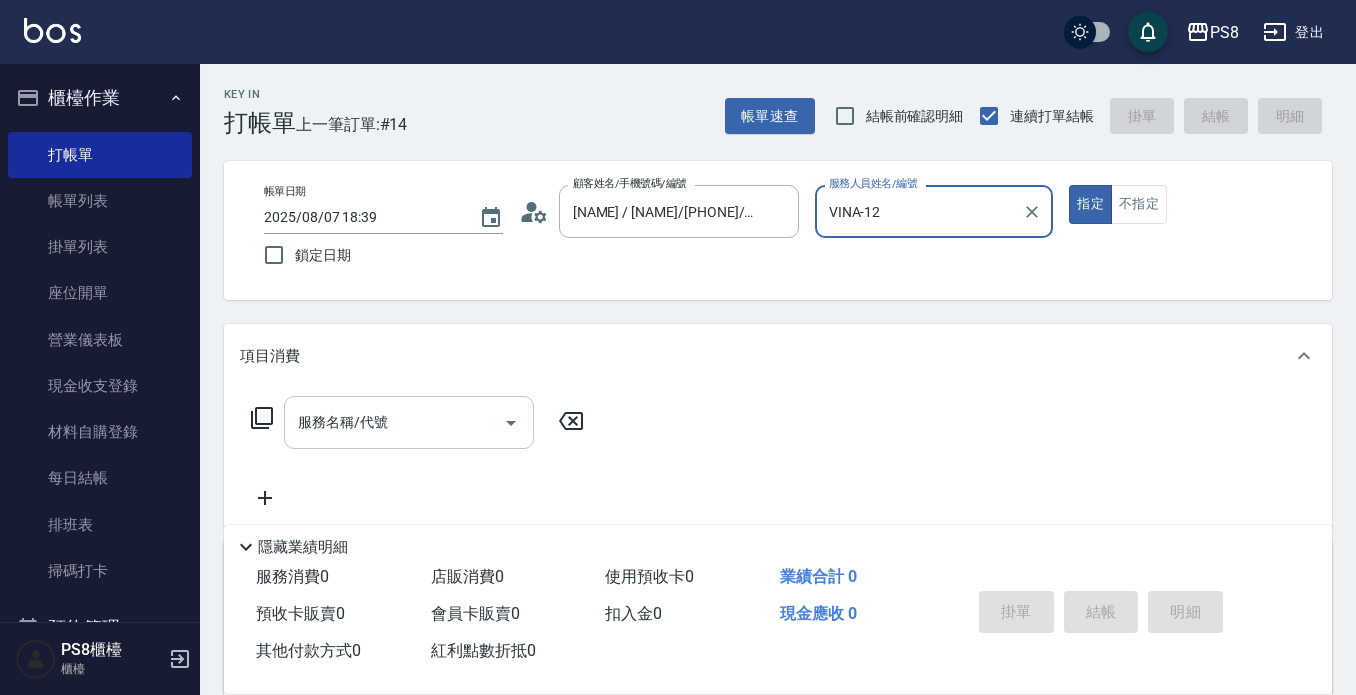 click on "服務名稱/代號" at bounding box center [394, 422] 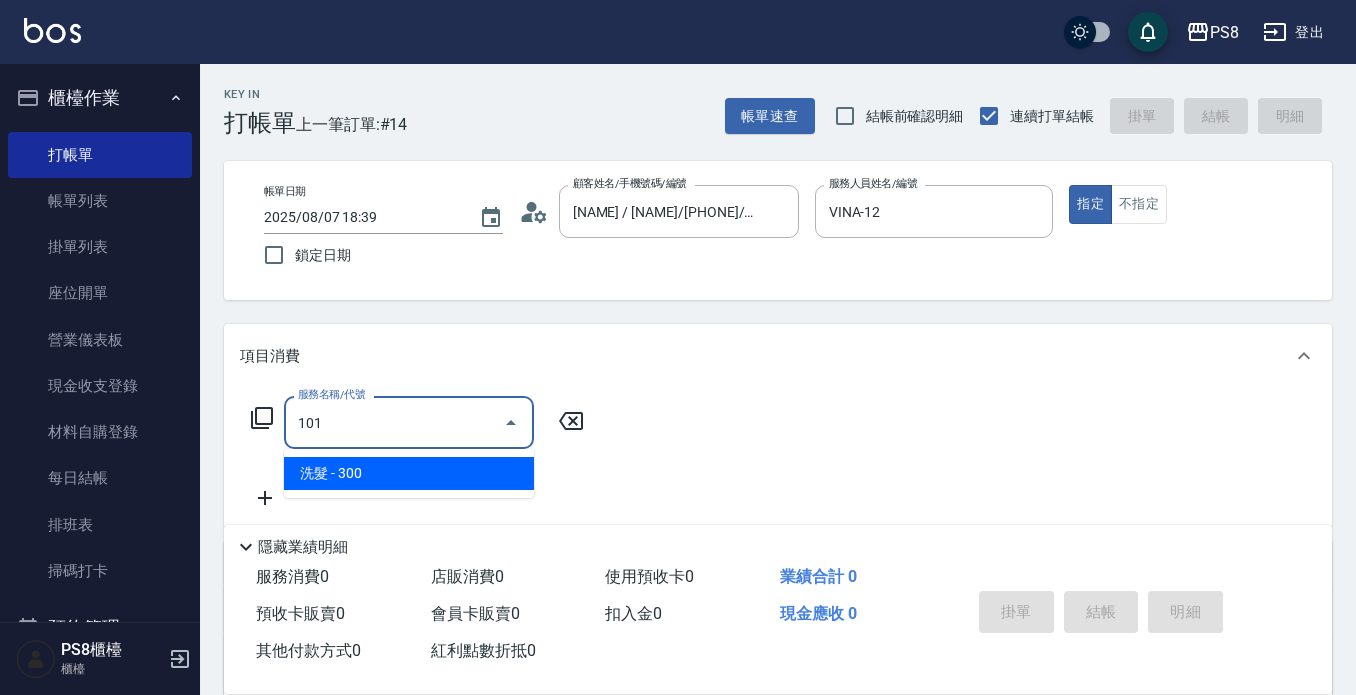 type on "洗髮(101)" 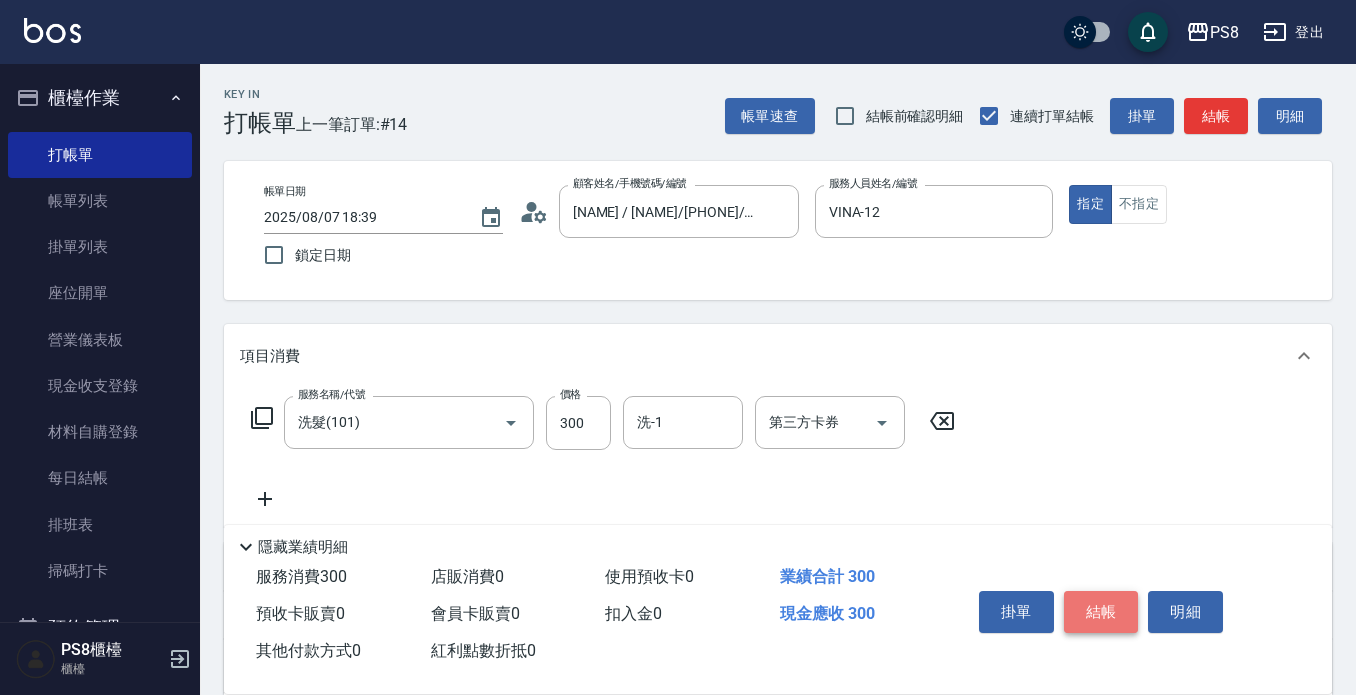 click on "結帳" at bounding box center [1101, 612] 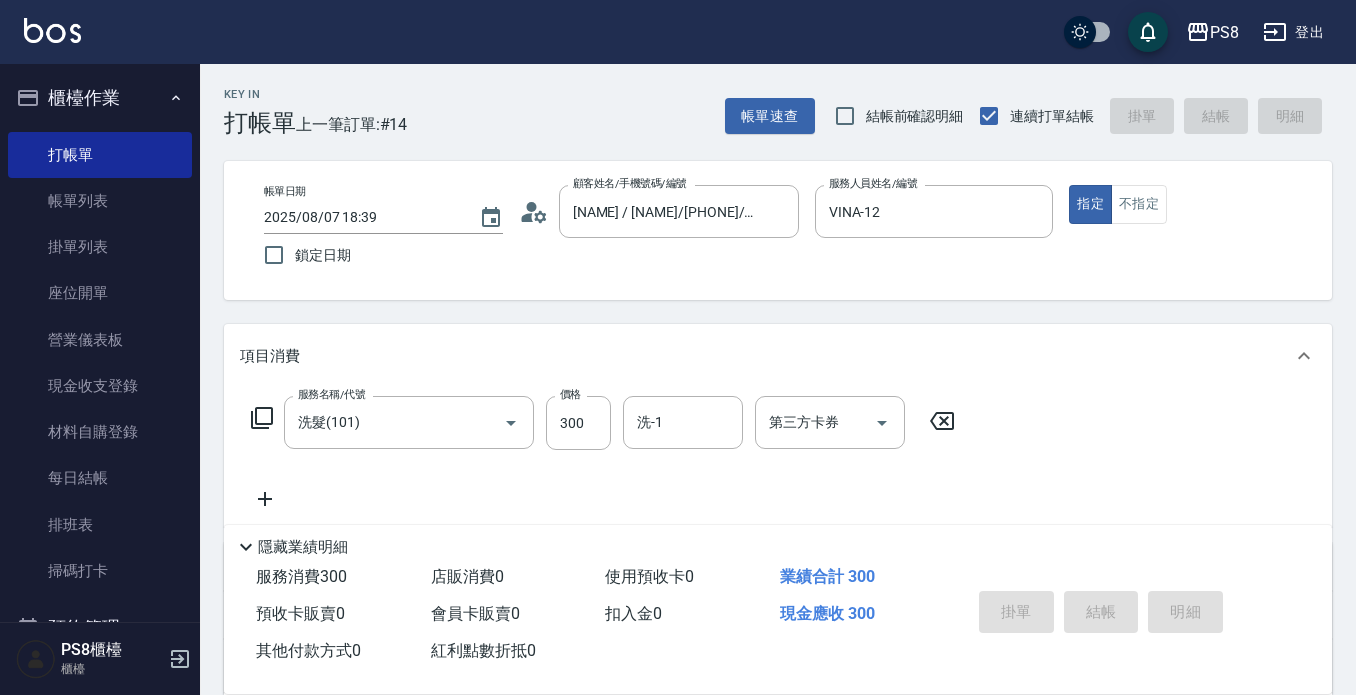 type 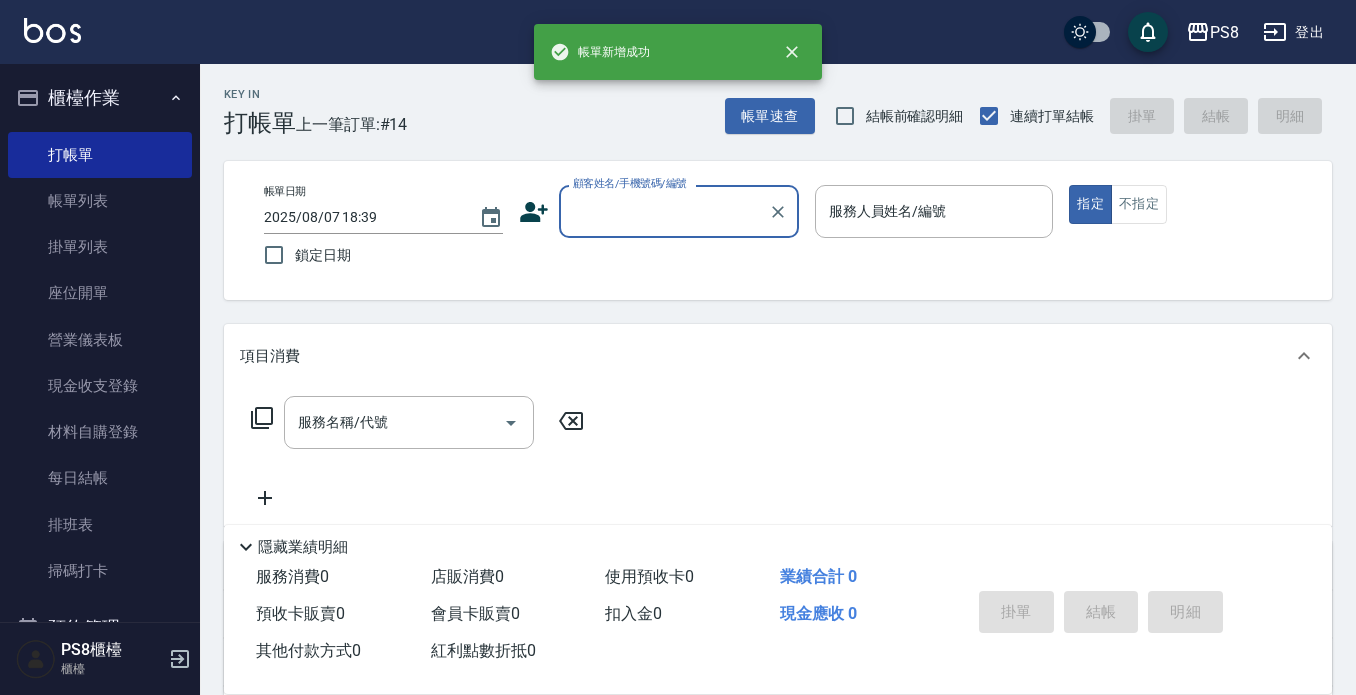 scroll, scrollTop: 0, scrollLeft: 0, axis: both 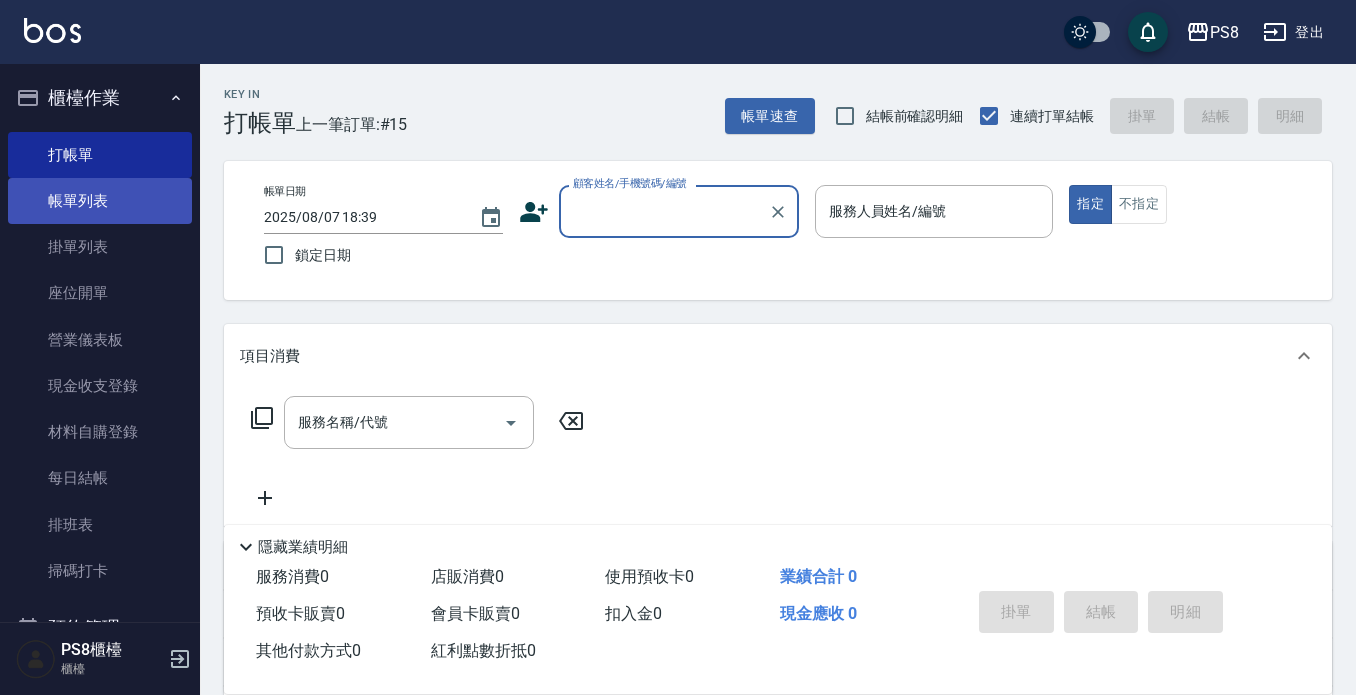click on "帳單列表" at bounding box center [100, 201] 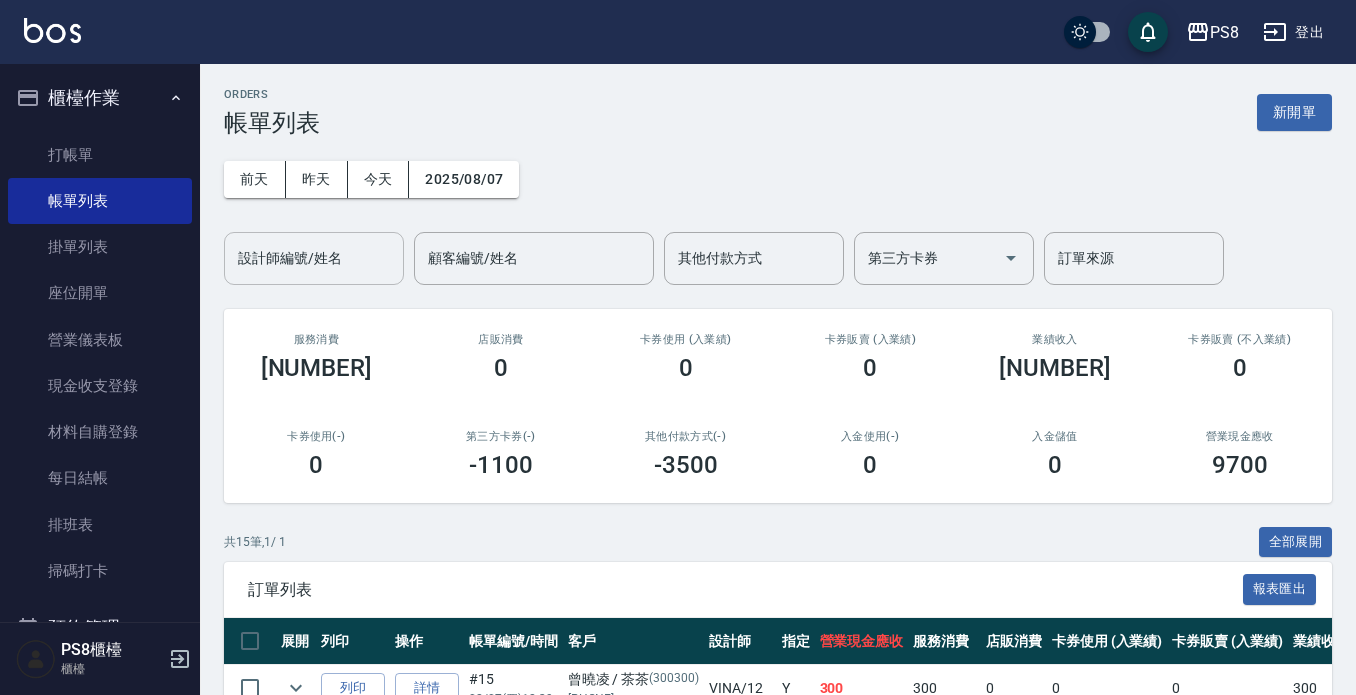 click on "設計師編號/姓名 設計師編號/姓名" at bounding box center (314, 258) 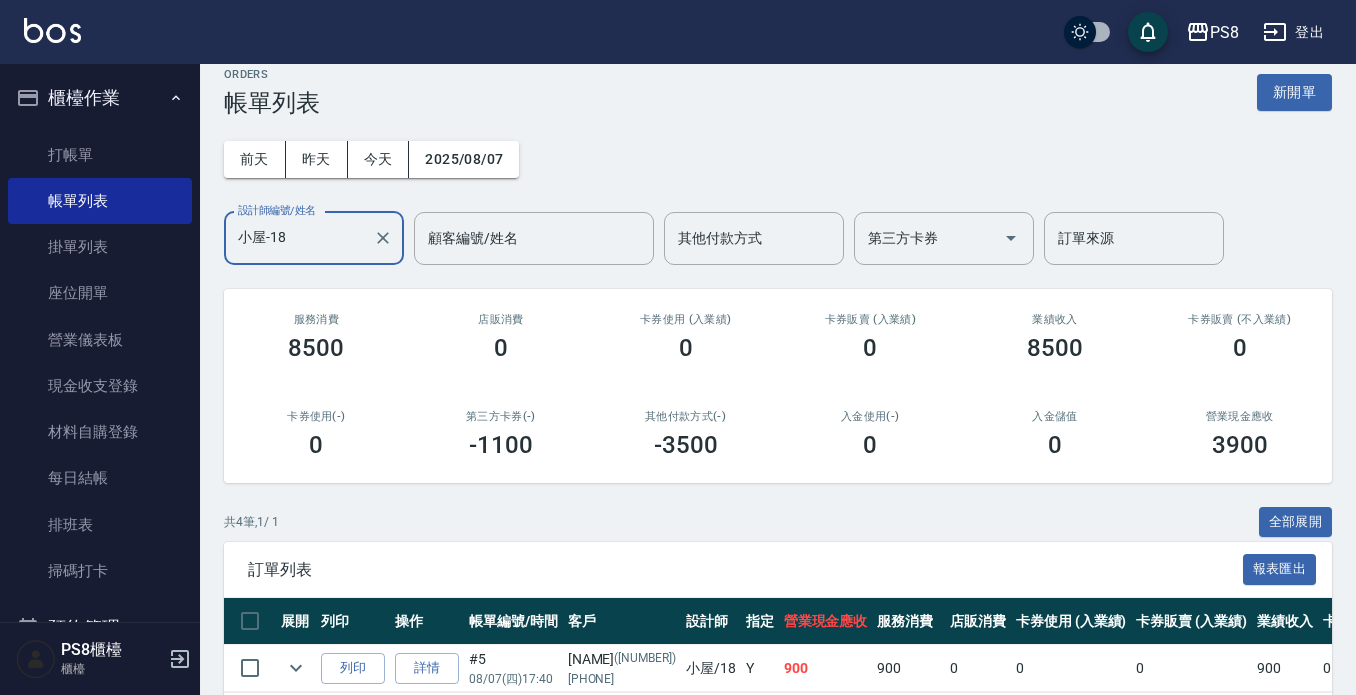 scroll, scrollTop: 0, scrollLeft: 0, axis: both 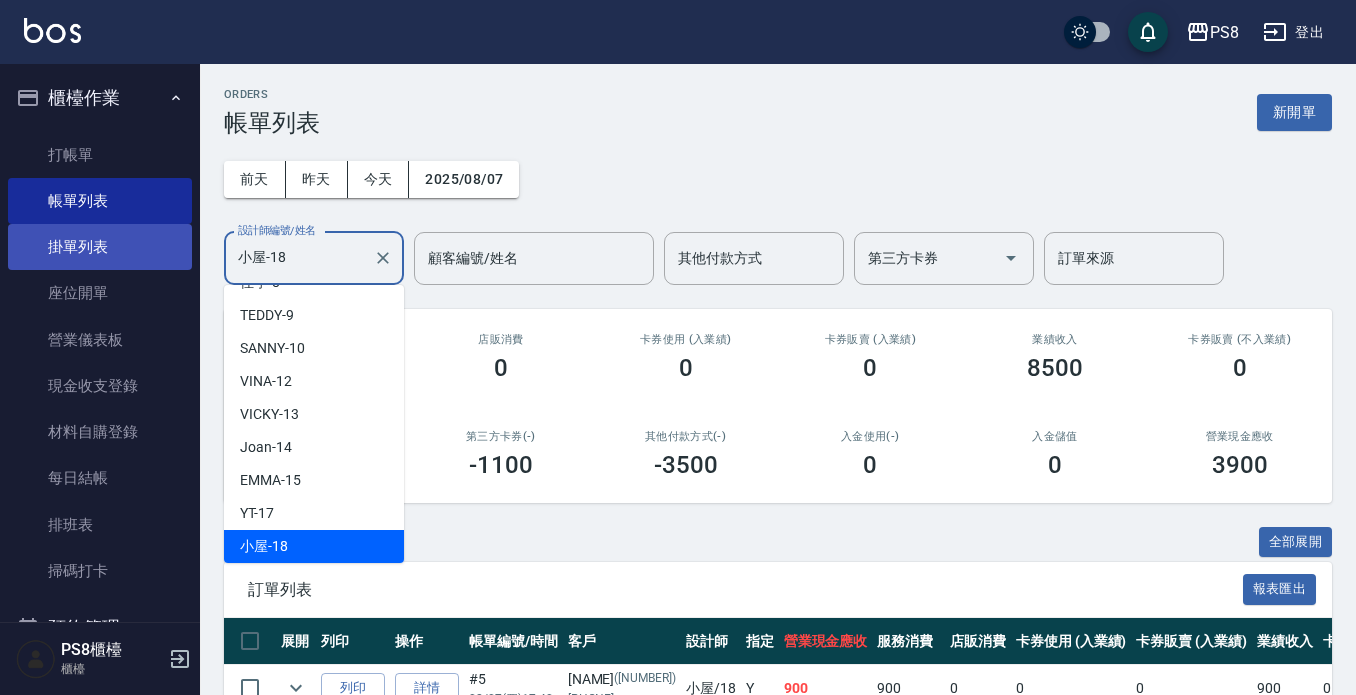 drag, startPoint x: 310, startPoint y: 259, endPoint x: 160, endPoint y: 230, distance: 152.77762 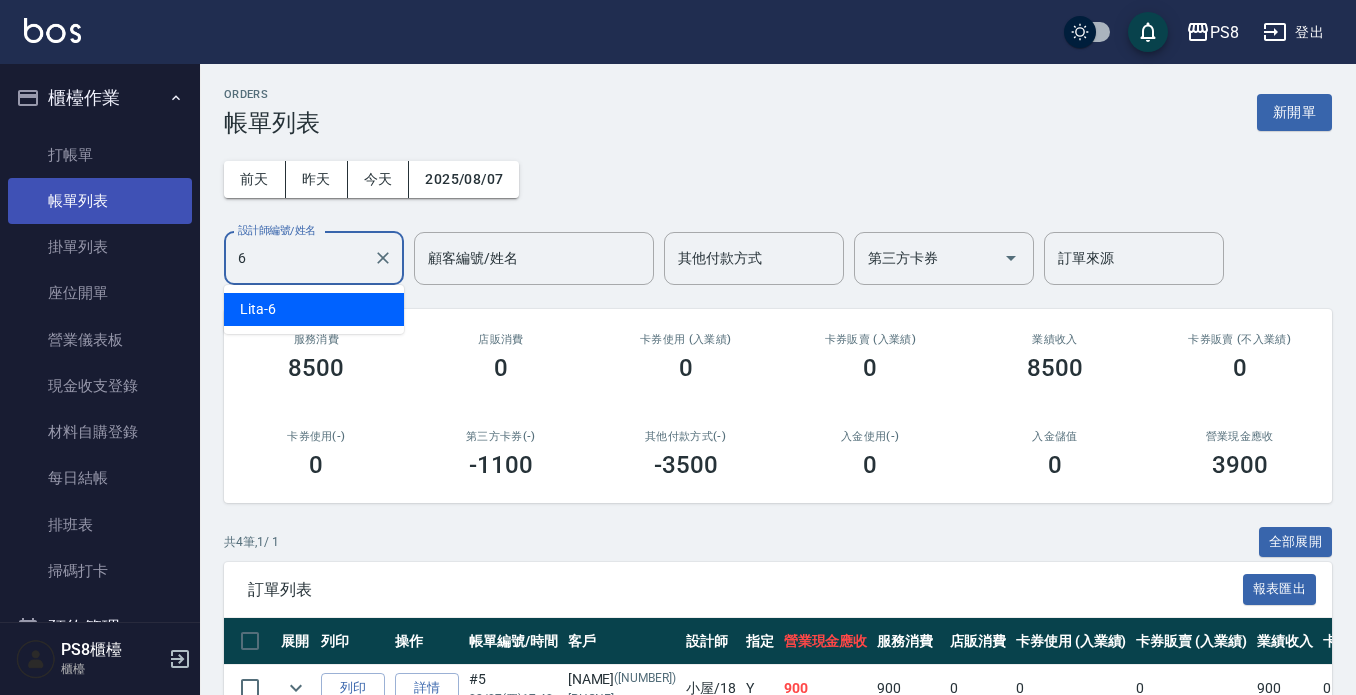 scroll, scrollTop: 0, scrollLeft: 0, axis: both 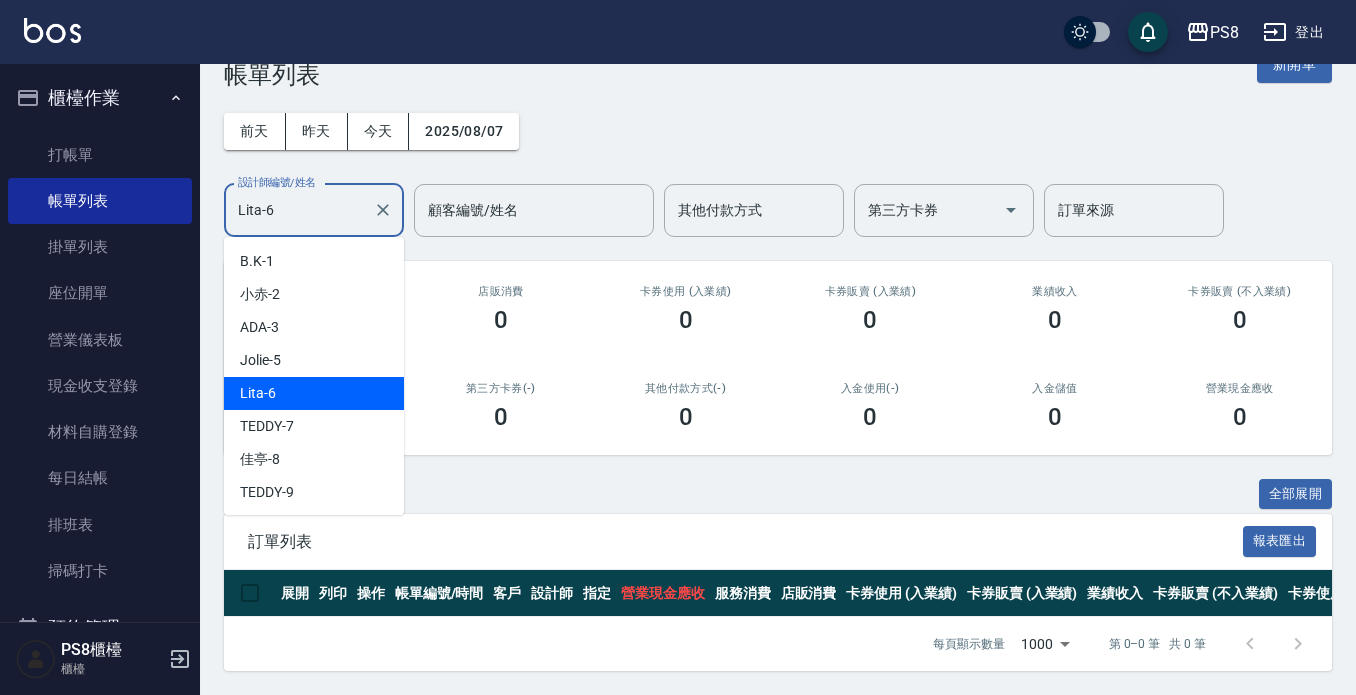 drag, startPoint x: 296, startPoint y: 197, endPoint x: 216, endPoint y: 191, distance: 80.224686 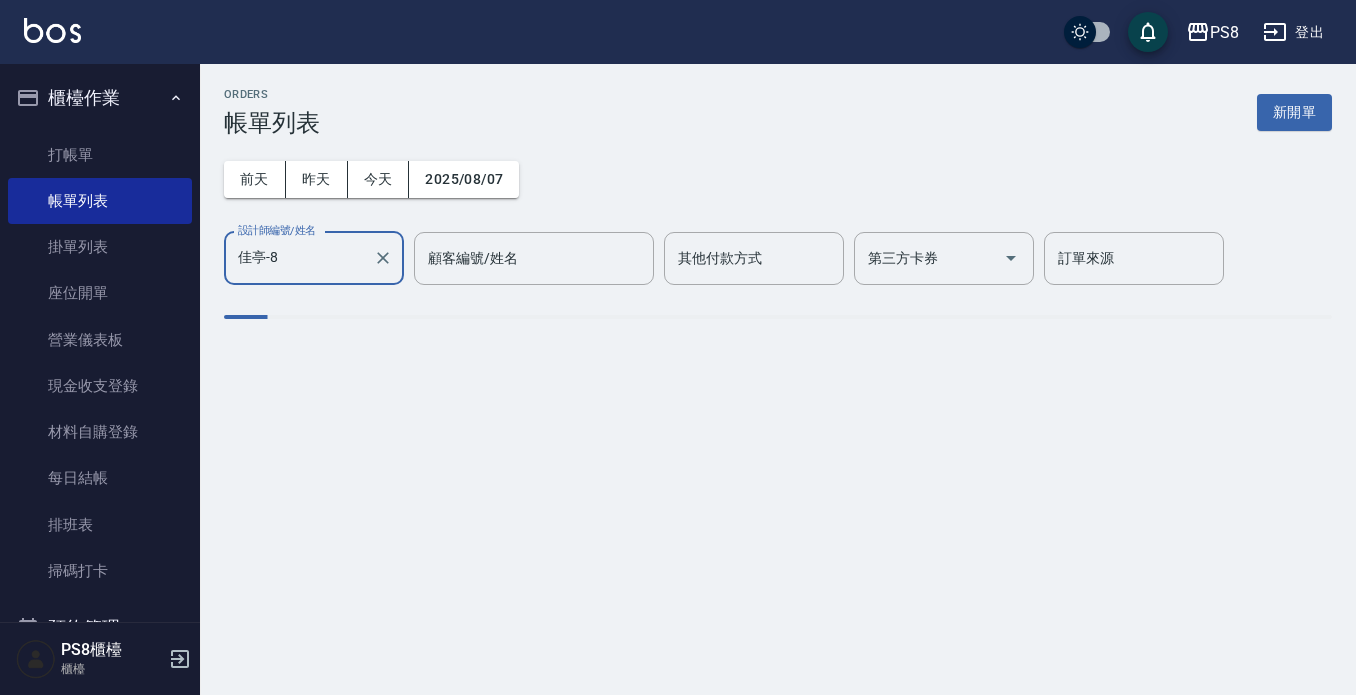 scroll, scrollTop: 0, scrollLeft: 0, axis: both 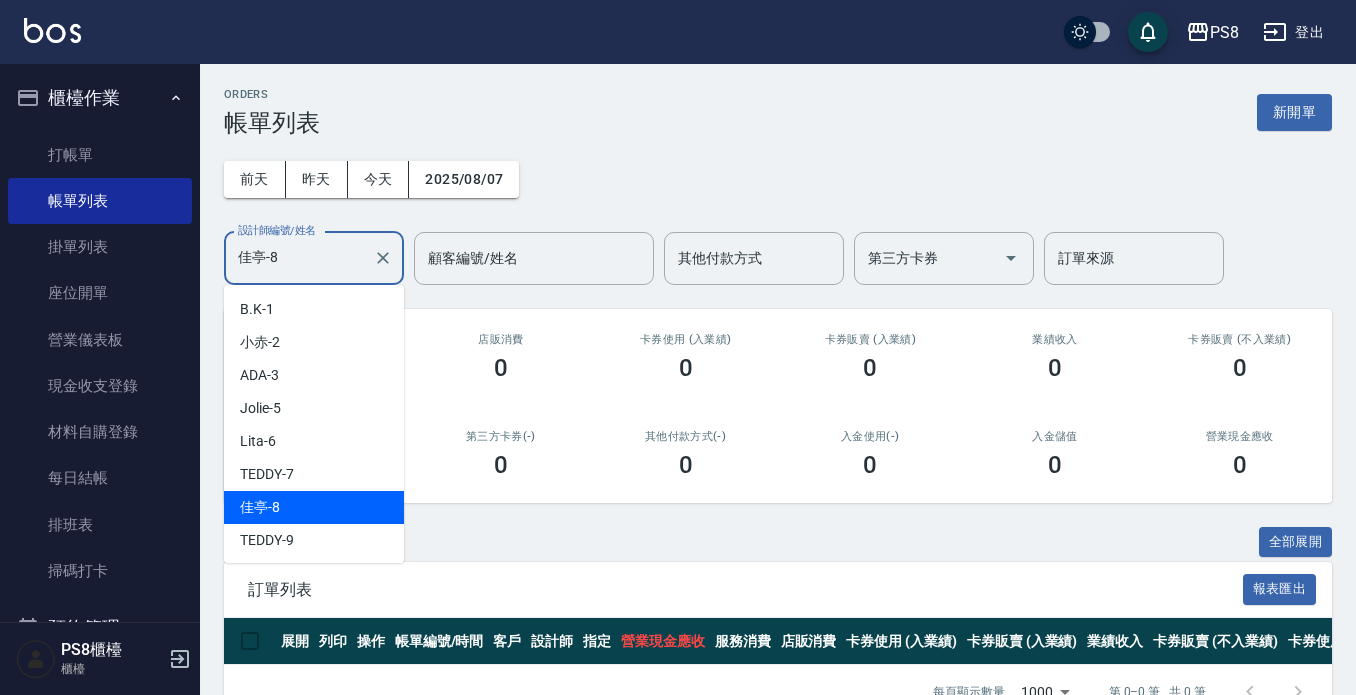 drag, startPoint x: 286, startPoint y: 243, endPoint x: 190, endPoint y: 241, distance: 96.02083 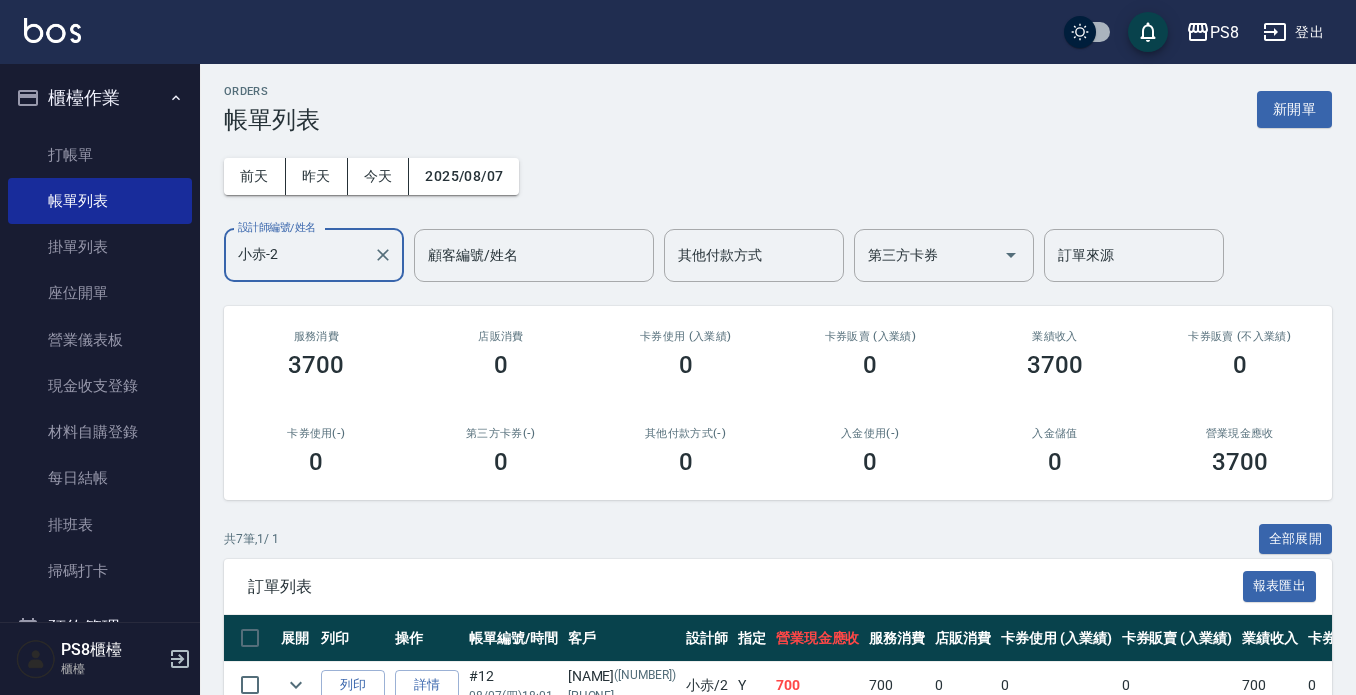 scroll, scrollTop: 0, scrollLeft: 0, axis: both 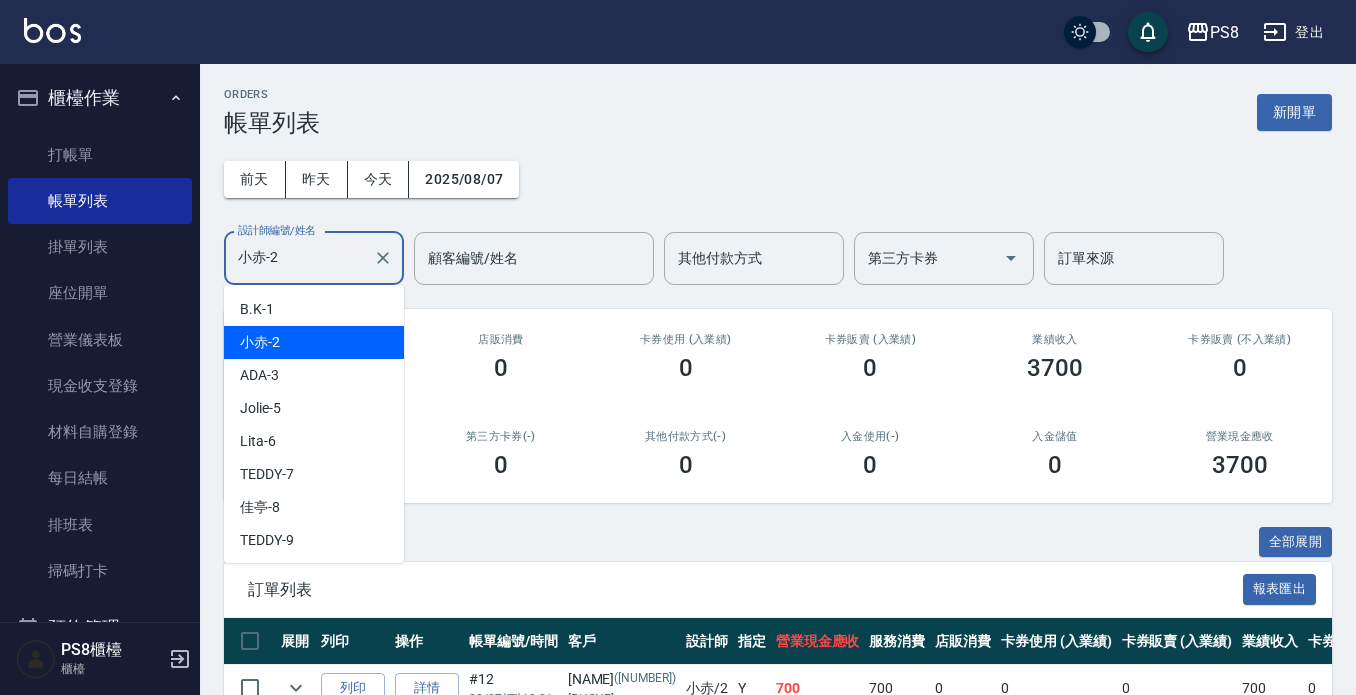 drag, startPoint x: 290, startPoint y: 253, endPoint x: 218, endPoint y: 265, distance: 72.99315 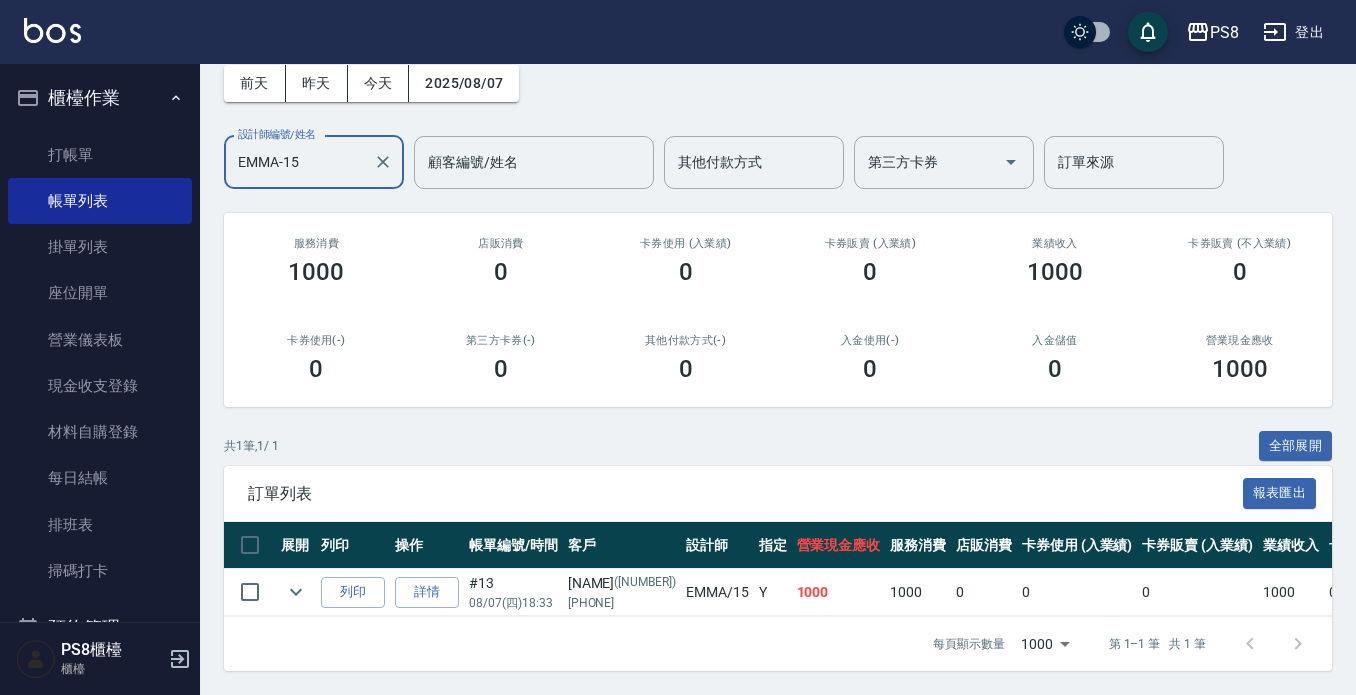 scroll, scrollTop: 113, scrollLeft: 0, axis: vertical 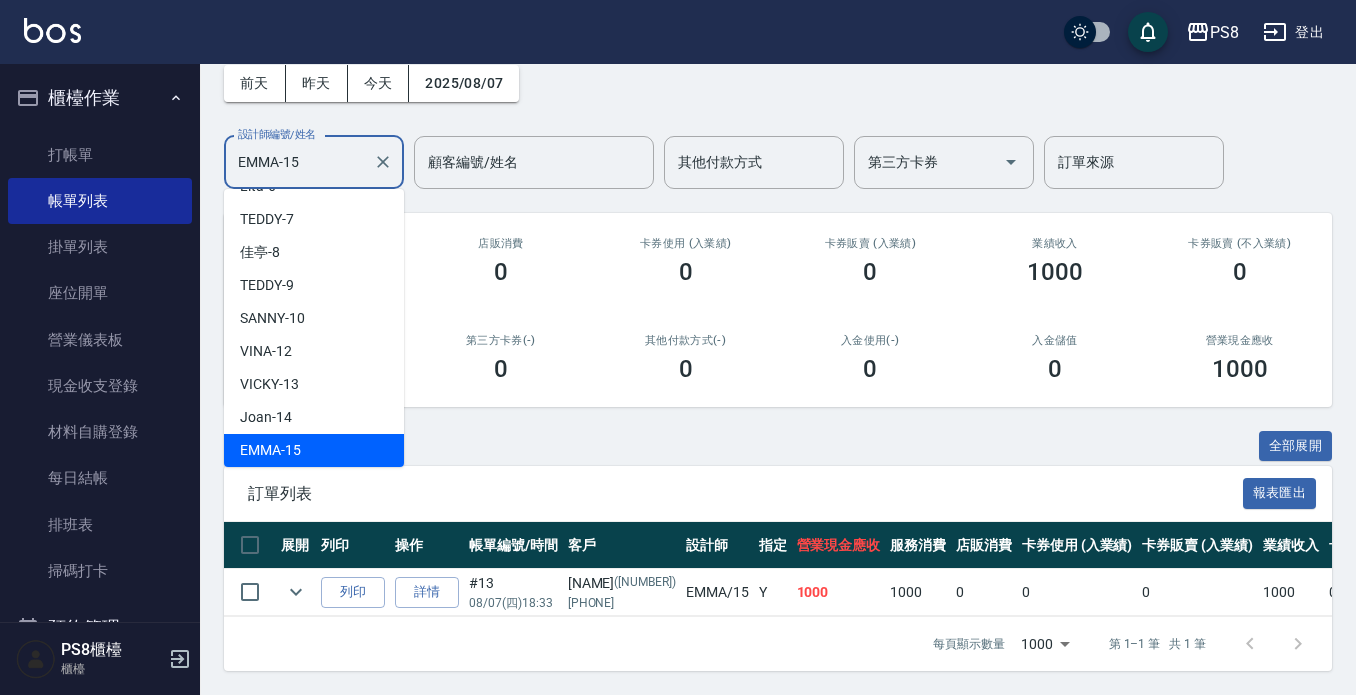 drag, startPoint x: 327, startPoint y: 149, endPoint x: 220, endPoint y: 140, distance: 107.37784 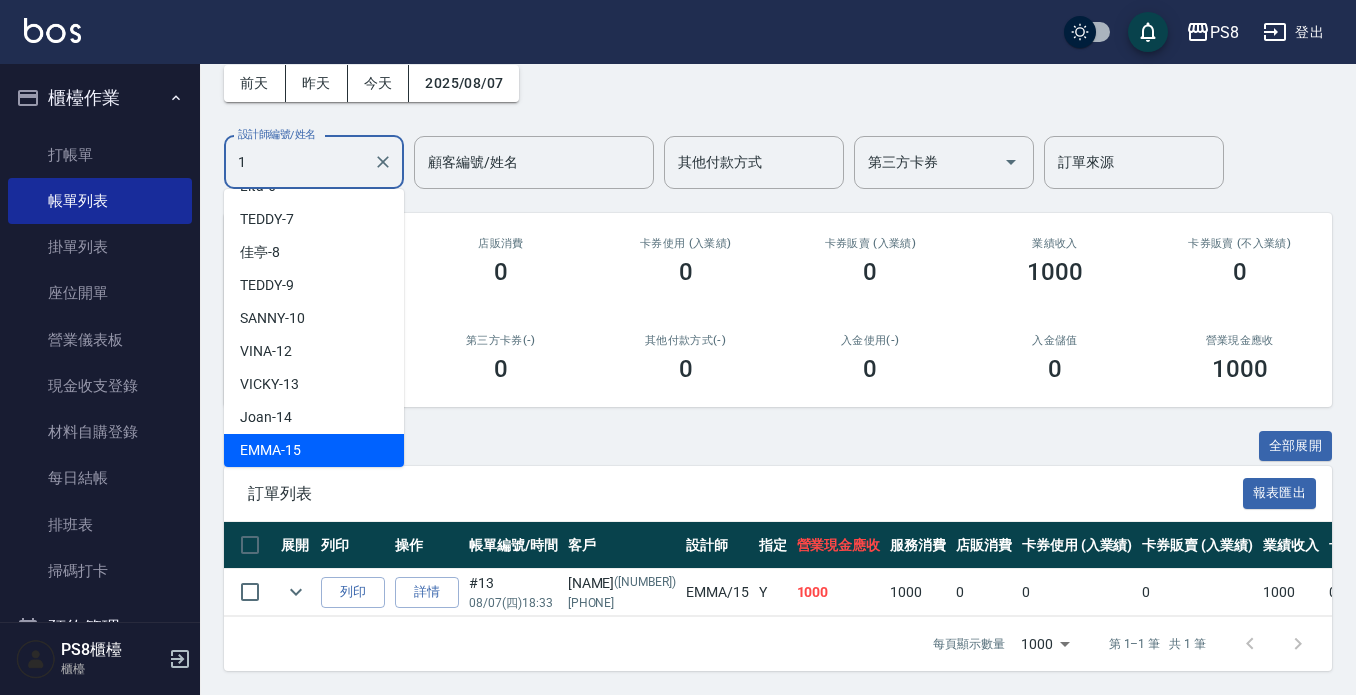 scroll, scrollTop: 0, scrollLeft: 0, axis: both 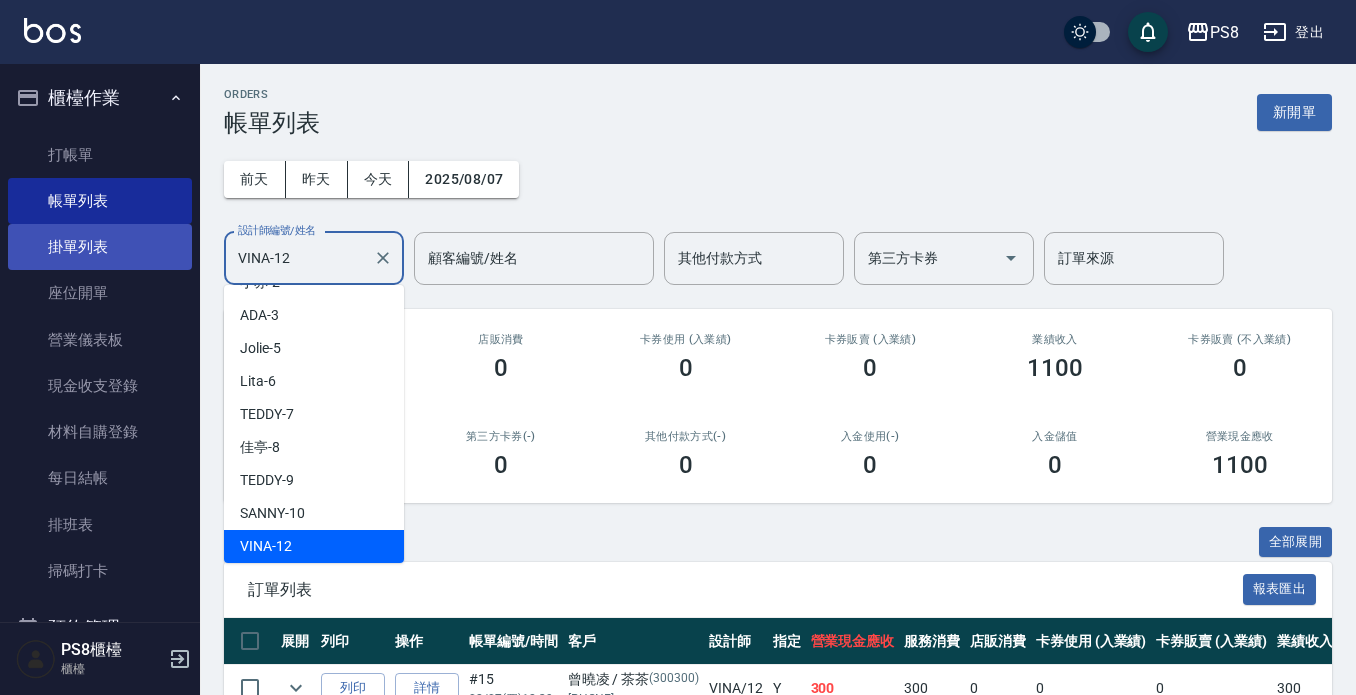 drag, startPoint x: 307, startPoint y: 250, endPoint x: 176, endPoint y: 248, distance: 131.01526 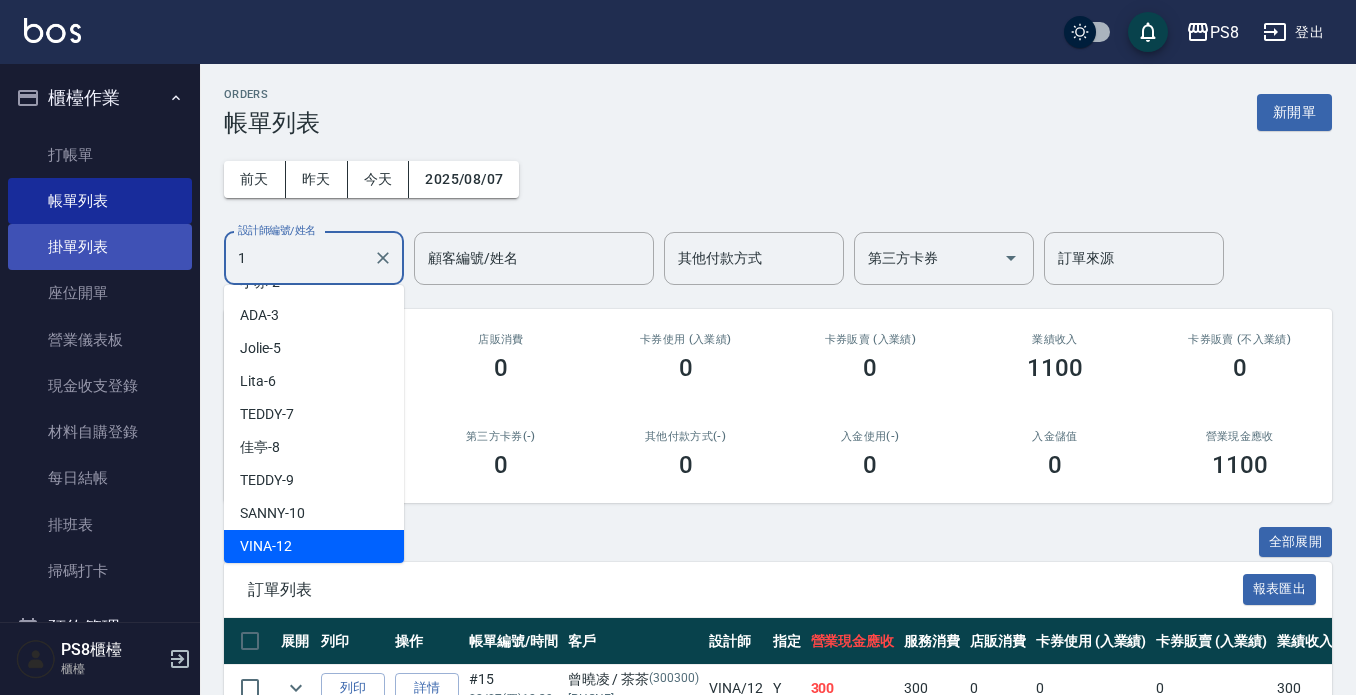 scroll, scrollTop: 0, scrollLeft: 0, axis: both 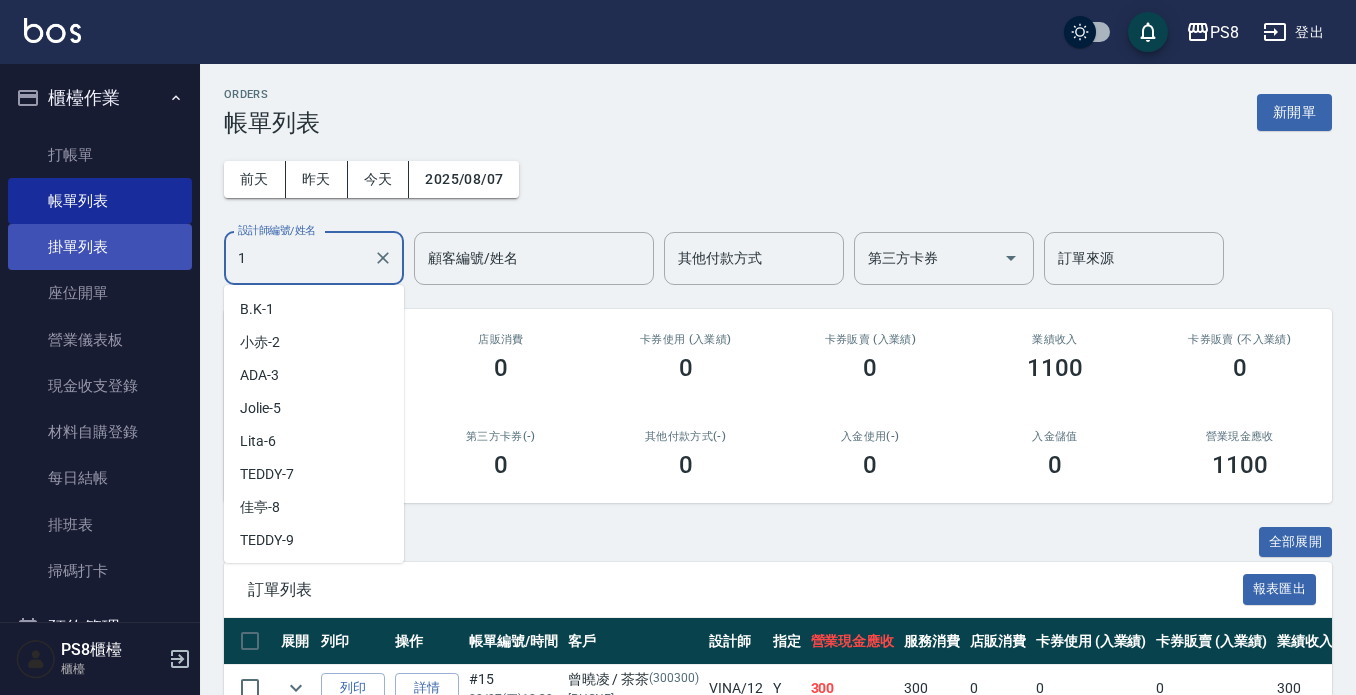 type on "B.K-1" 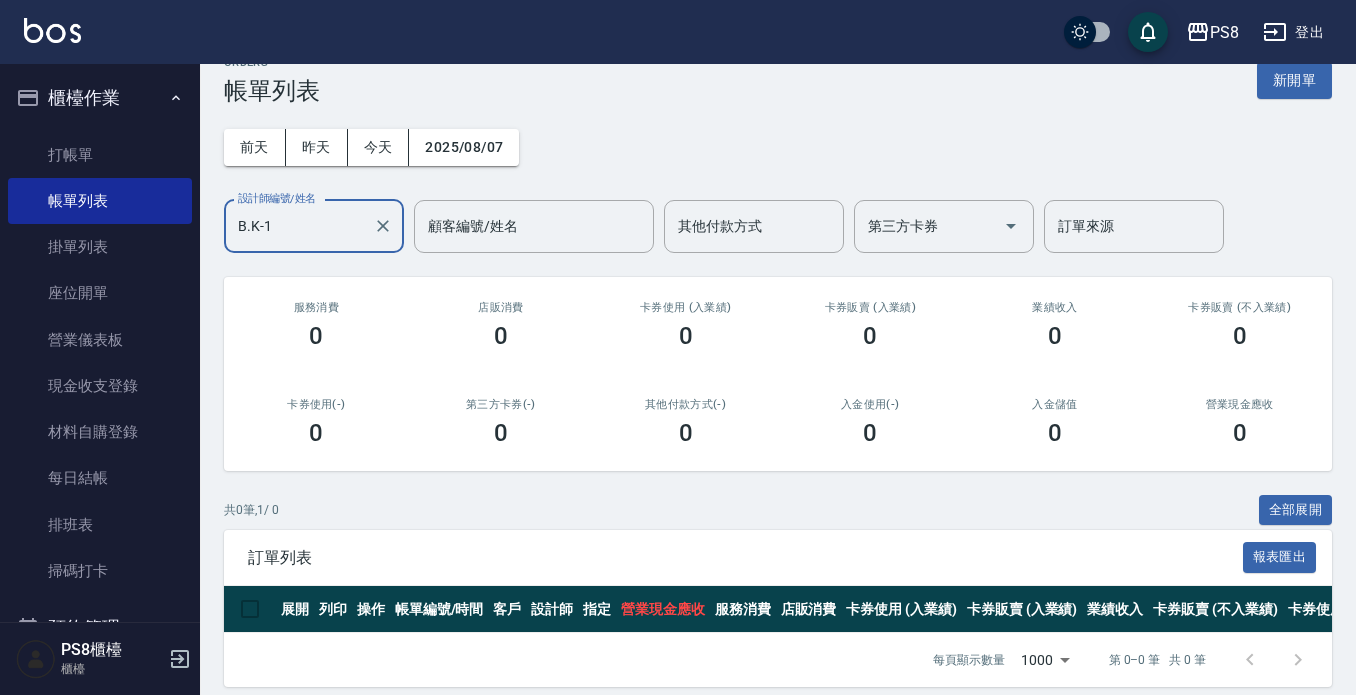 scroll, scrollTop: 0, scrollLeft: 0, axis: both 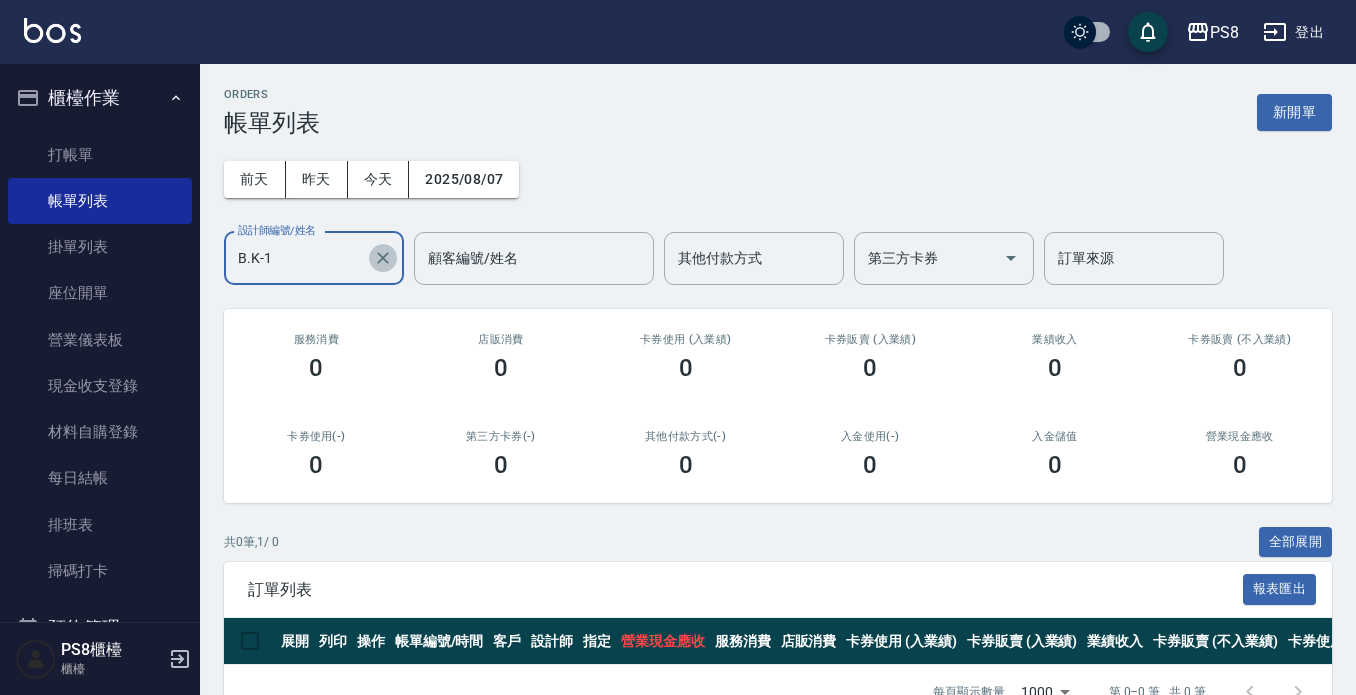 click 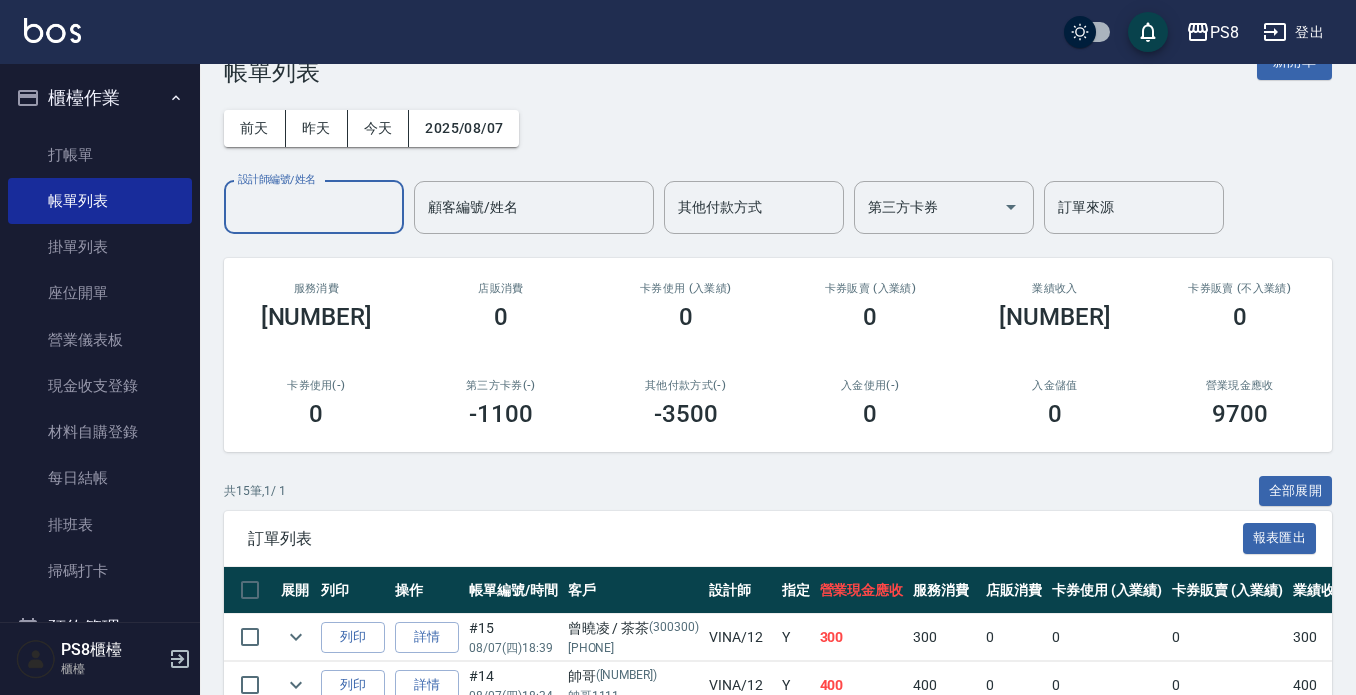 scroll, scrollTop: 100, scrollLeft: 0, axis: vertical 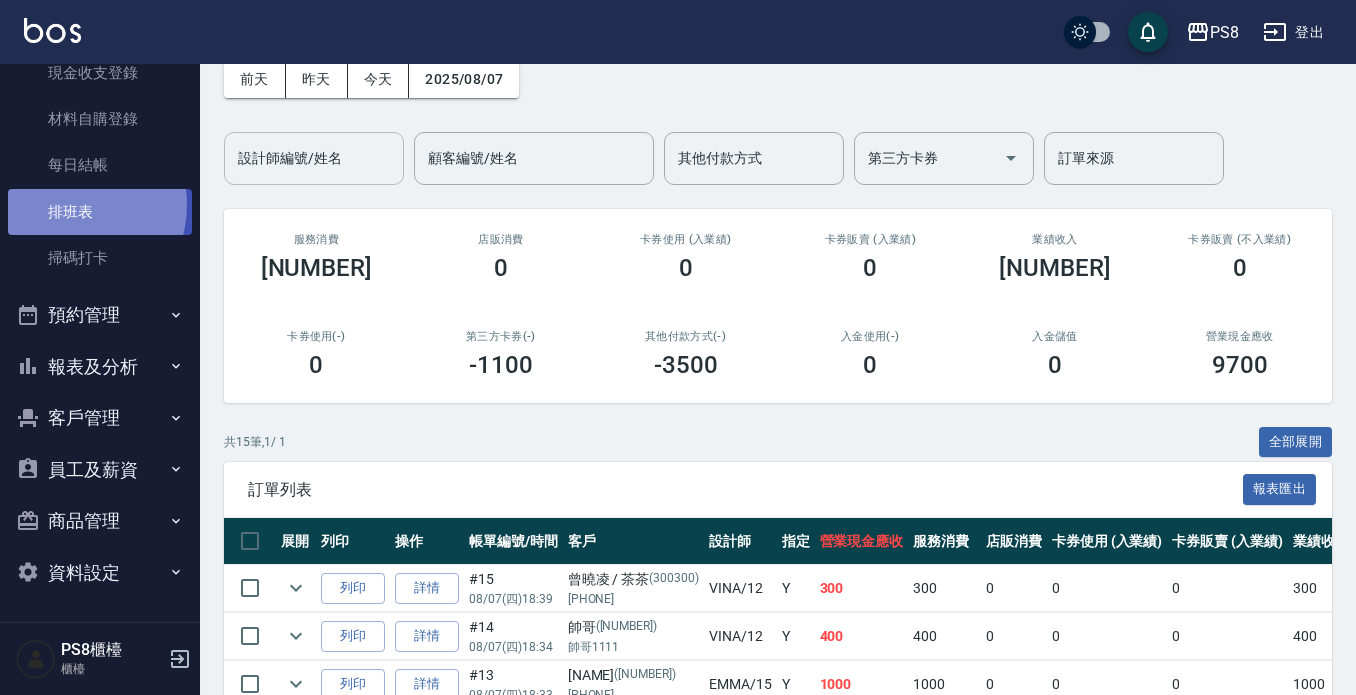 click on "排班表" at bounding box center [100, 212] 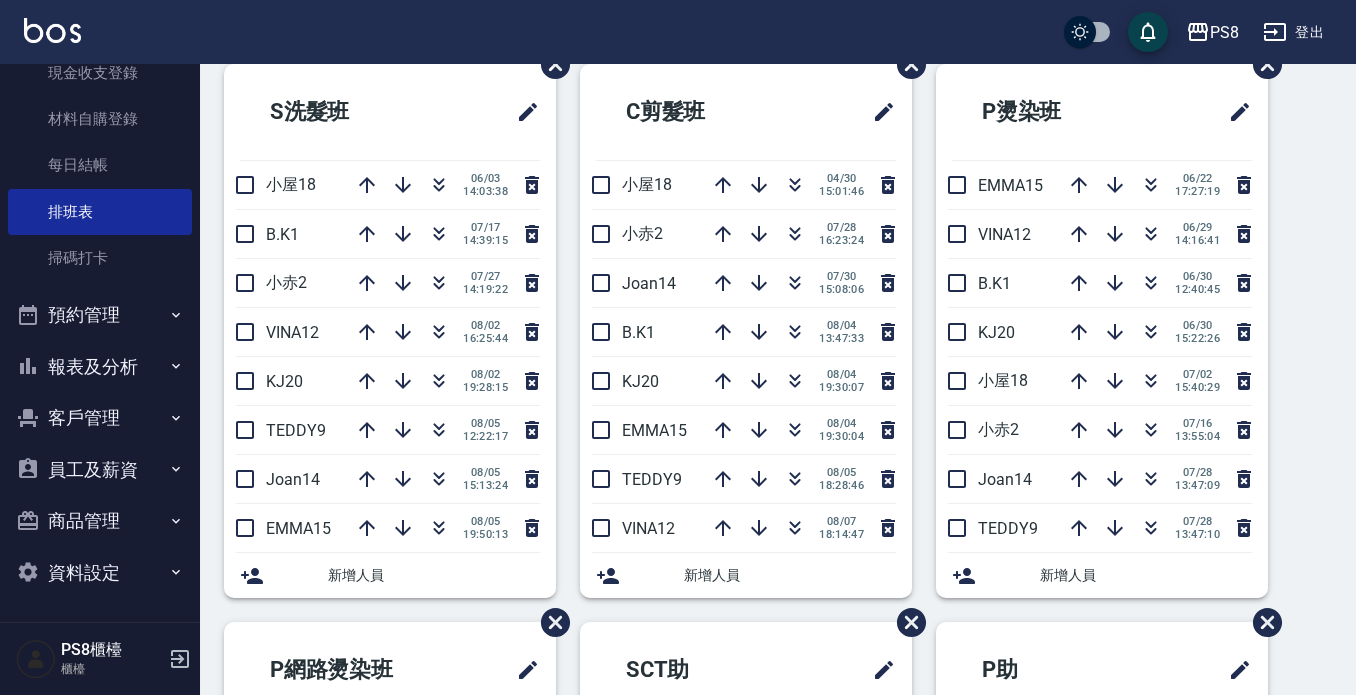 scroll, scrollTop: 0, scrollLeft: 0, axis: both 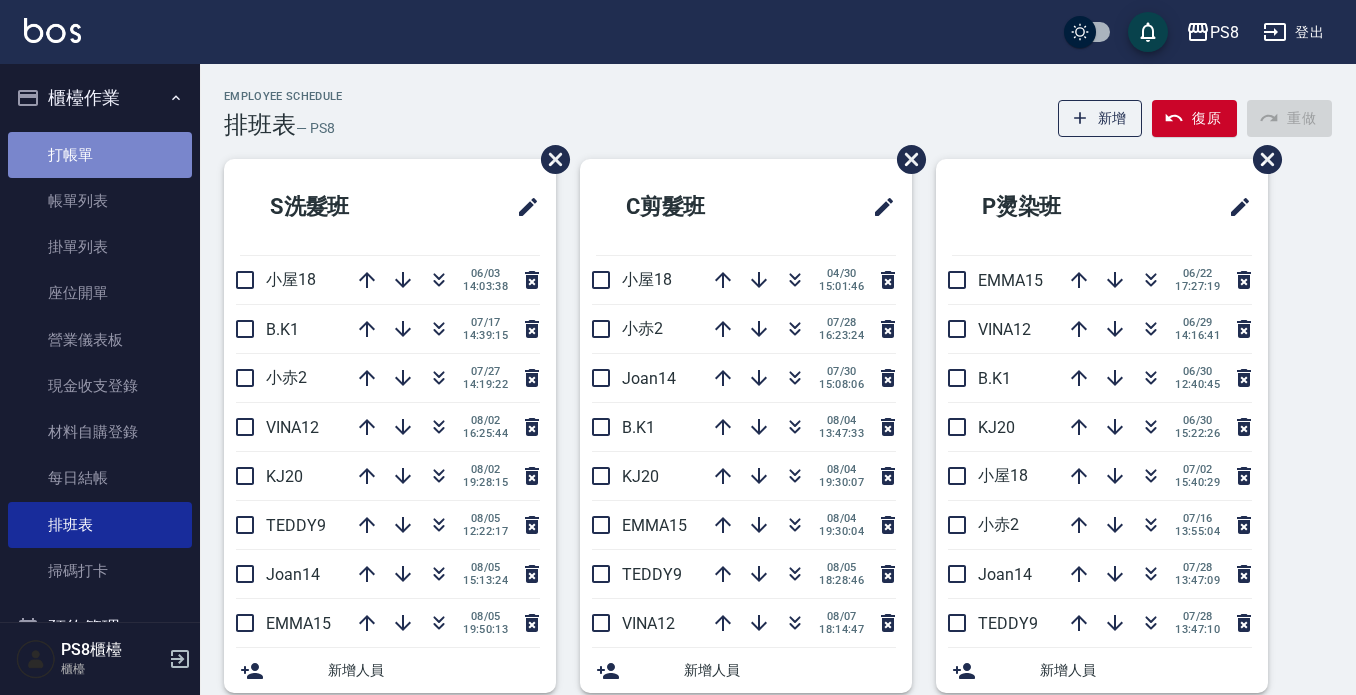 click on "打帳單" at bounding box center (100, 155) 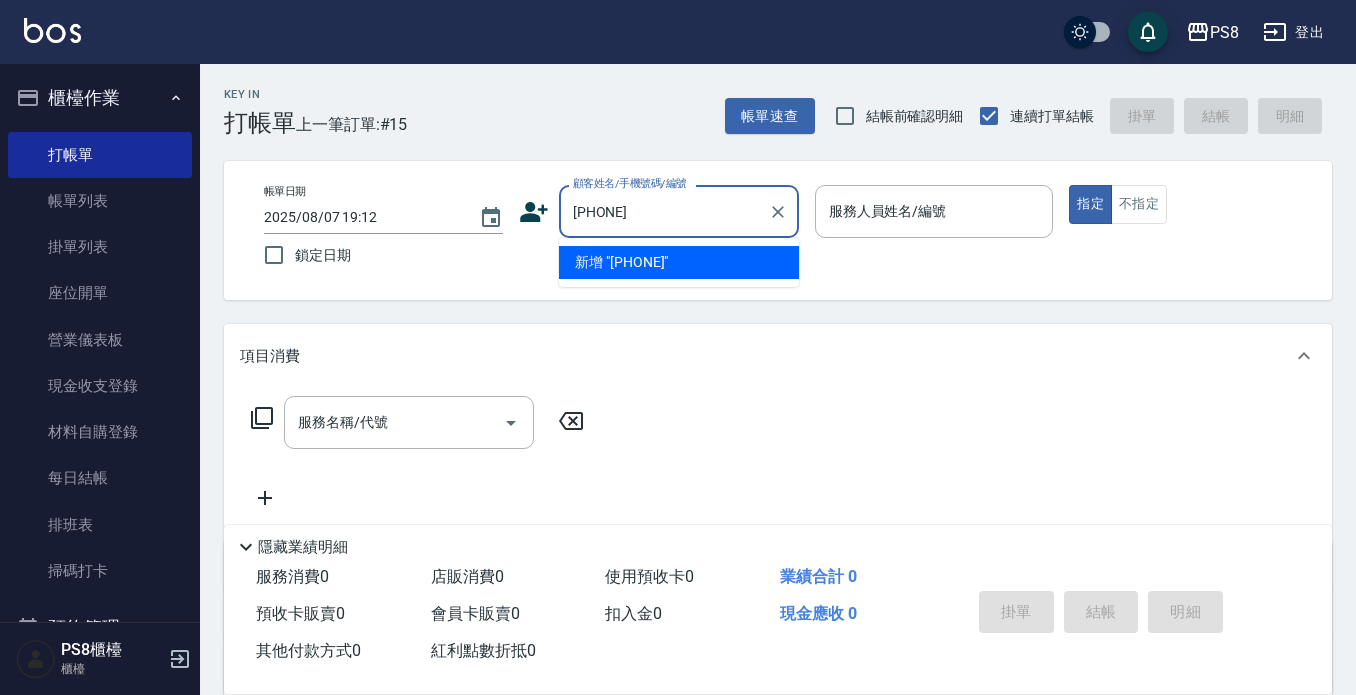 type on "[PHONE]" 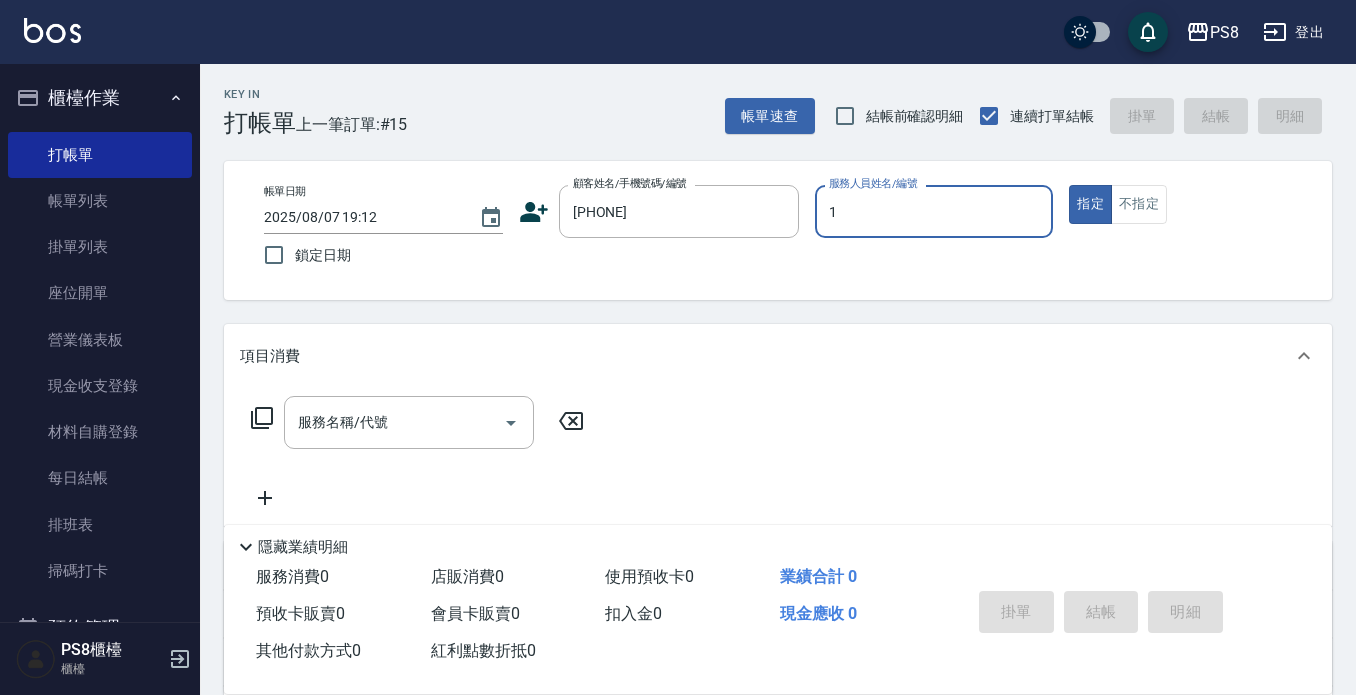 type on "B.K-1" 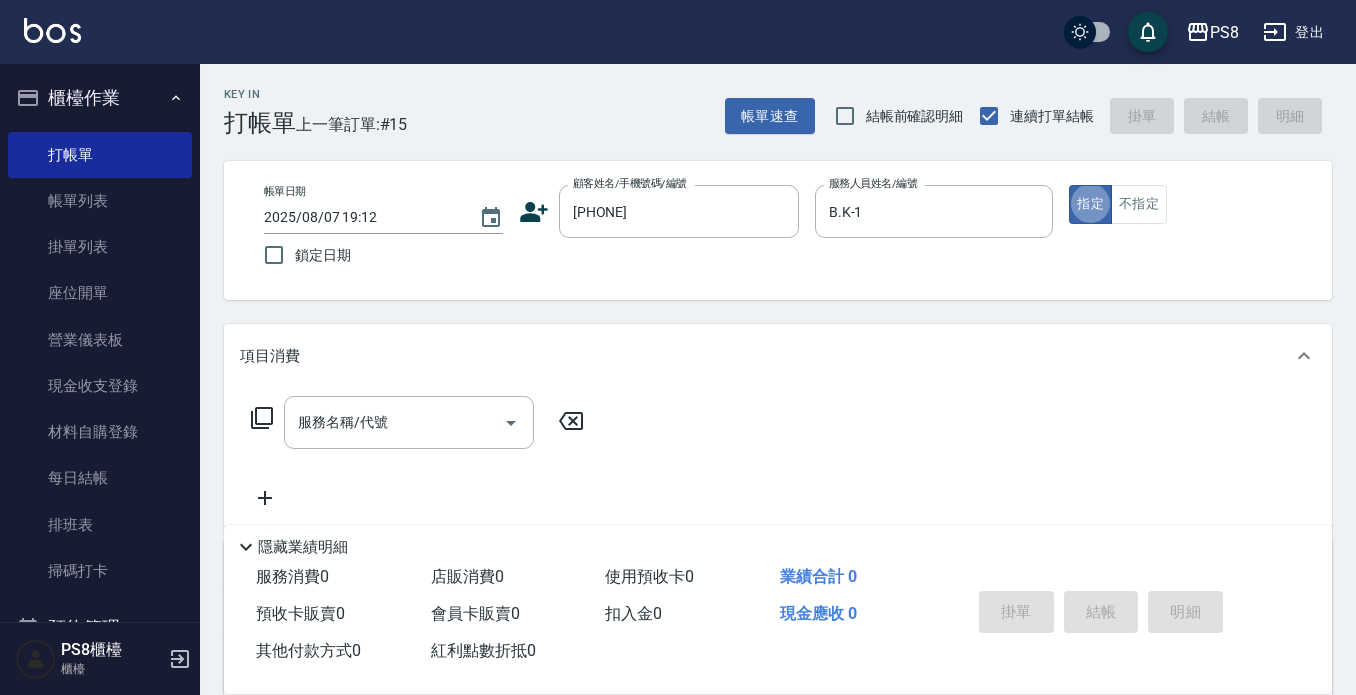 type on "true" 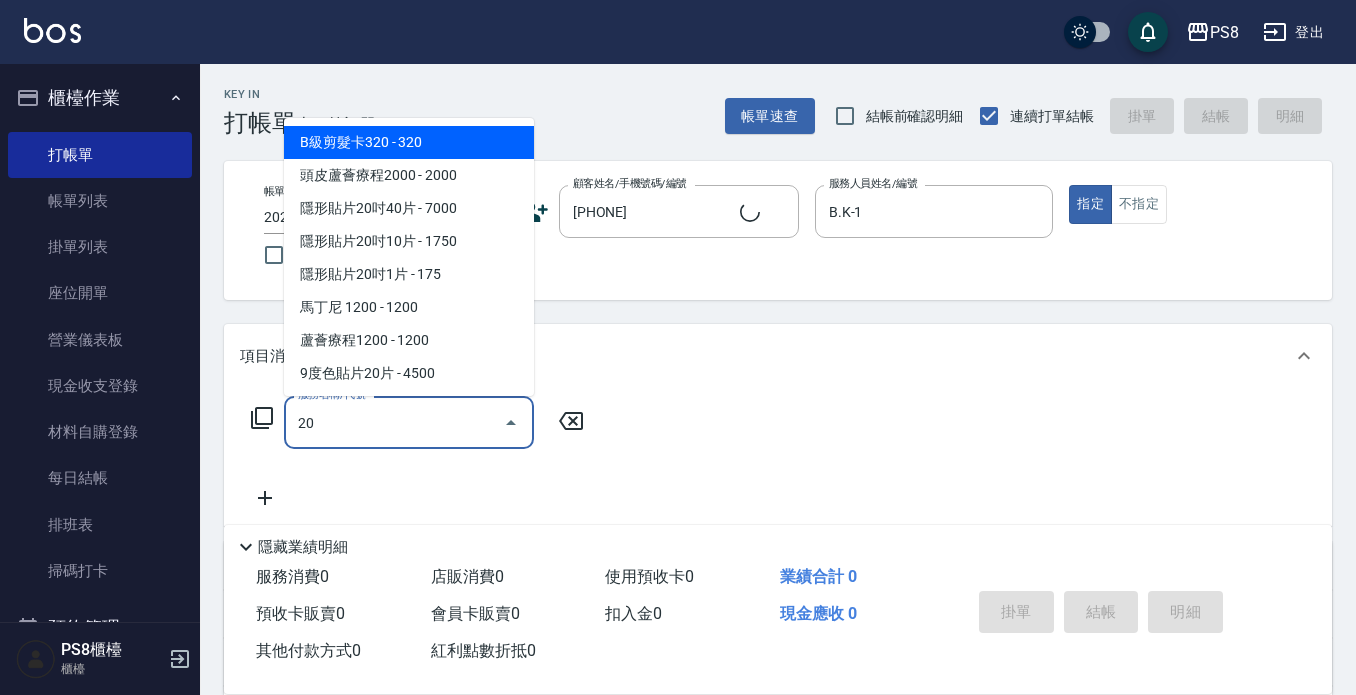 type on "205" 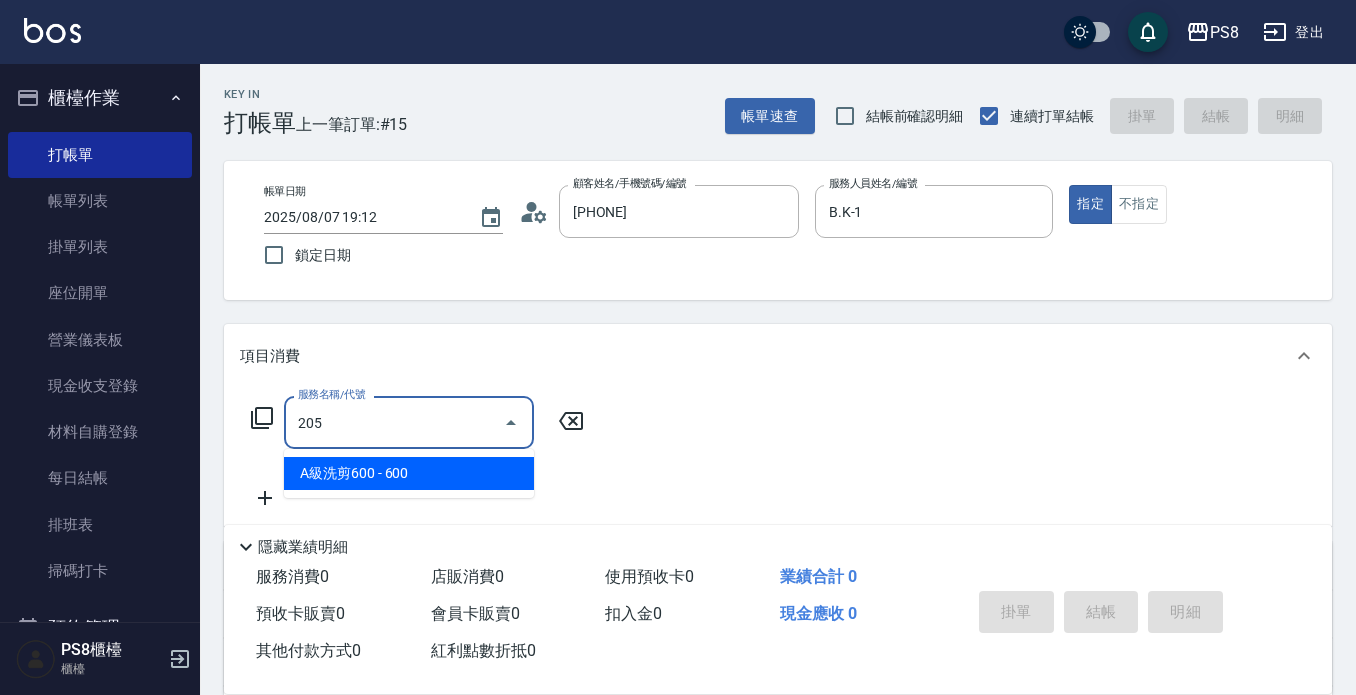 type on "[NAME]/[PHONE]/[NUMBER]" 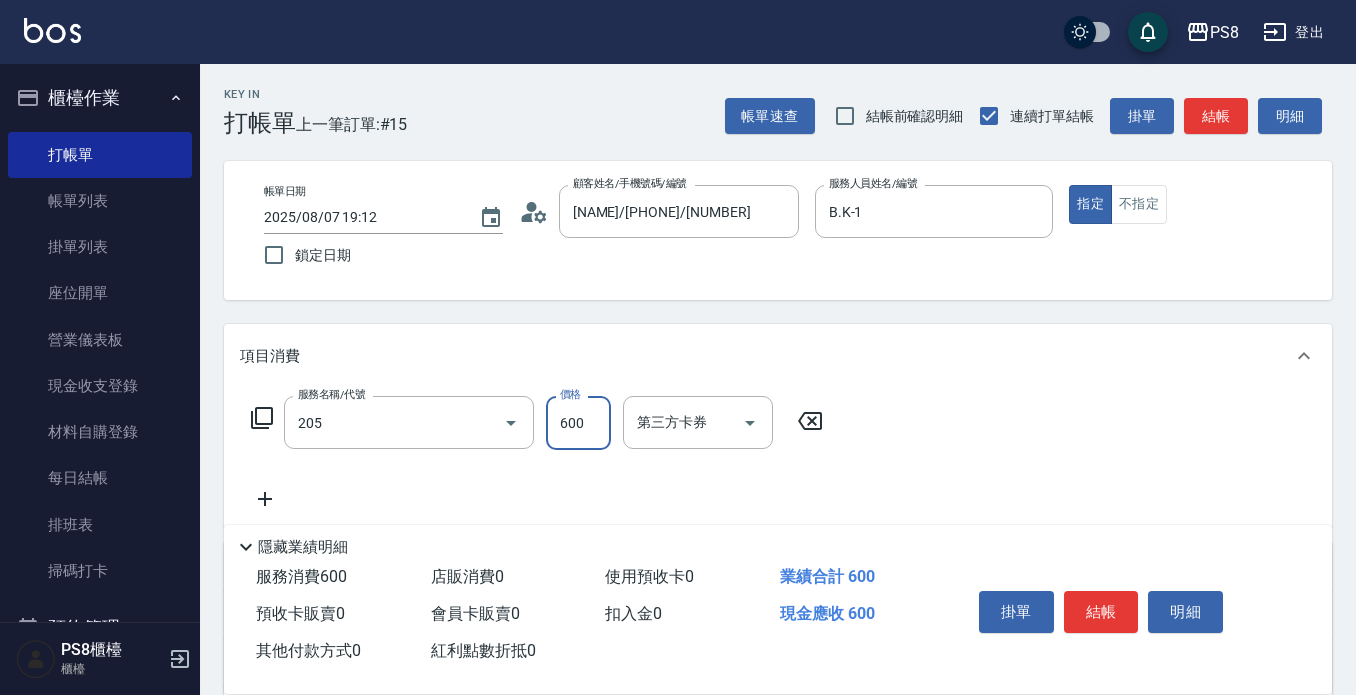 type on "A級洗剪600(205)" 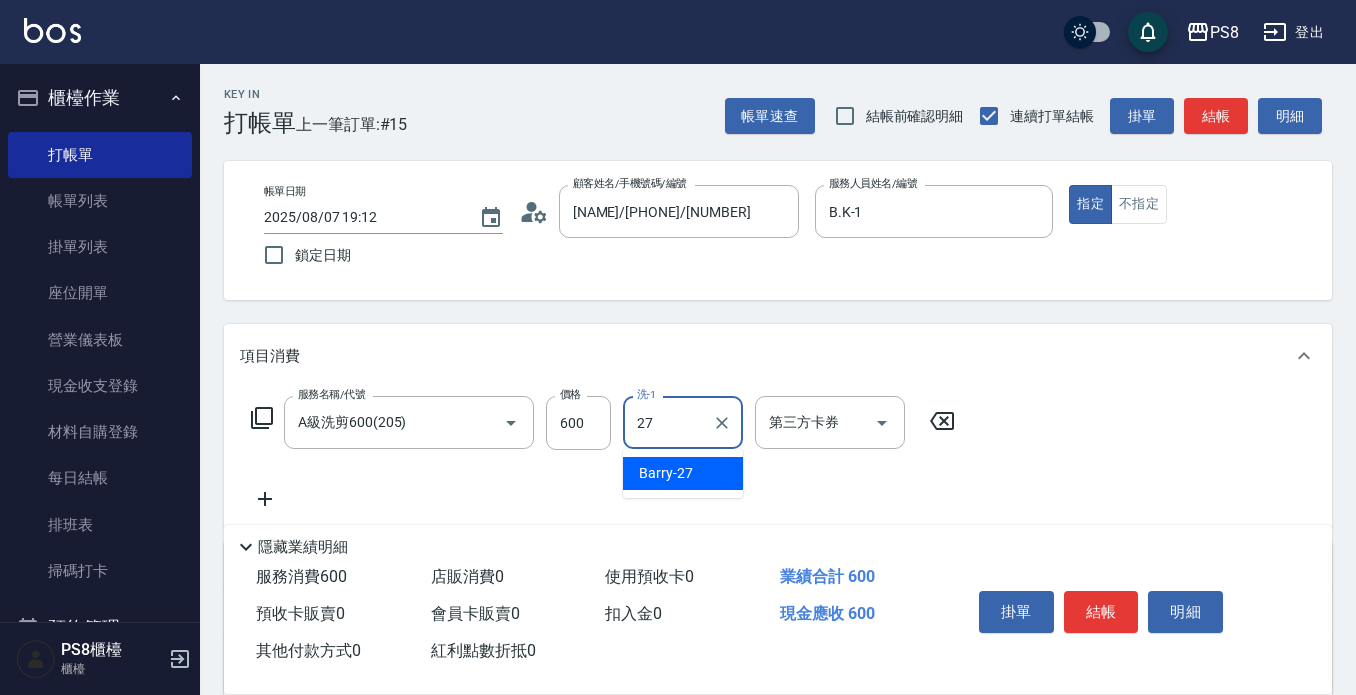 type on "[NAME]-[NUMBER]" 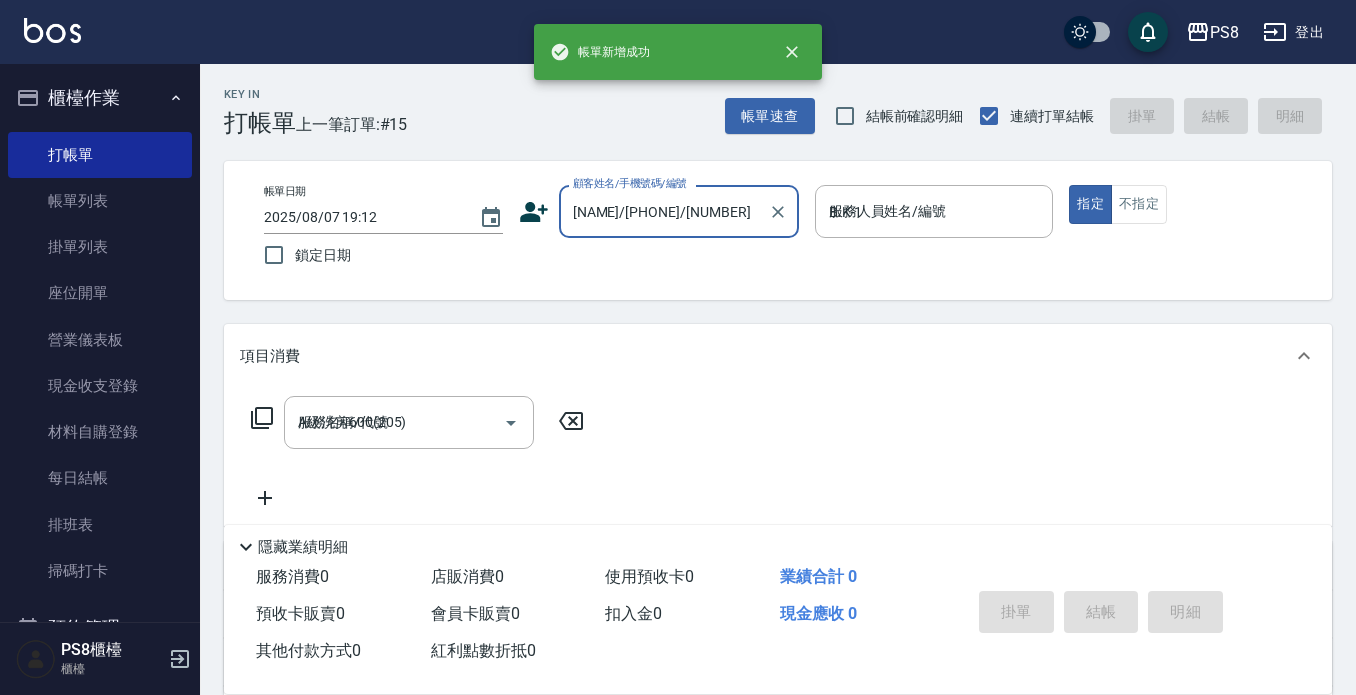type 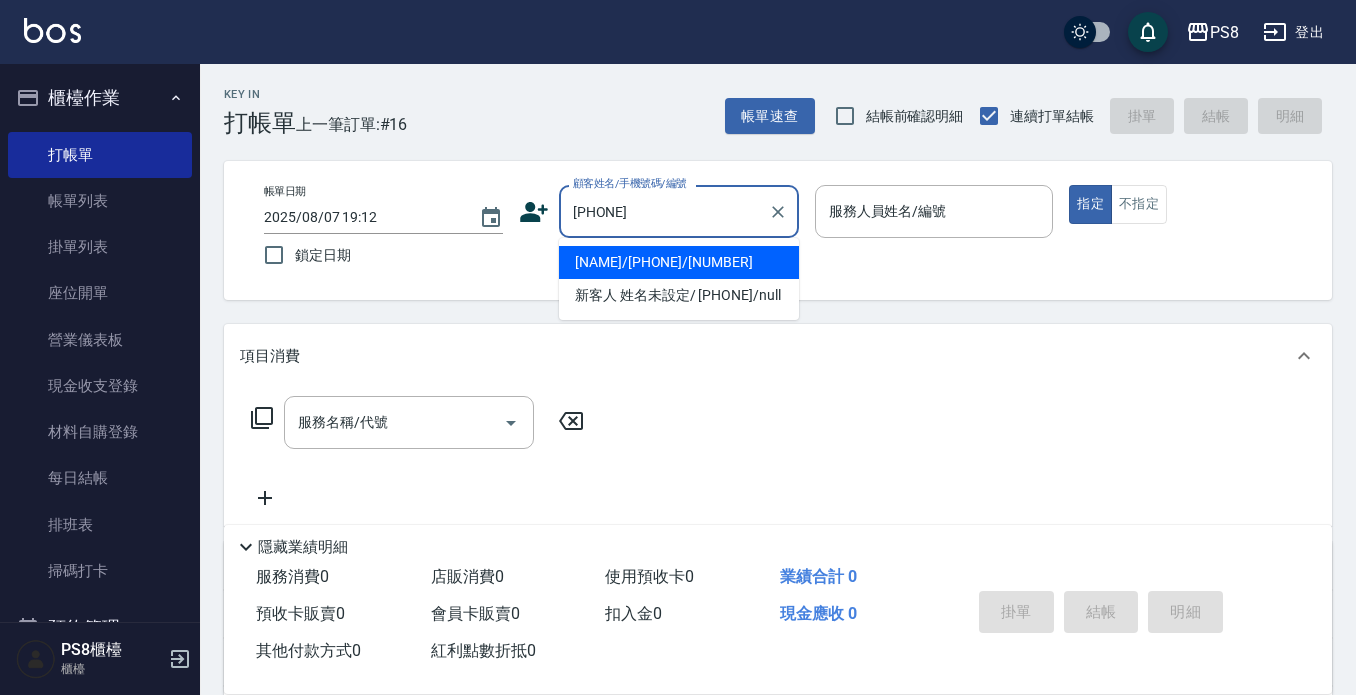 type on "[NAME]/[PHONE]/[NUMBER]" 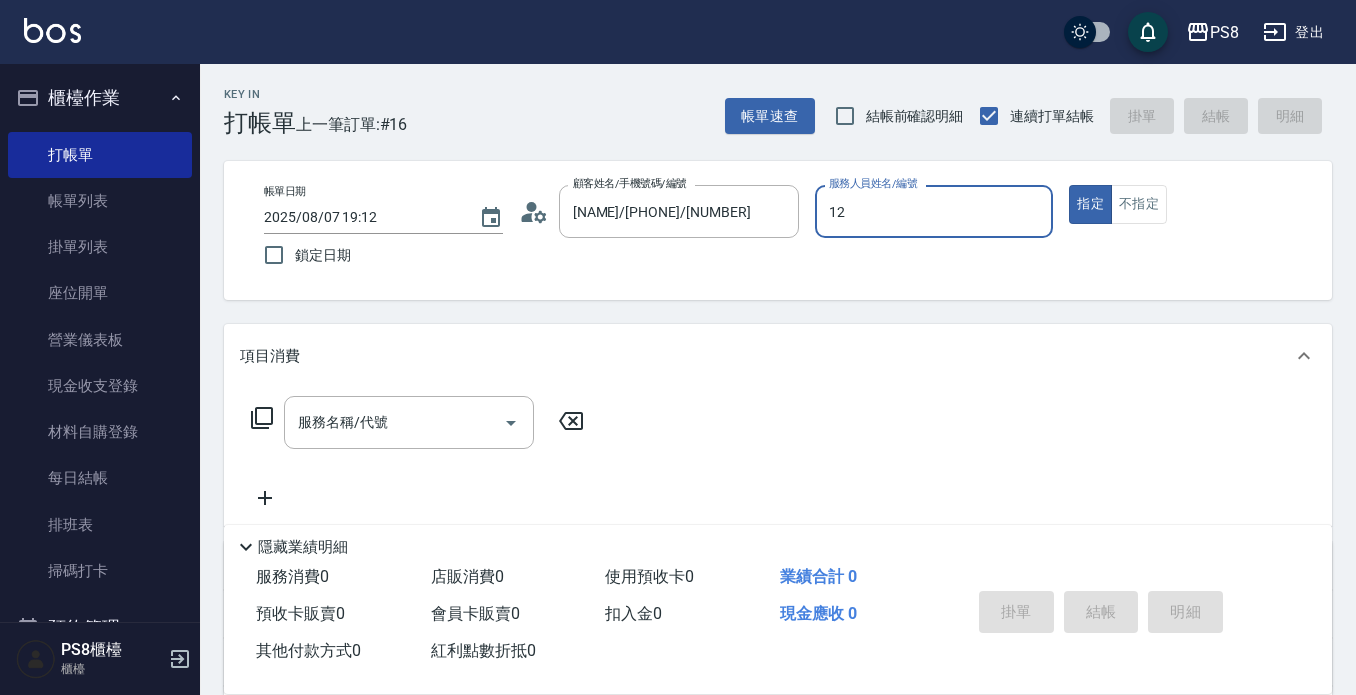 type on "VINA-12" 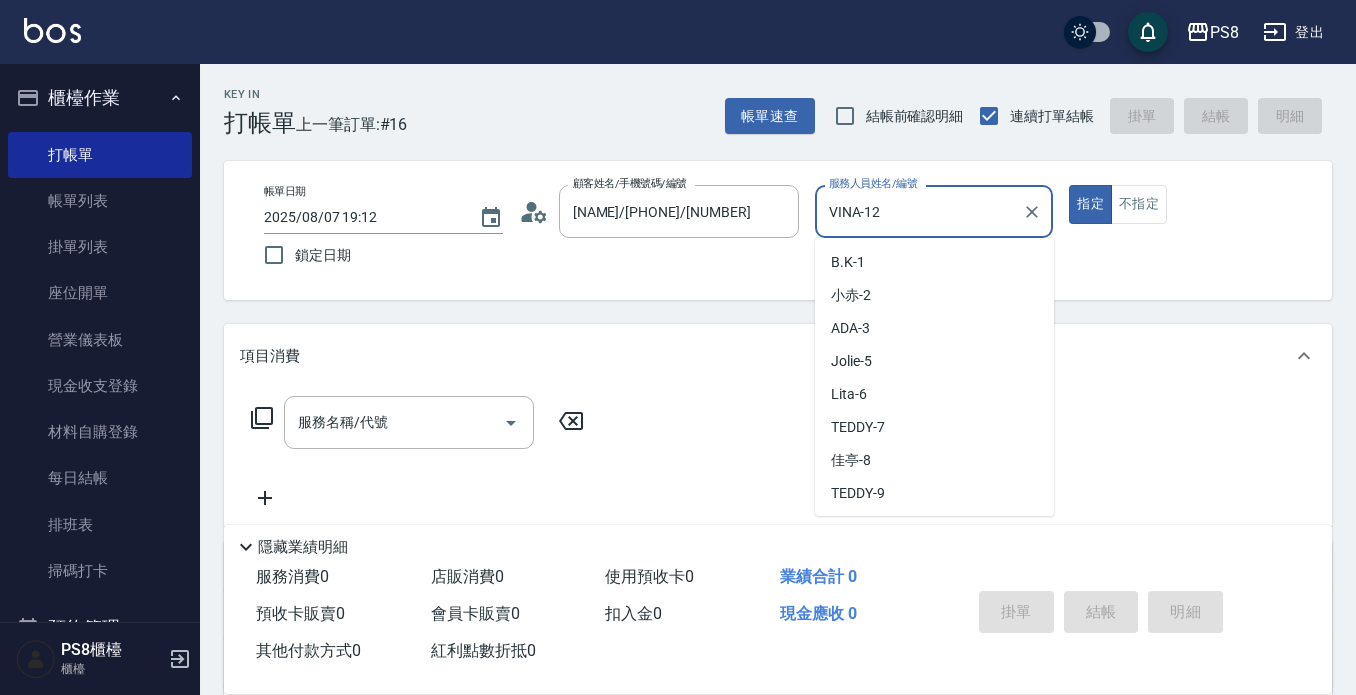 click on "VINA-12" at bounding box center (919, 211) 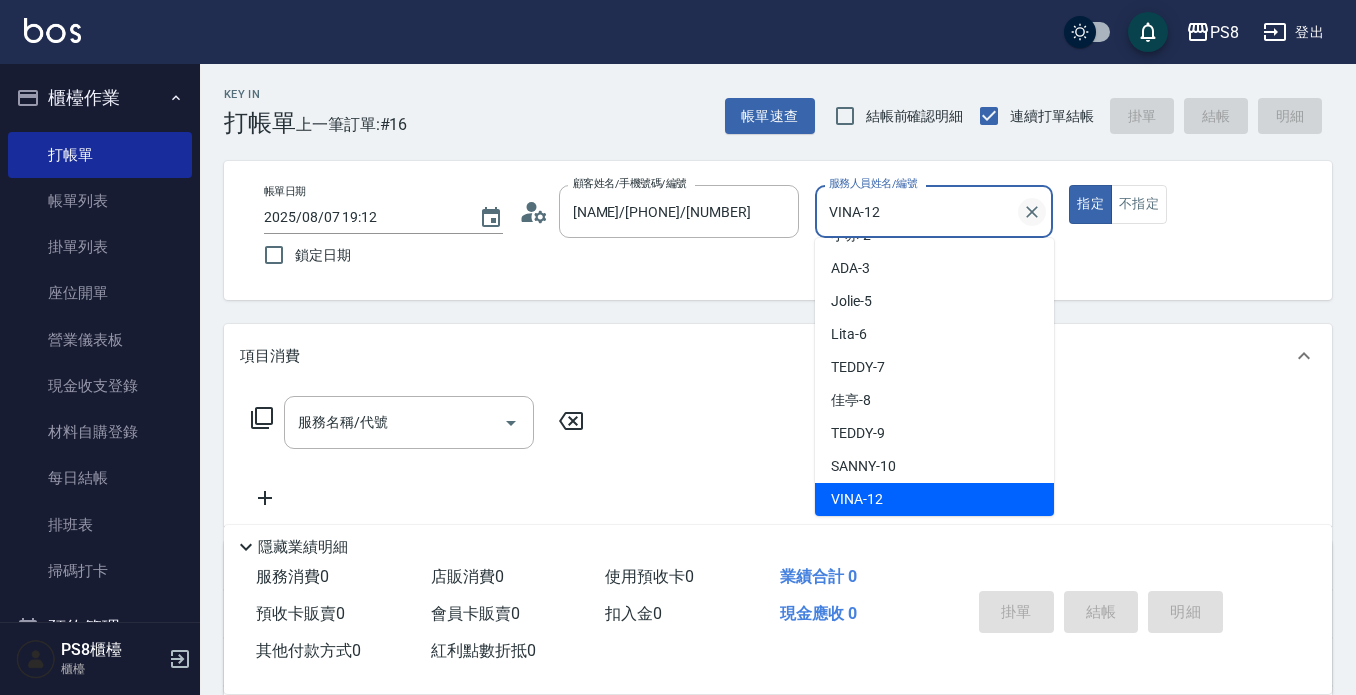 click 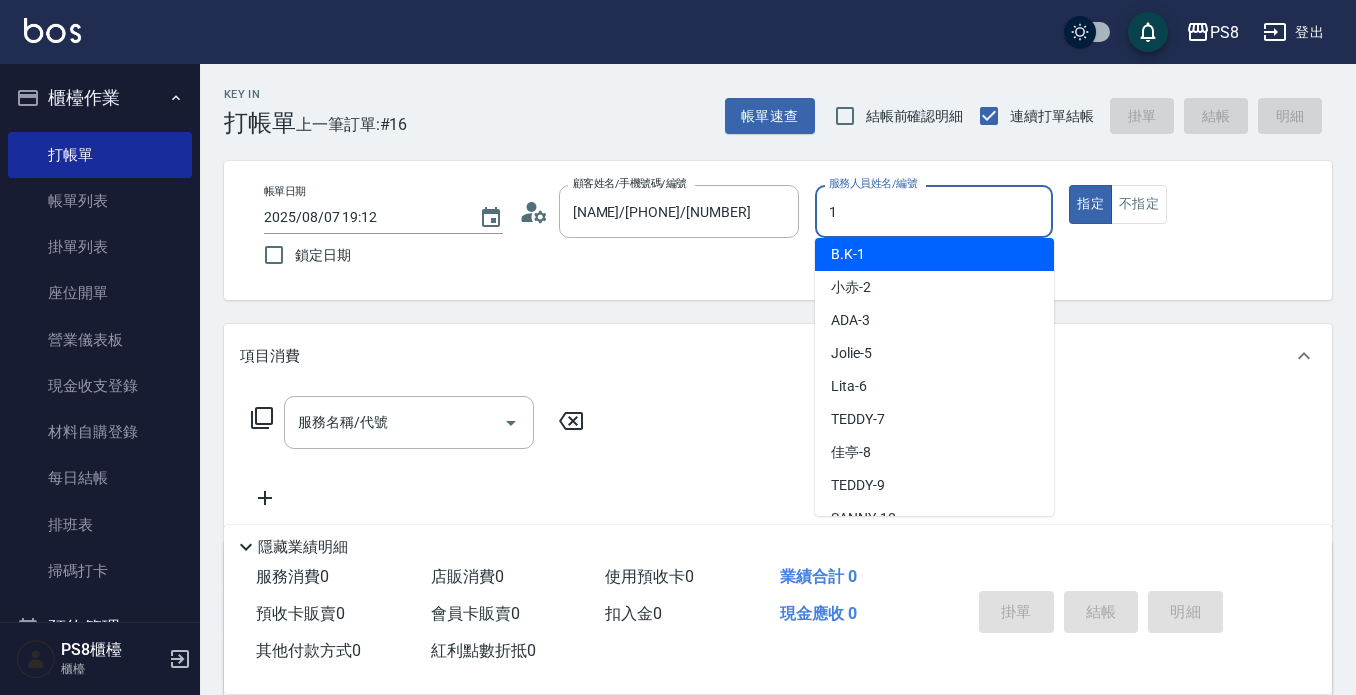 scroll, scrollTop: 0, scrollLeft: 0, axis: both 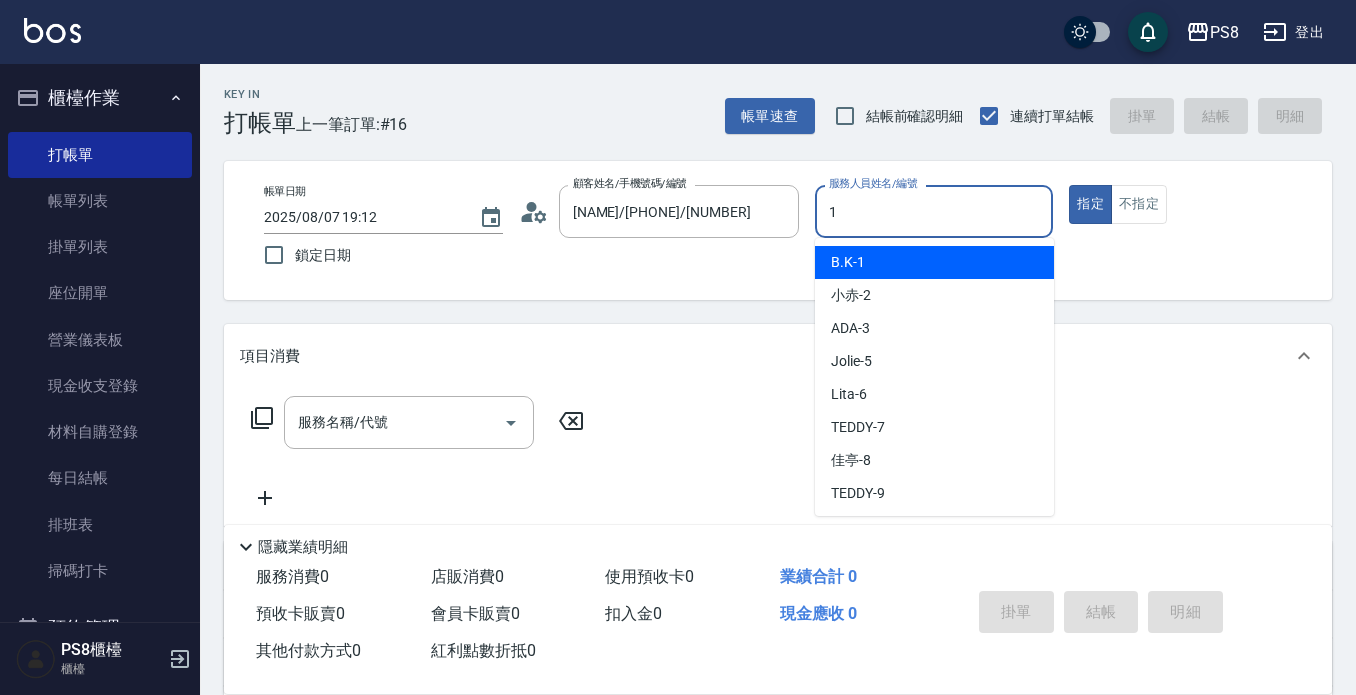 type on "B.K-1" 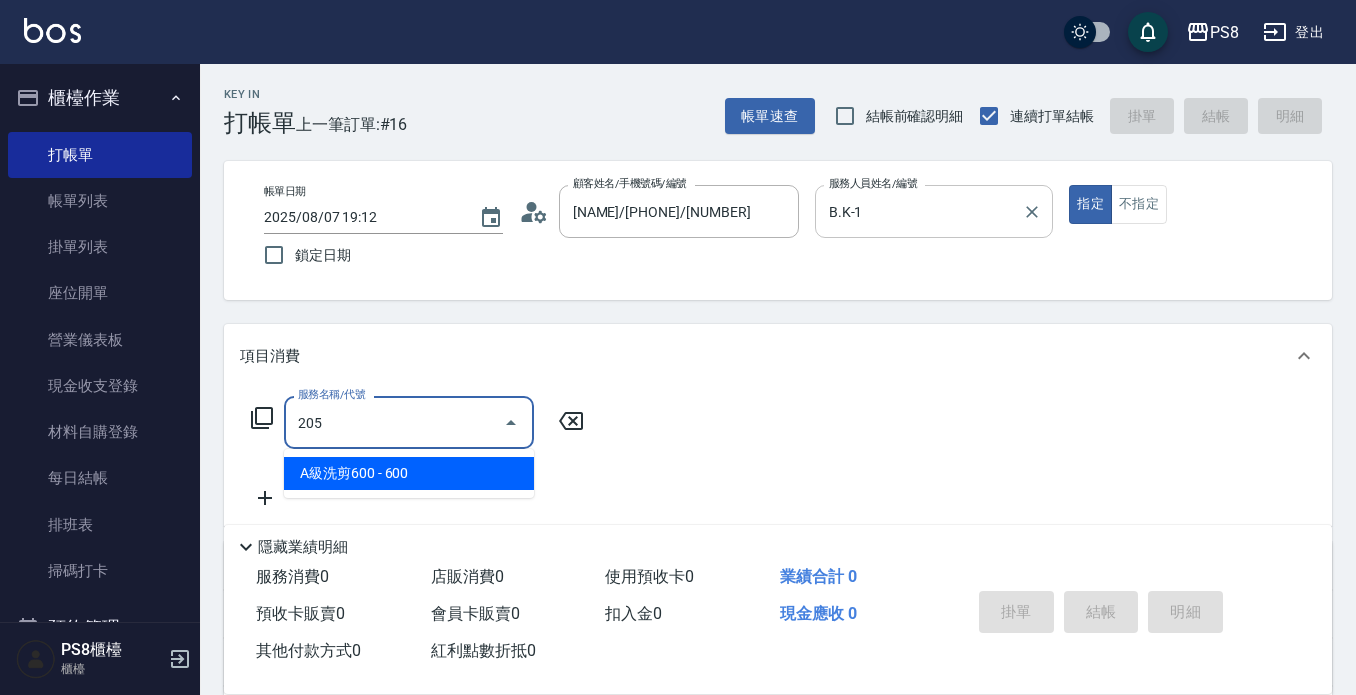 type on "A級洗剪600(205)" 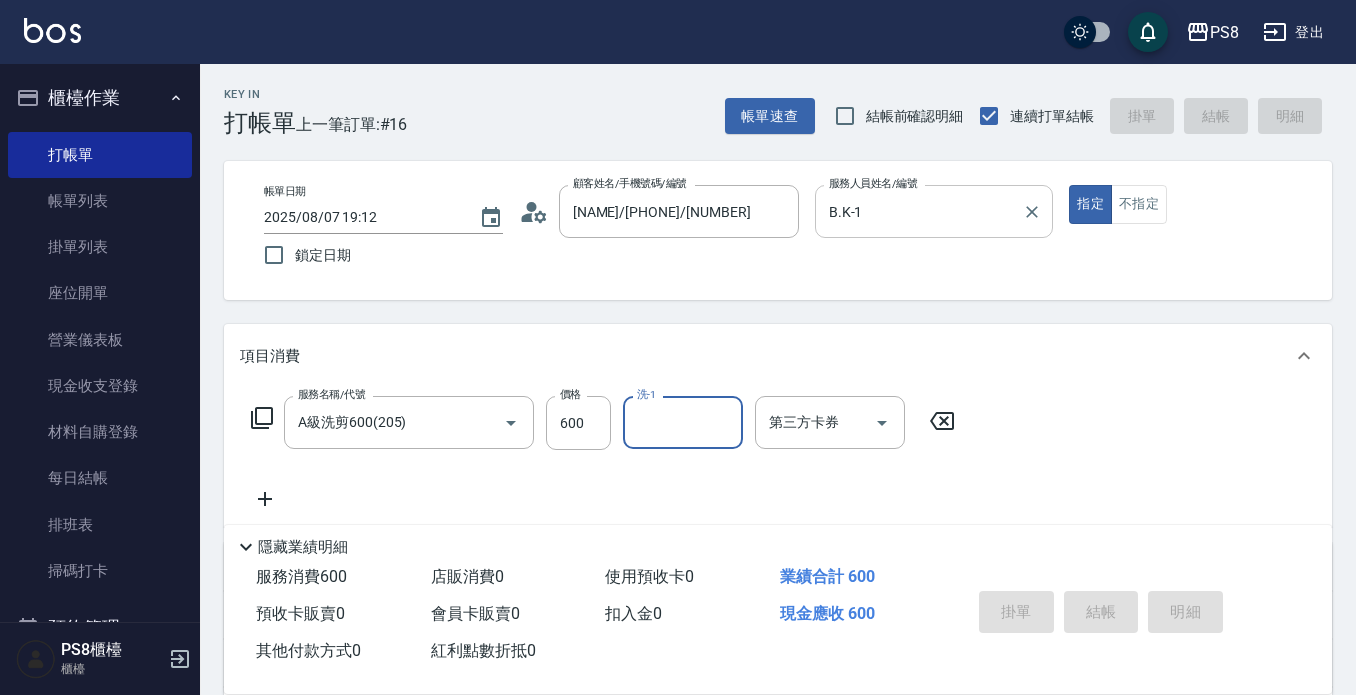 type on "2025/08/07 19:13" 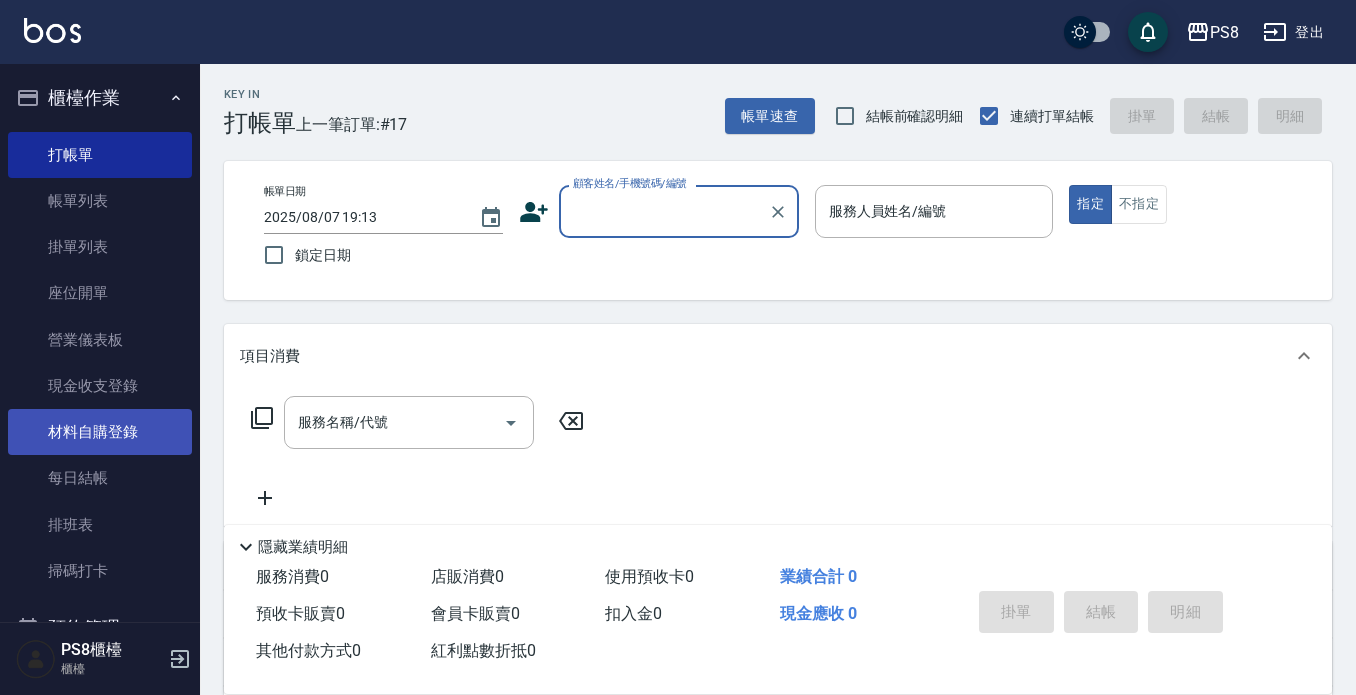scroll, scrollTop: 313, scrollLeft: 0, axis: vertical 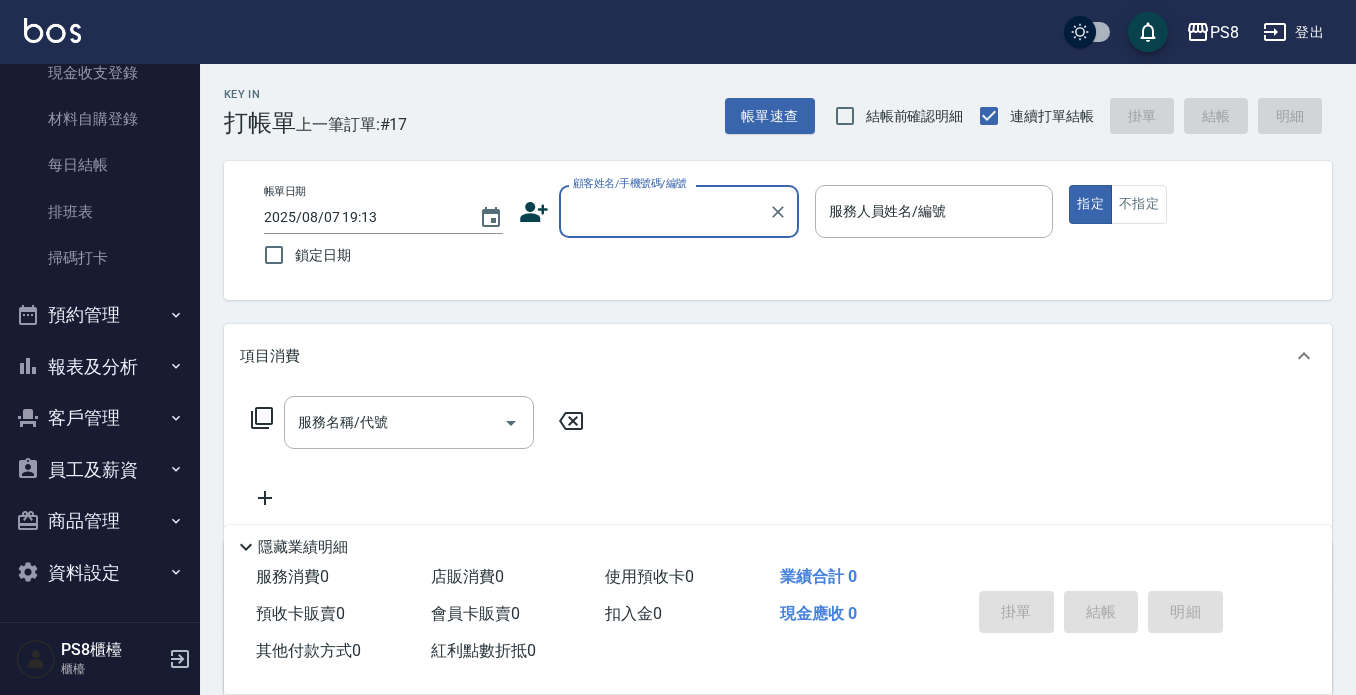 click on "報表及分析" at bounding box center (100, 367) 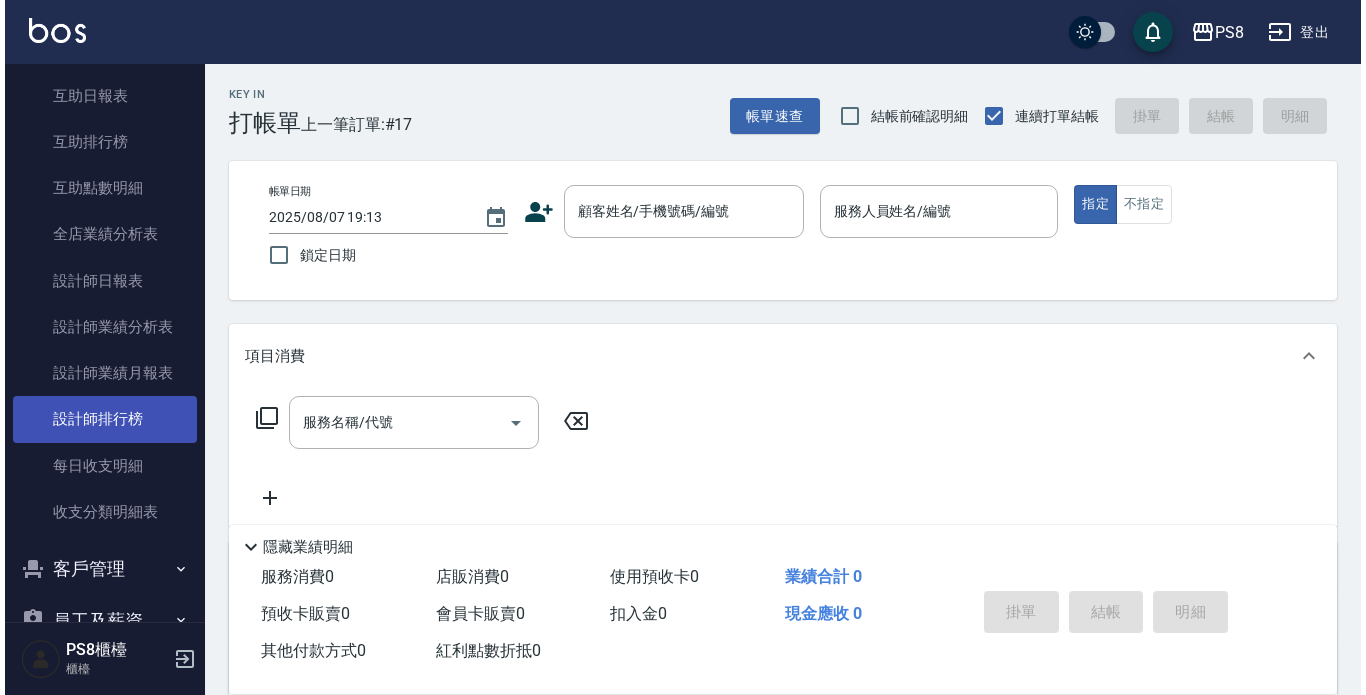 scroll, scrollTop: 792, scrollLeft: 0, axis: vertical 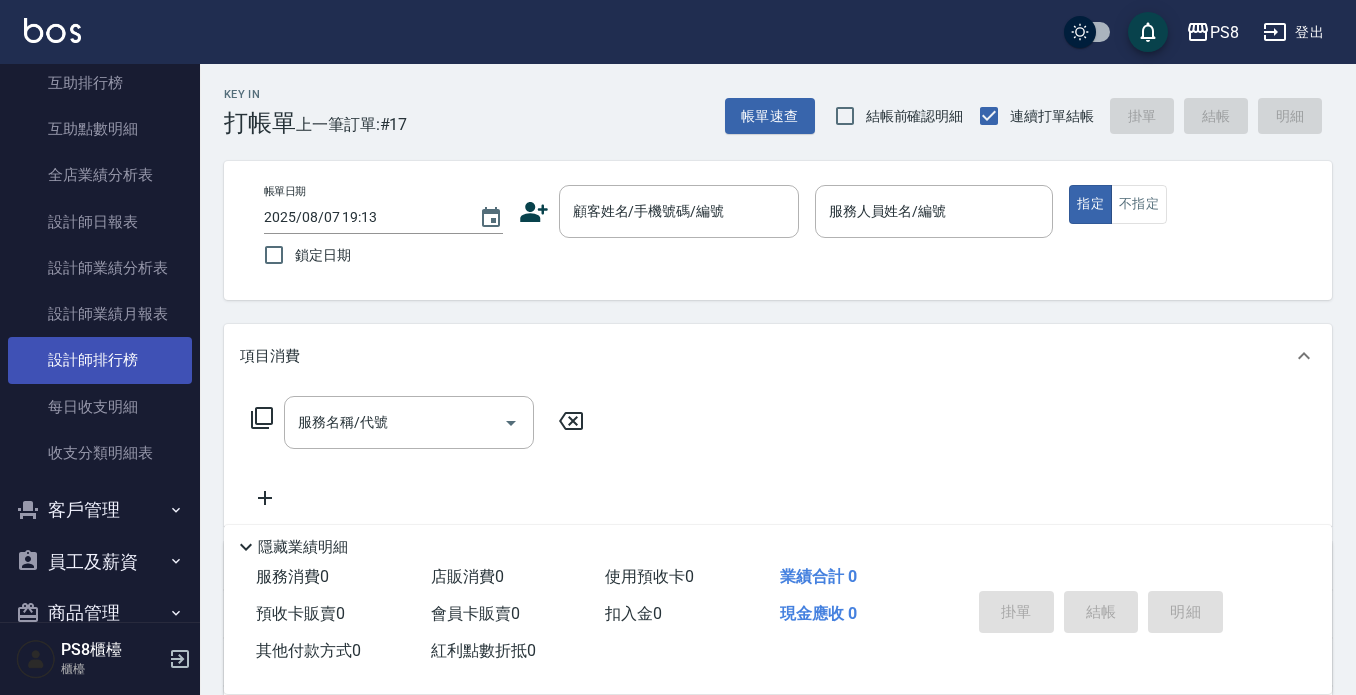 click on "設計師排行榜" at bounding box center [100, 360] 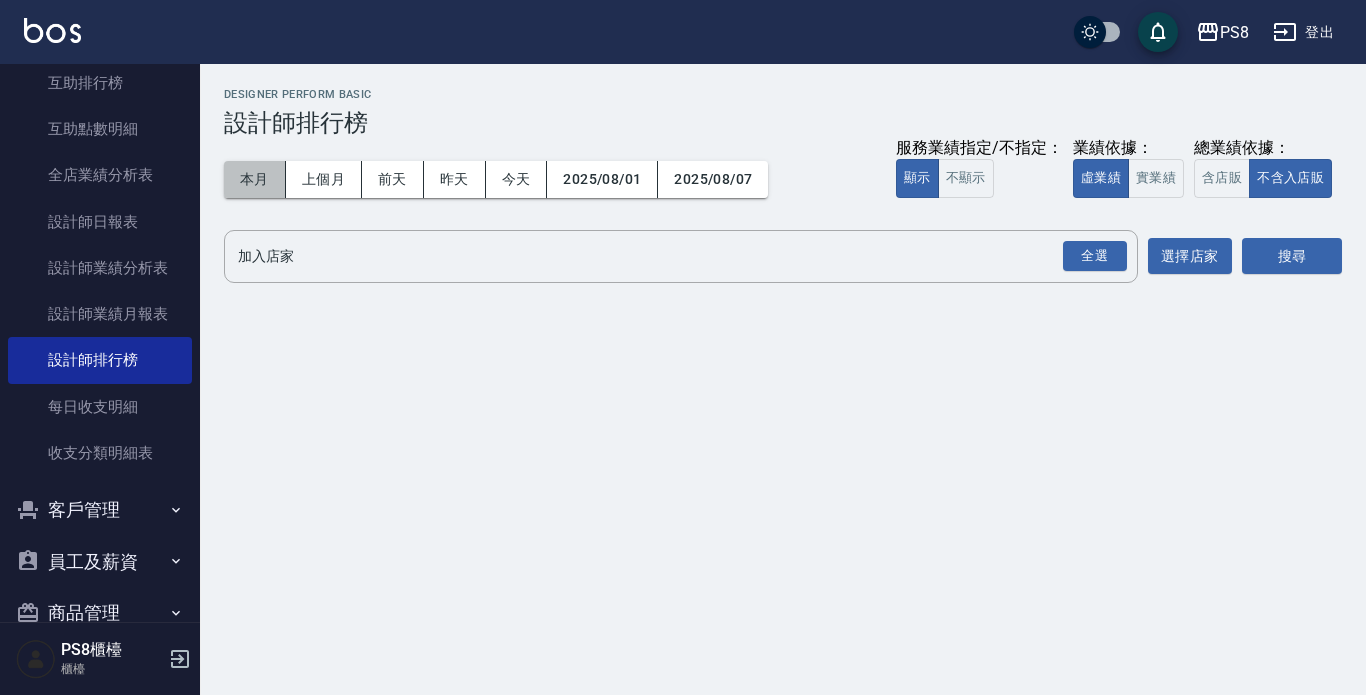 click on "本月" at bounding box center [255, 179] 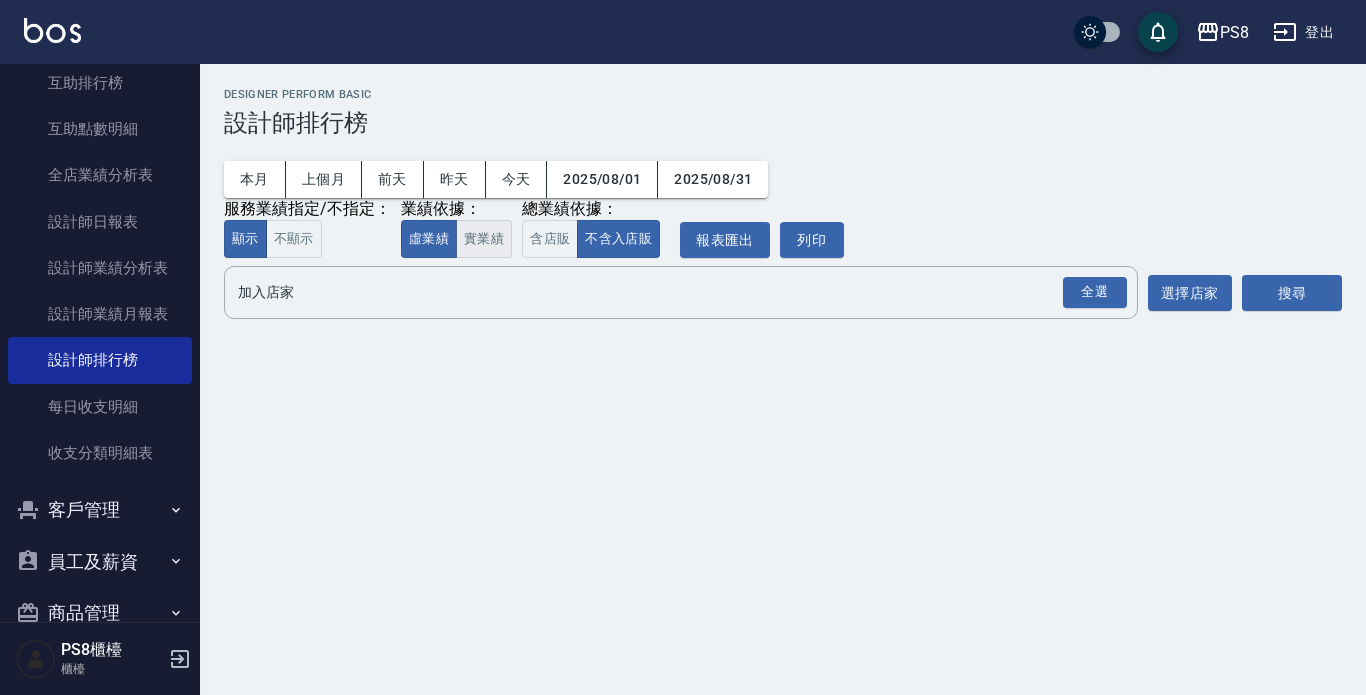 click on "實業績" at bounding box center [484, 239] 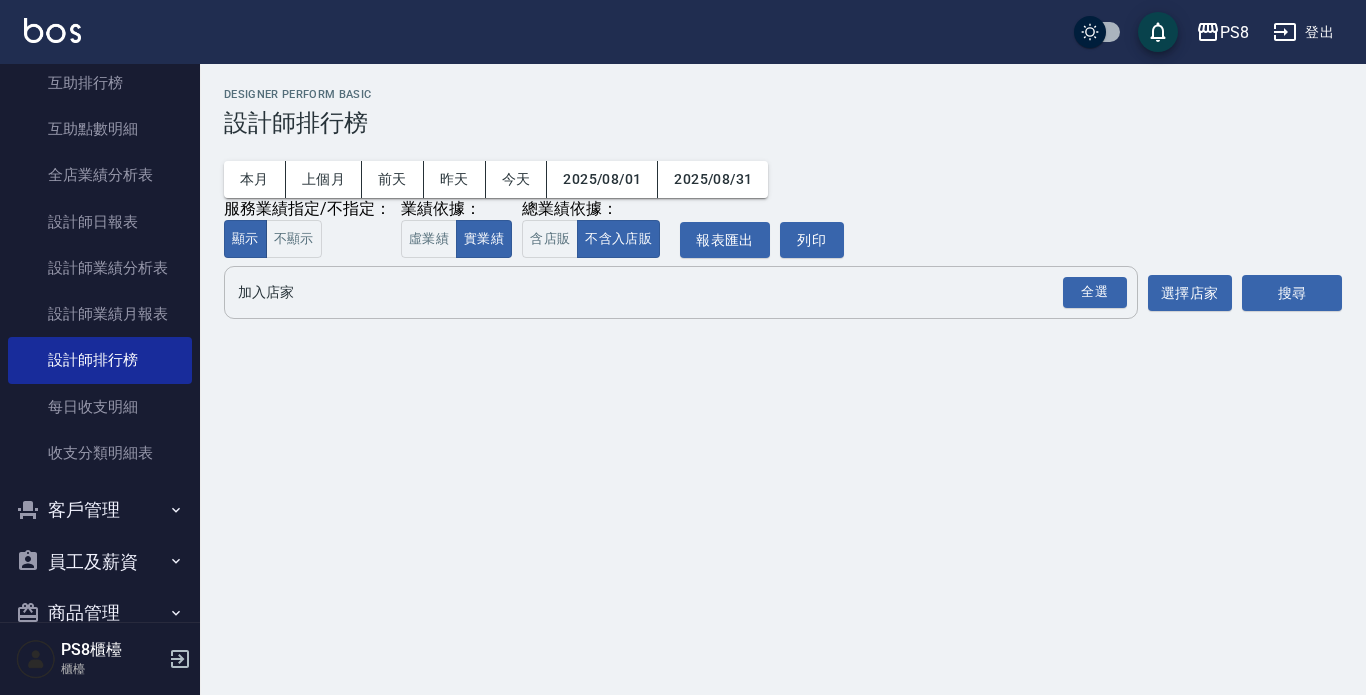 click on "加入店家" at bounding box center [666, 292] 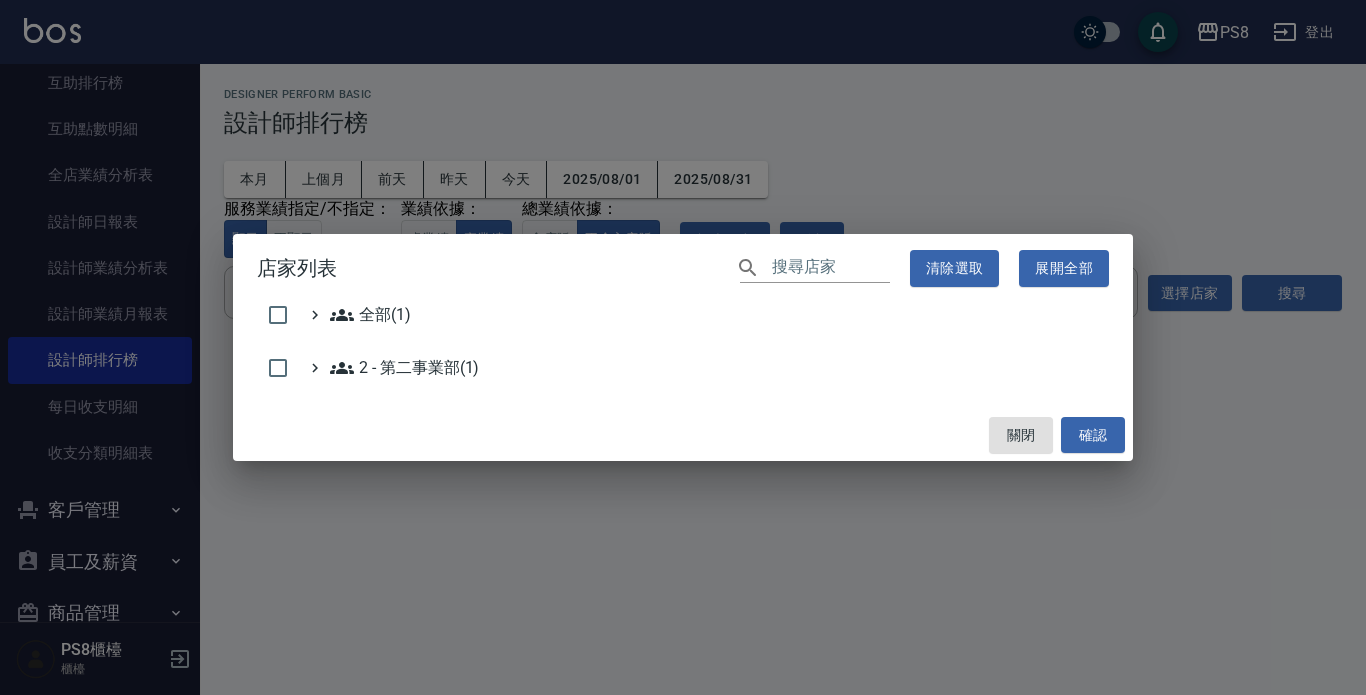 click on "全部(1)" at bounding box center [683, 319] 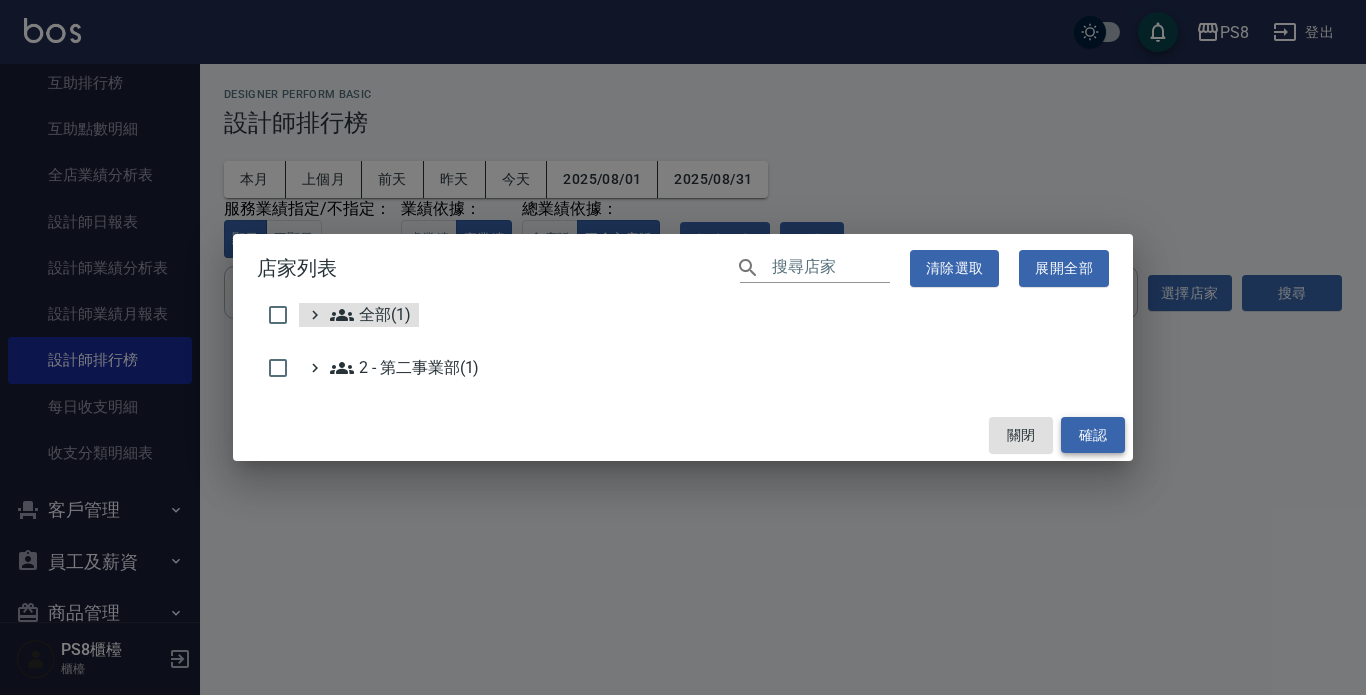 click on "確認" at bounding box center [1093, 435] 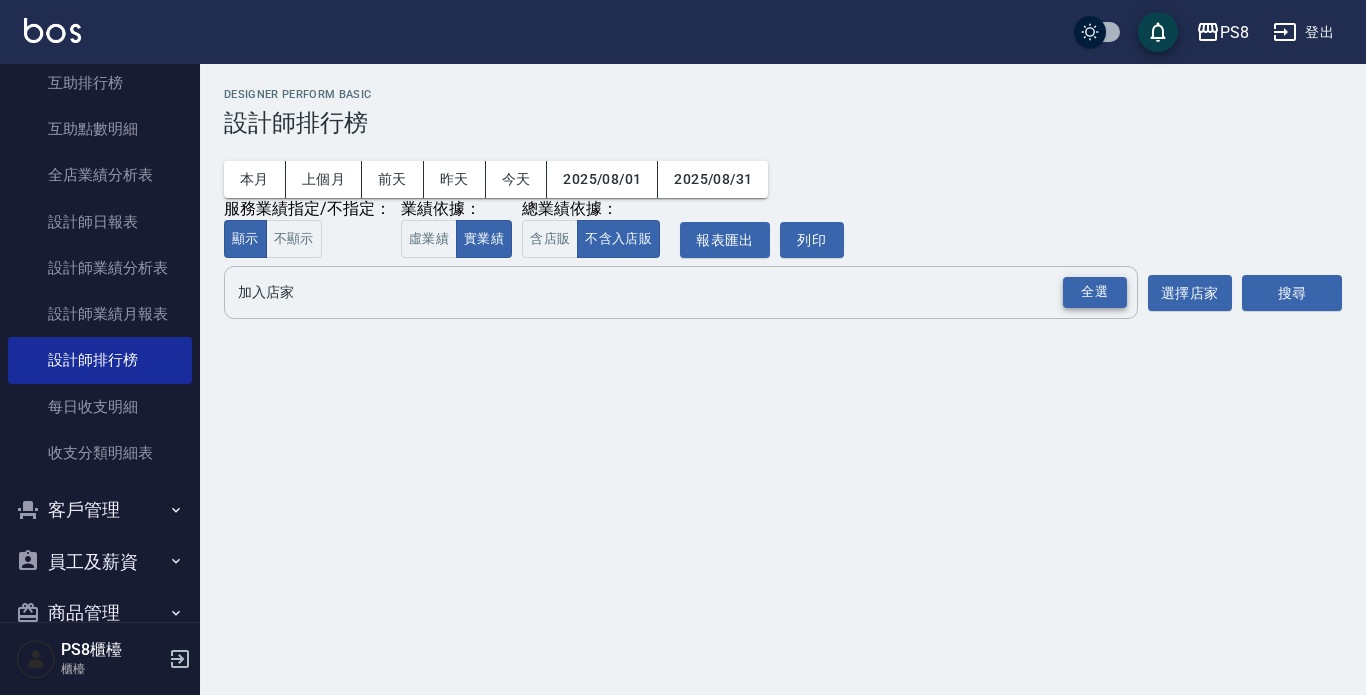 click on "全選" at bounding box center (1095, 292) 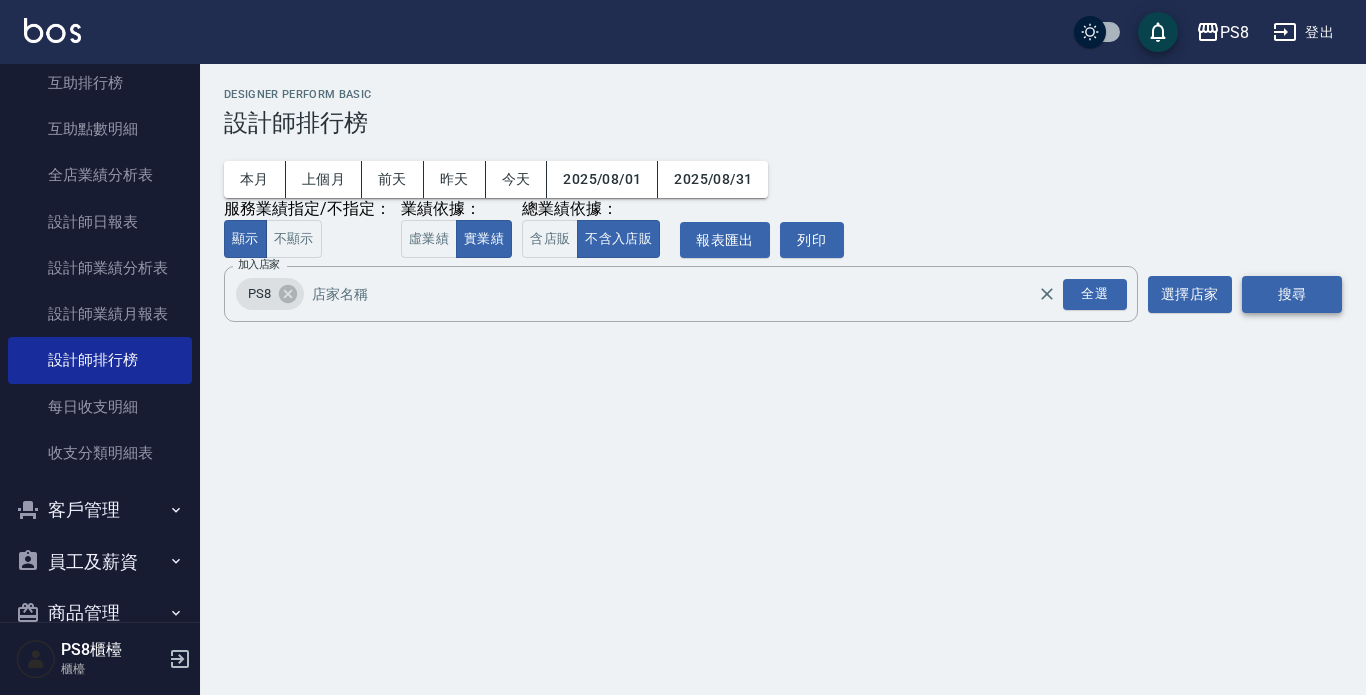 click on "搜尋" at bounding box center [1292, 294] 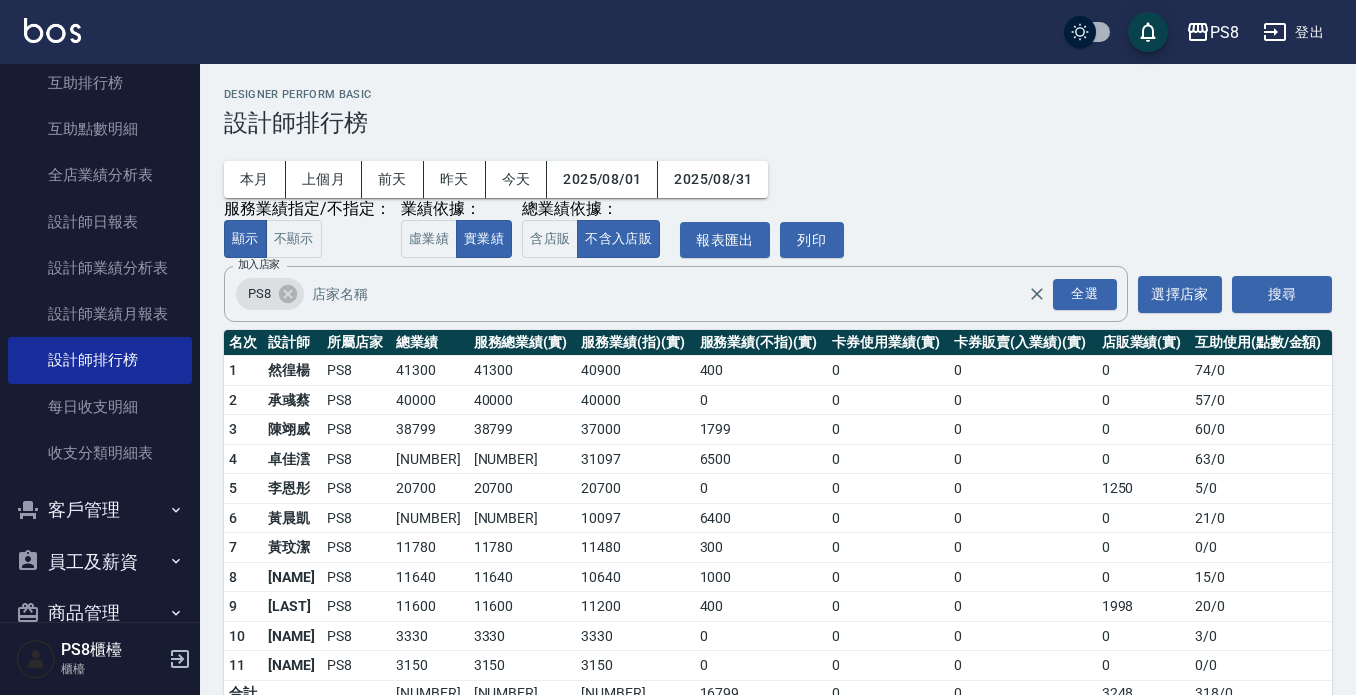 drag, startPoint x: 1097, startPoint y: 103, endPoint x: 1130, endPoint y: 109, distance: 33.54102 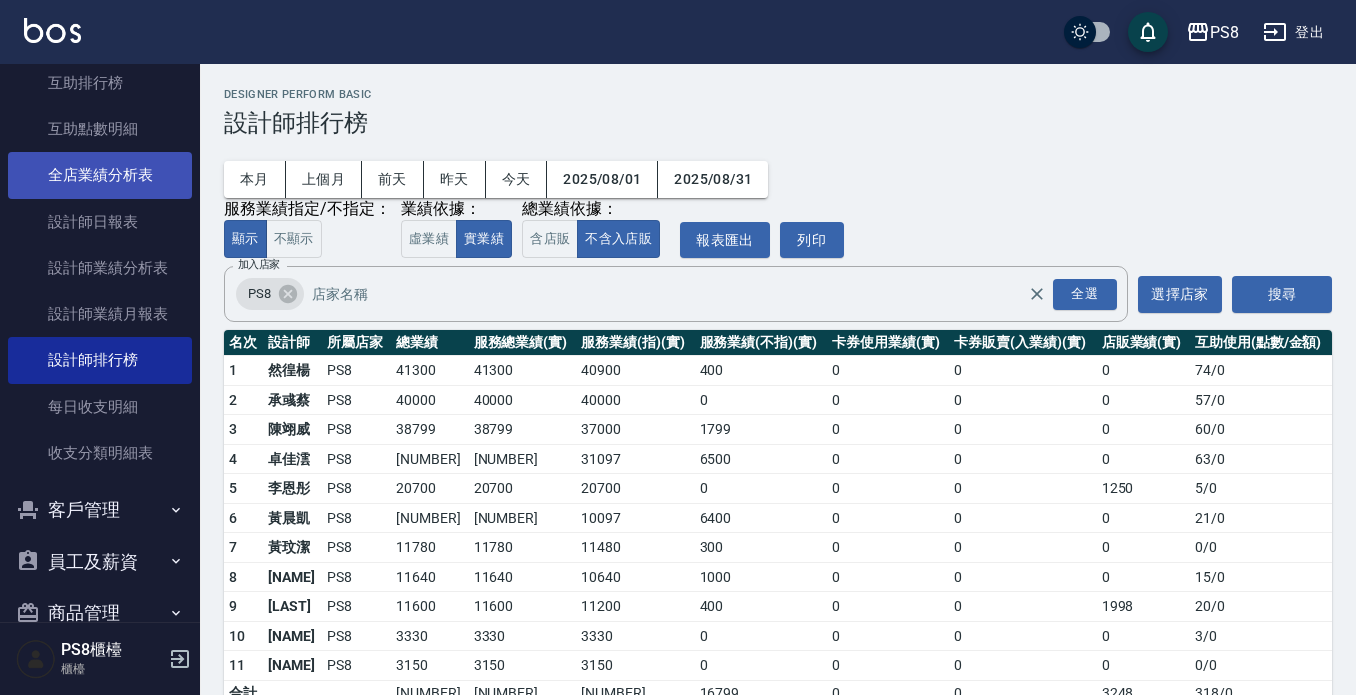 click on "全店業績分析表" at bounding box center (100, 175) 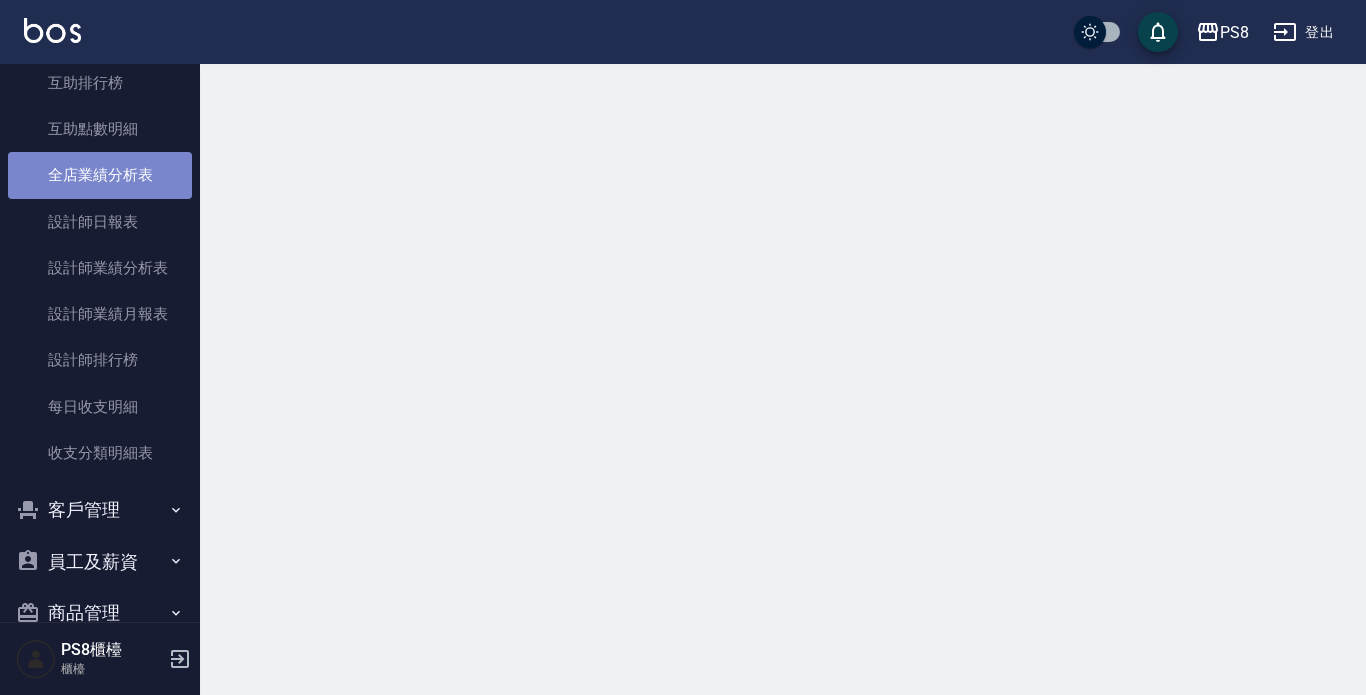 click on "全店業績分析表" at bounding box center [100, 175] 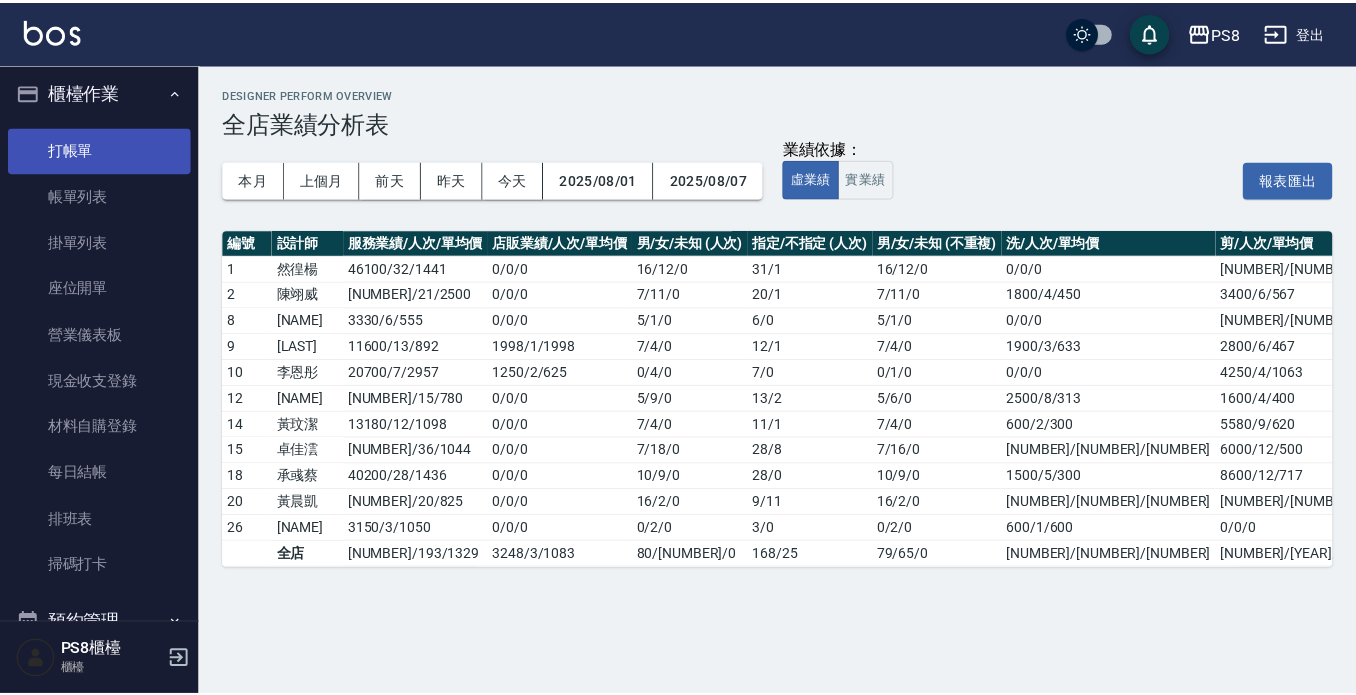 scroll, scrollTop: 0, scrollLeft: 0, axis: both 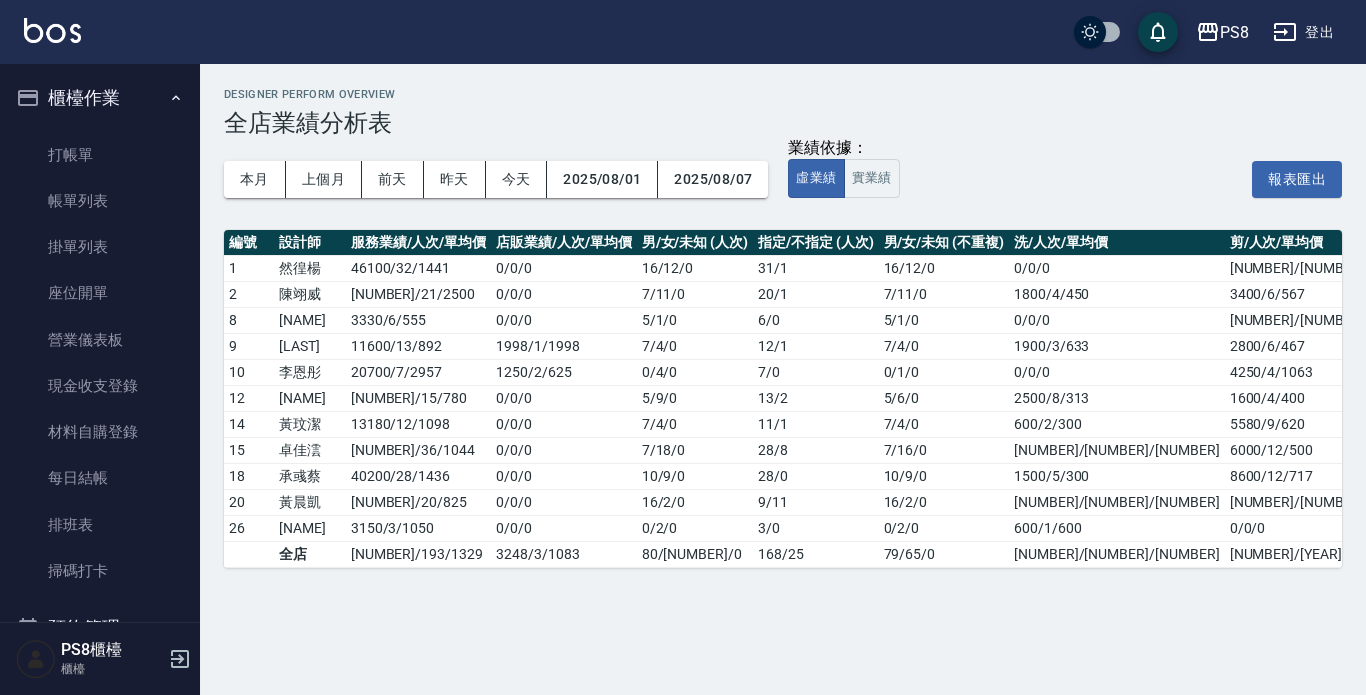 click on "全店業績分析表" at bounding box center (783, 123) 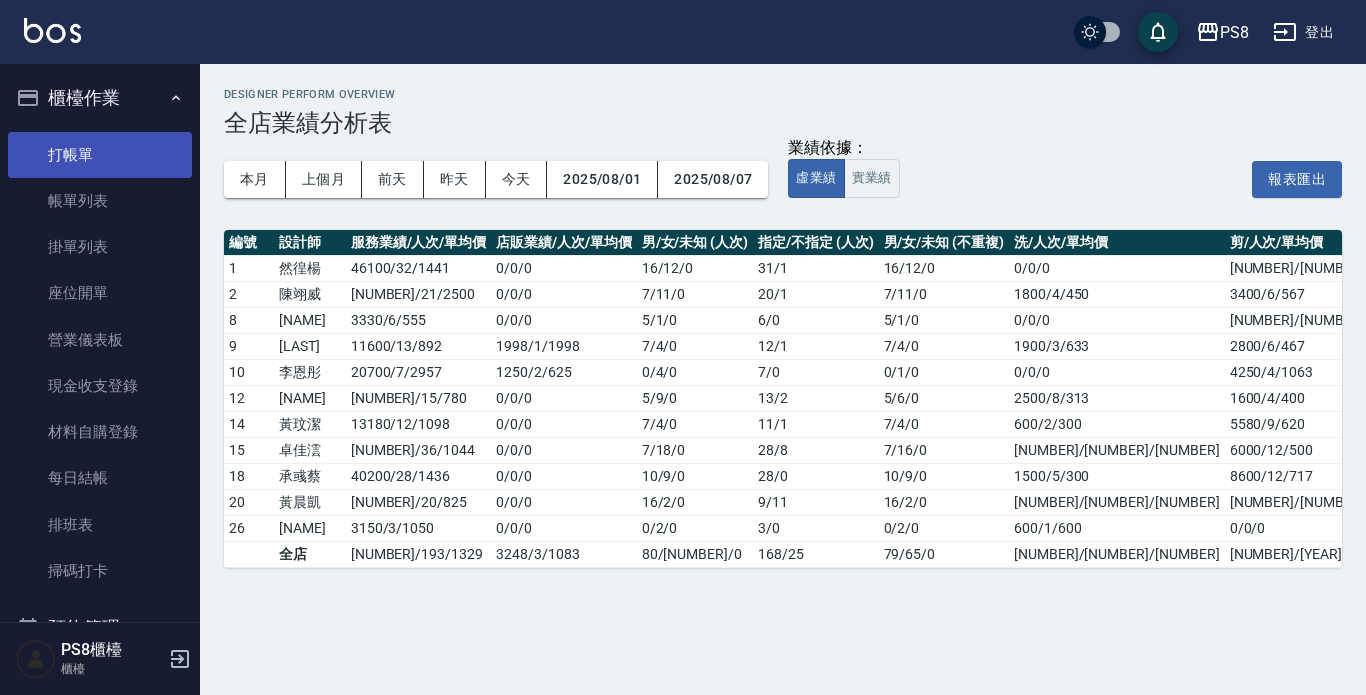 click on "打帳單" at bounding box center [100, 155] 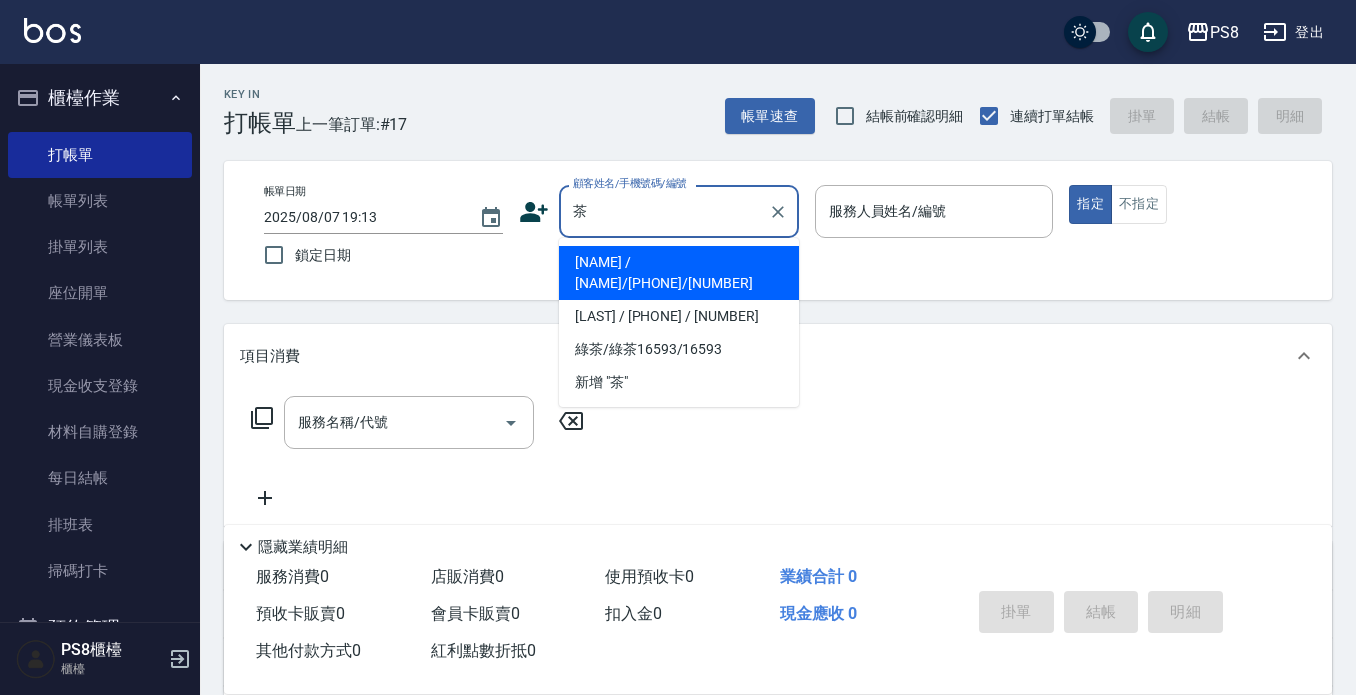 click on "[NAME] / [NAME]/[PHONE]/[NUMBER]" at bounding box center [679, 273] 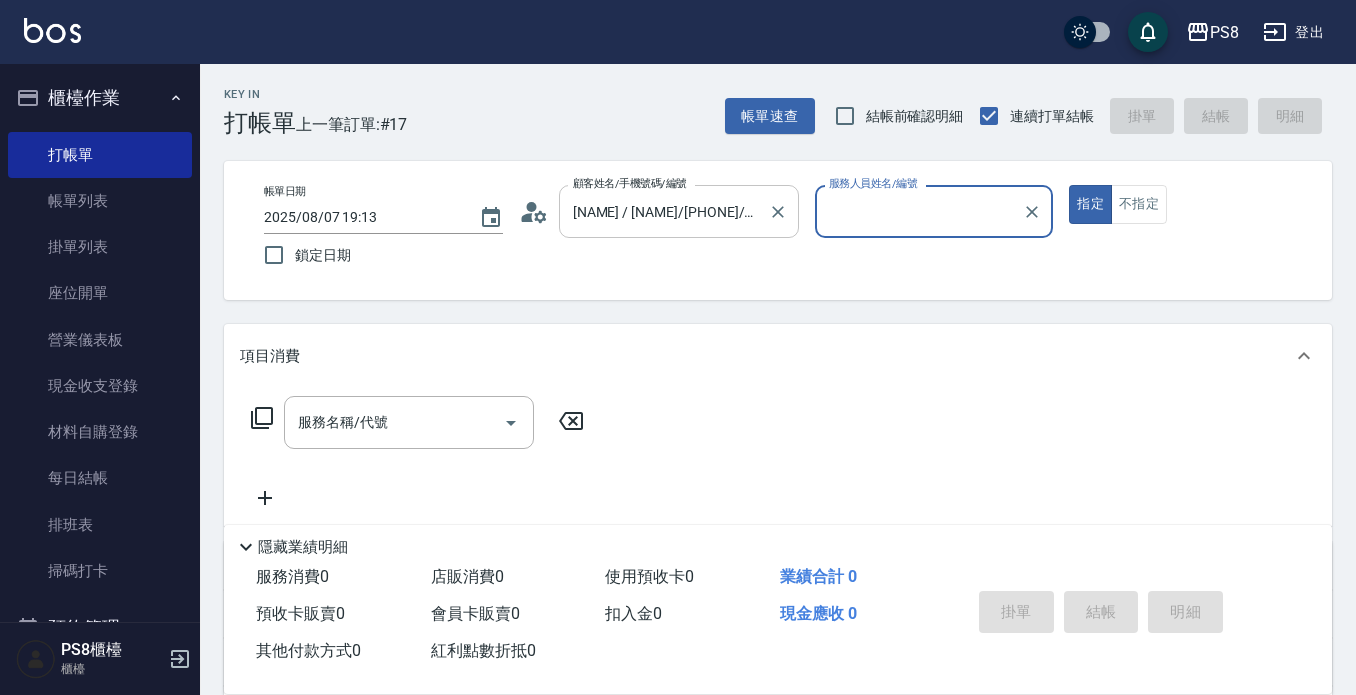 type on "VINA-12" 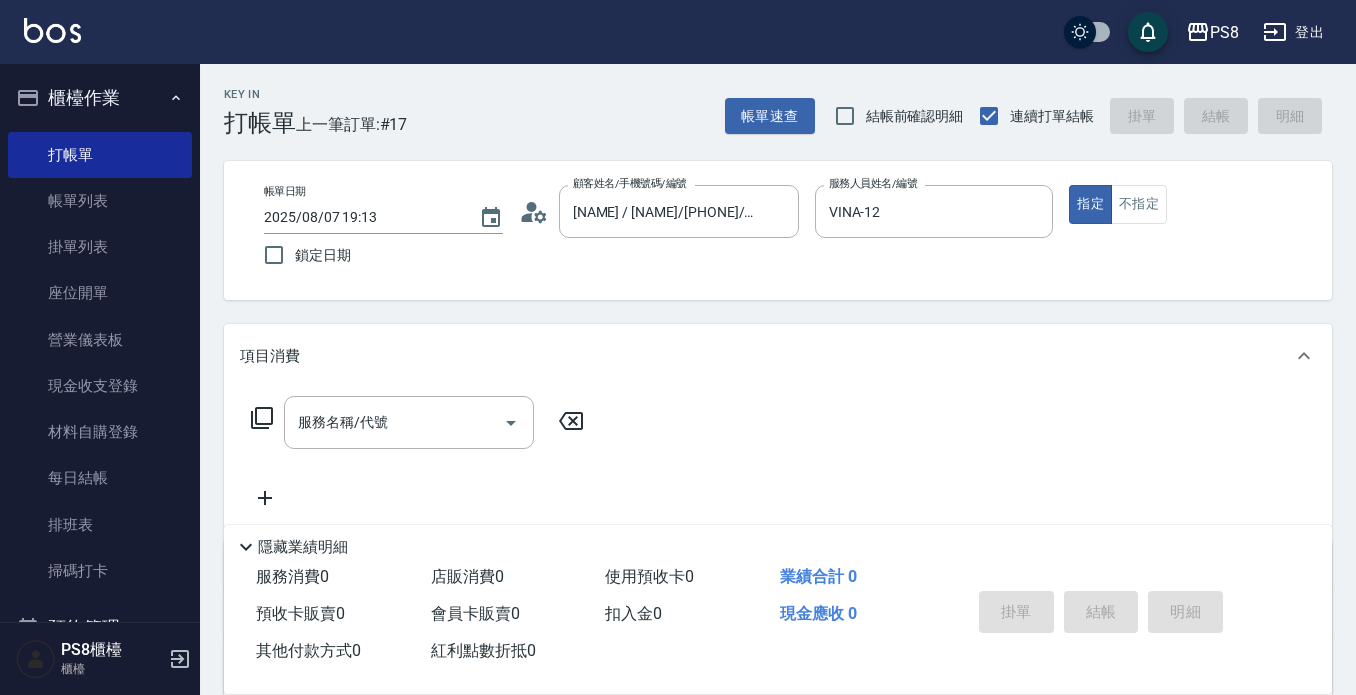 click 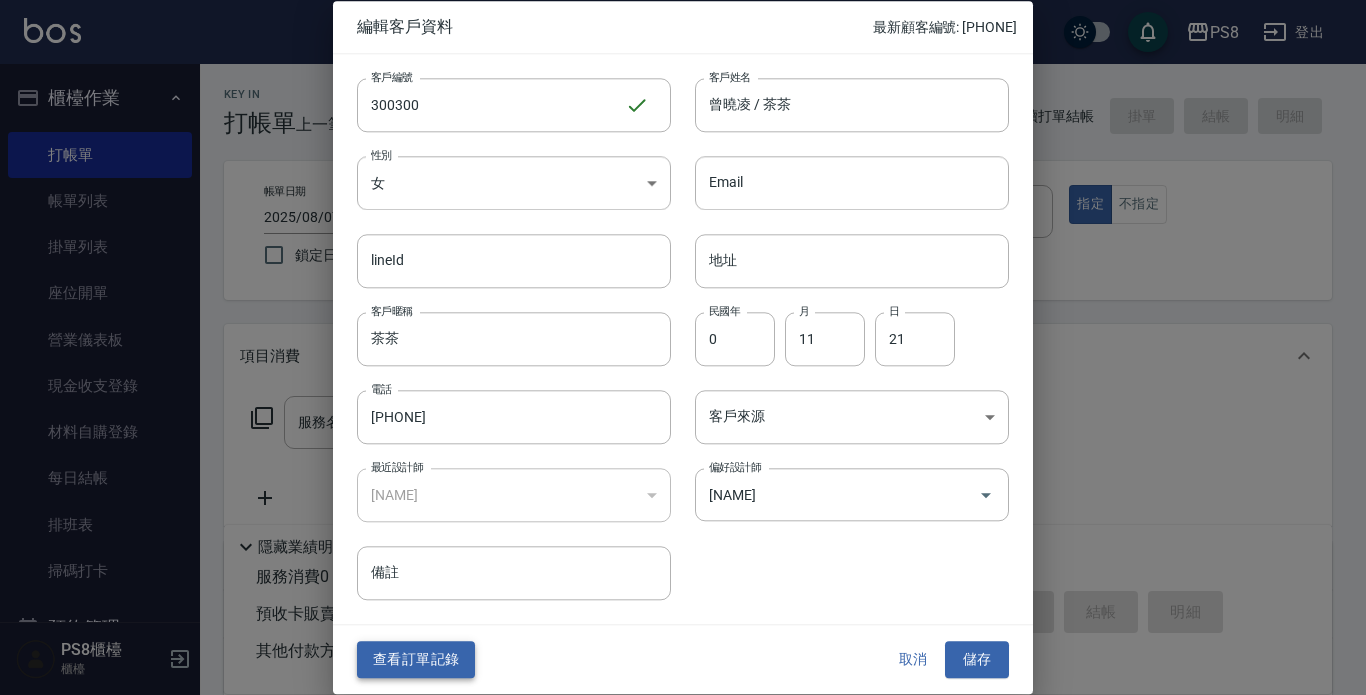 click on "查看訂單記錄" at bounding box center [416, 660] 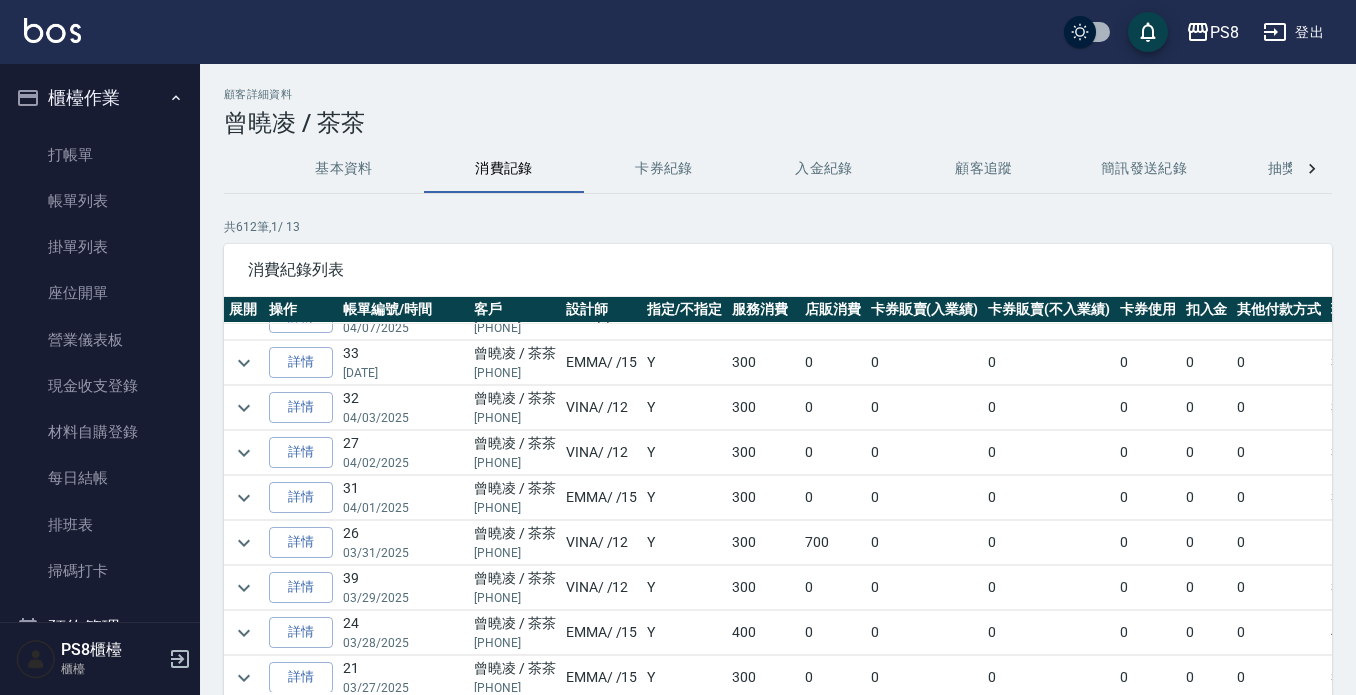 scroll, scrollTop: 1898, scrollLeft: 0, axis: vertical 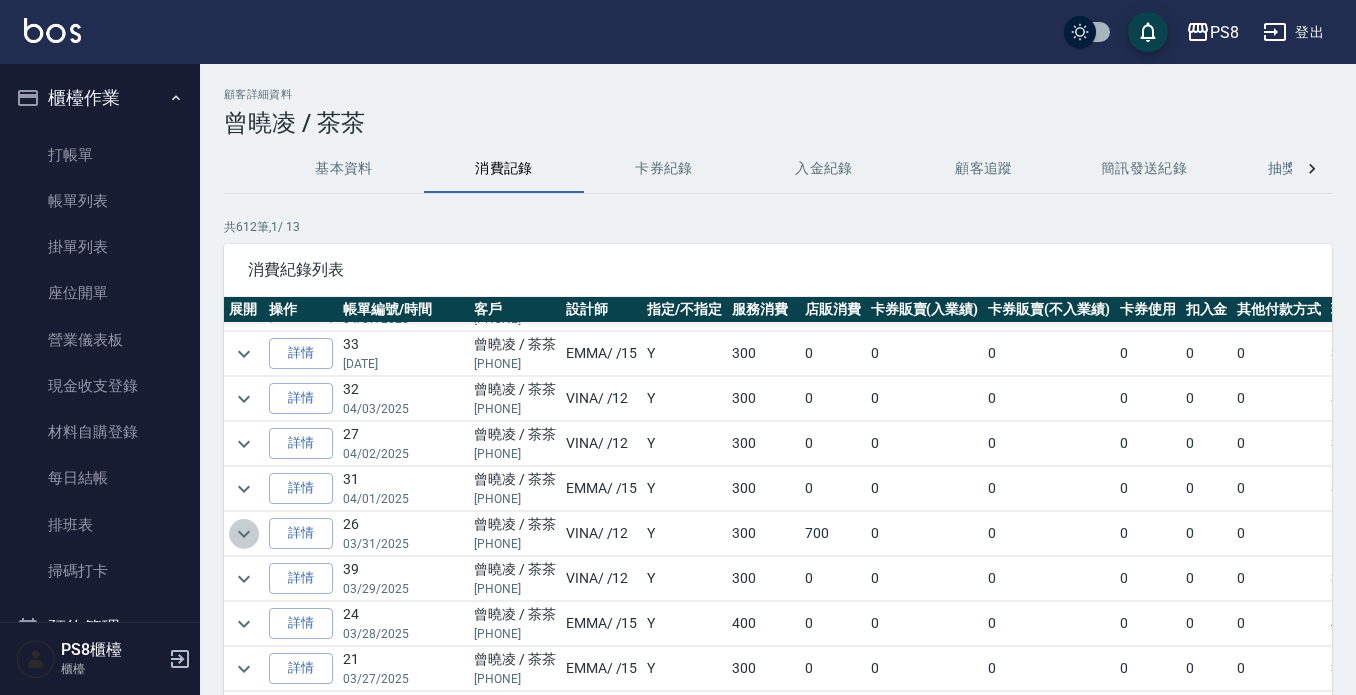 click 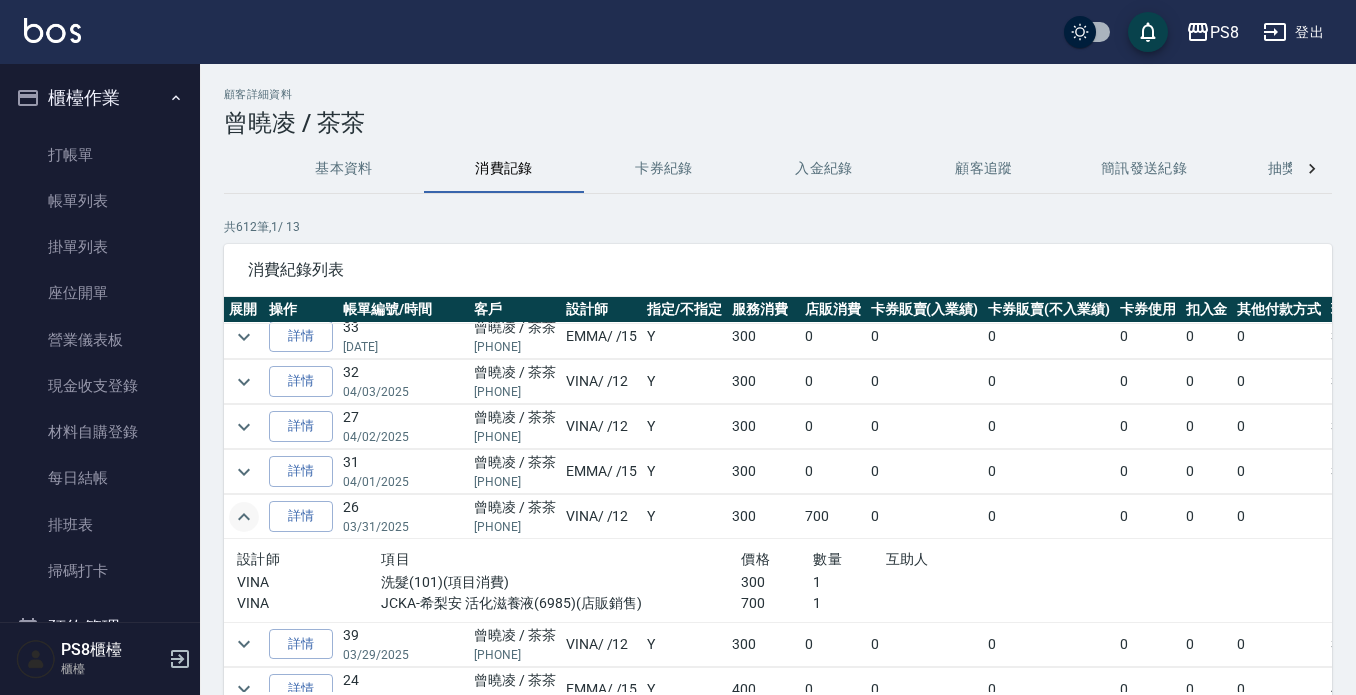 click 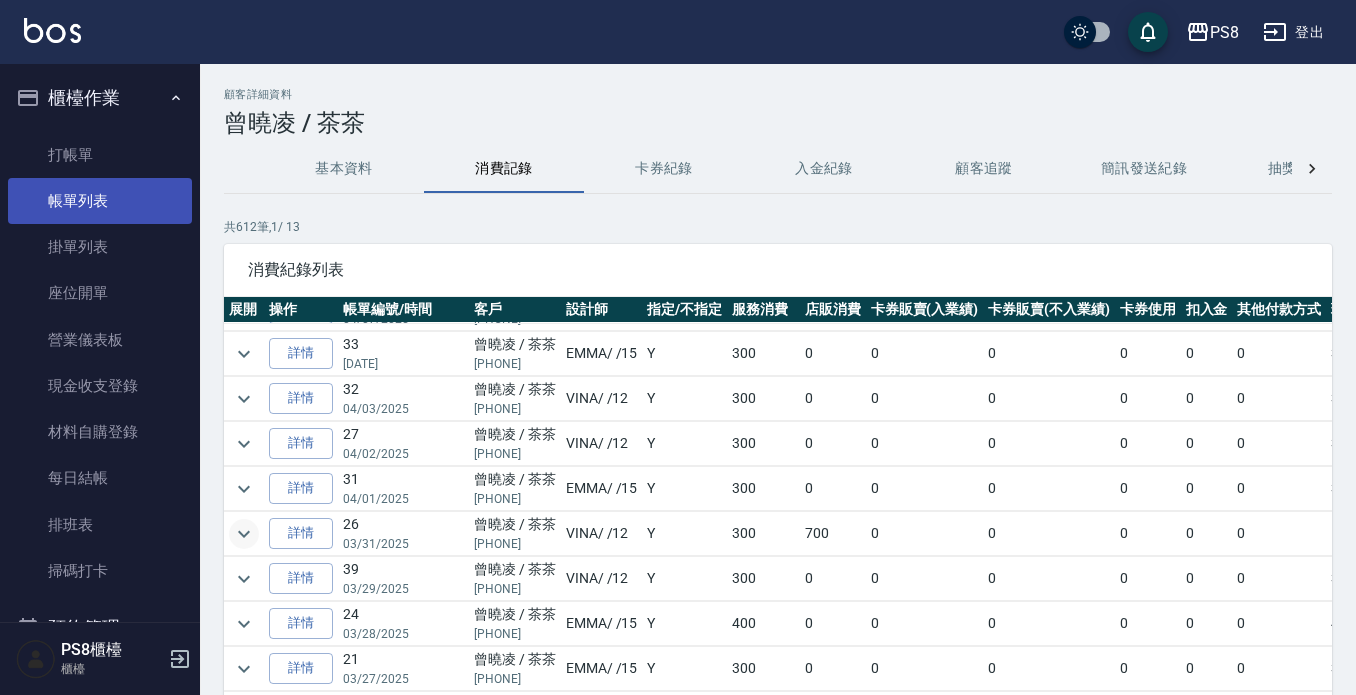 click on "帳單列表" at bounding box center (100, 201) 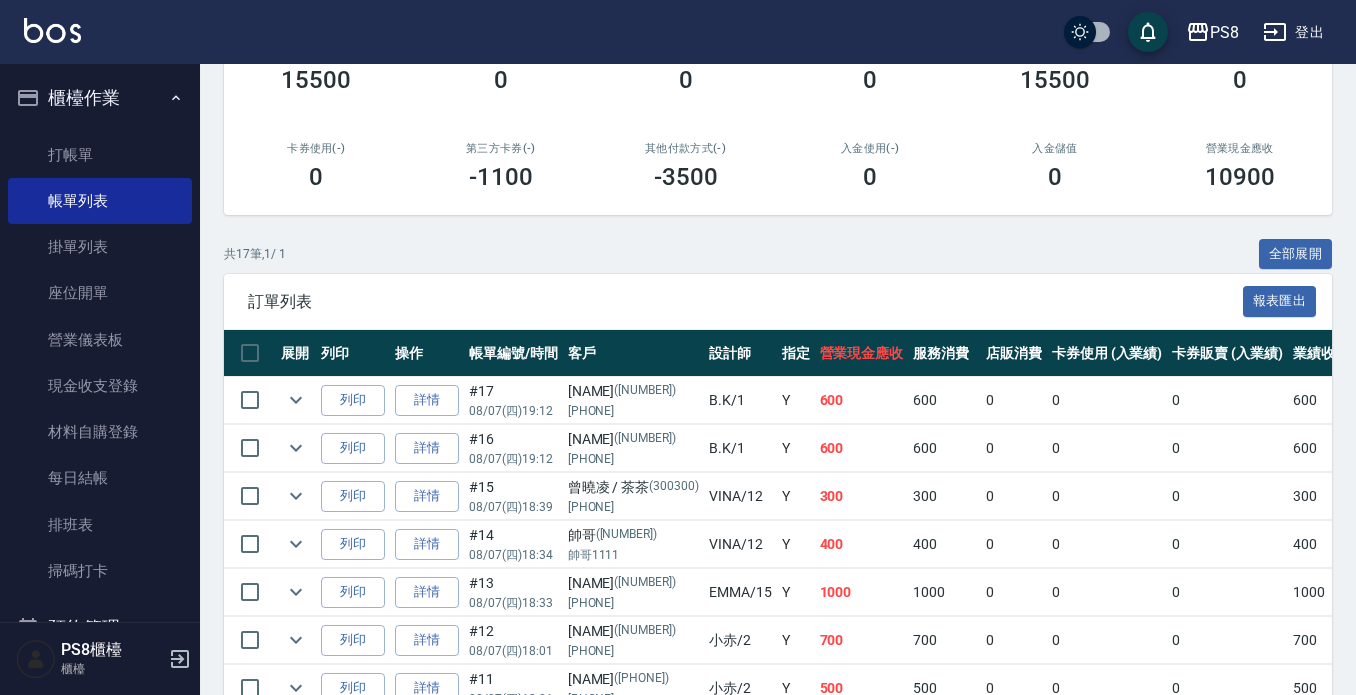 scroll, scrollTop: 300, scrollLeft: 0, axis: vertical 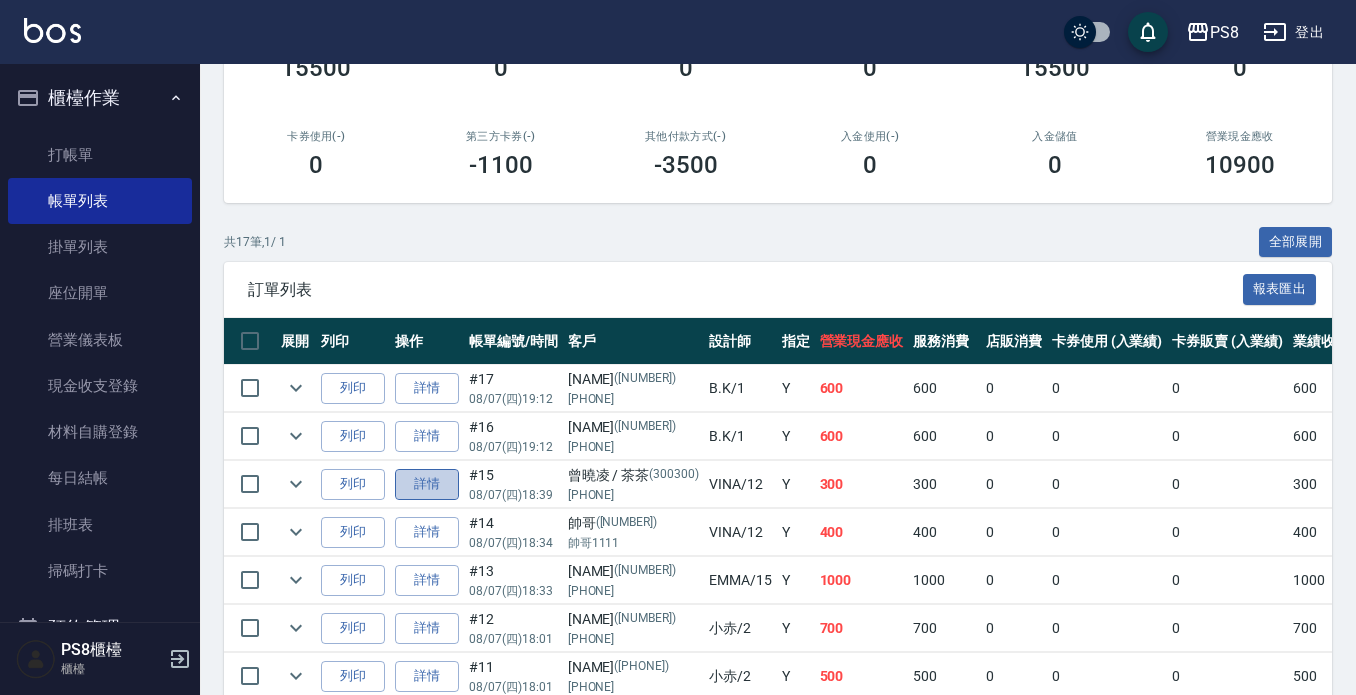 click on "詳情" at bounding box center (427, 484) 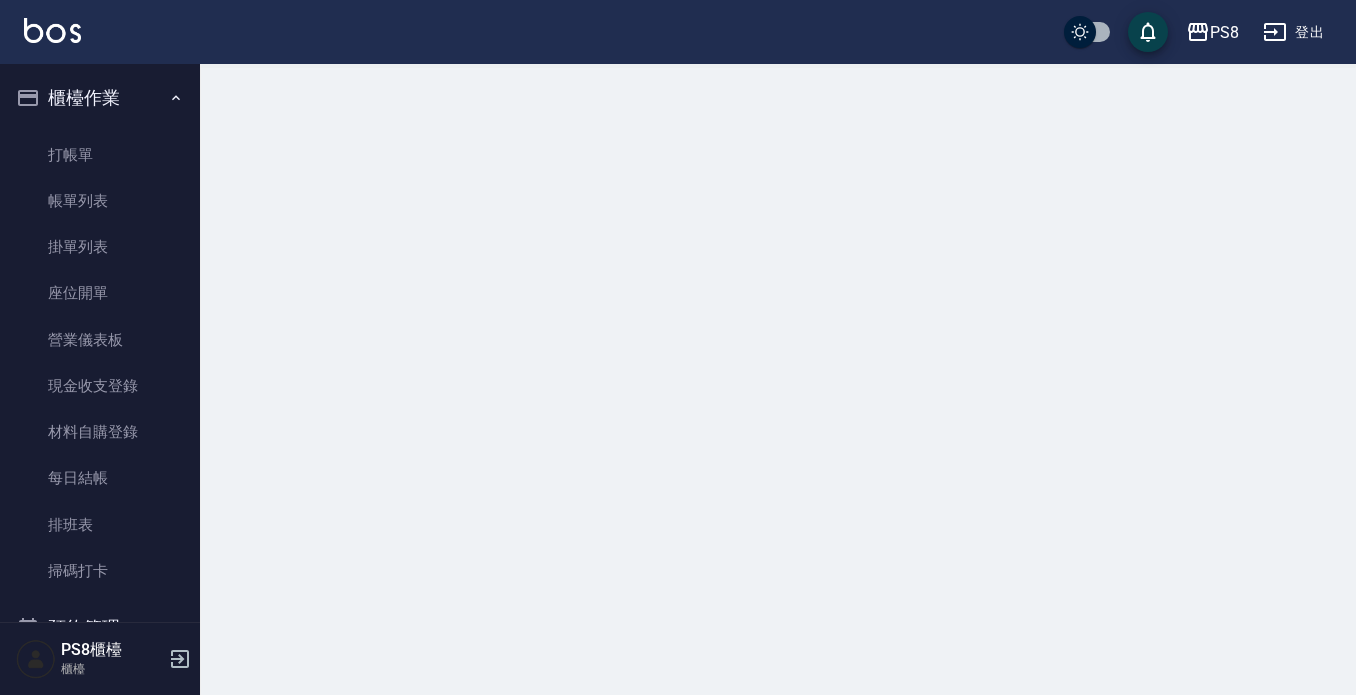scroll, scrollTop: 0, scrollLeft: 0, axis: both 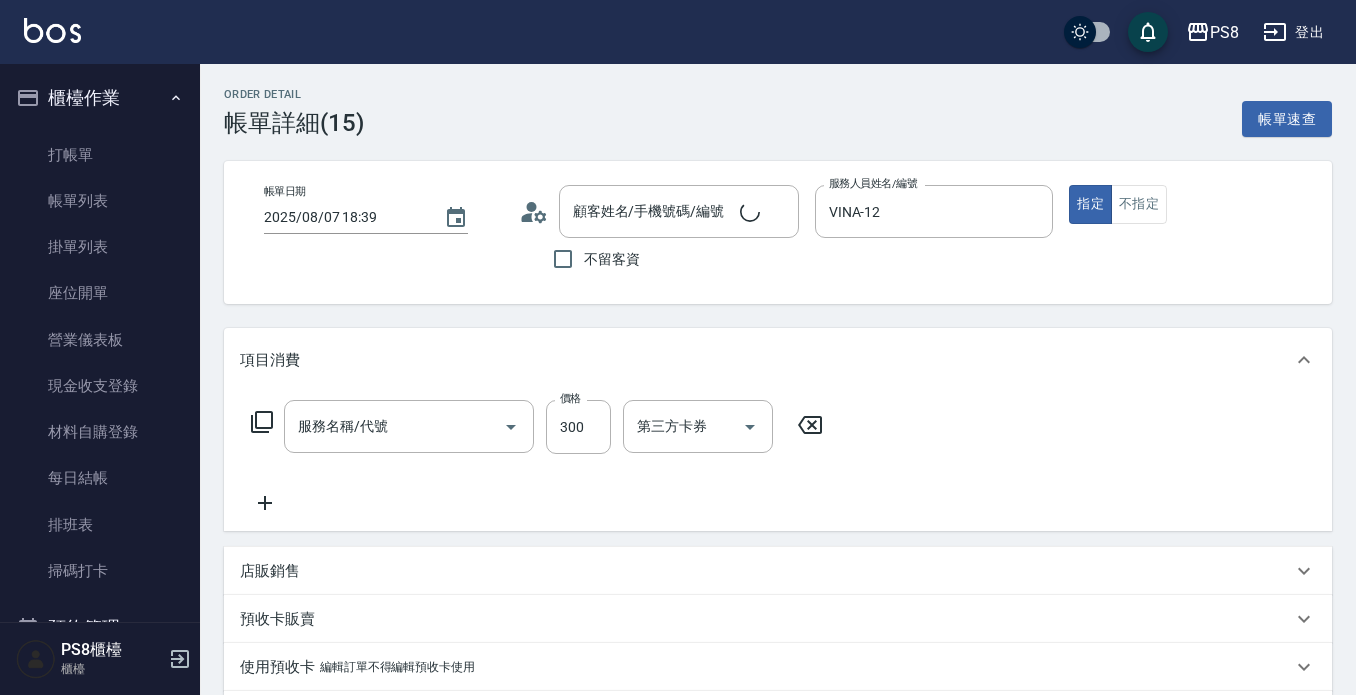 type on "2025/08/07 18:39" 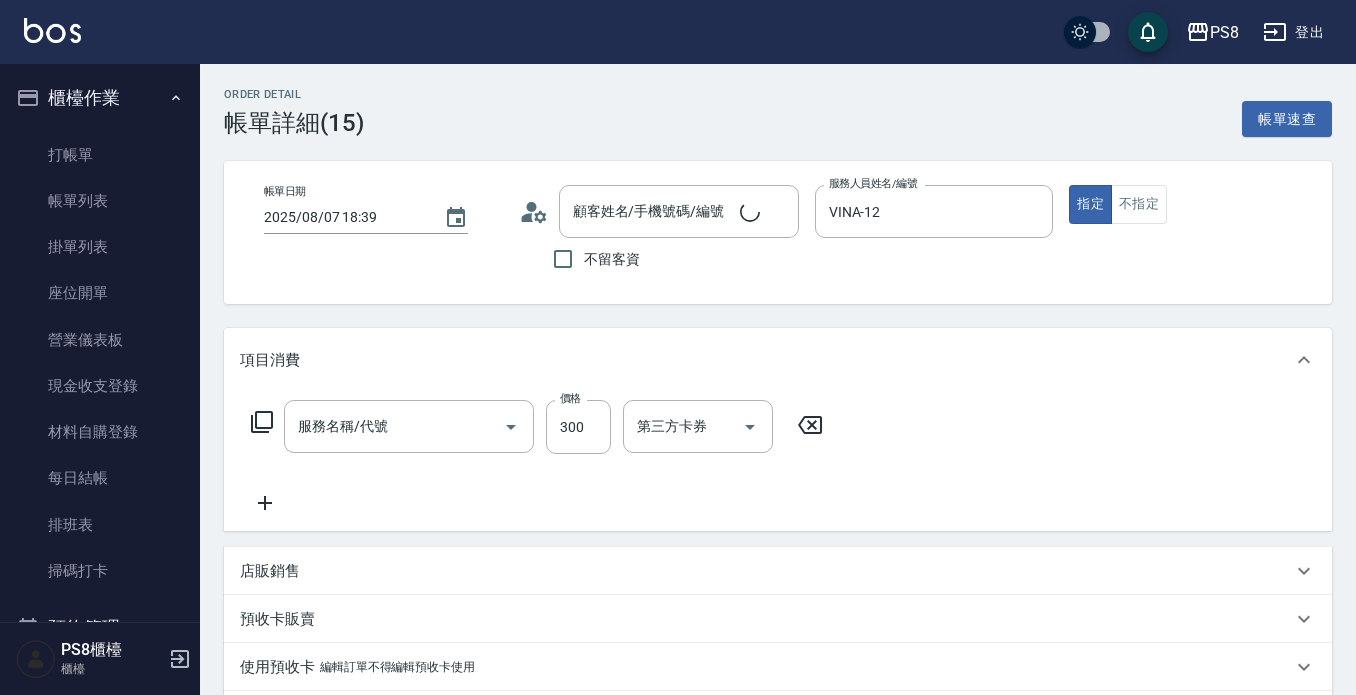 type on "VINA-12" 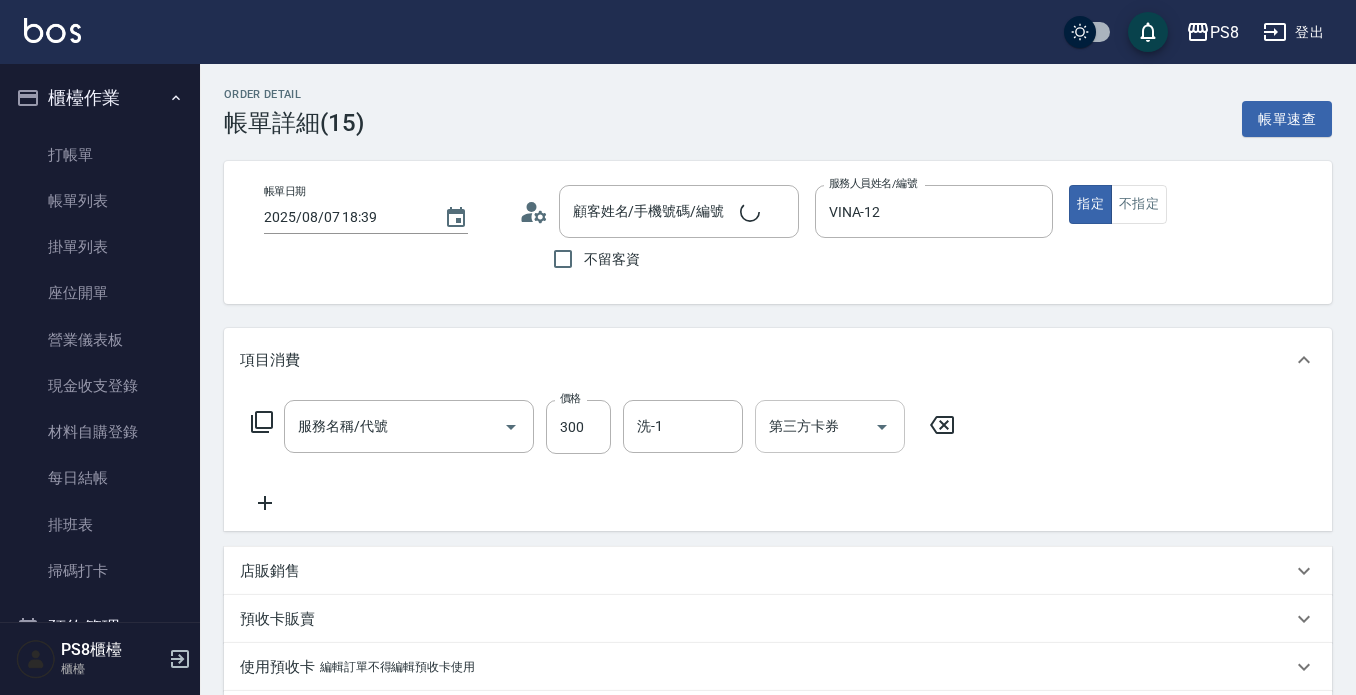 type on "[NAME] / [NAME]/[PHONE]/[NUMBER]" 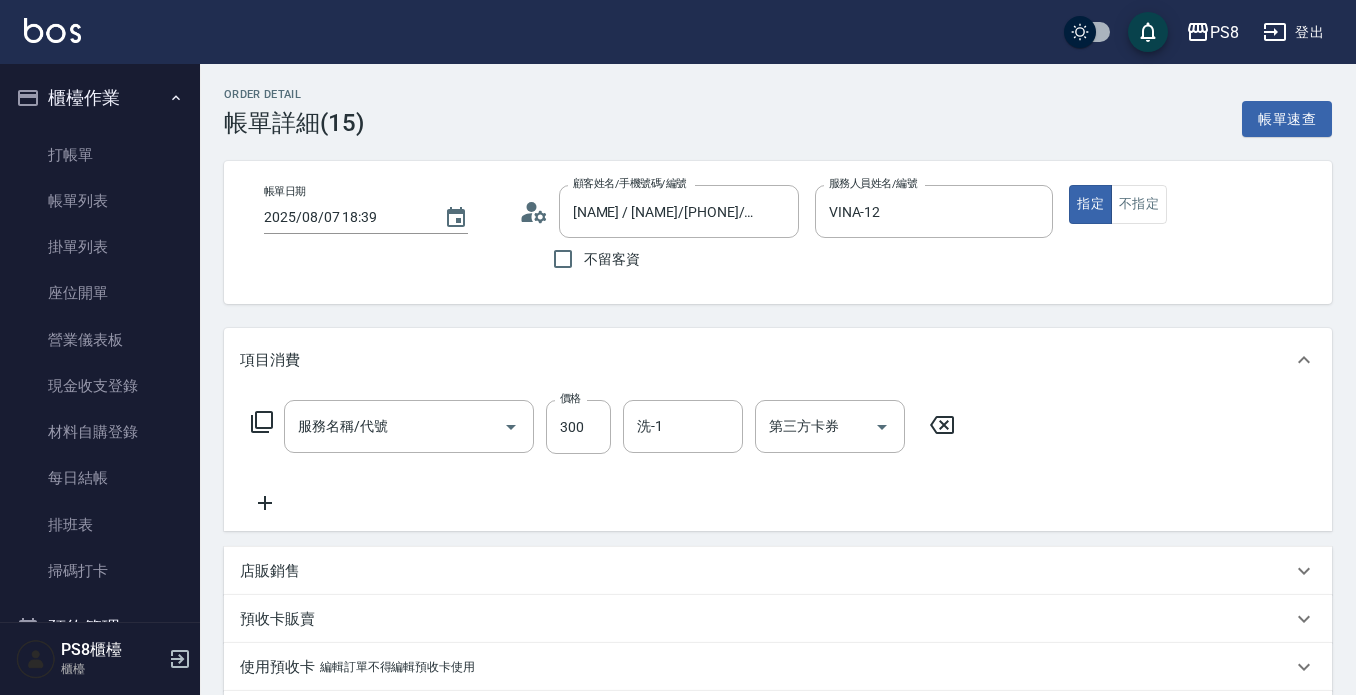 type on "洗髮(101)" 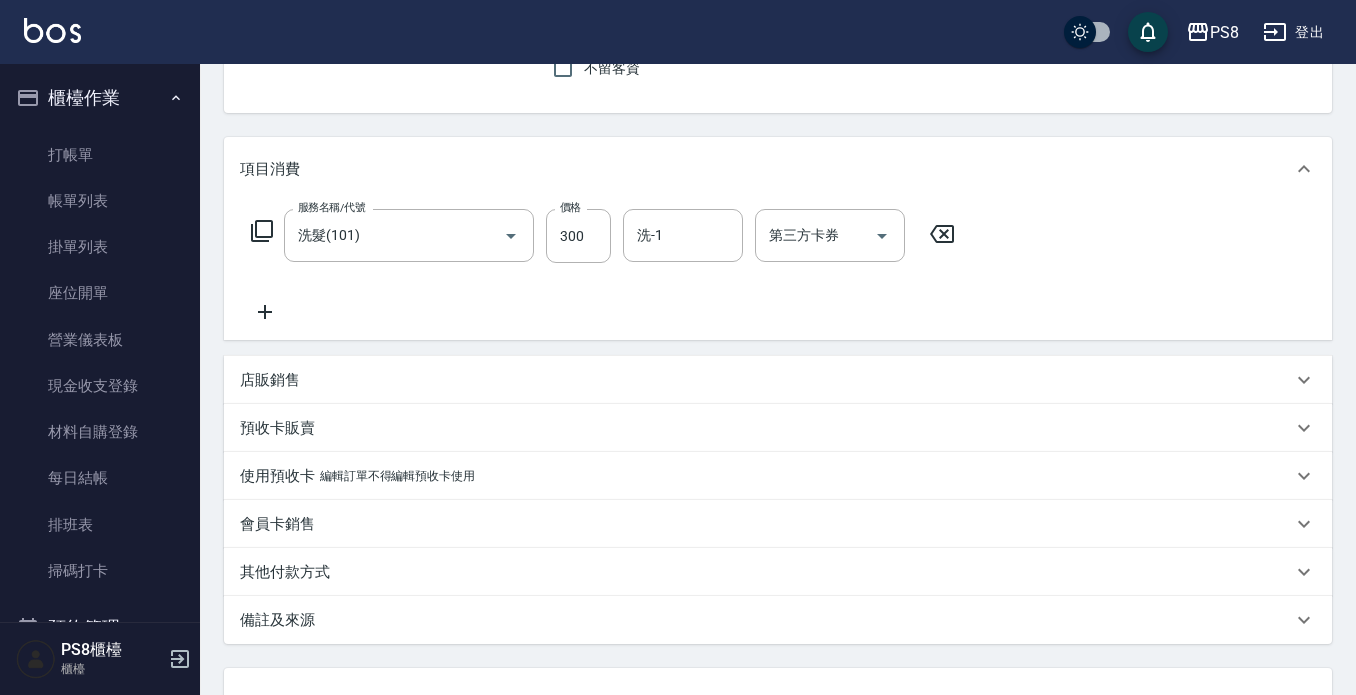 scroll, scrollTop: 356, scrollLeft: 0, axis: vertical 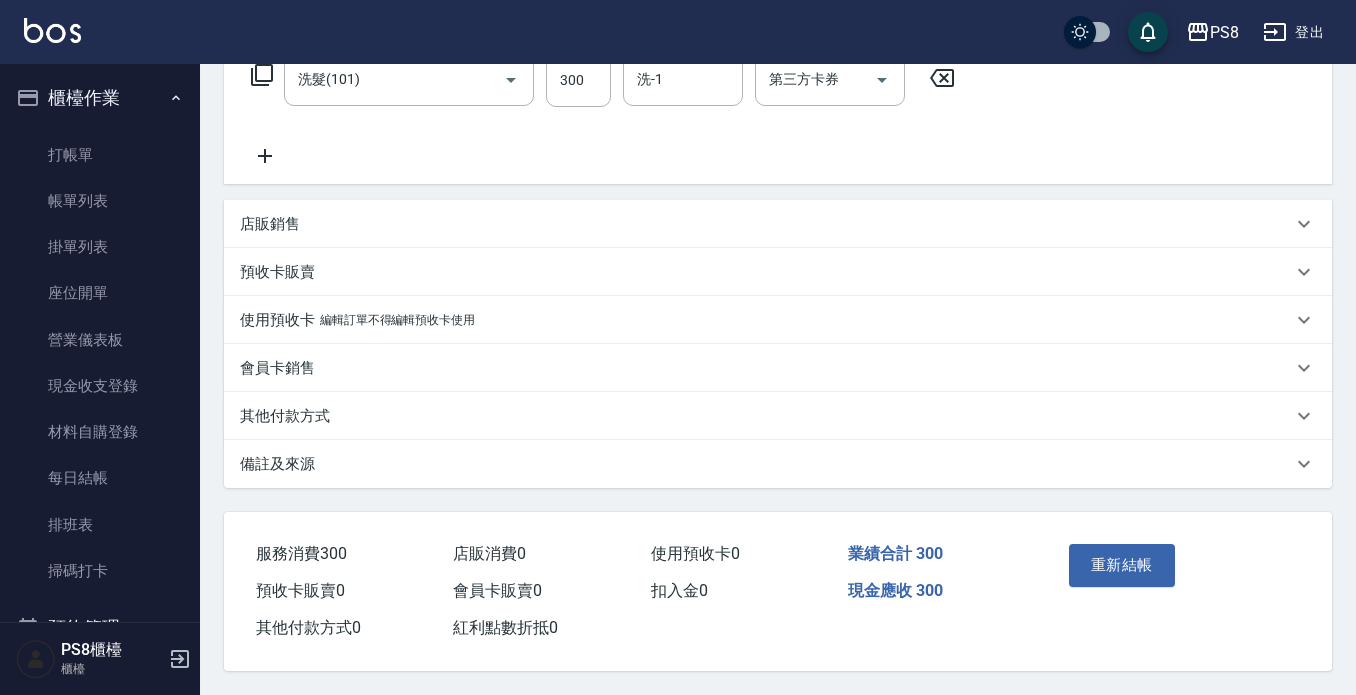 click on "店販銷售" at bounding box center [766, 224] 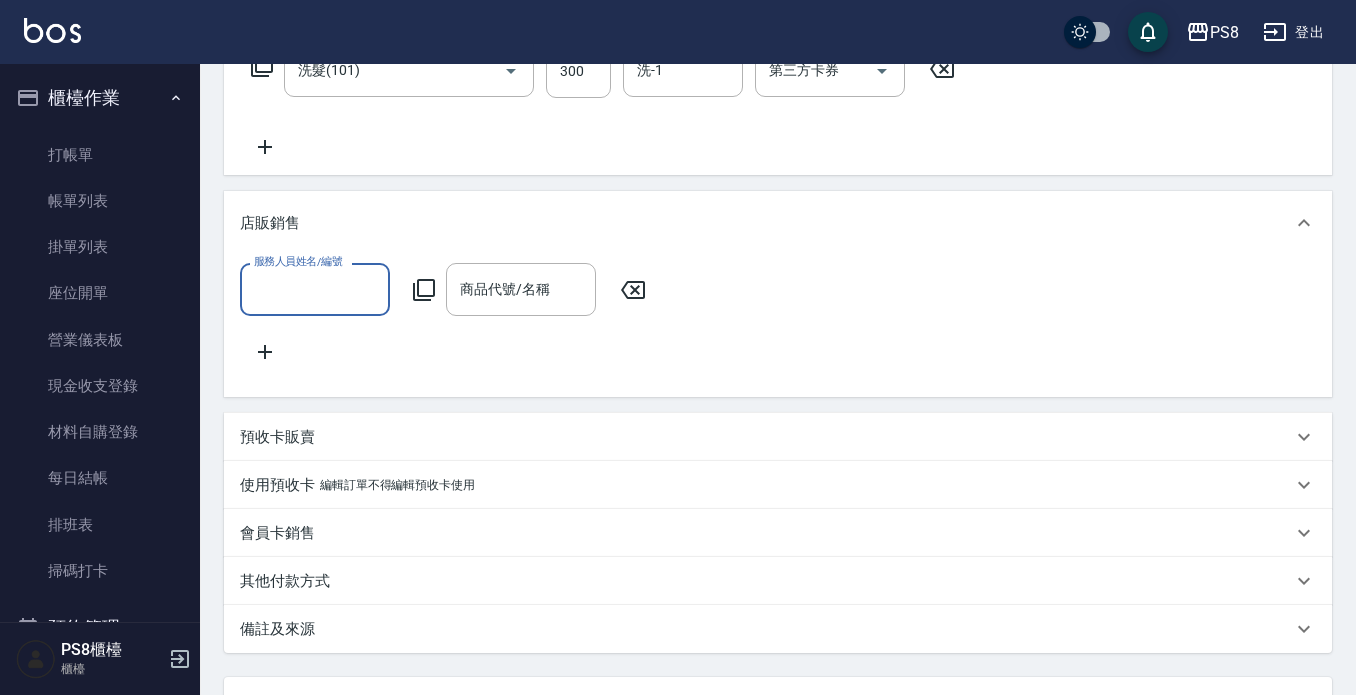 scroll, scrollTop: 0, scrollLeft: 0, axis: both 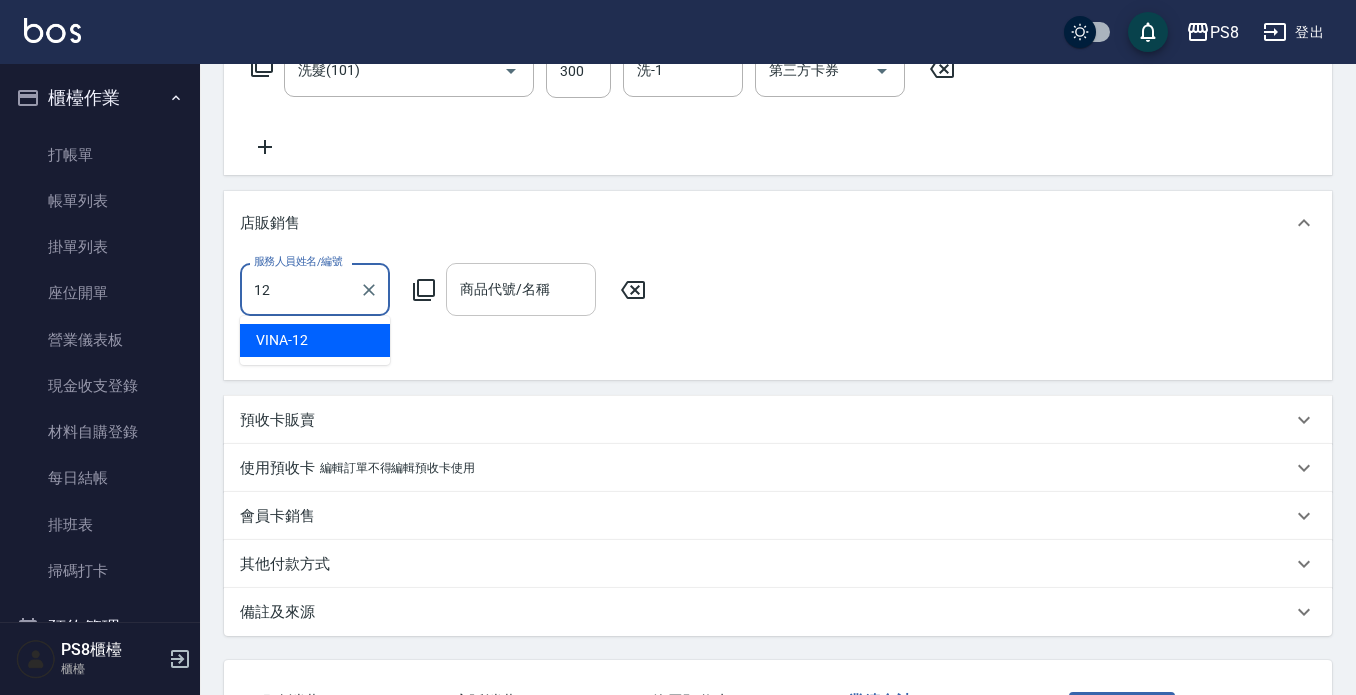 type on "VINA-12" 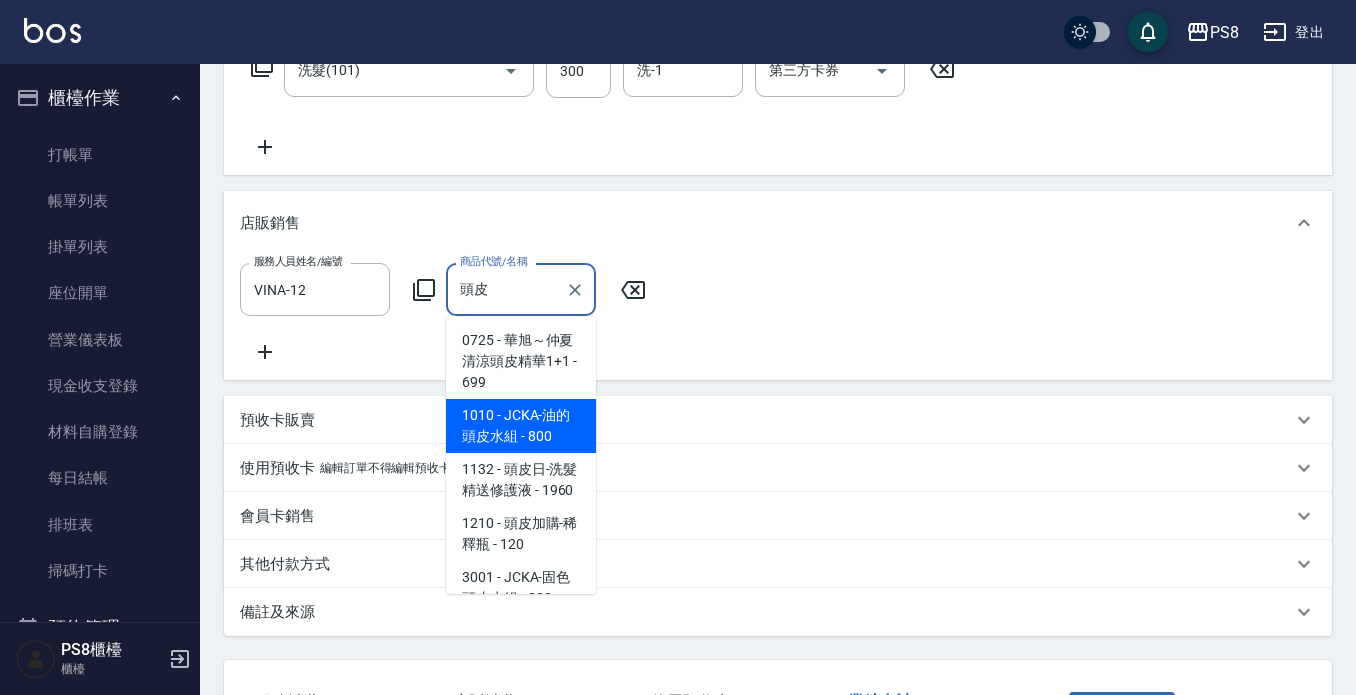 click on "1010 - JCKA-油的頭皮水組 - 800" at bounding box center [521, 426] 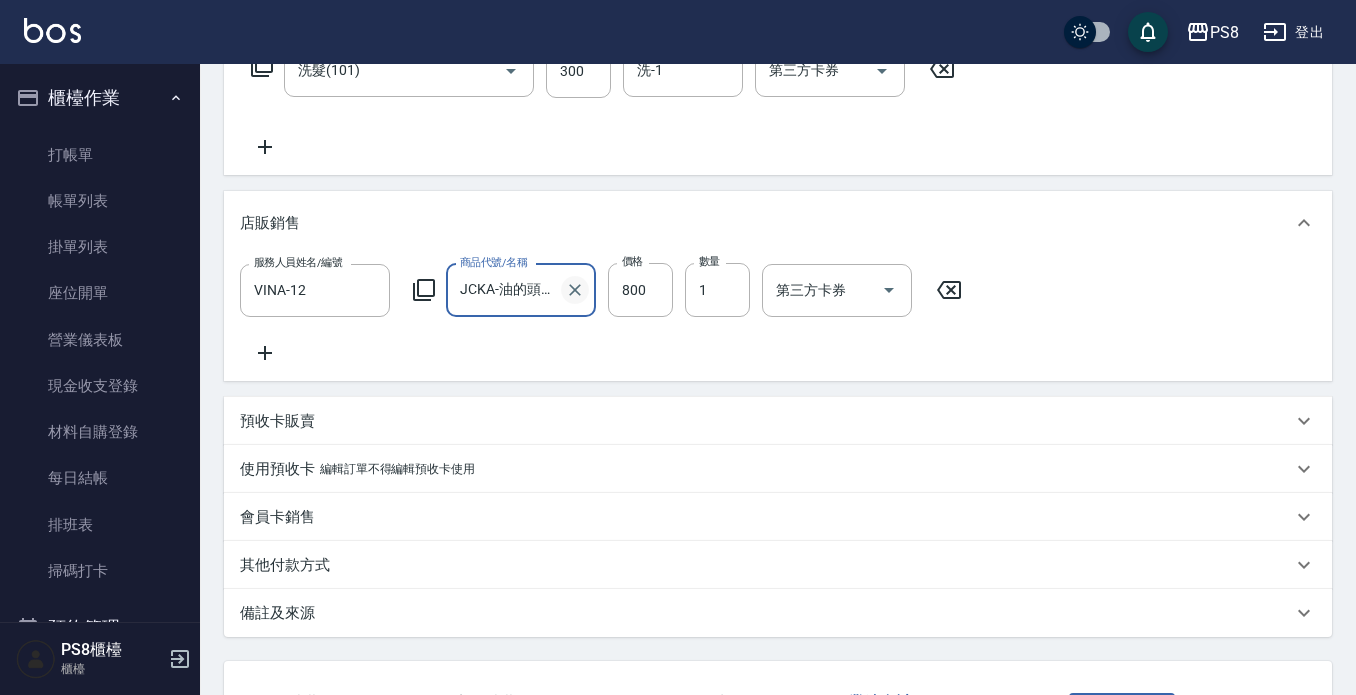 click at bounding box center (575, 290) 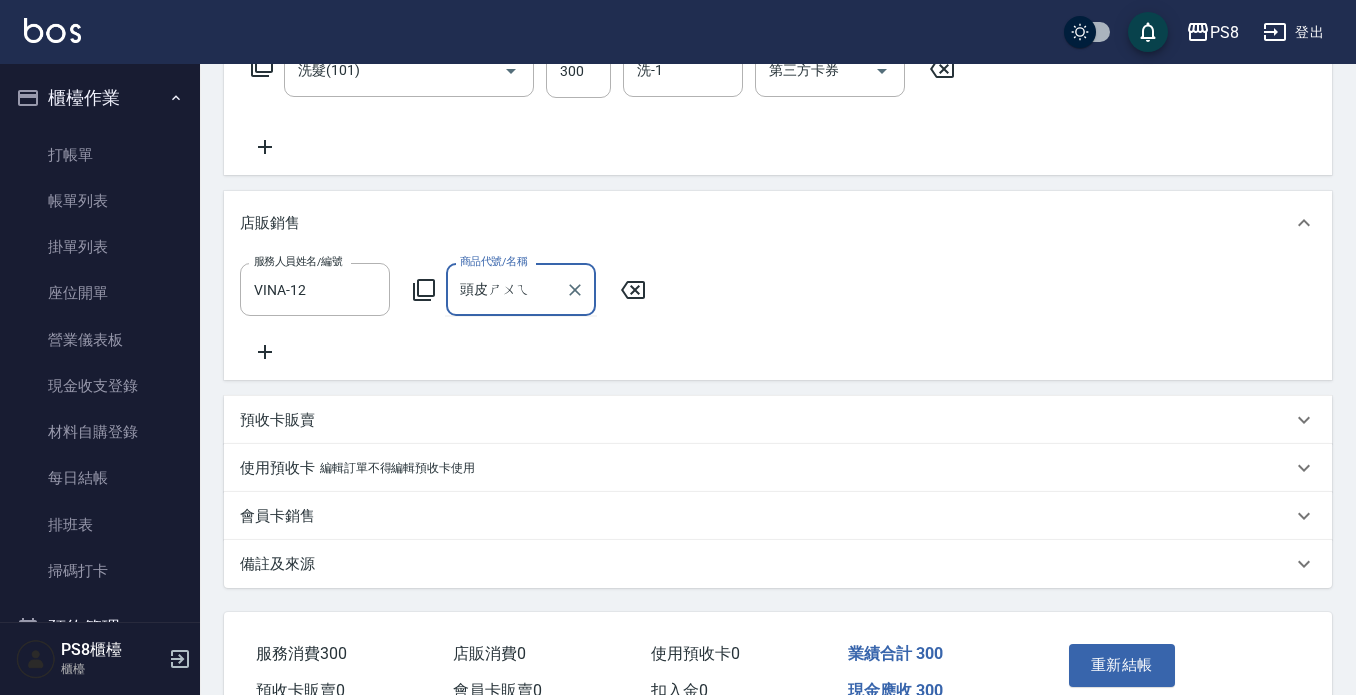 type on "頭皮水" 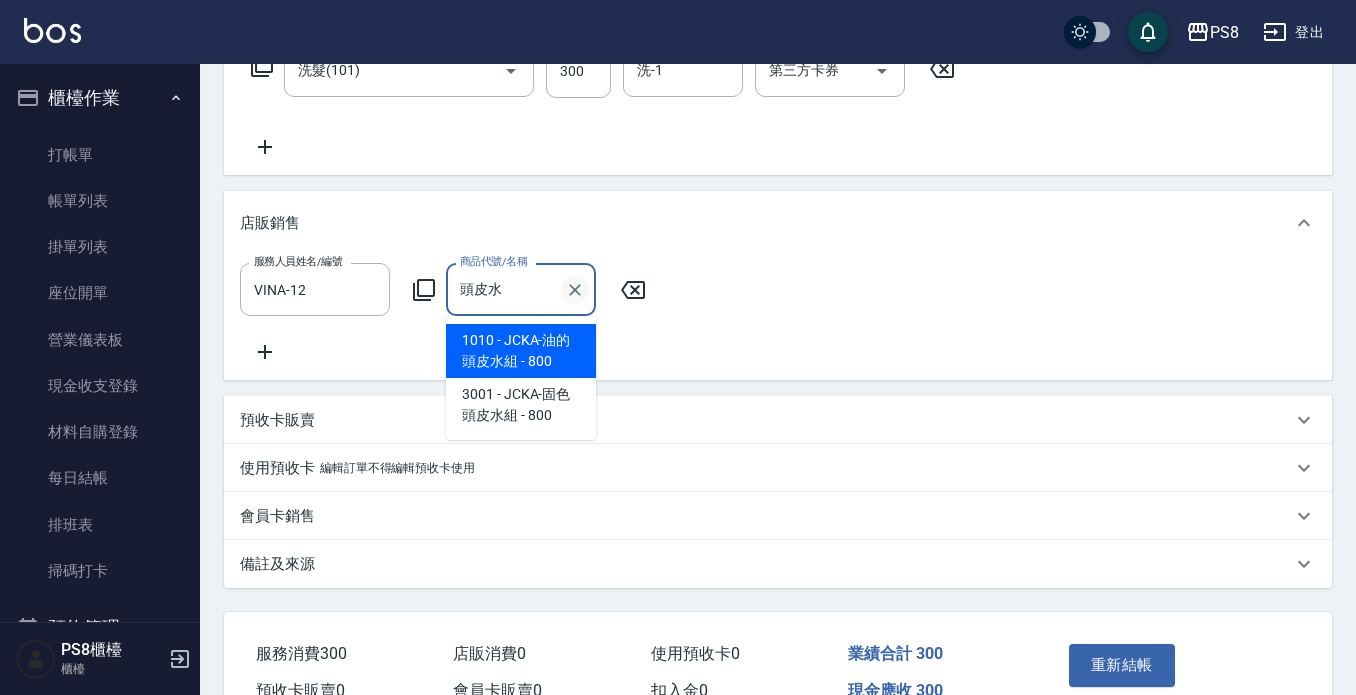 click at bounding box center [575, 290] 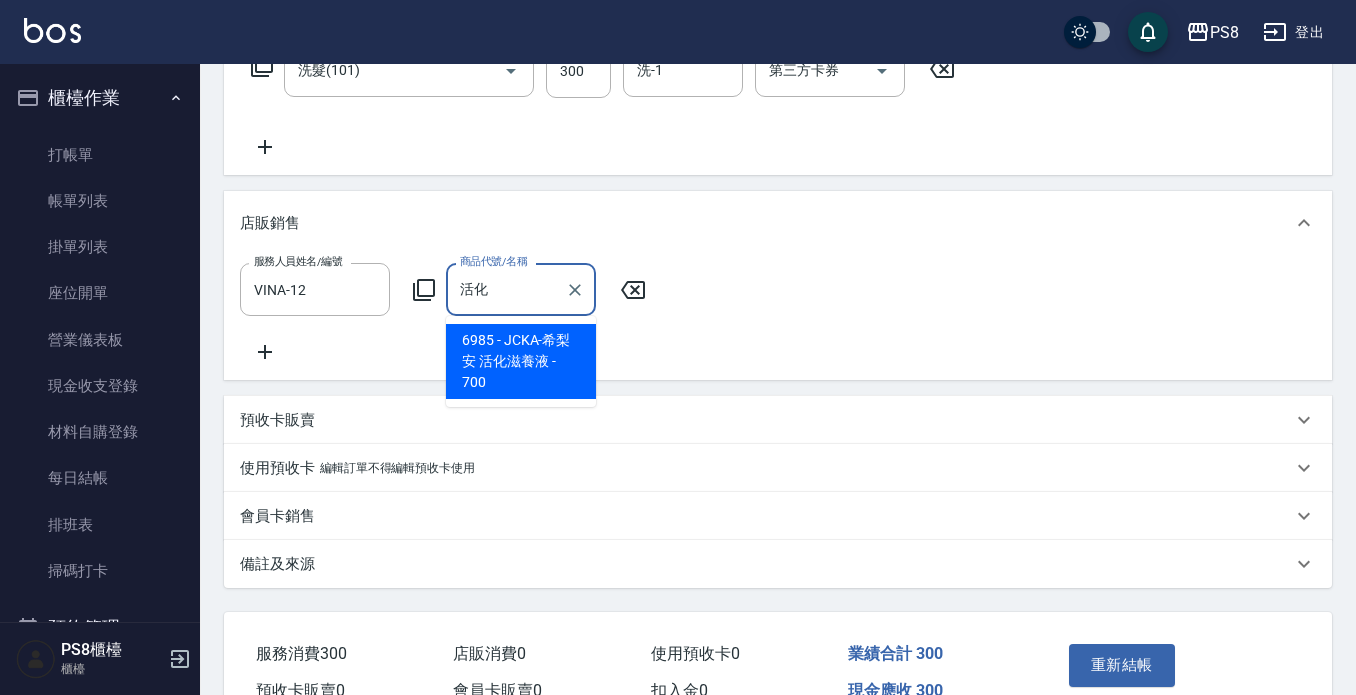 click on "6985 - JCKA-希梨安 活化滋養液 - 700" at bounding box center [521, 361] 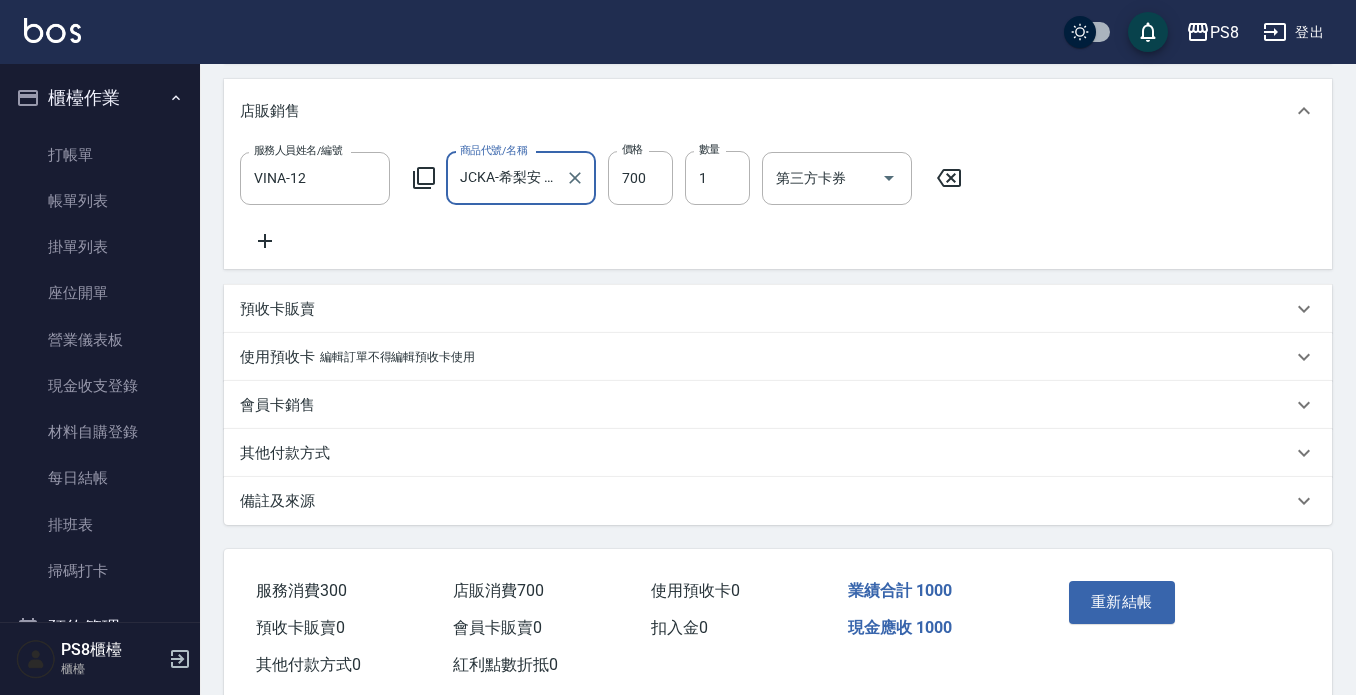 scroll, scrollTop: 531, scrollLeft: 0, axis: vertical 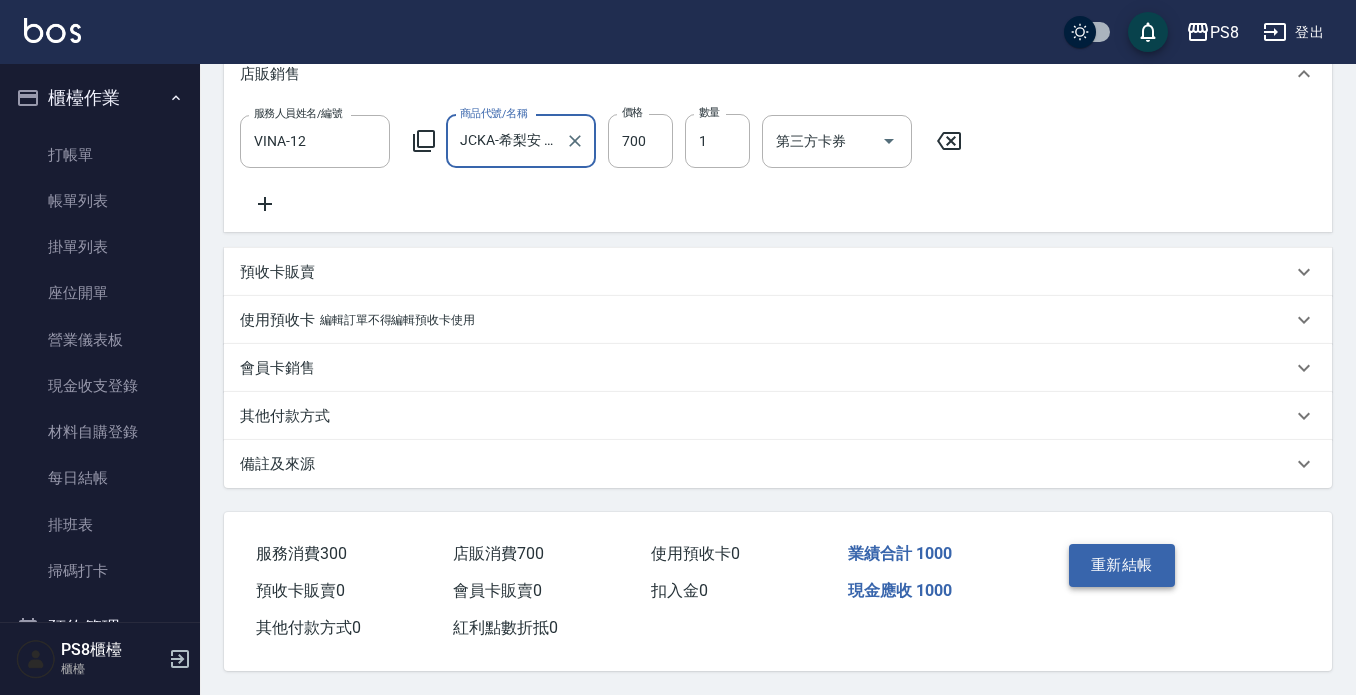 type on "JCKA-希梨安 活化滋養液" 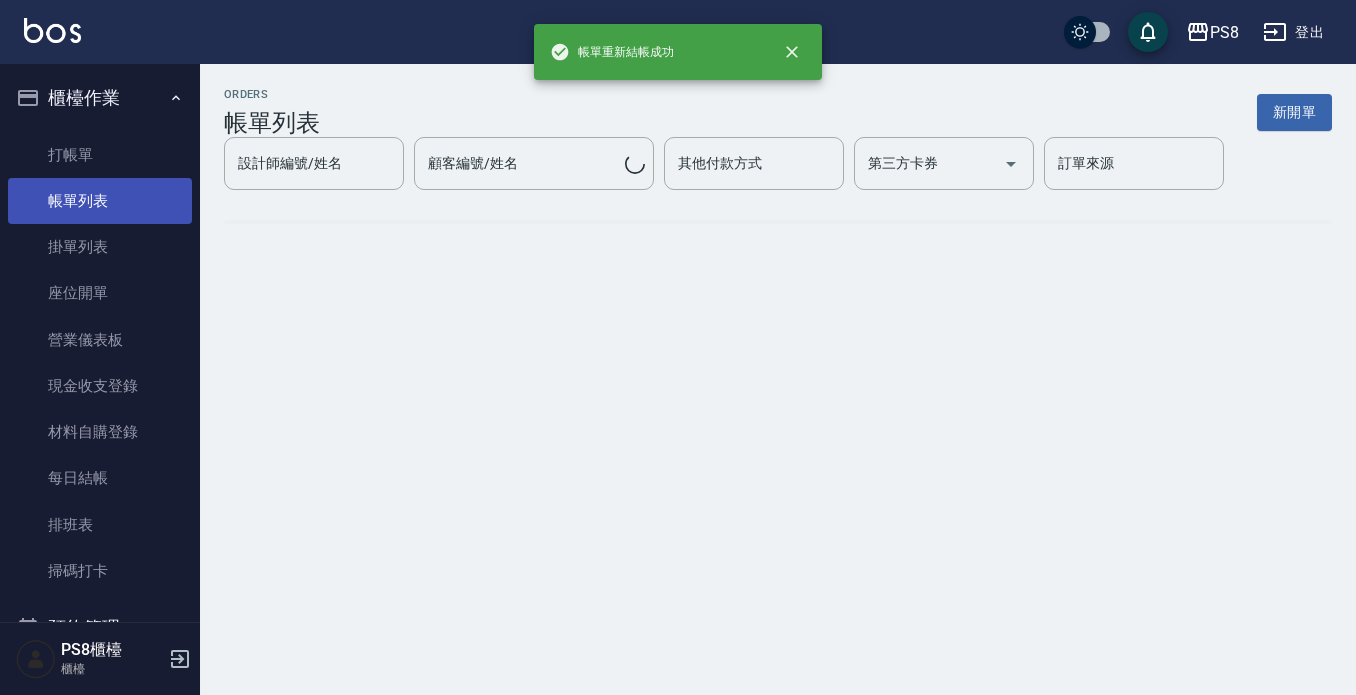 scroll, scrollTop: 0, scrollLeft: 0, axis: both 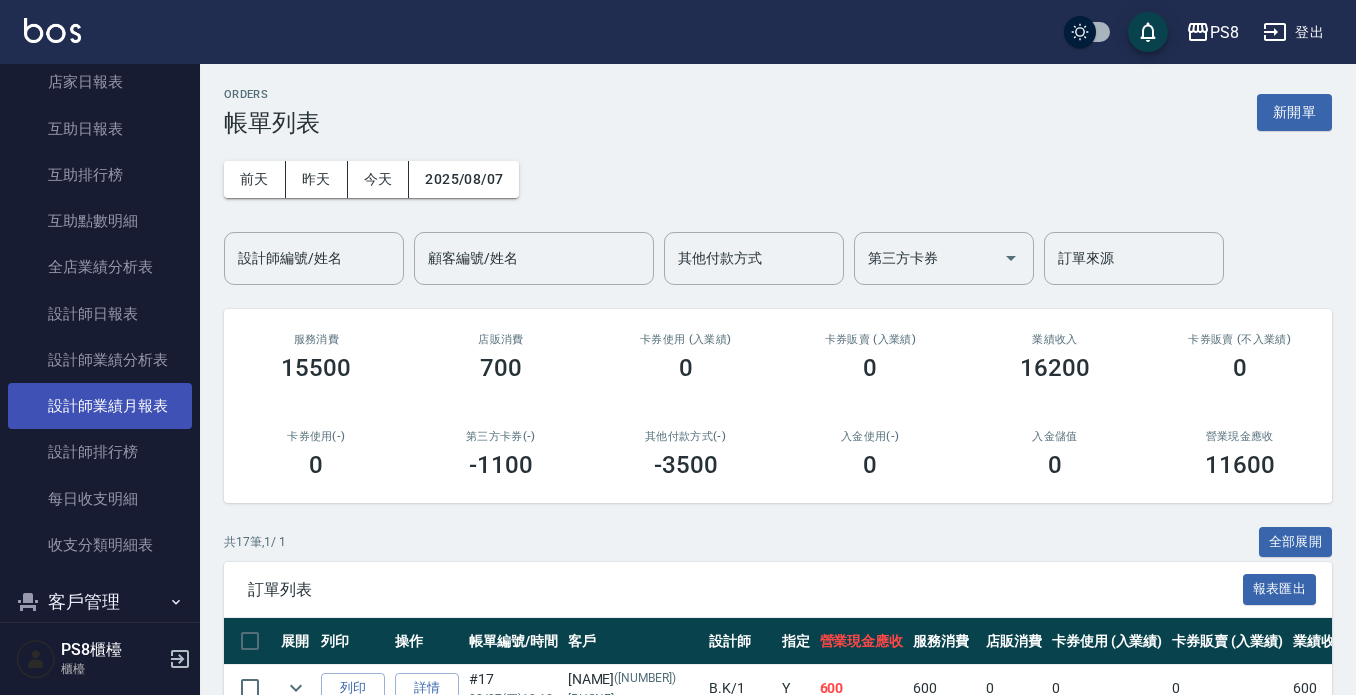 click on "設計師業績月報表" at bounding box center [100, 406] 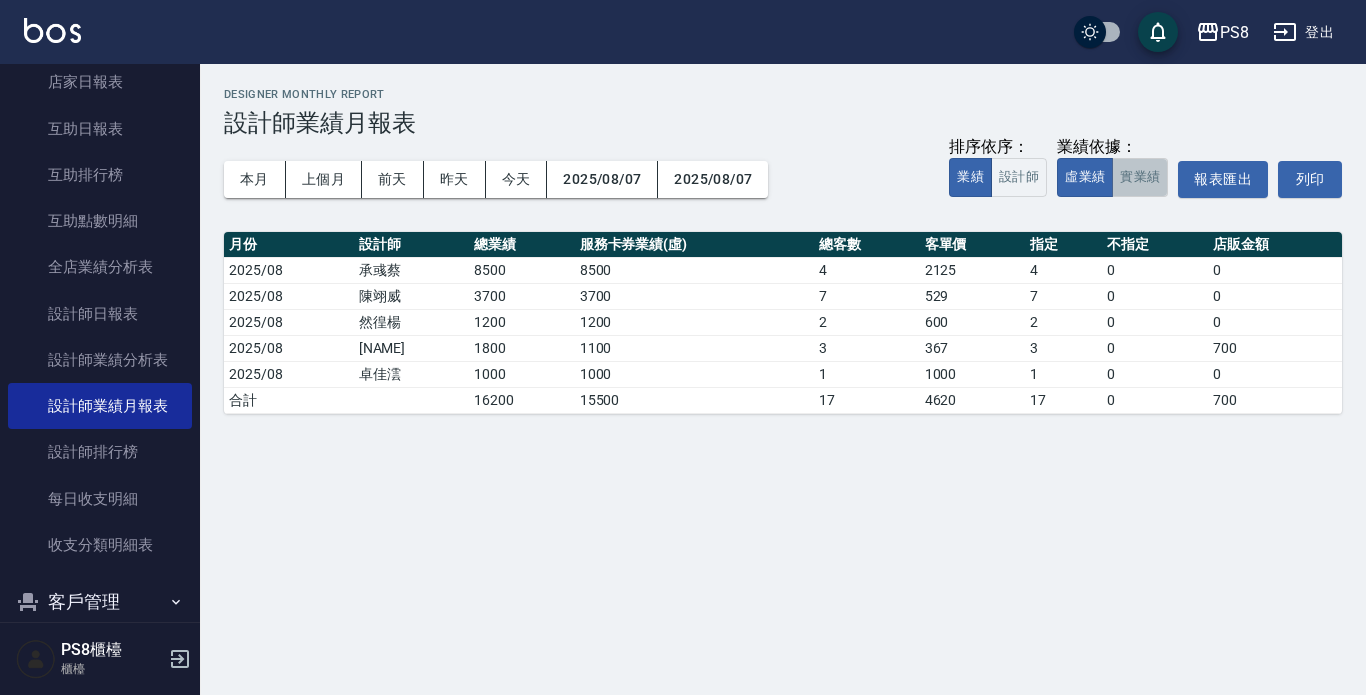click on "實業績" at bounding box center (1140, 177) 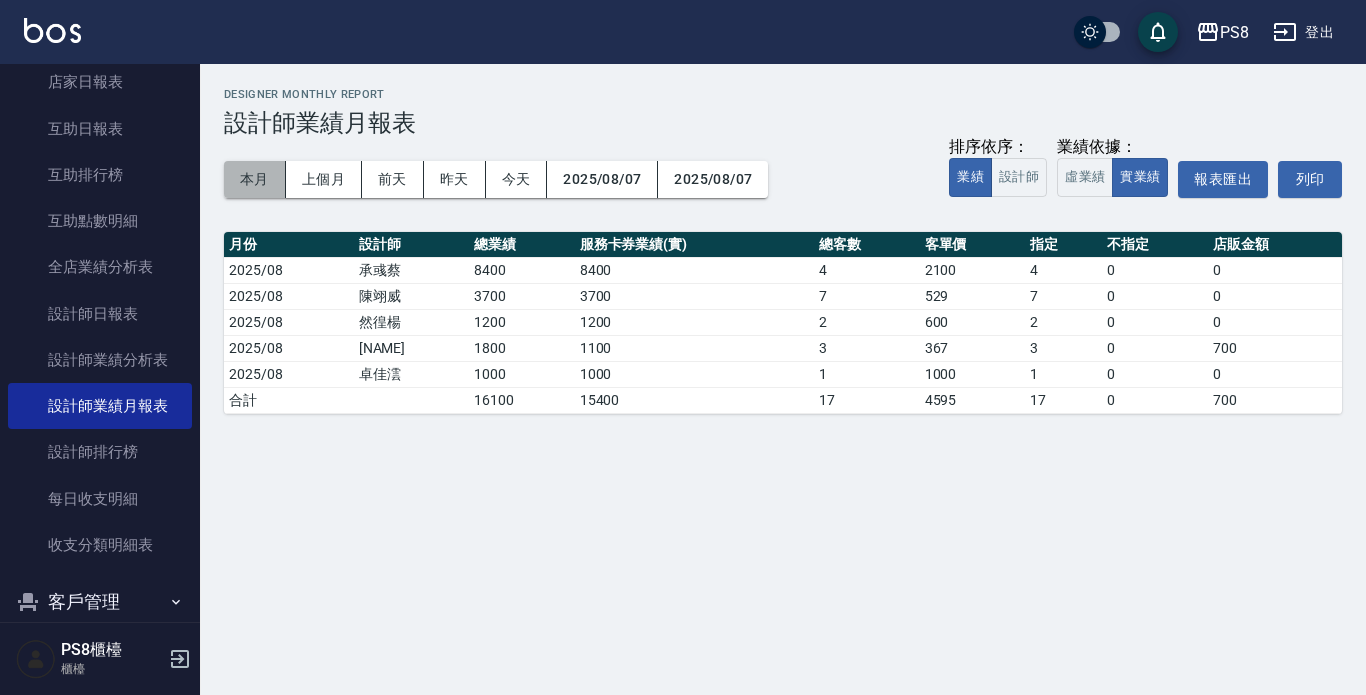click on "本月" at bounding box center (255, 179) 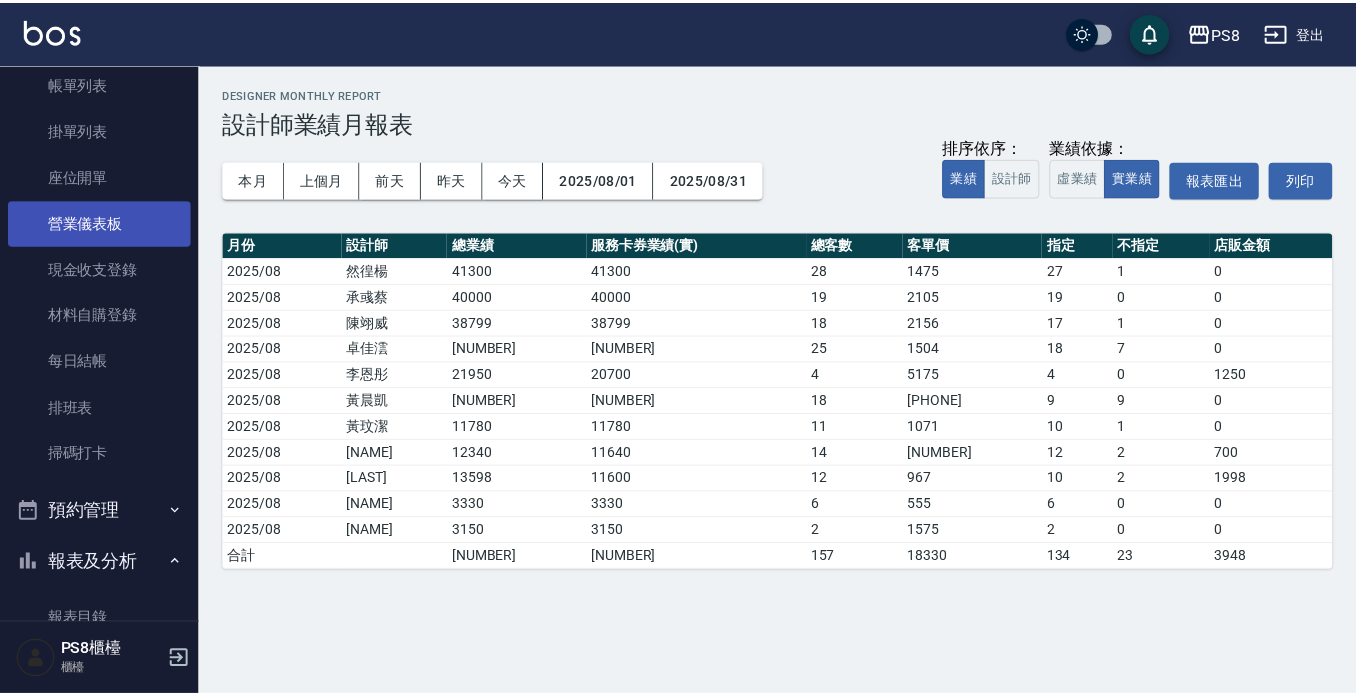 scroll, scrollTop: 0, scrollLeft: 0, axis: both 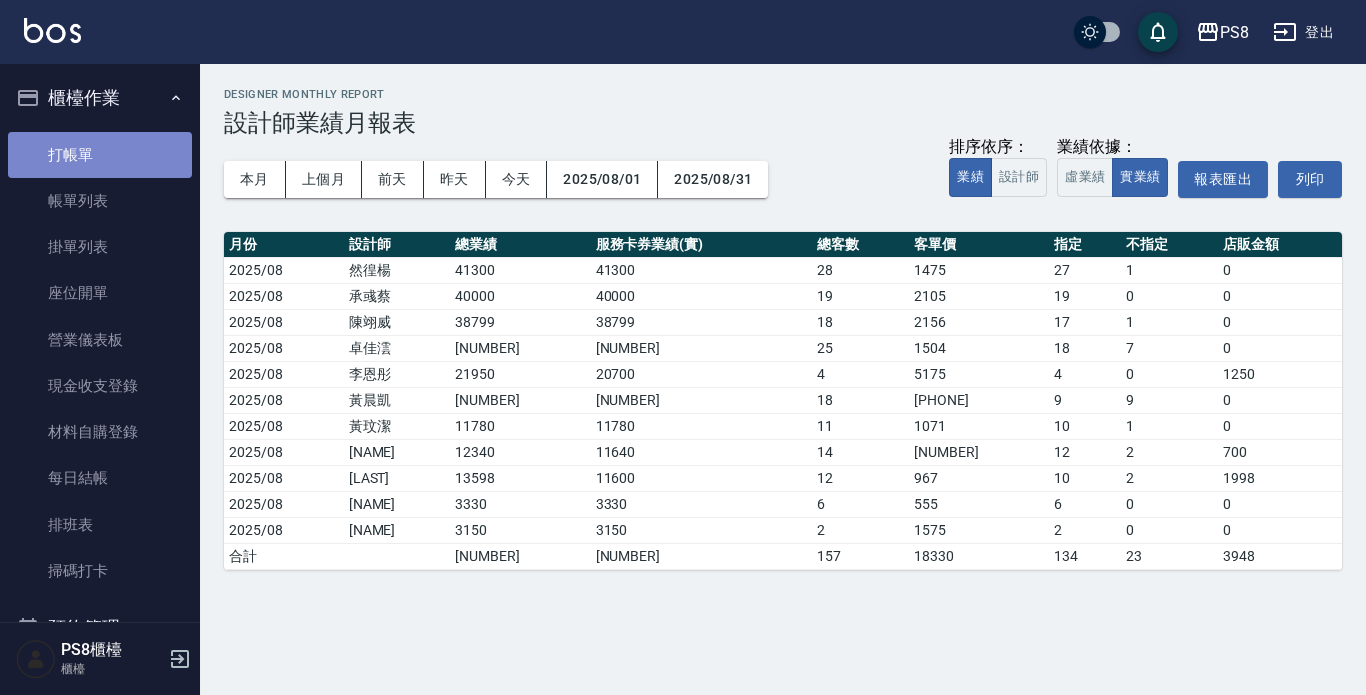 click on "打帳單" at bounding box center [100, 155] 